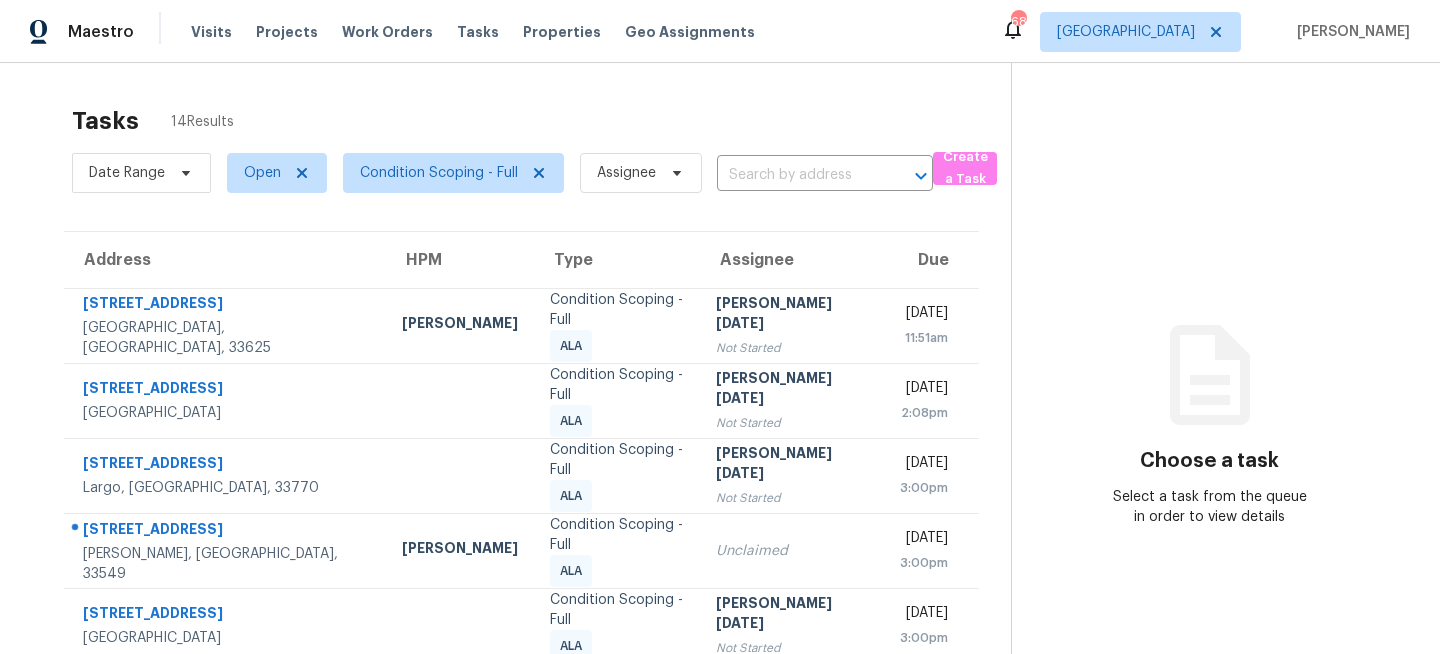 scroll, scrollTop: 0, scrollLeft: 0, axis: both 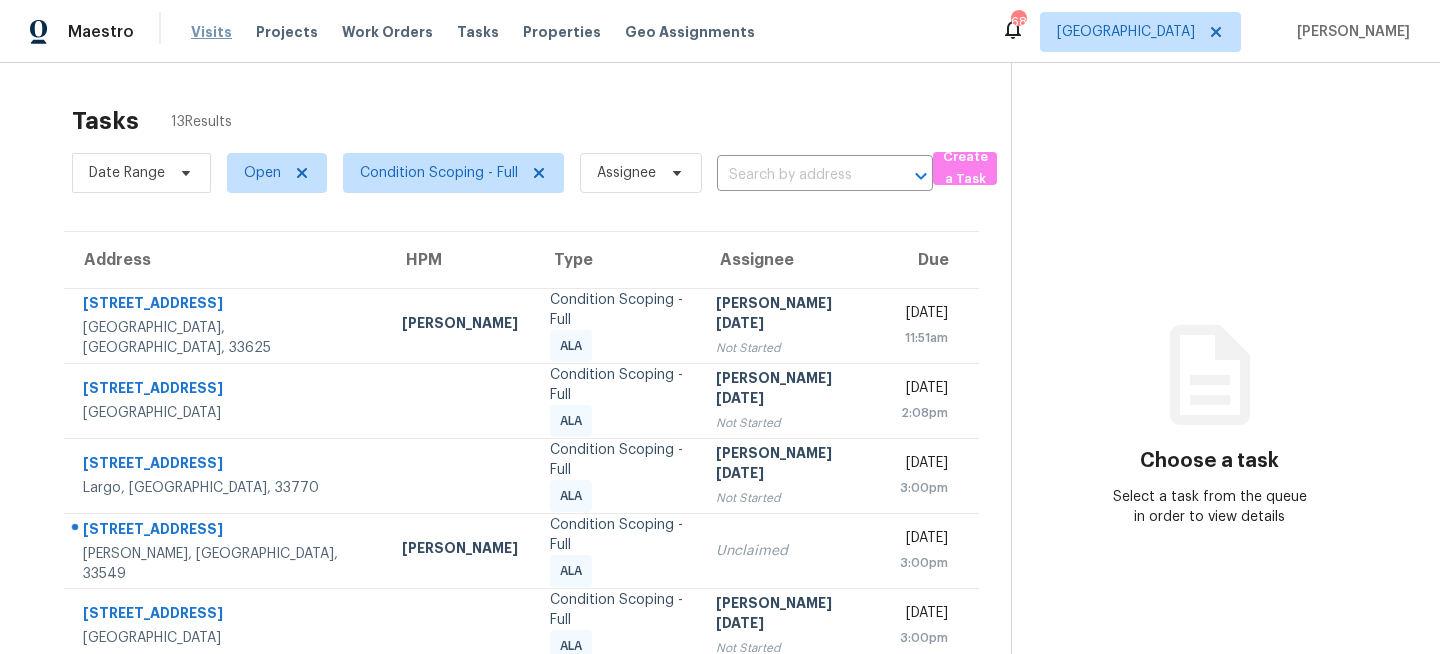 click on "Visits" at bounding box center [211, 32] 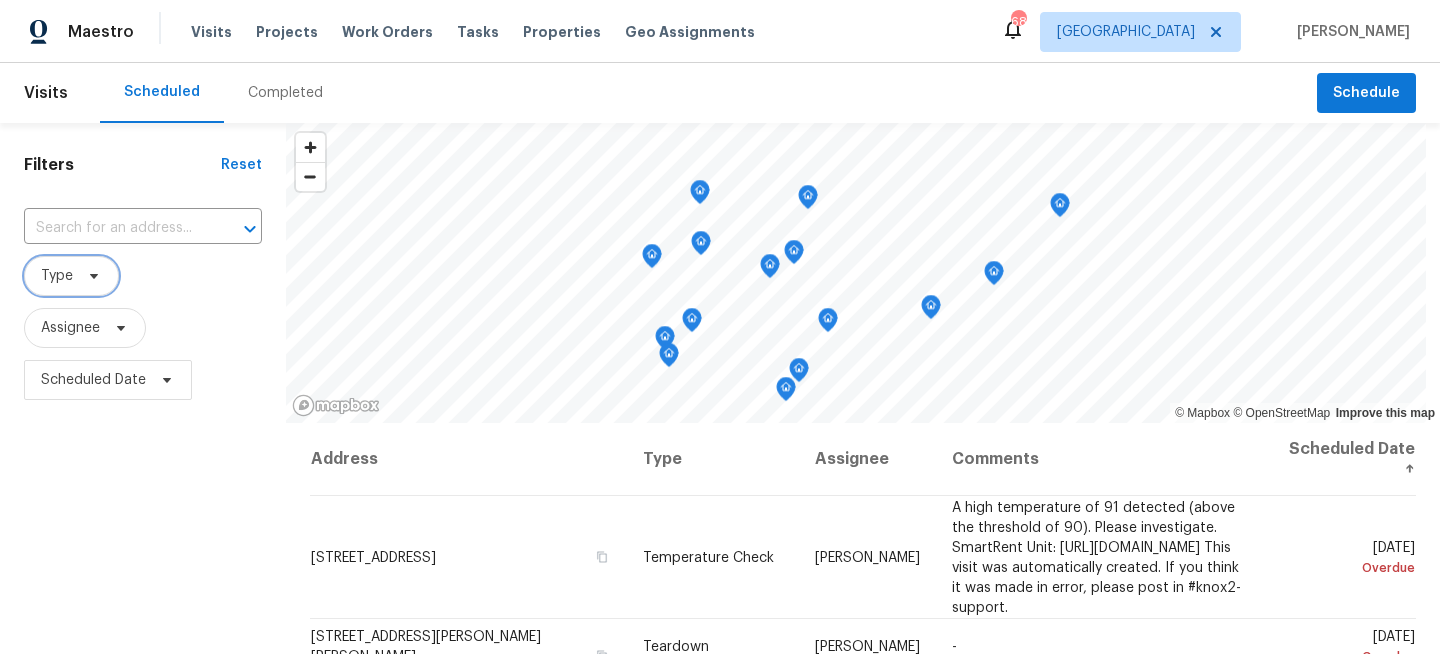 click 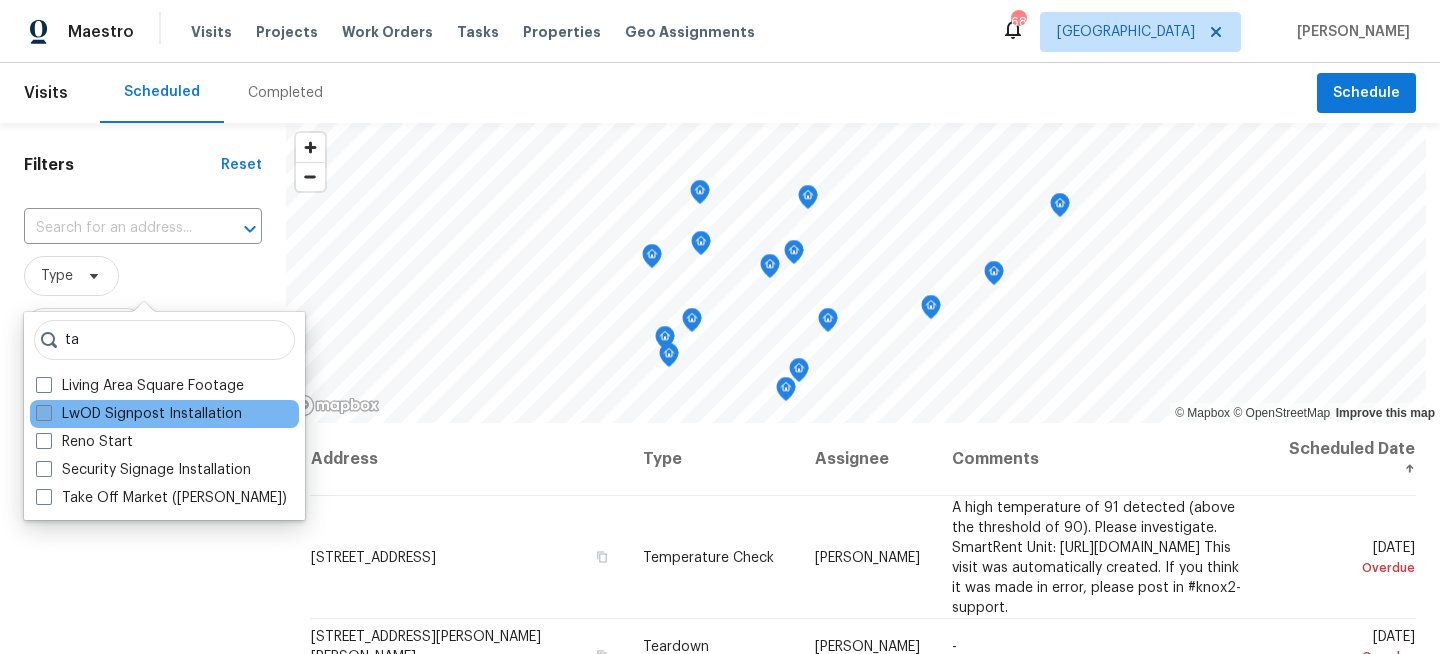 type on "t" 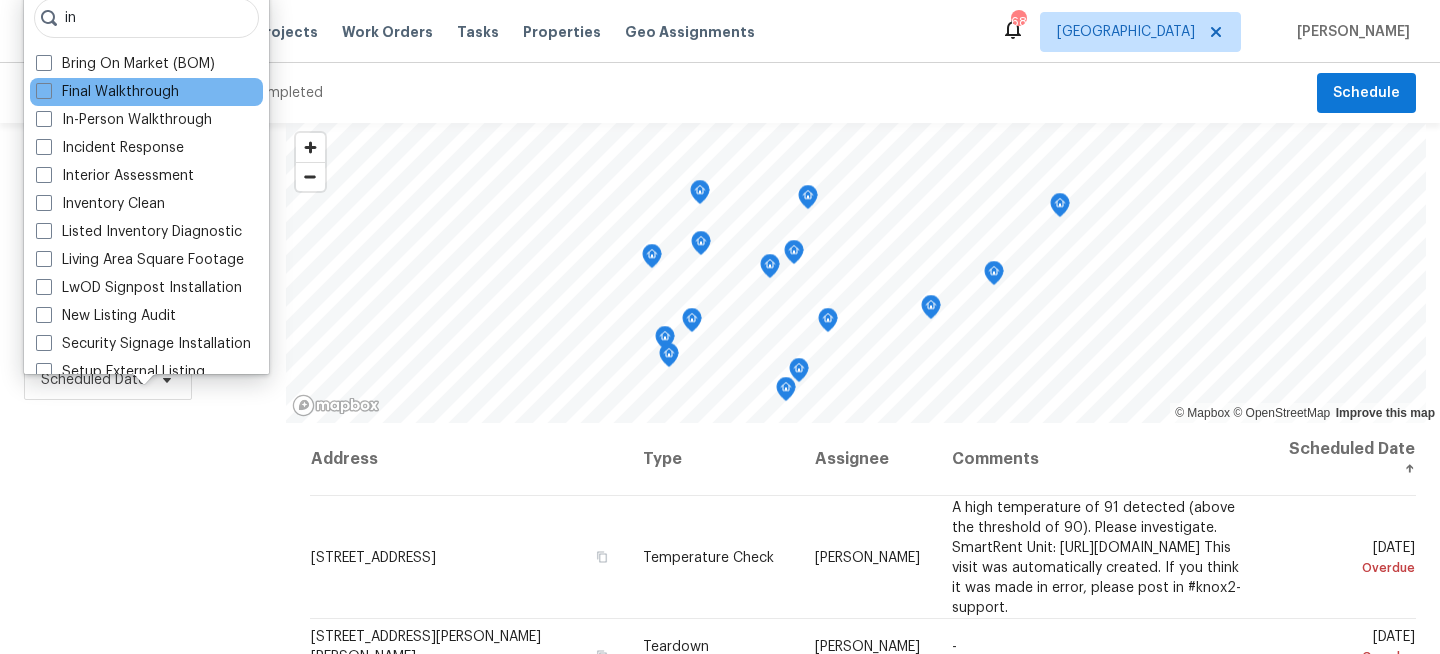 type on "in" 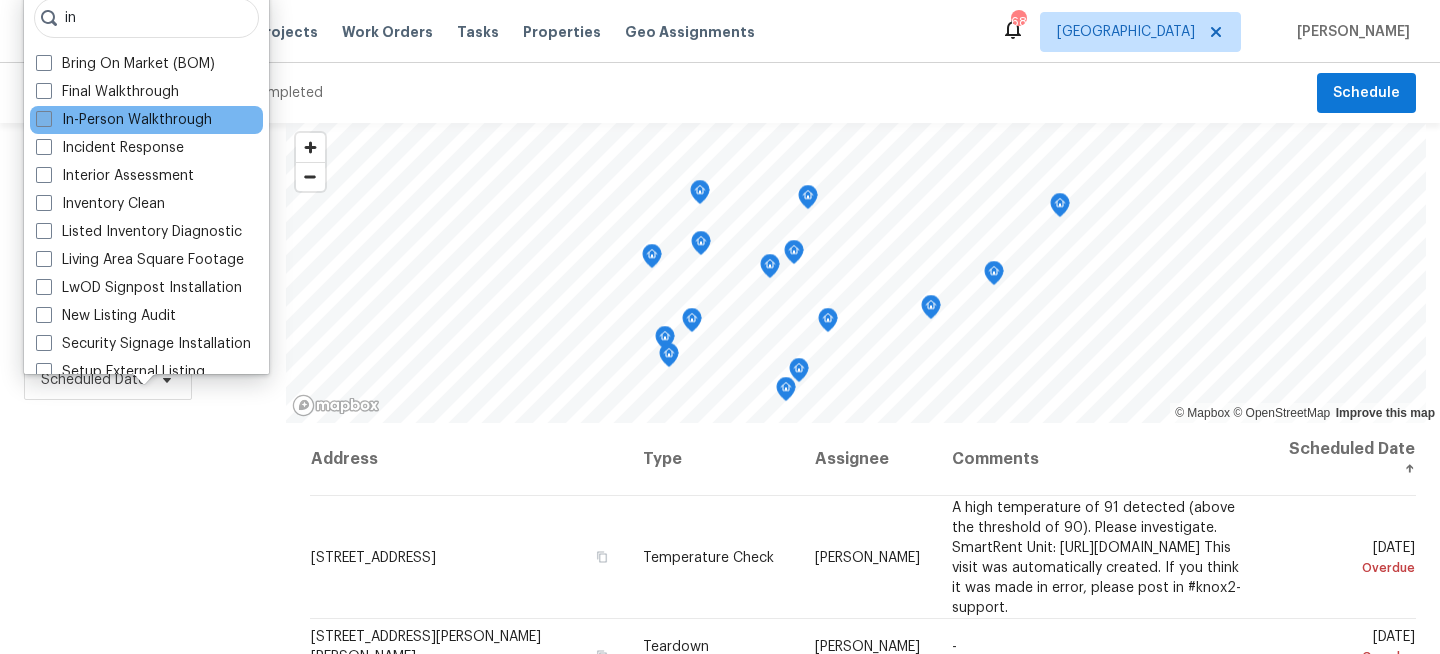 click on "In-Person Walkthrough" at bounding box center [124, 120] 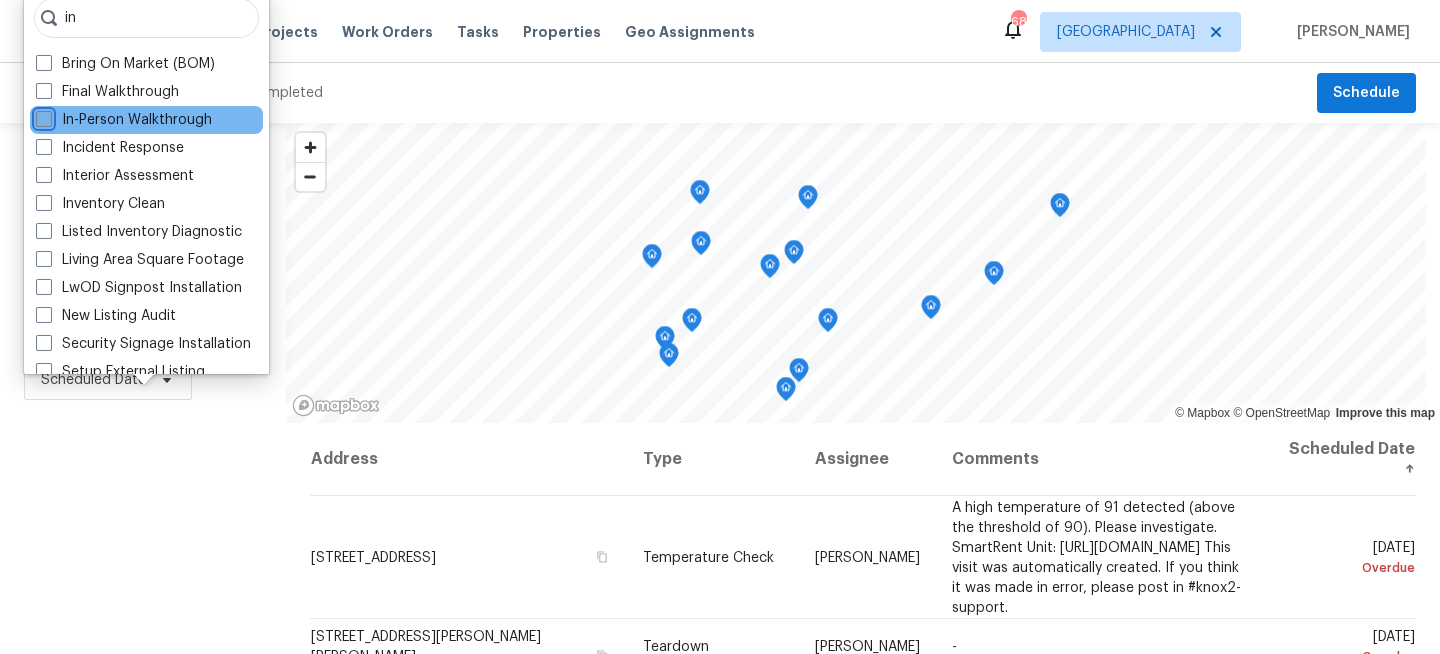 click on "In-Person Walkthrough" at bounding box center (42, 116) 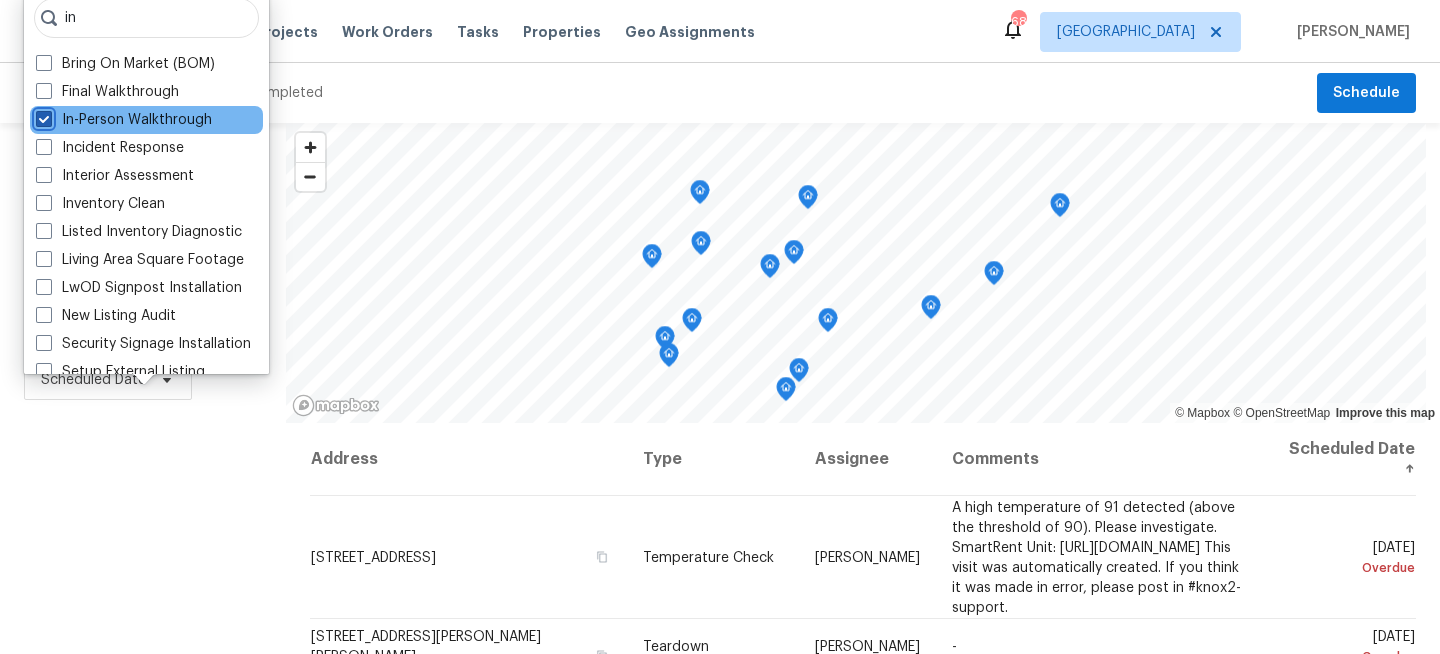checkbox on "true" 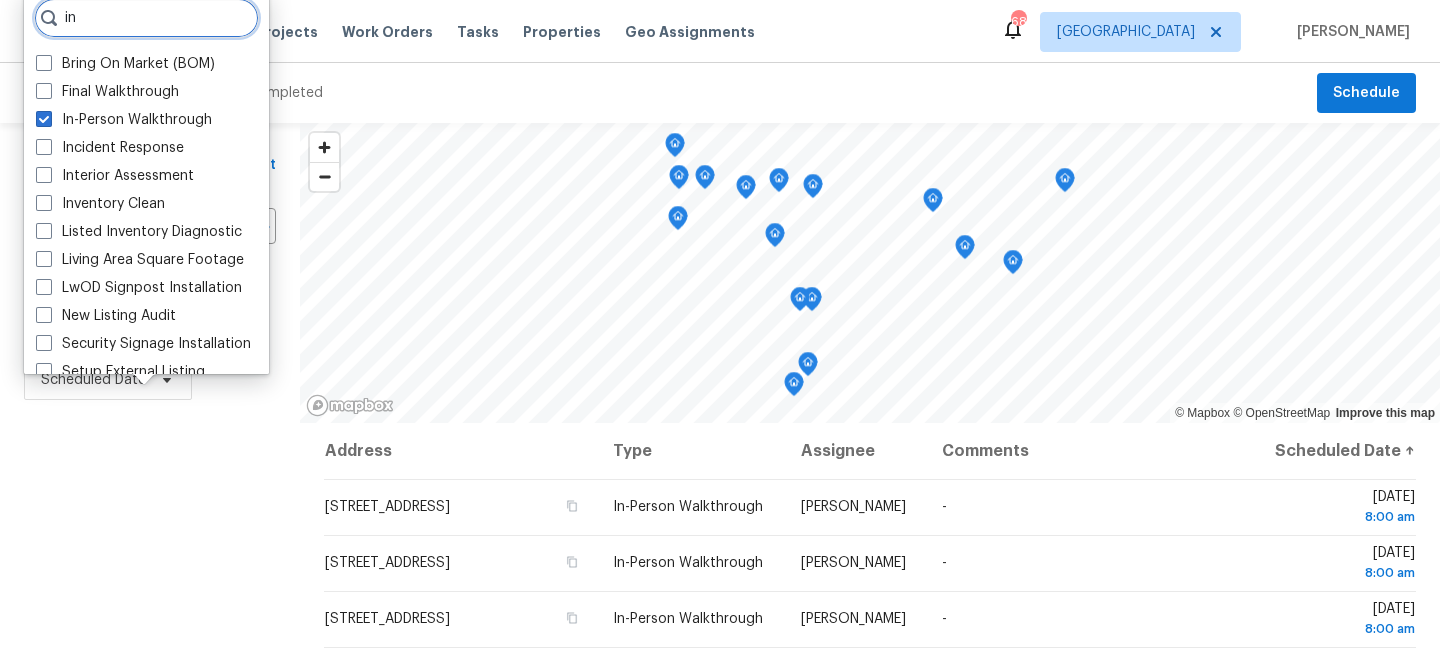 click on "in" at bounding box center [146, 18] 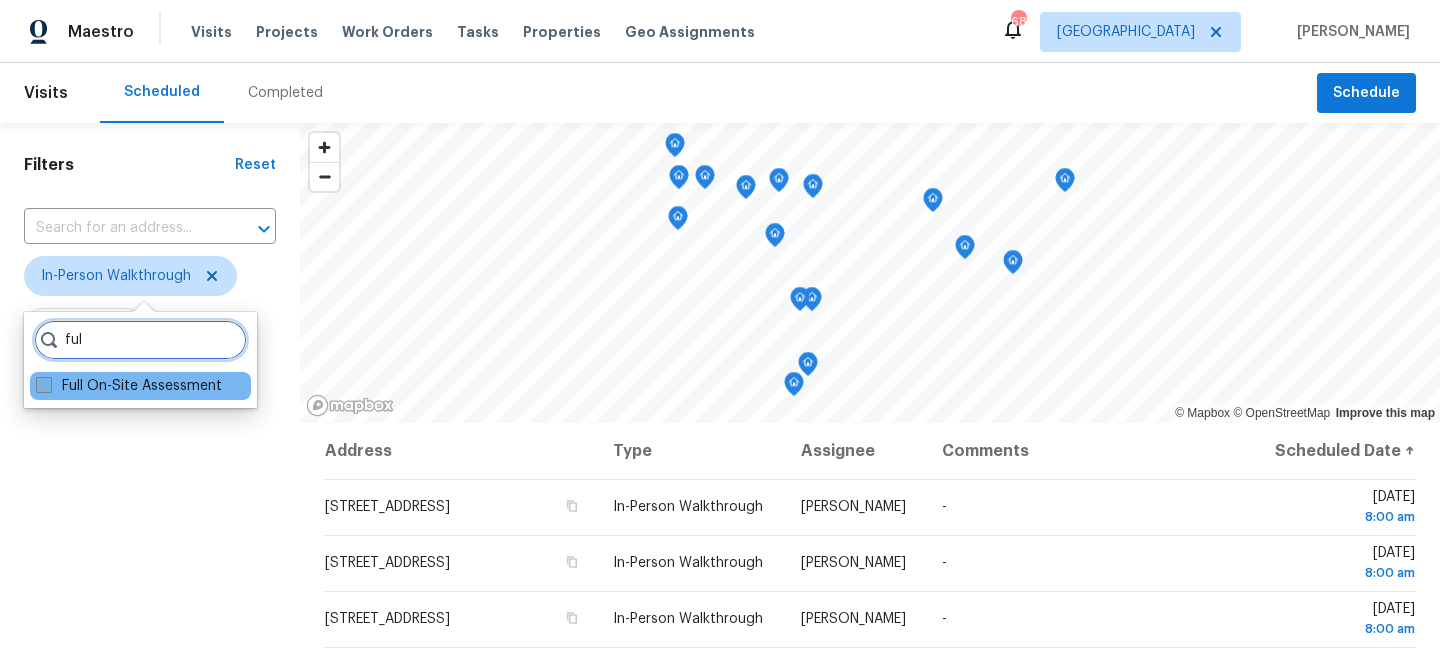 type on "ful" 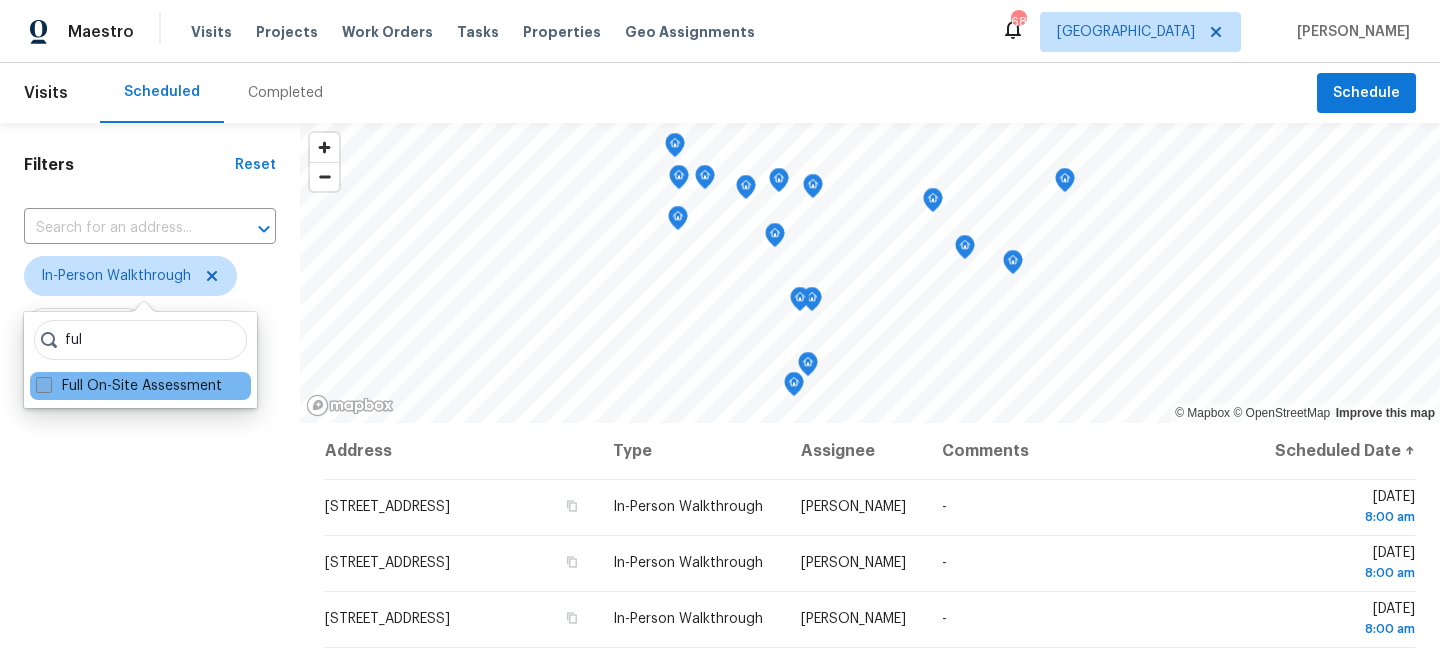 click on "Full On-Site Assessment" at bounding box center [129, 386] 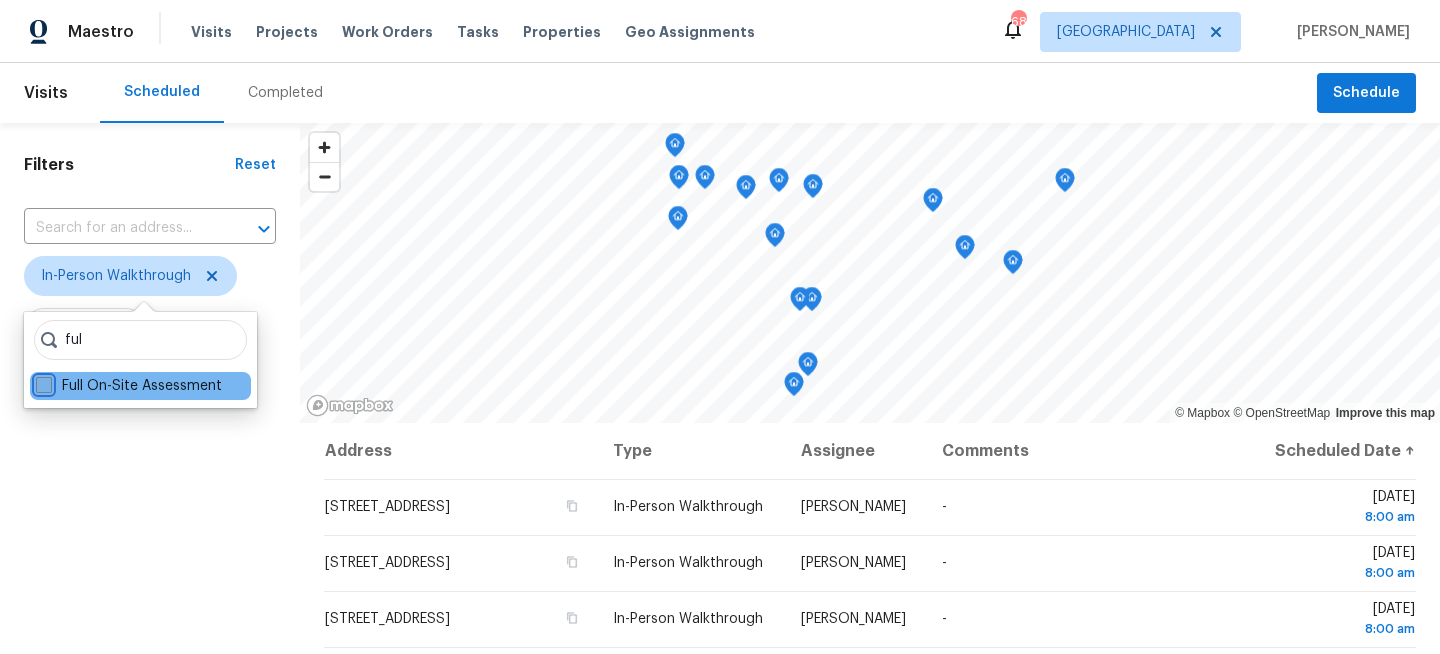 click on "Full On-Site Assessment" at bounding box center [42, 382] 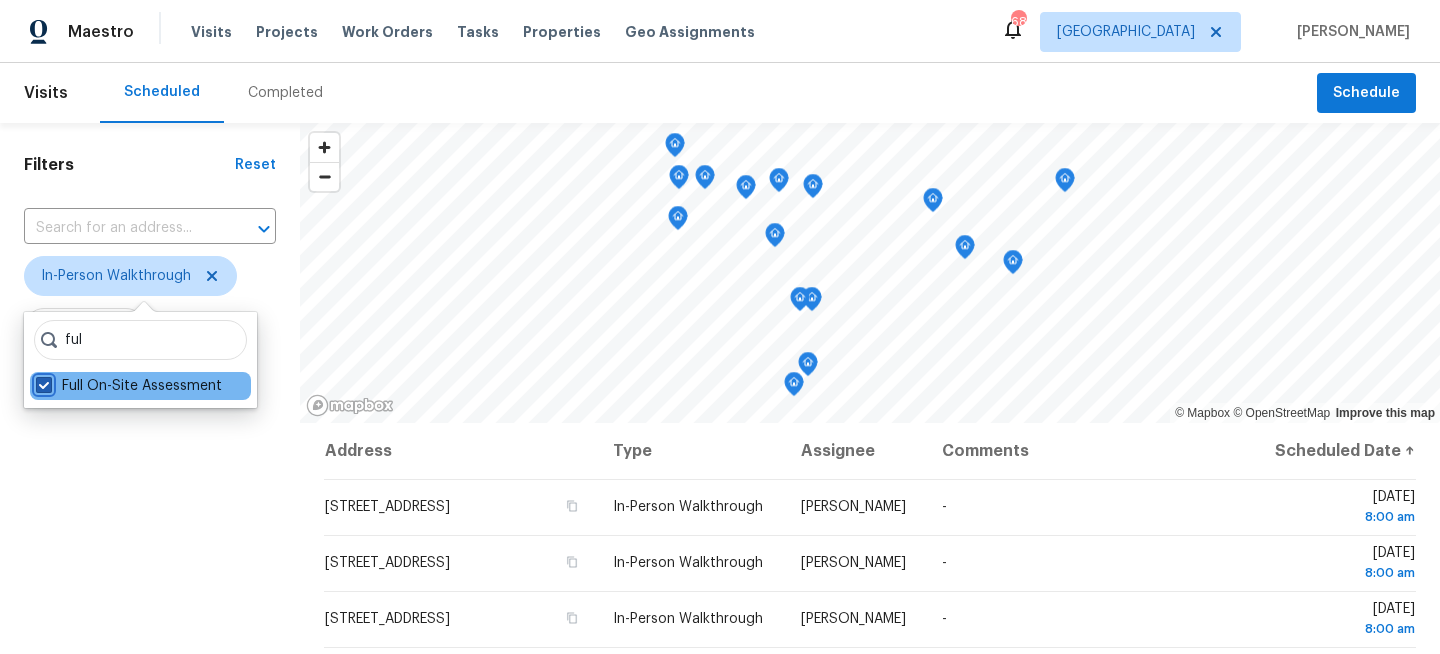 checkbox on "true" 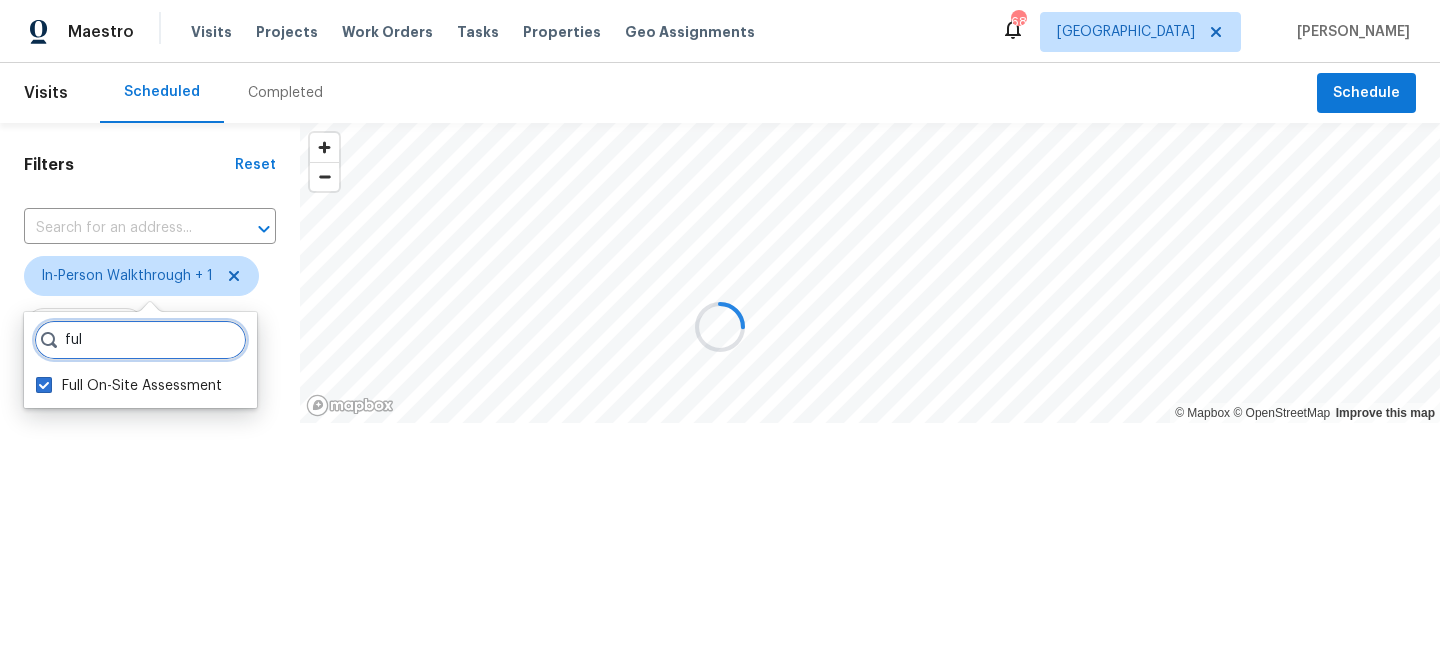 click on "ful" at bounding box center [140, 340] 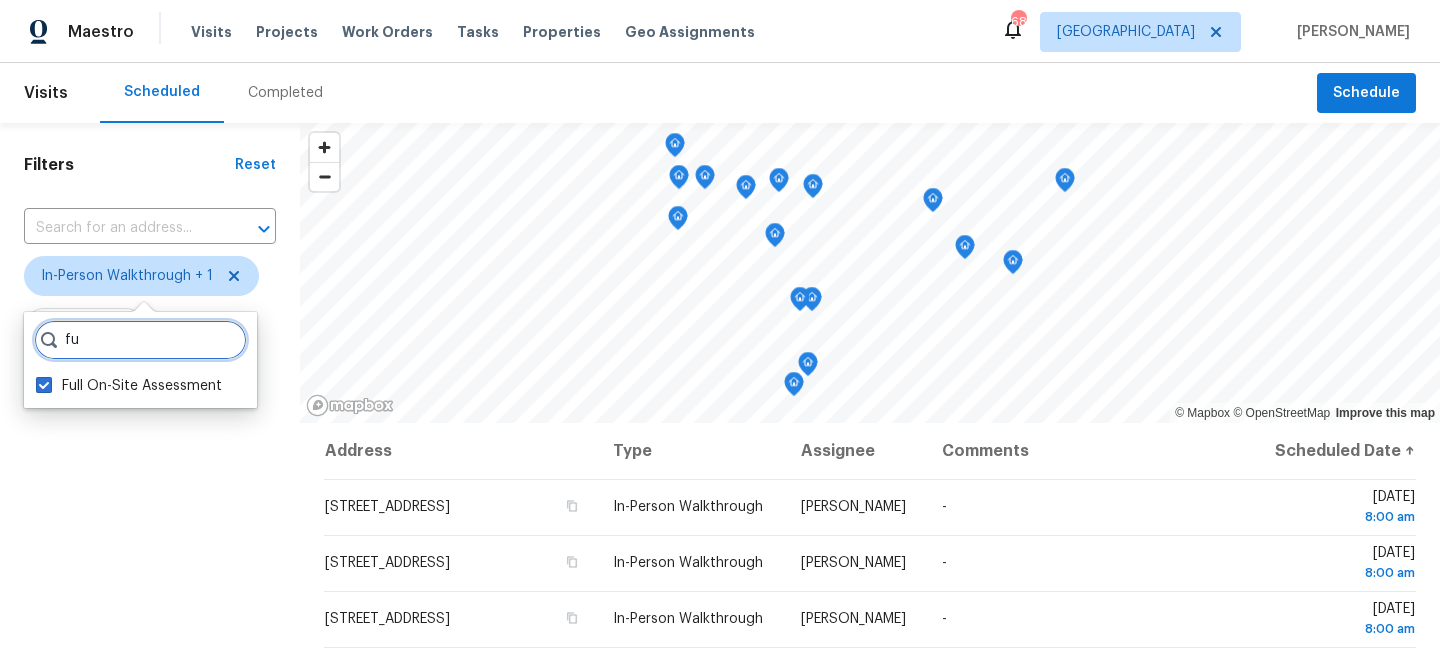 type on "f" 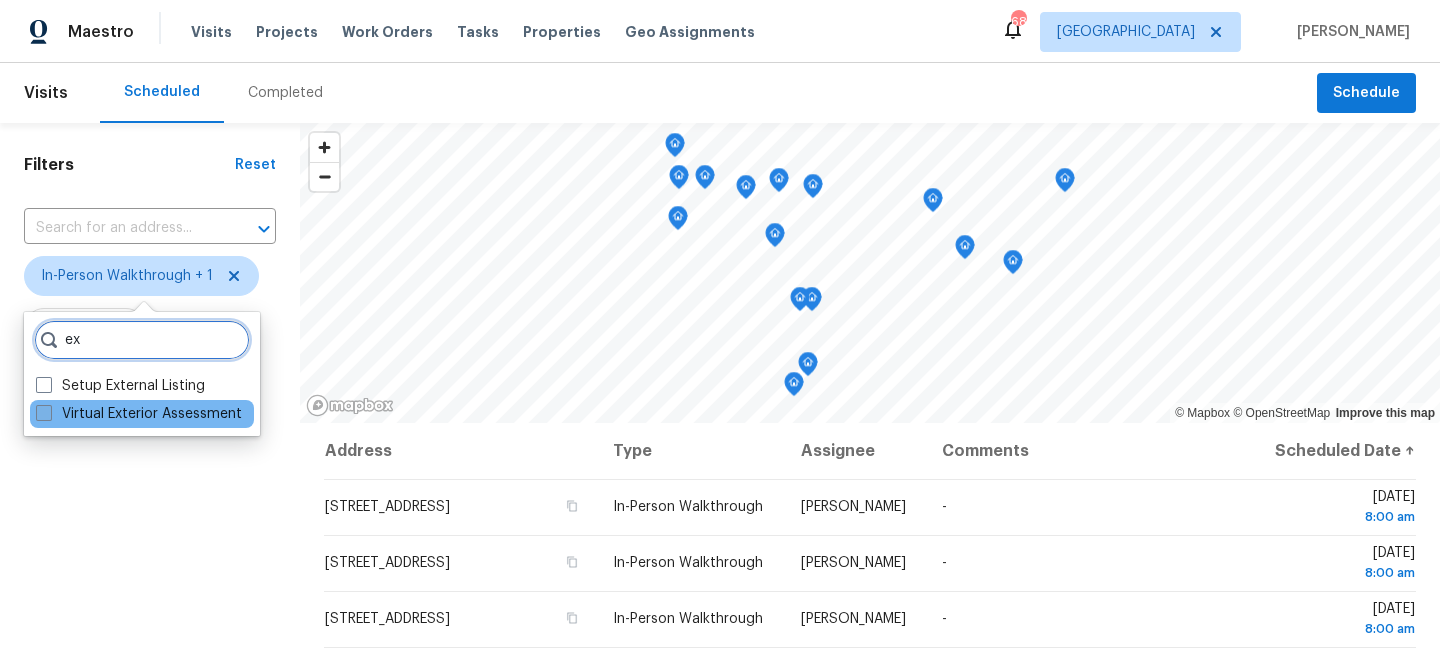 type on "ex" 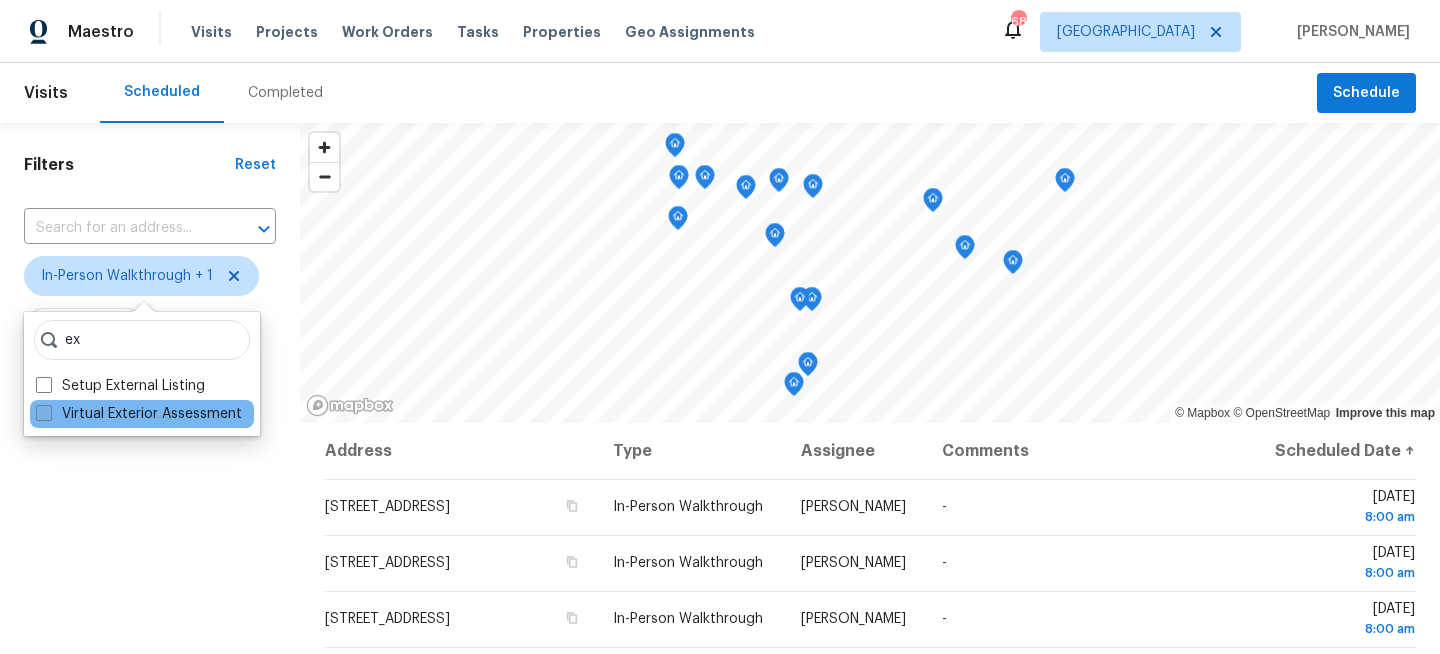 click on "Virtual Exterior Assessment" at bounding box center [139, 414] 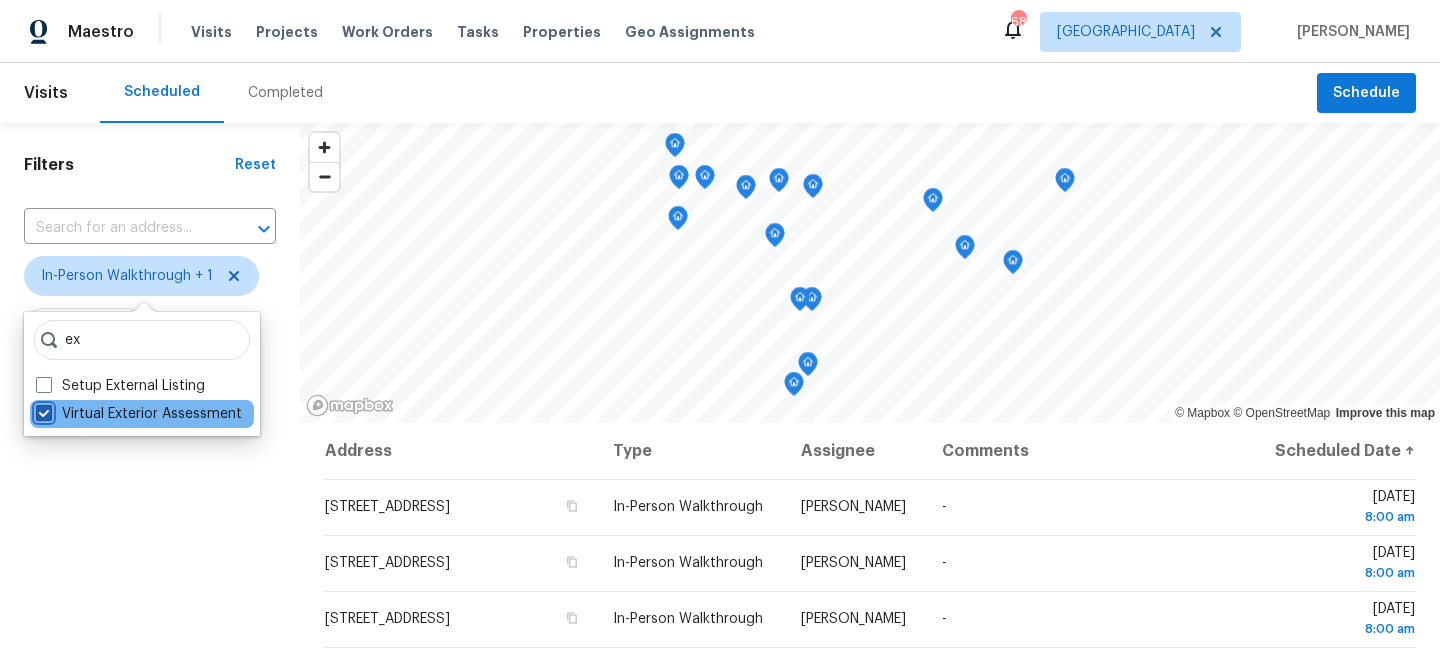 checkbox on "true" 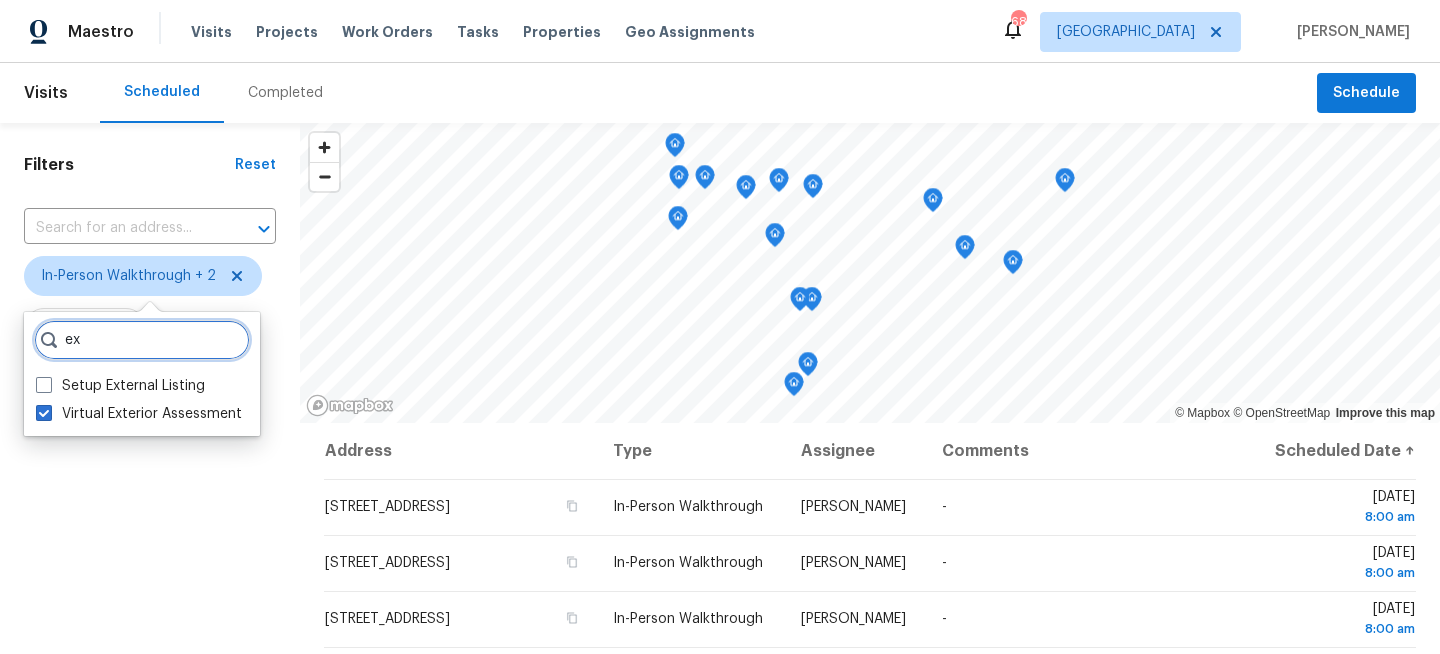 click on "ex" at bounding box center (142, 340) 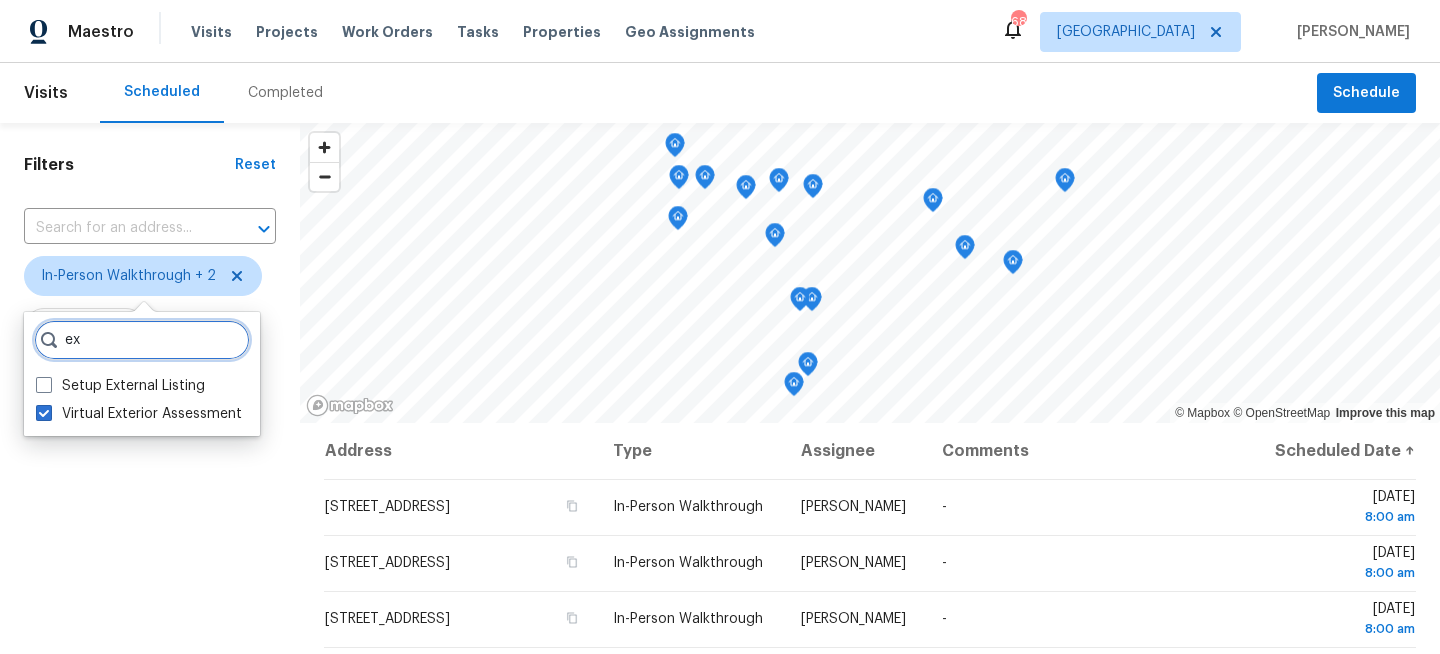 type on "e" 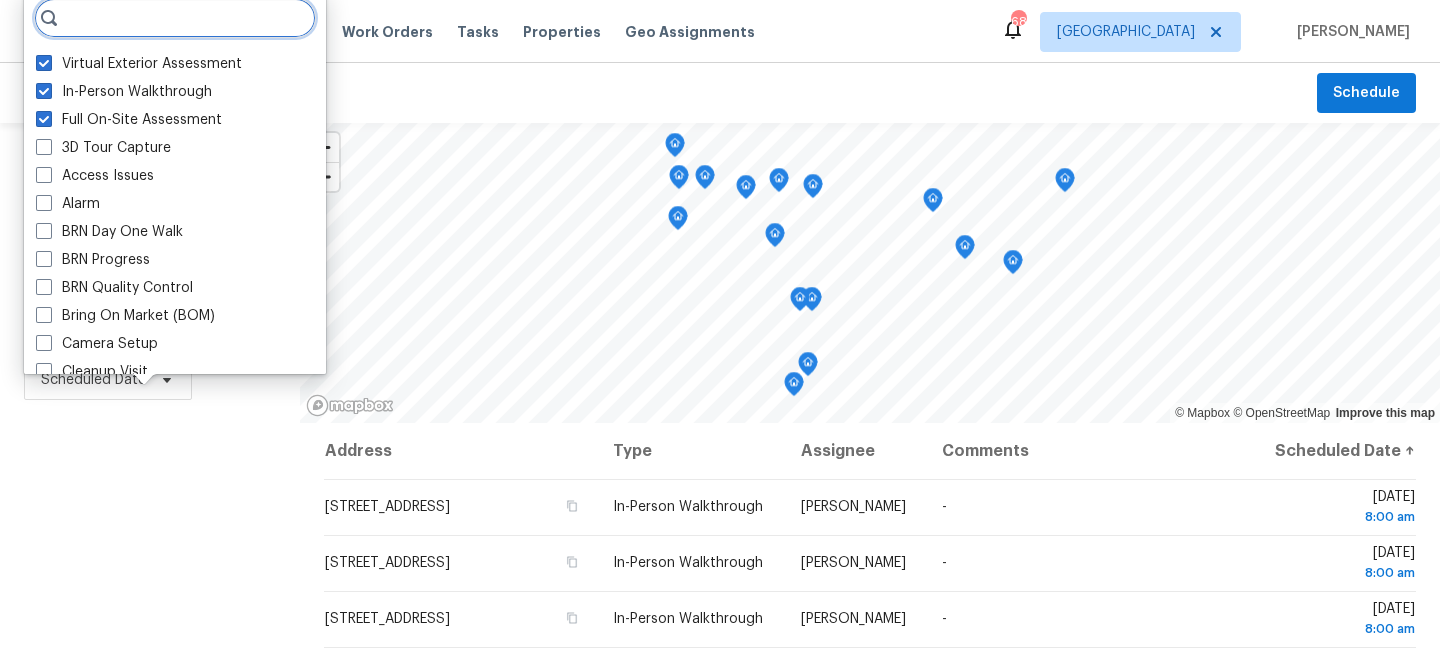 type 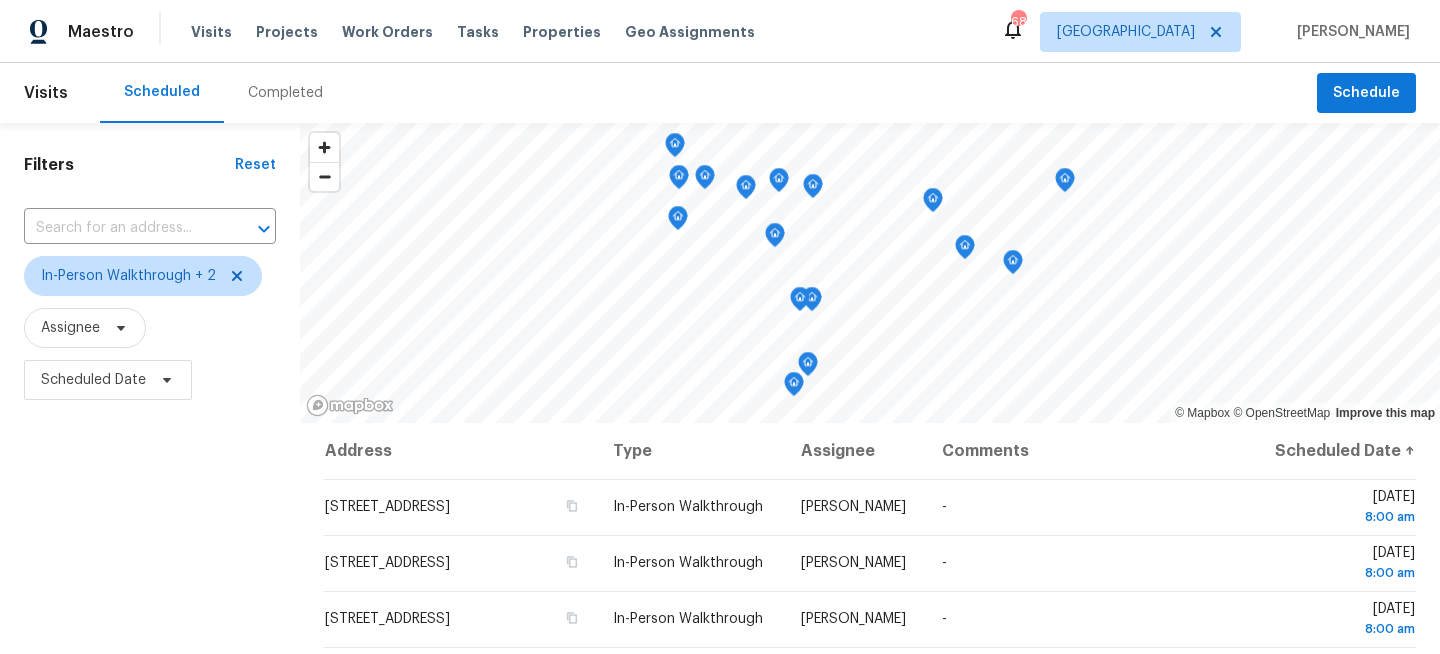 scroll, scrollTop: 0, scrollLeft: 0, axis: both 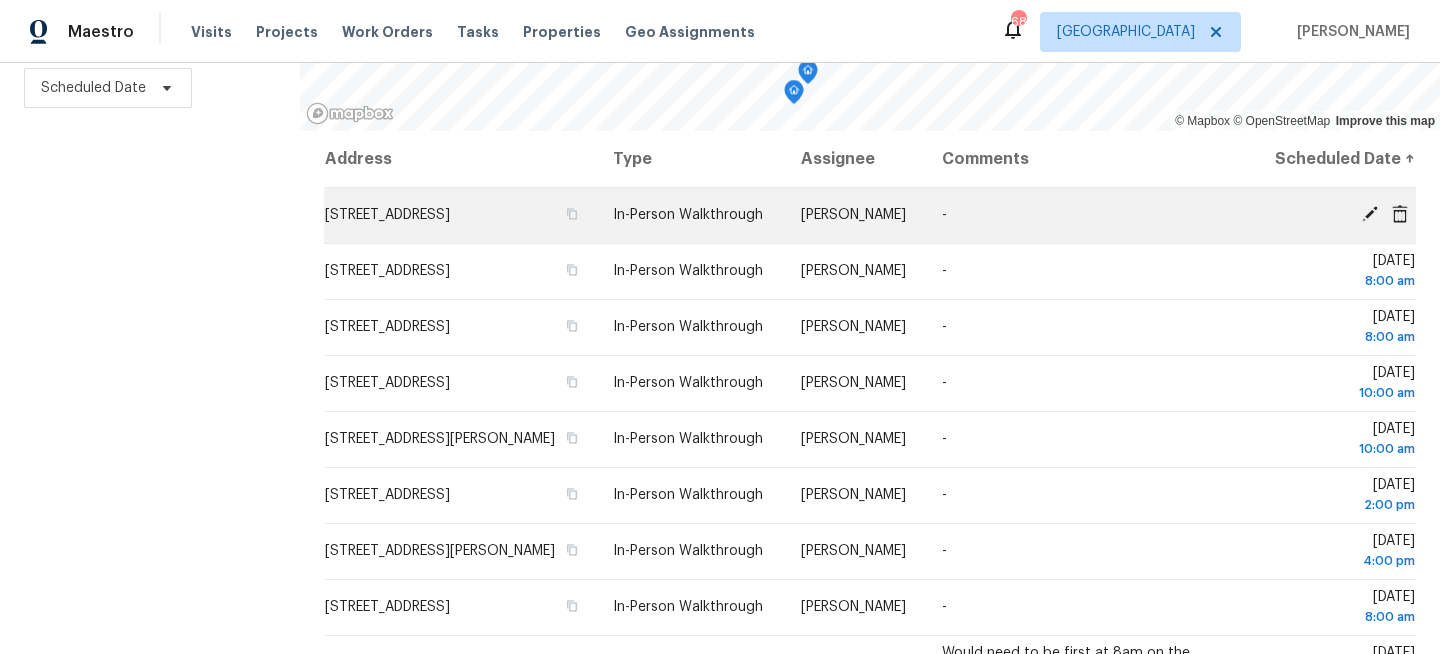click on "614 Hartford Heights St, Spring Hill, FL 34609" at bounding box center [460, 215] 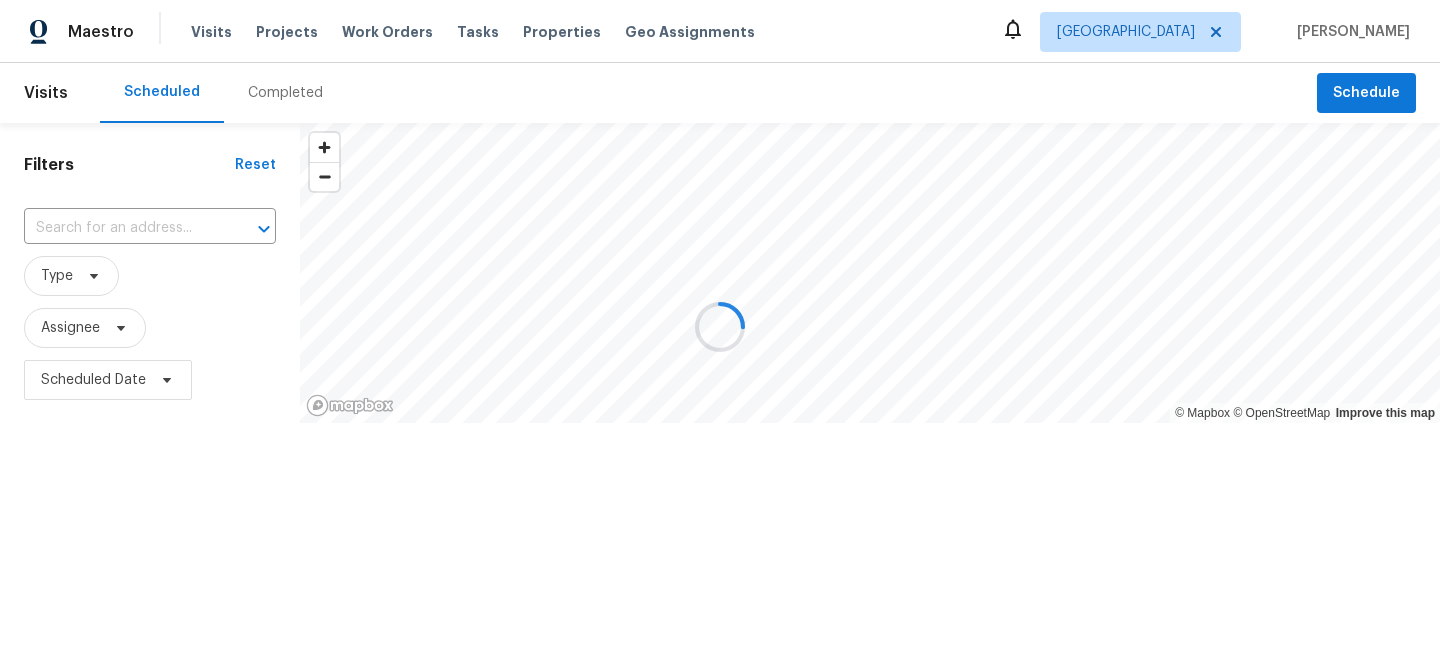 scroll, scrollTop: 0, scrollLeft: 0, axis: both 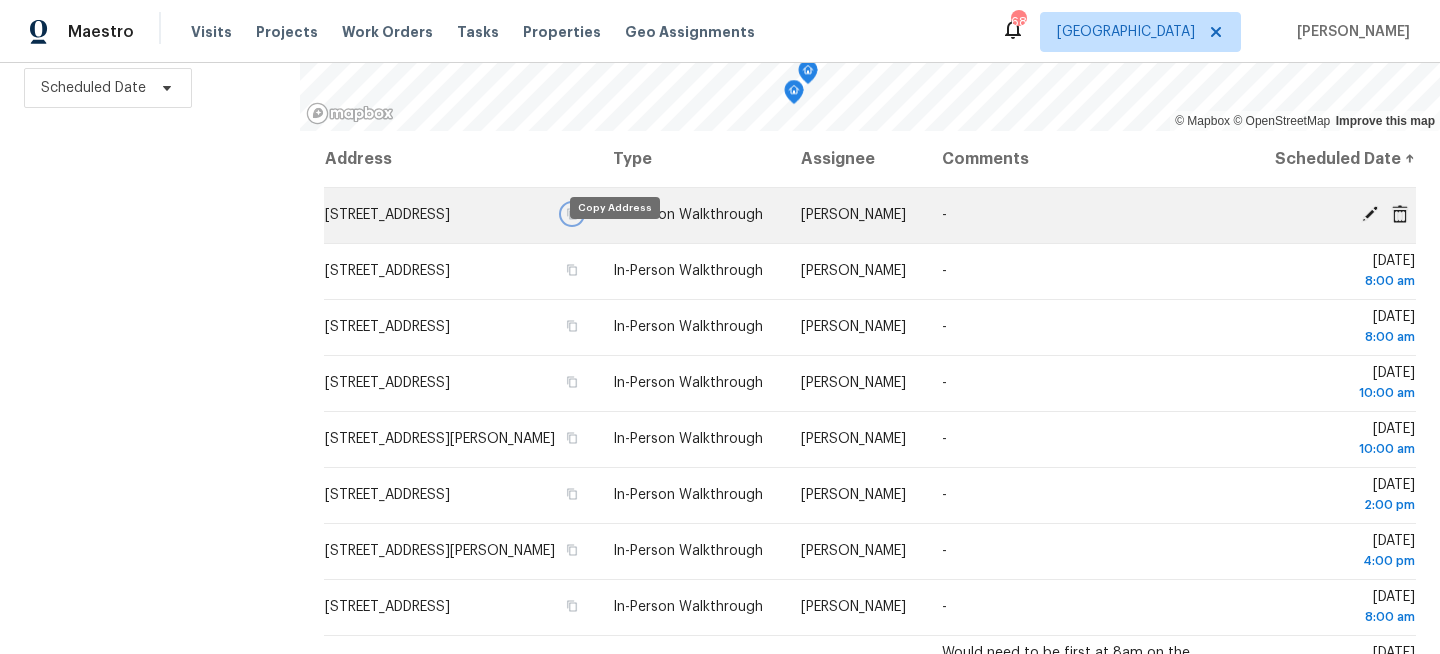 click 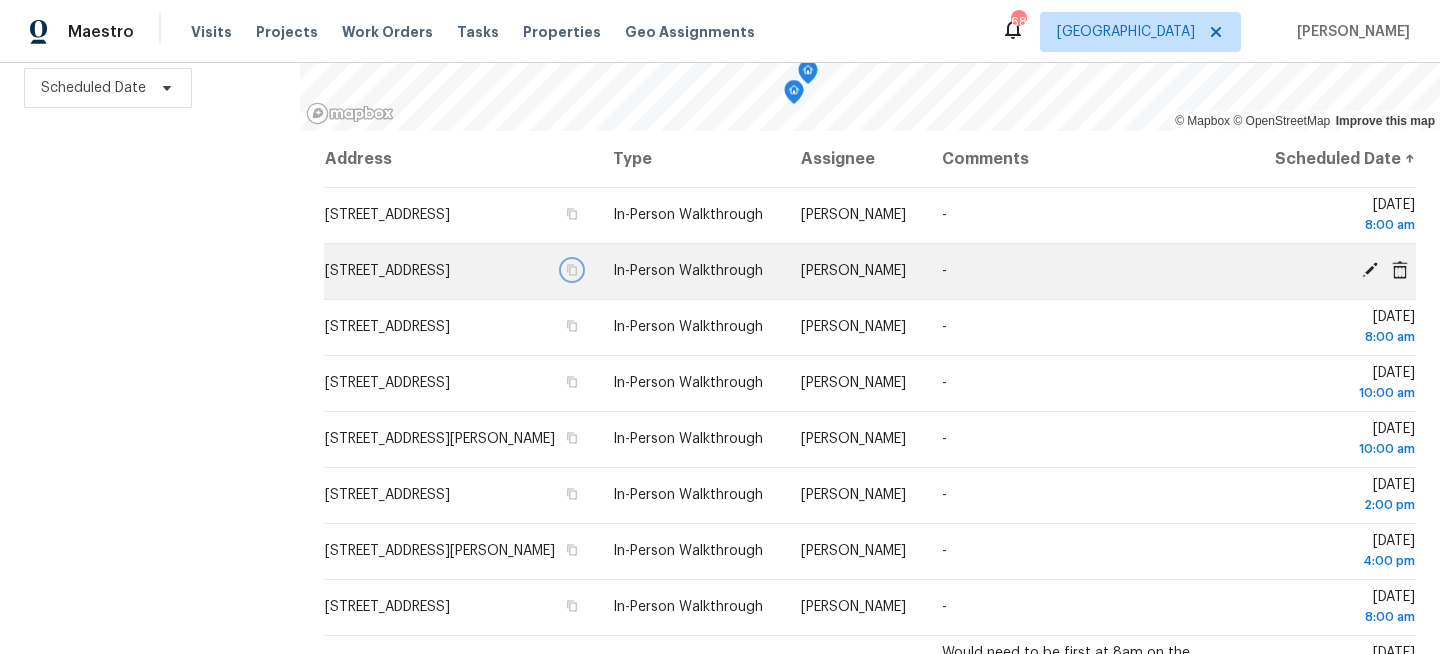 click 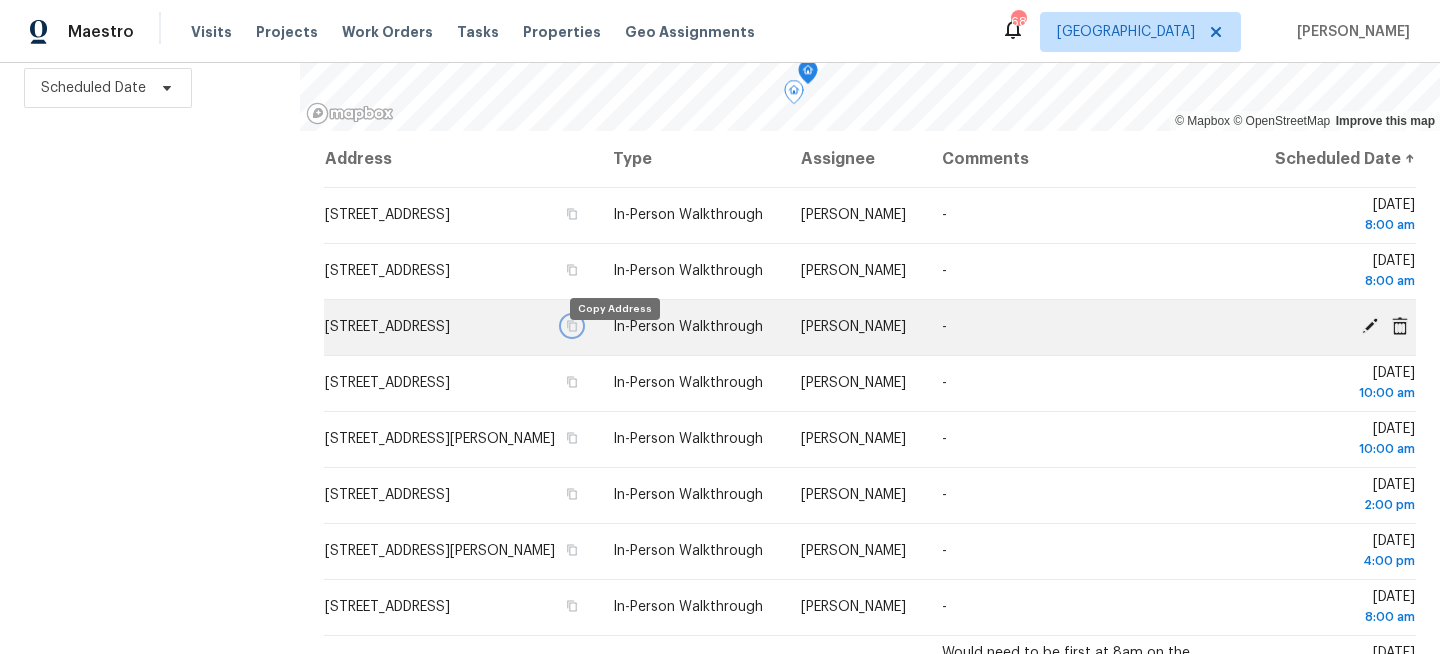 click 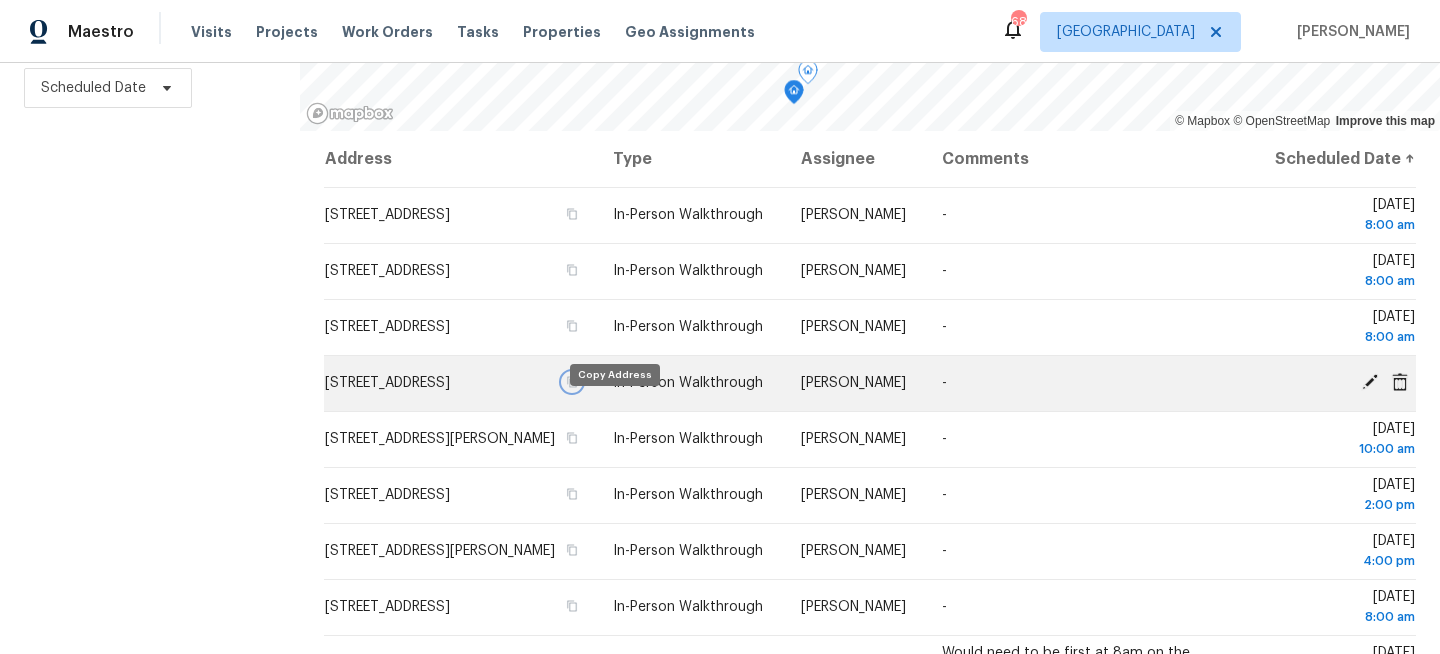 click 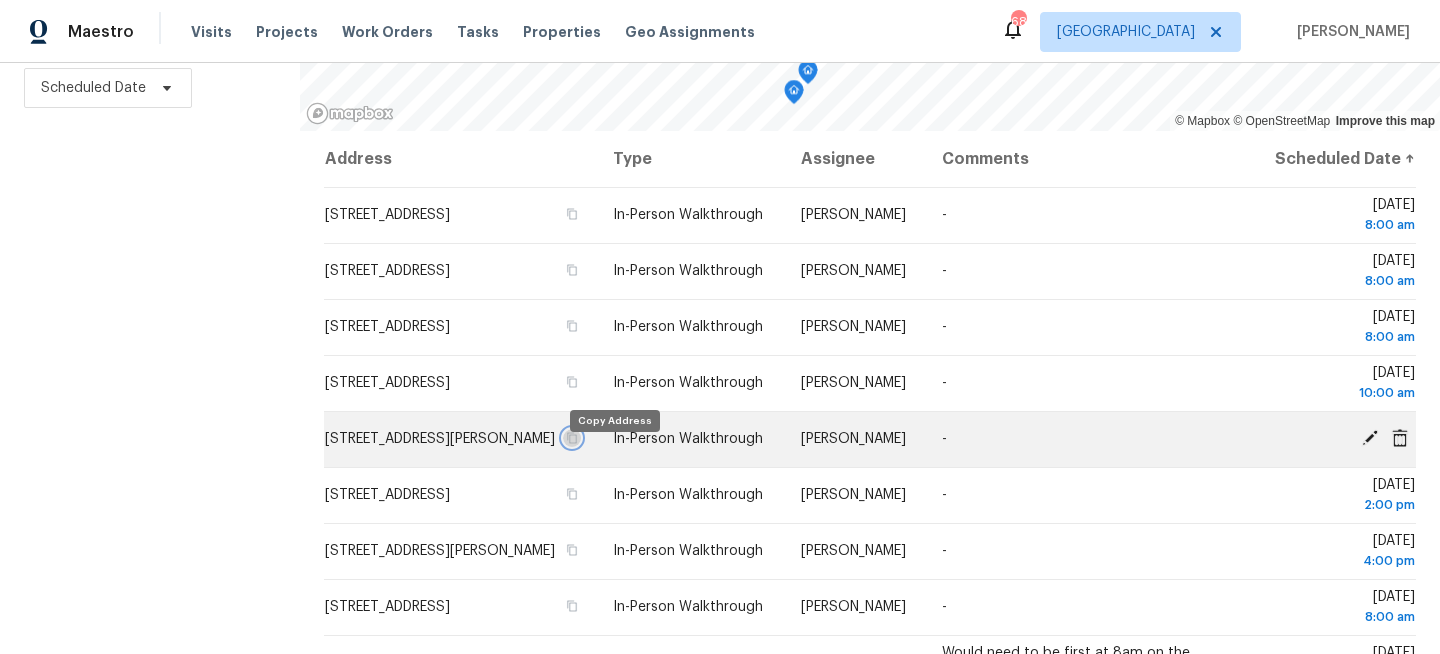click 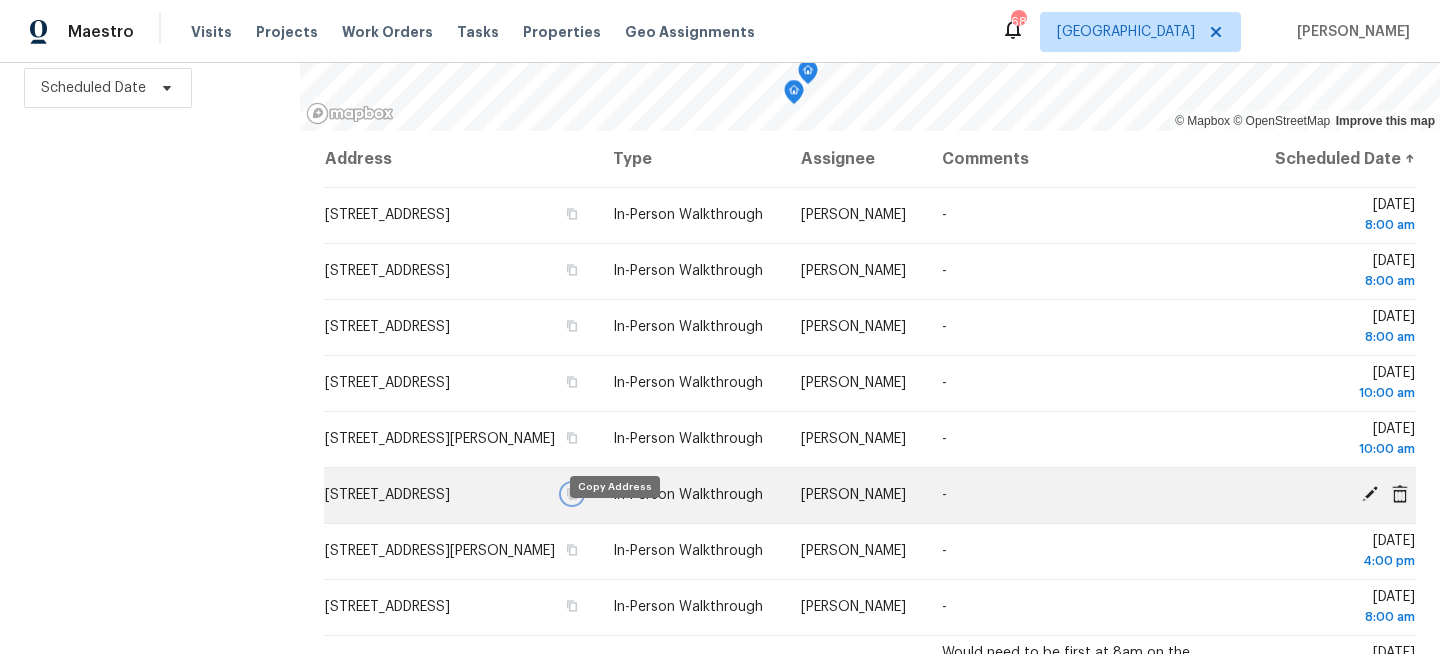 click 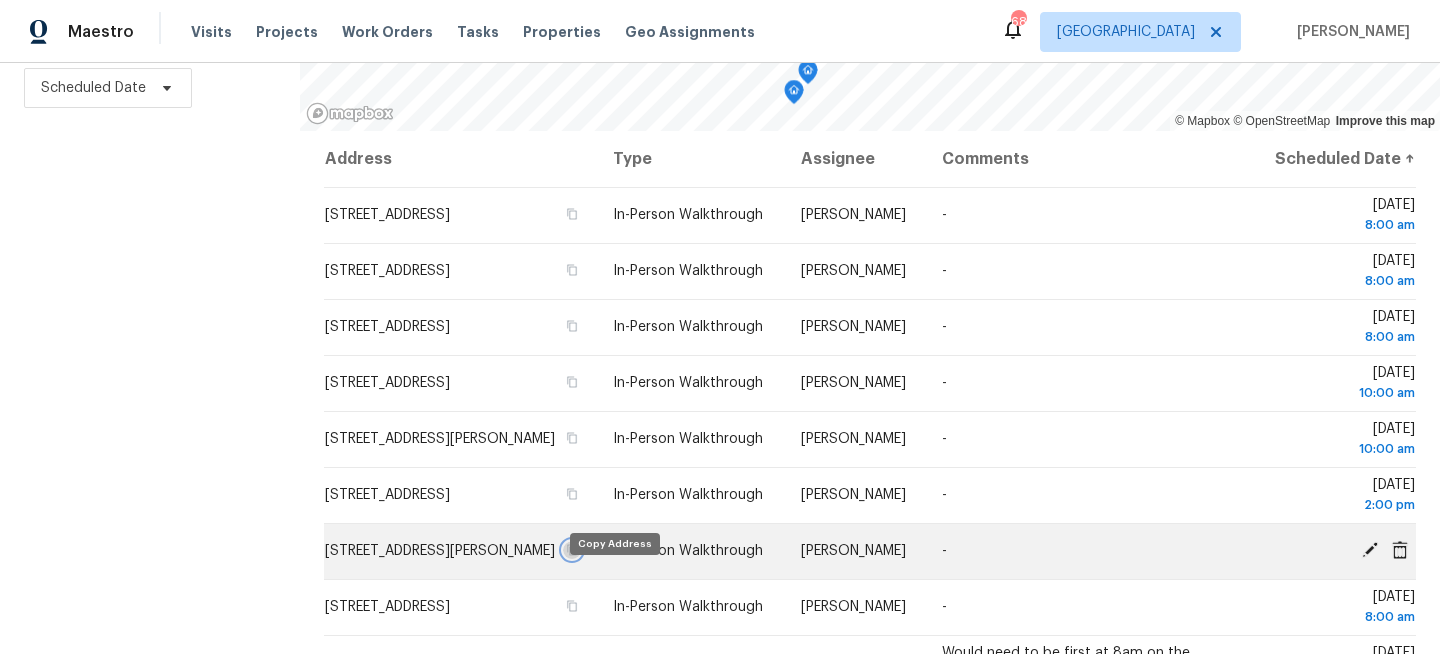 click 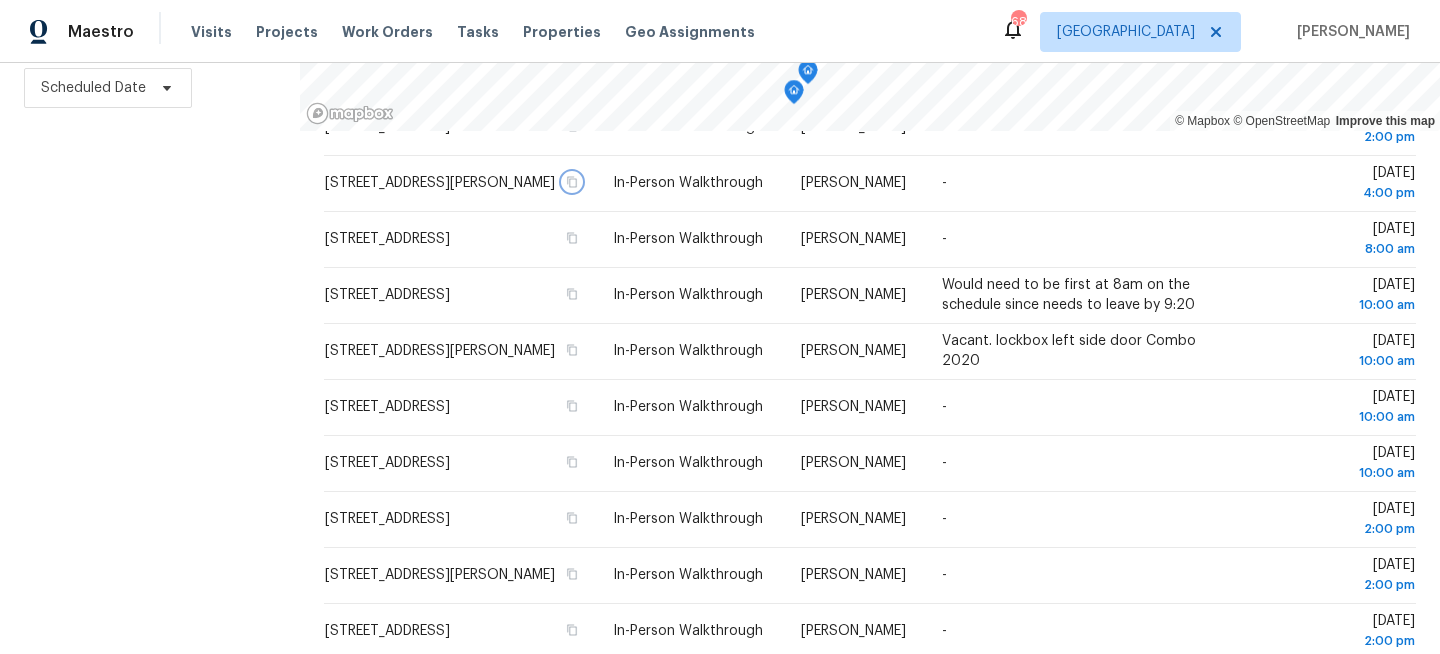 scroll, scrollTop: 370, scrollLeft: 0, axis: vertical 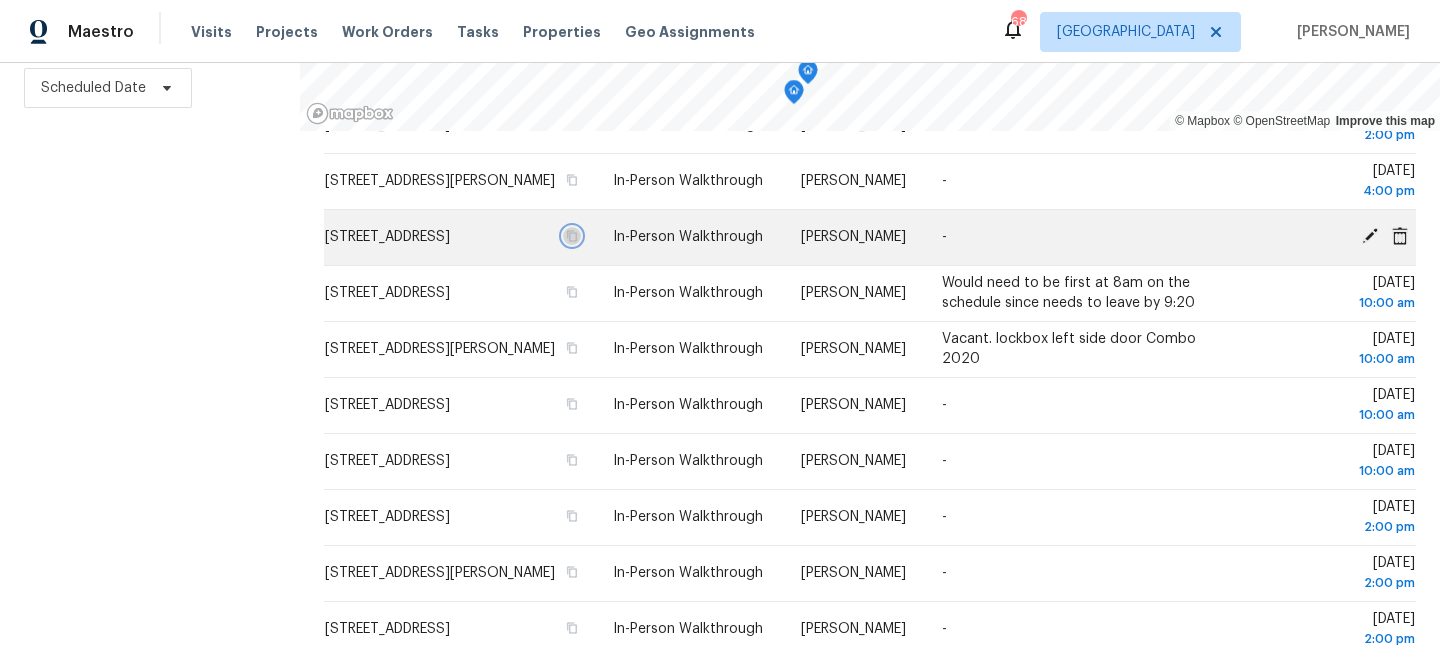 click 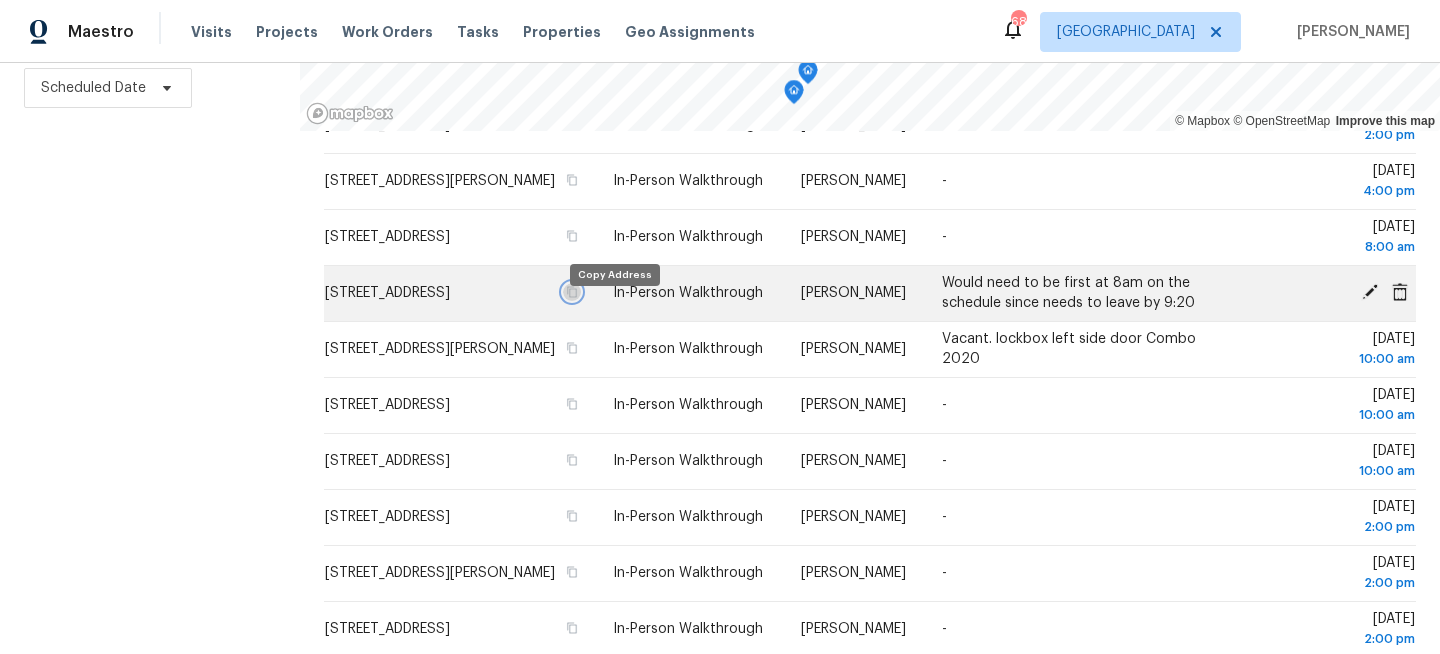 click 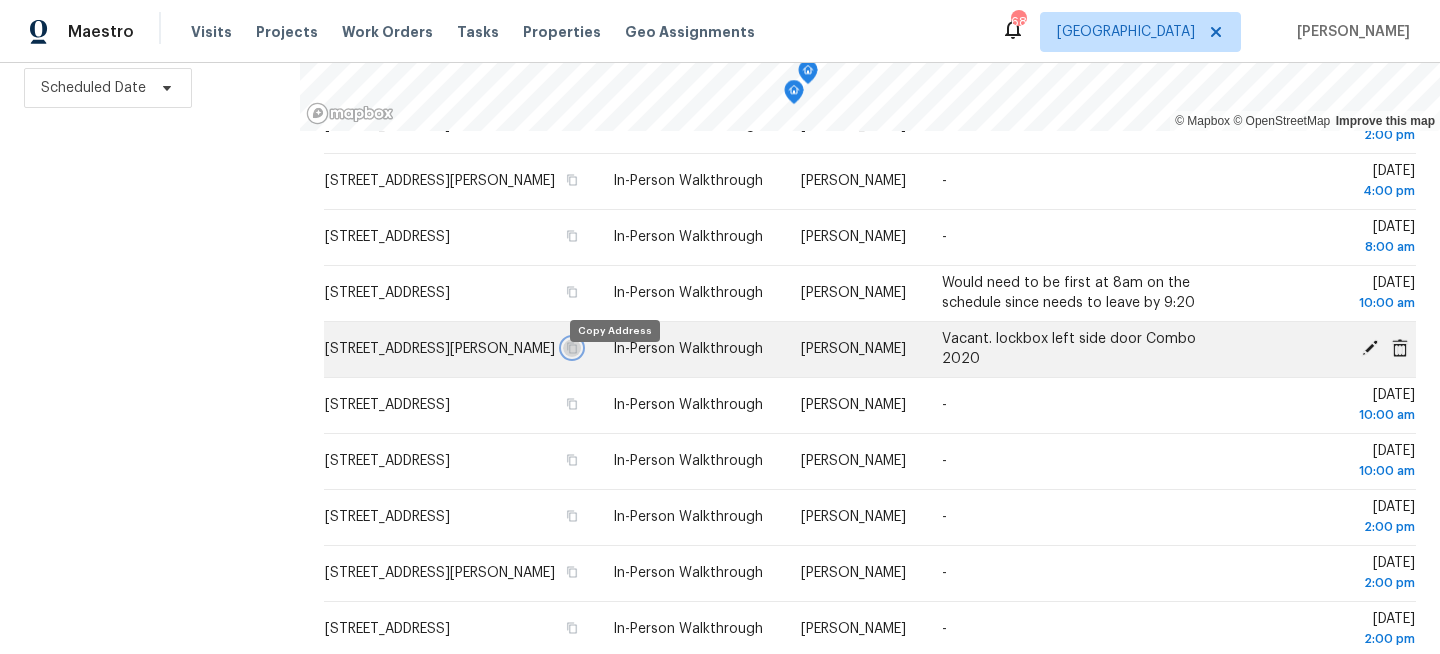 click at bounding box center (572, 348) 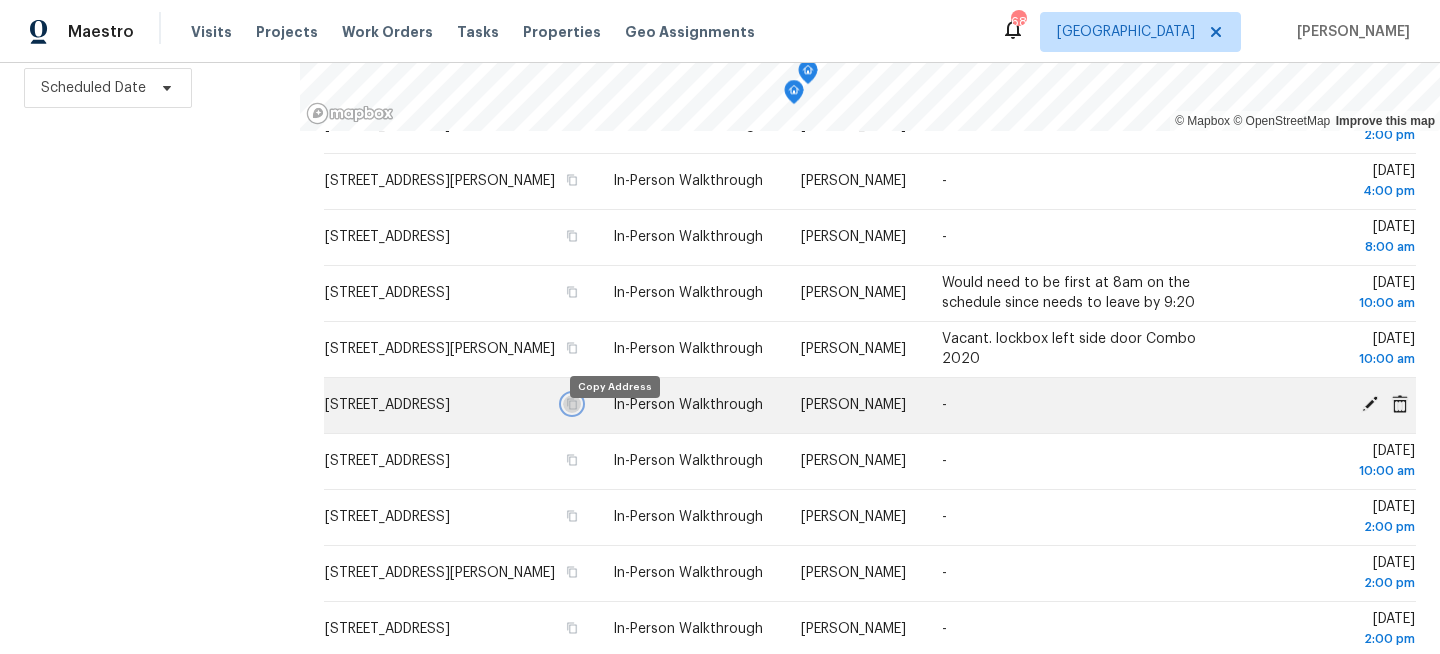 click 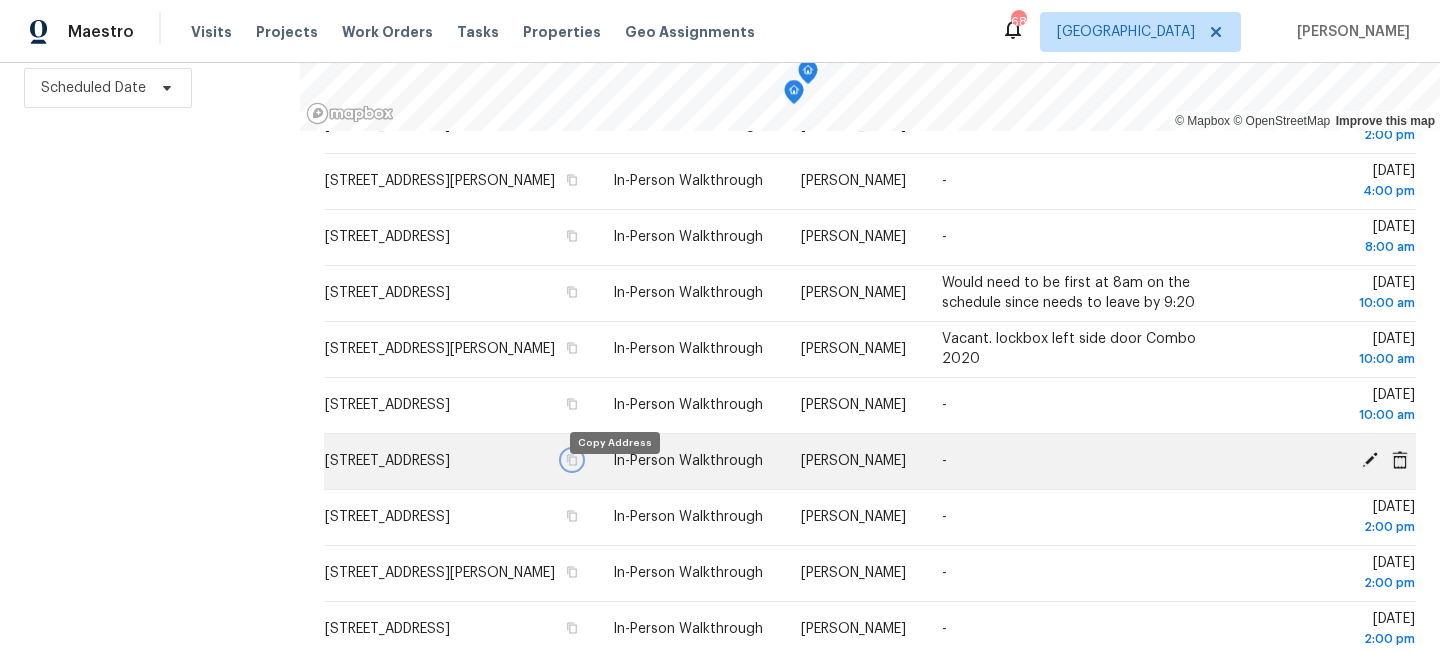 click 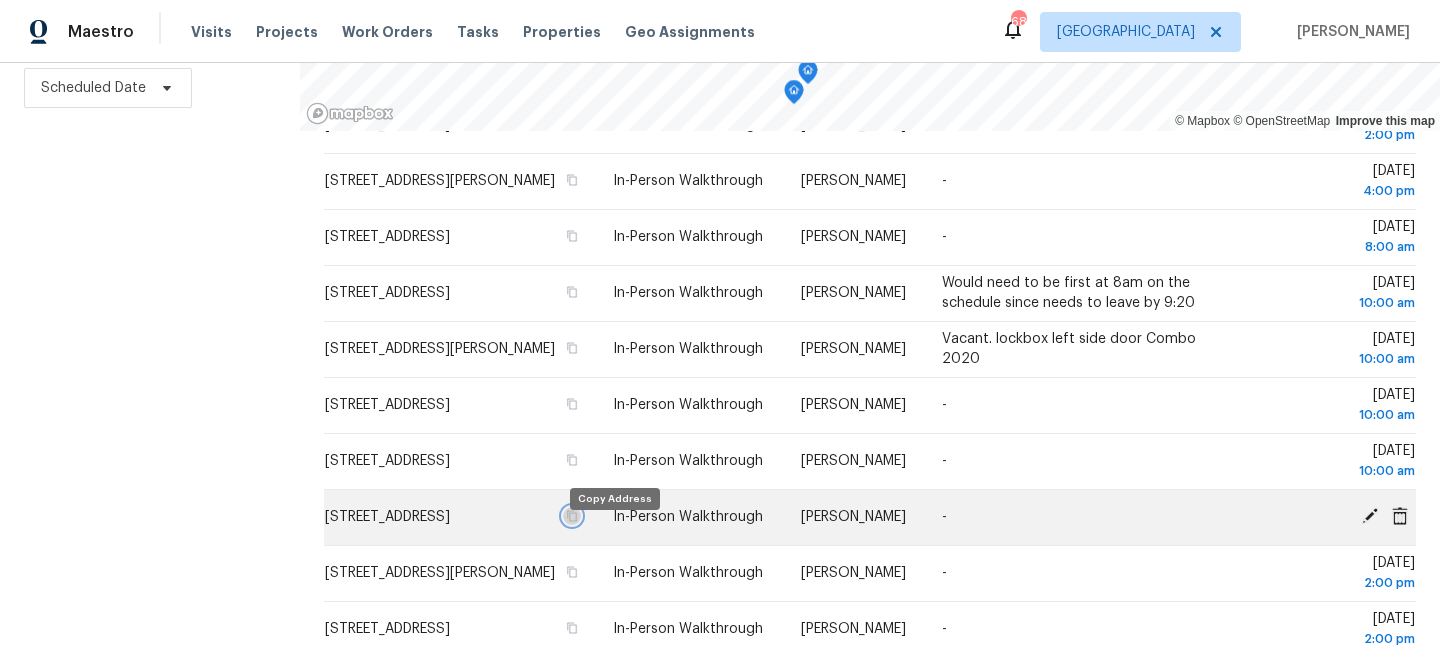 click 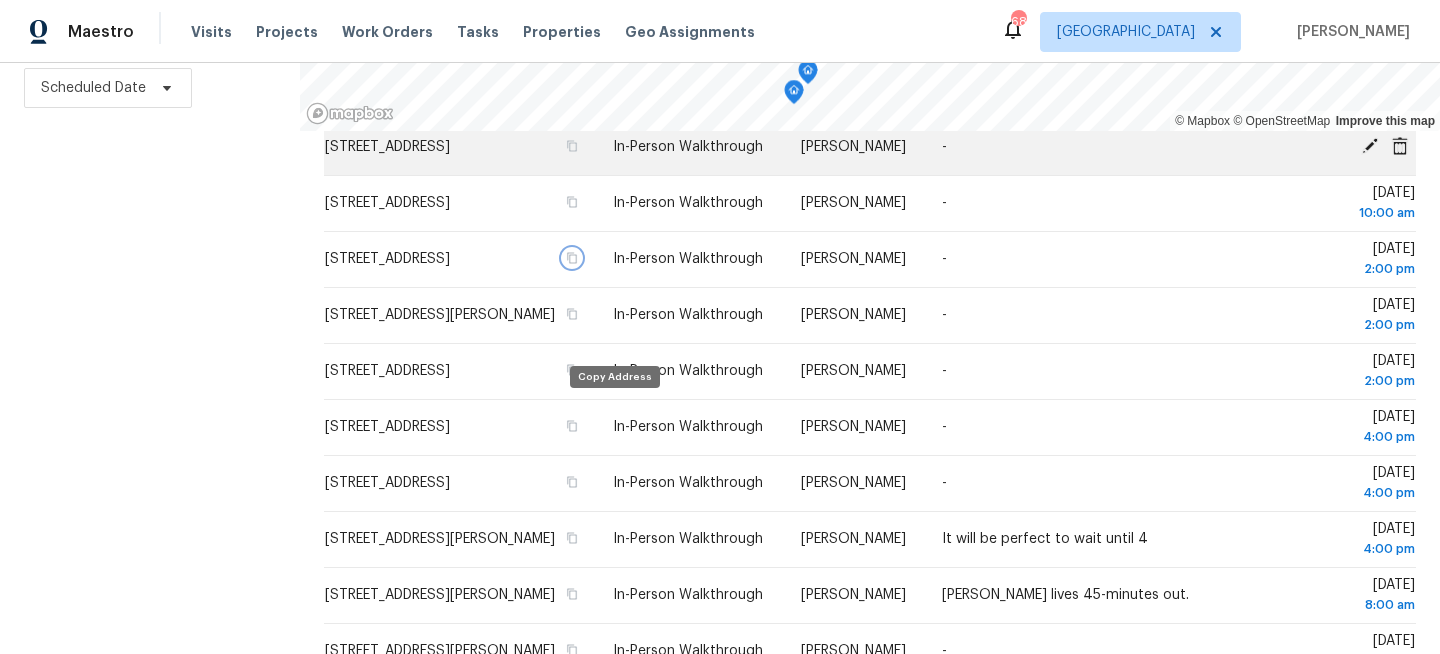 scroll, scrollTop: 723, scrollLeft: 0, axis: vertical 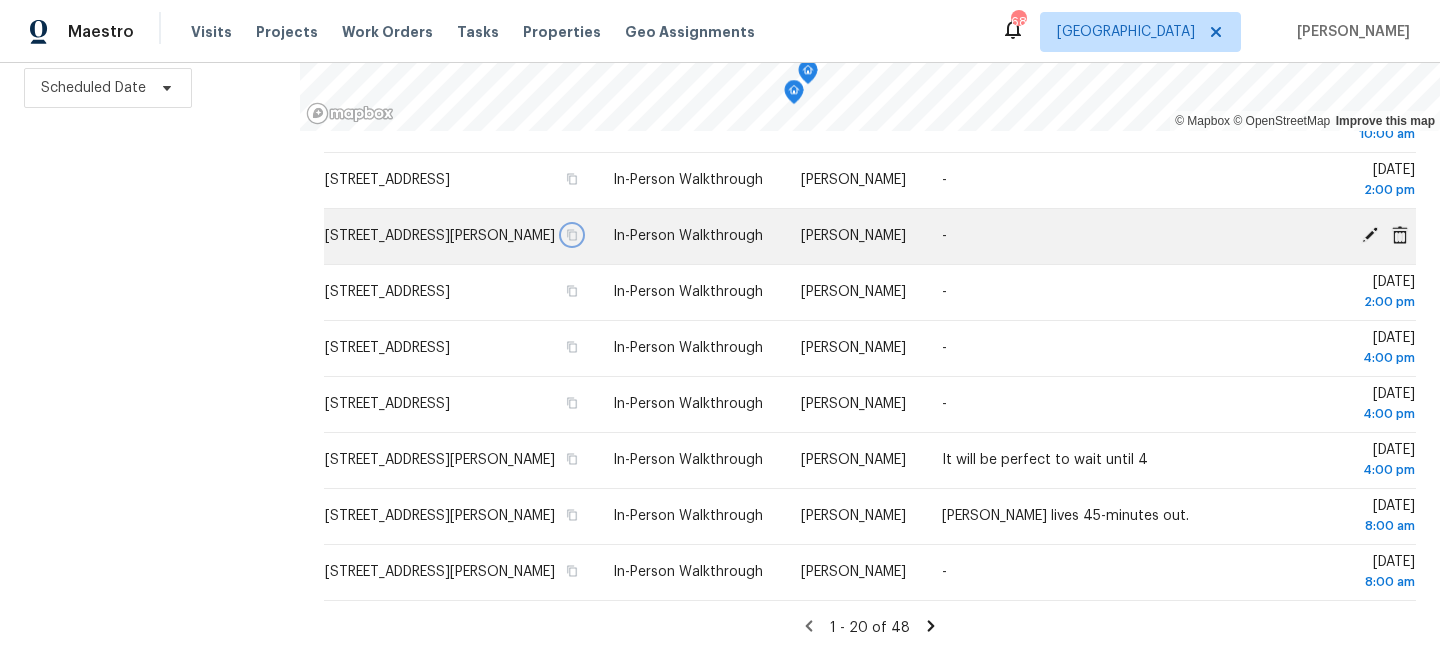 click 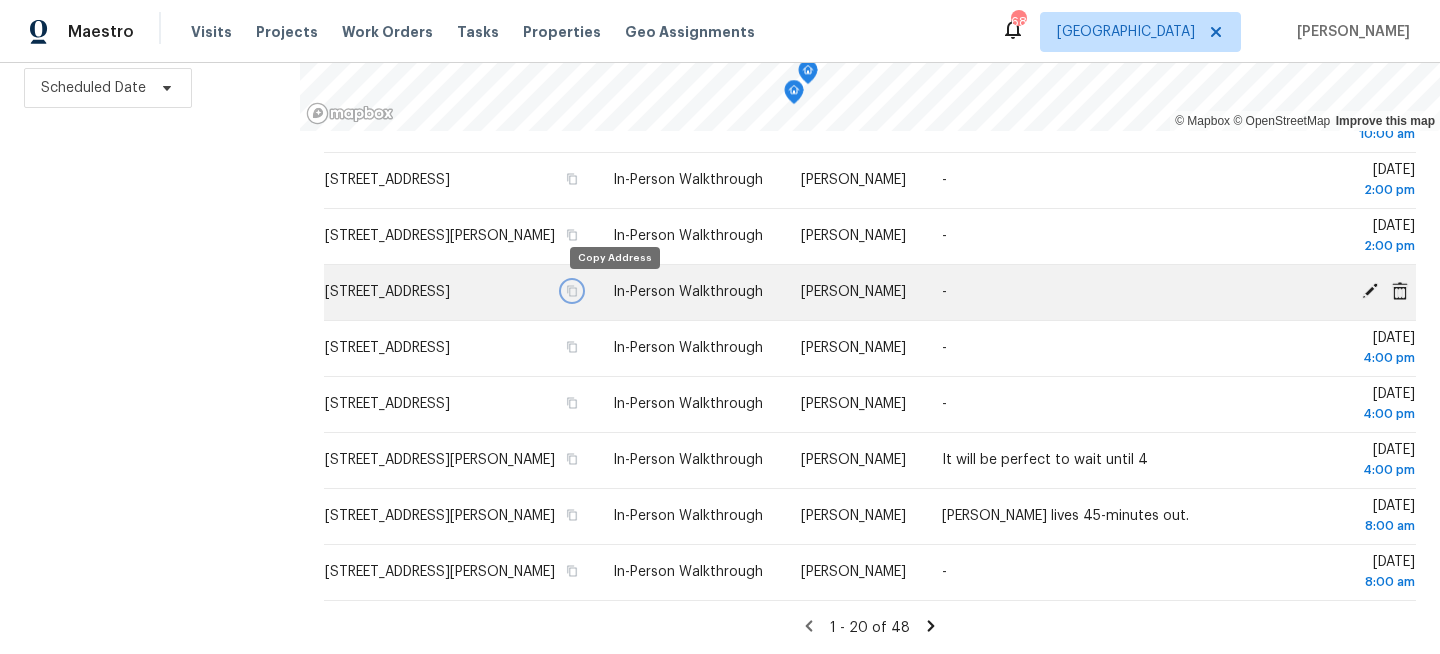click 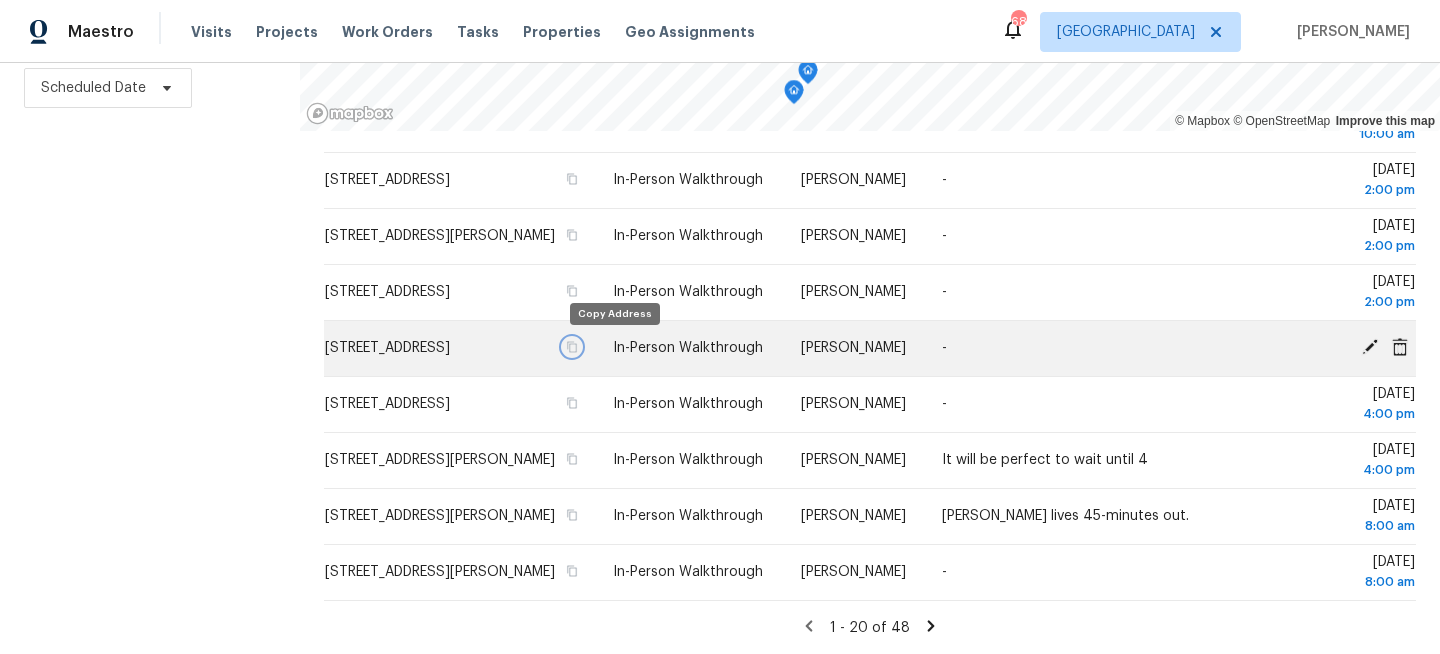click 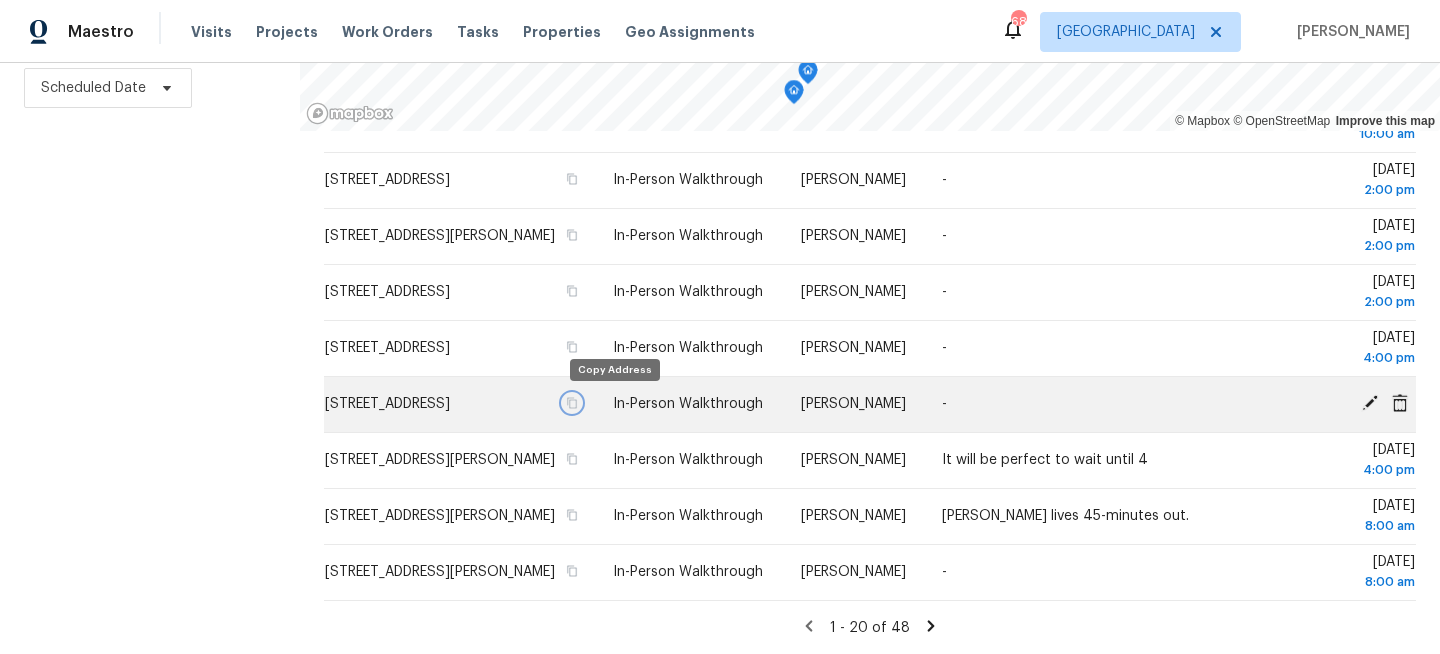 click at bounding box center (572, 403) 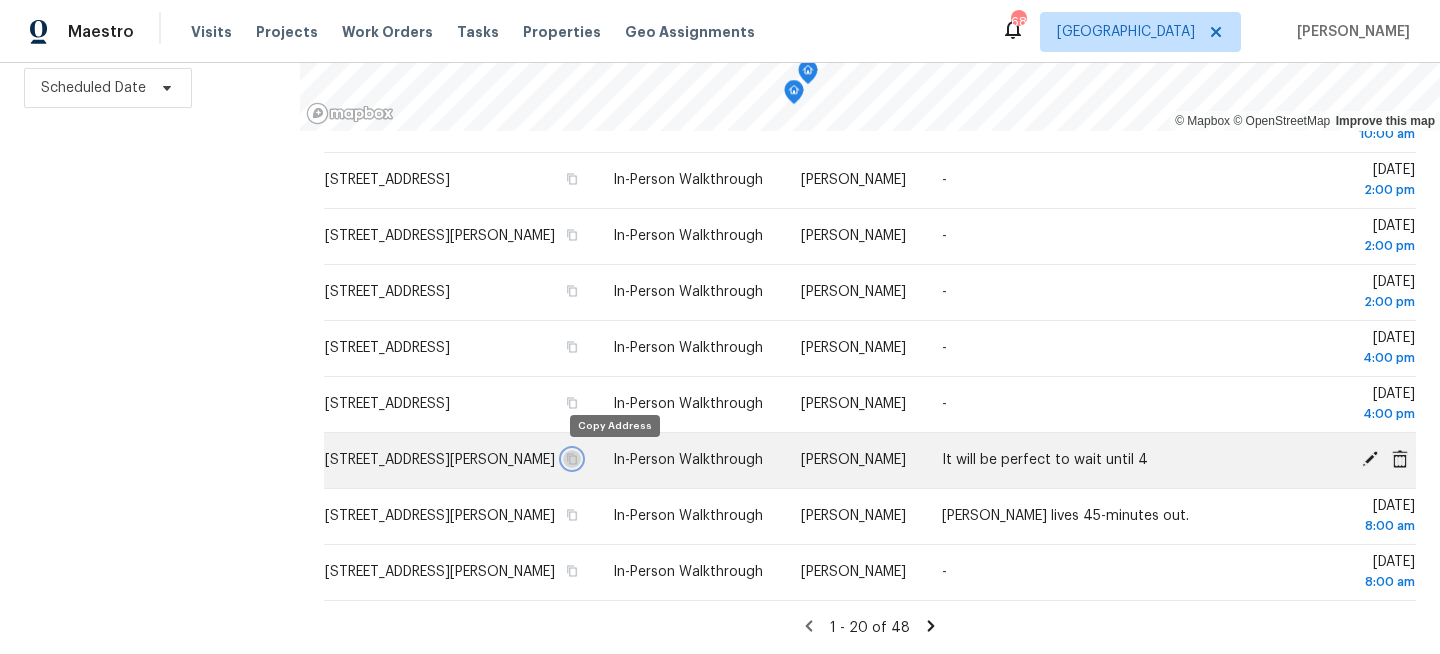 click at bounding box center [572, 459] 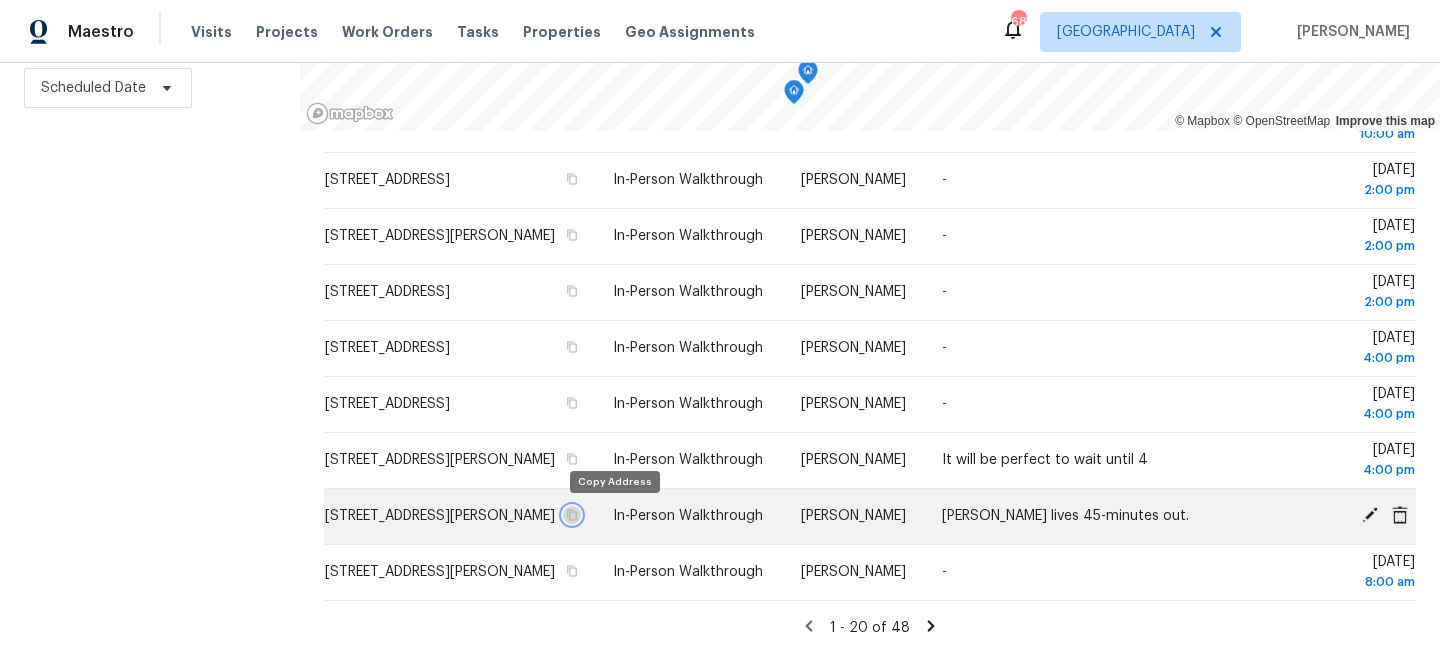 click 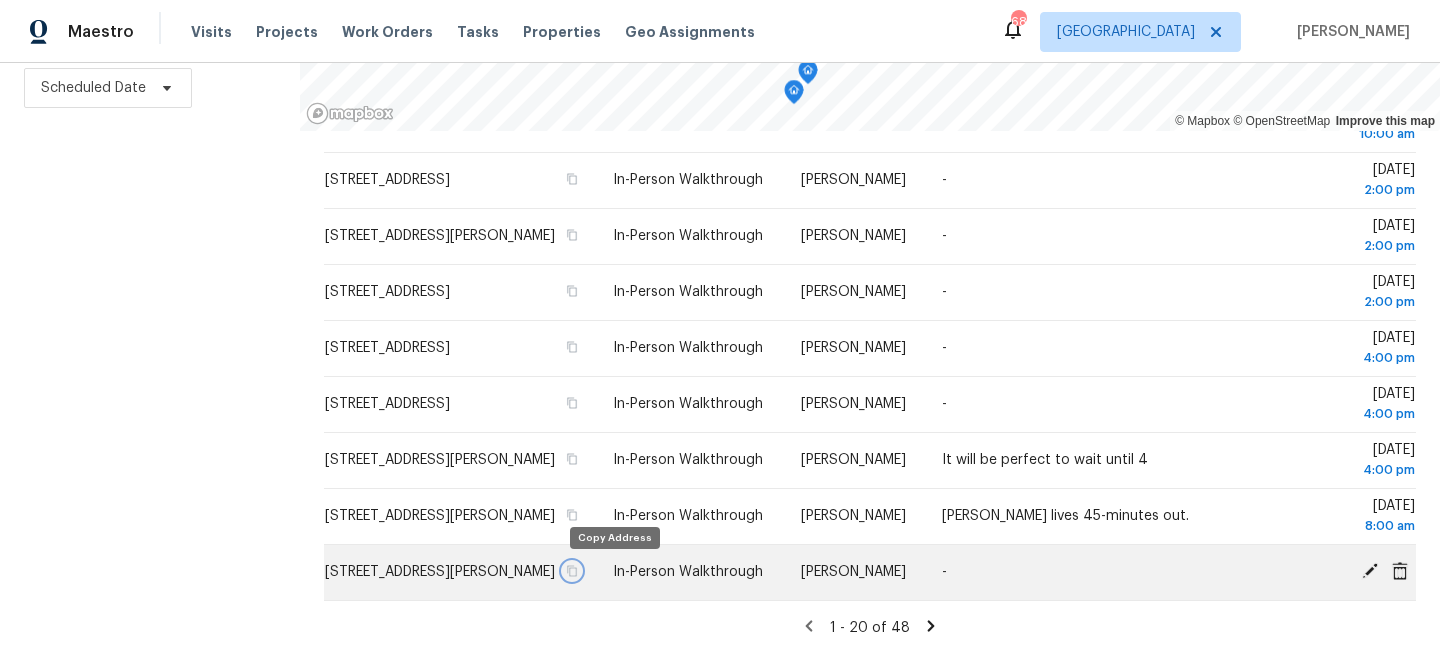 click 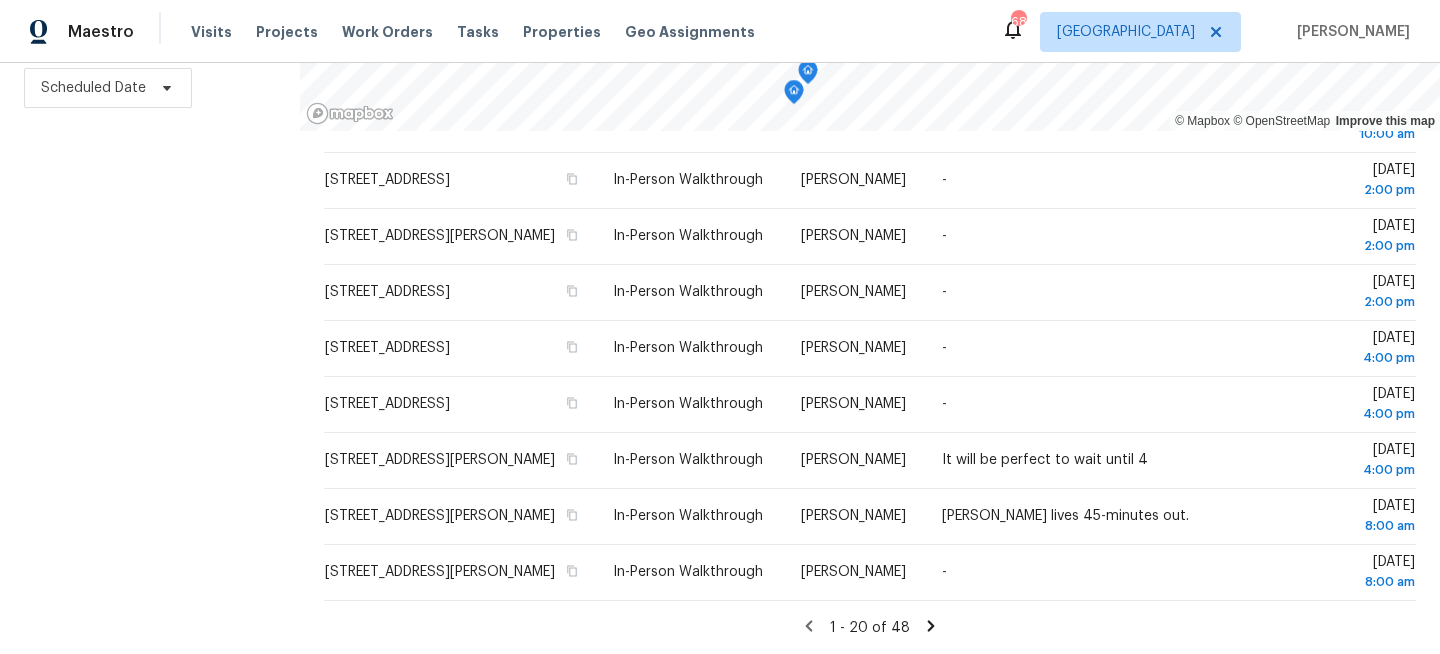 click 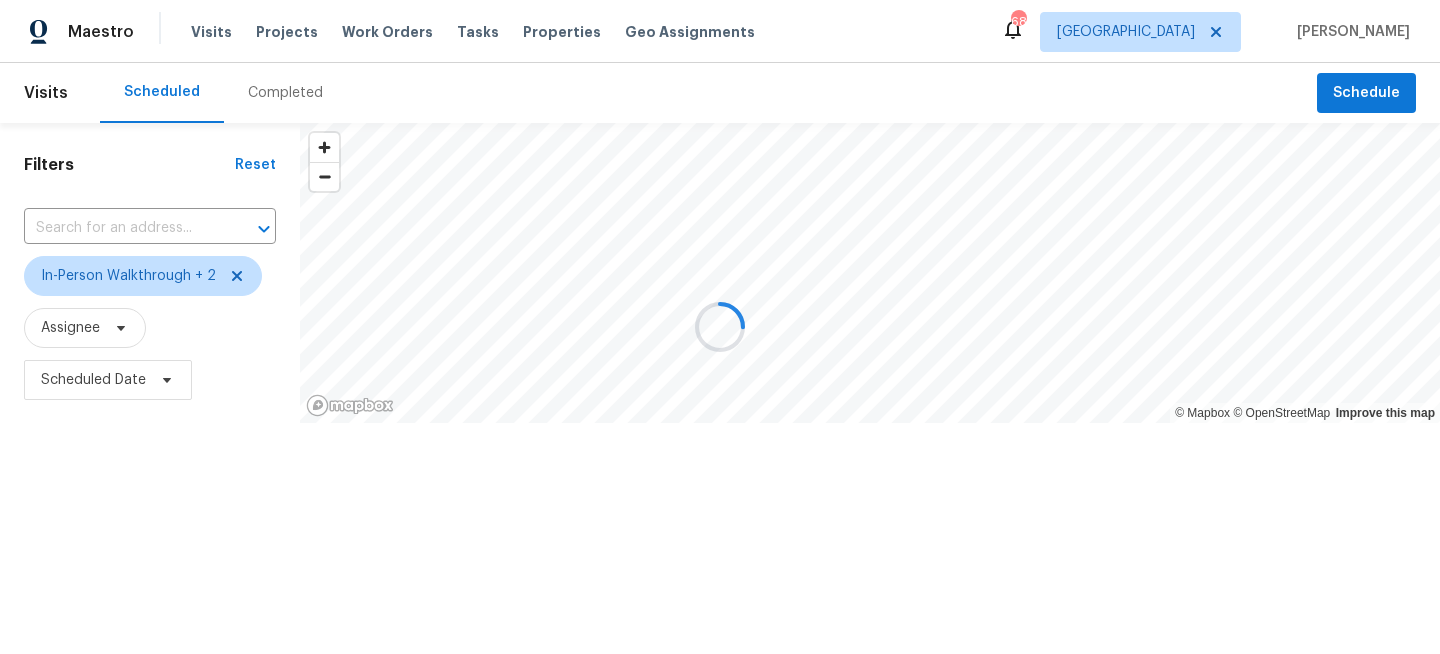 scroll, scrollTop: 0, scrollLeft: 0, axis: both 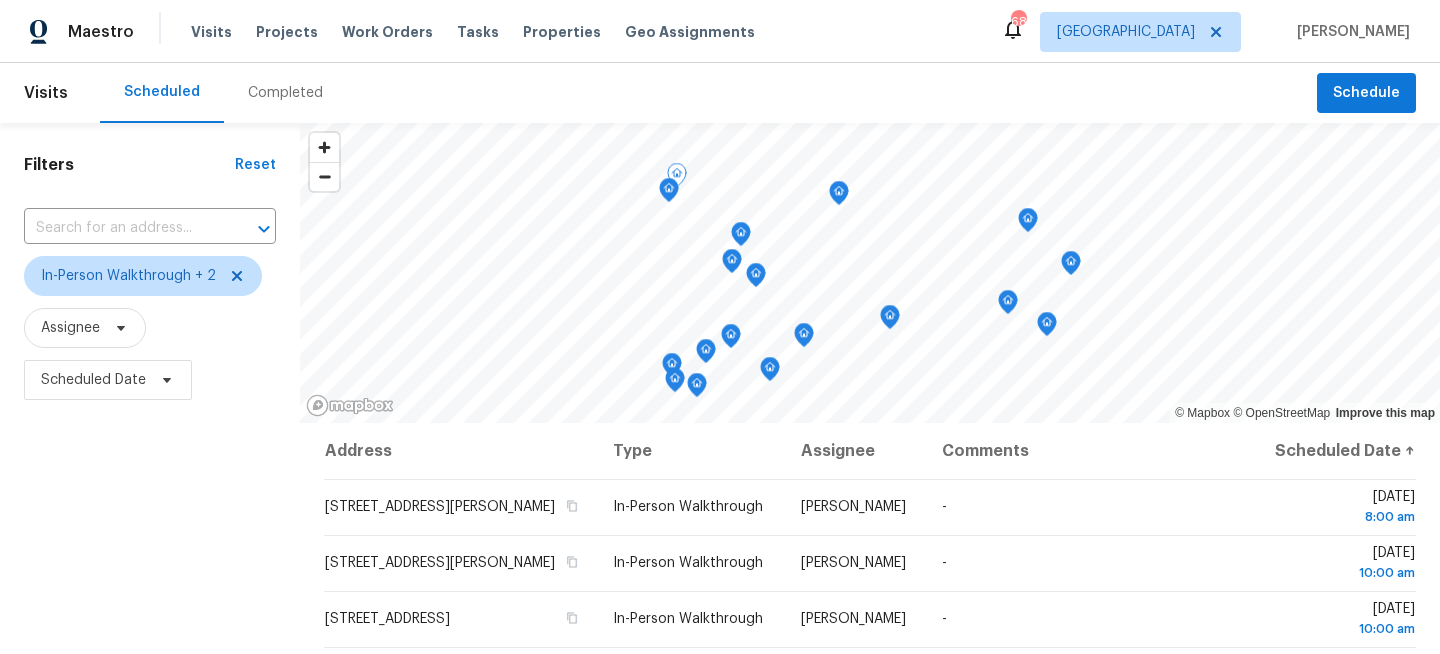 click on "Filters Reset ​ In-Person Walkthrough + 2 Assignee Scheduled Date" at bounding box center (150, 534) 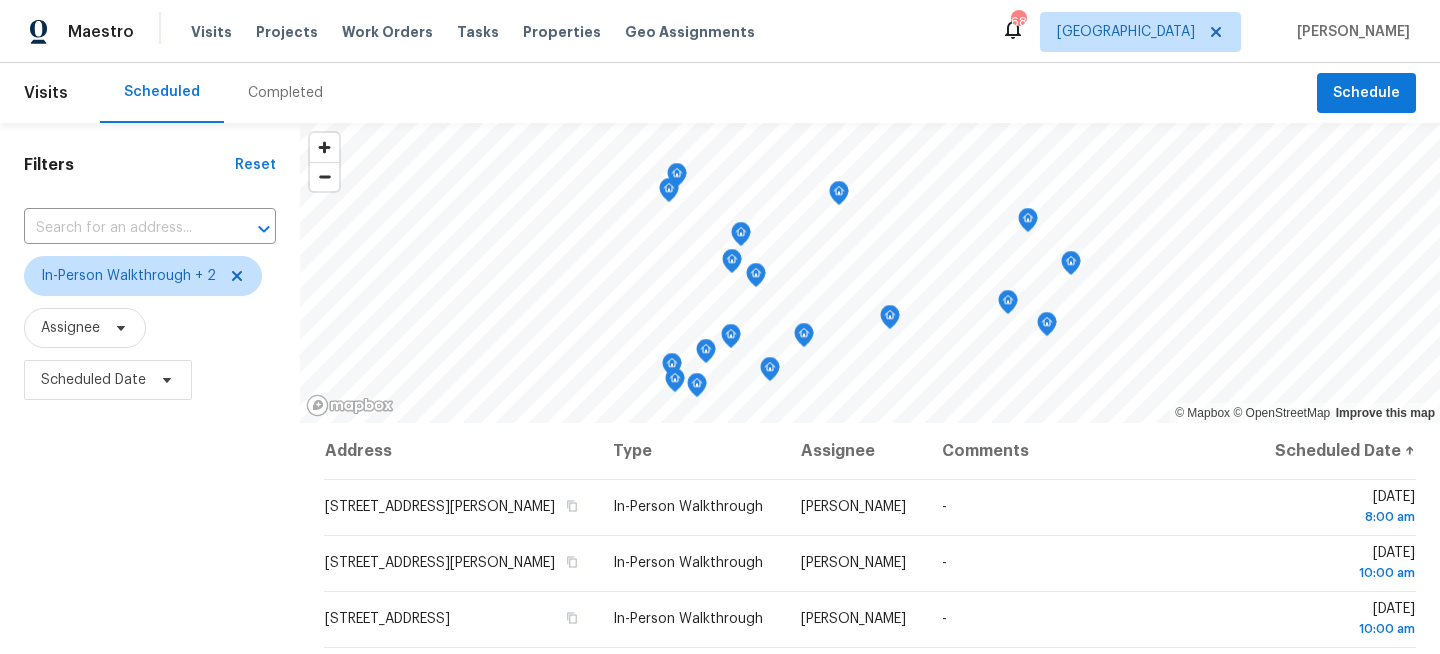 scroll, scrollTop: 292, scrollLeft: 0, axis: vertical 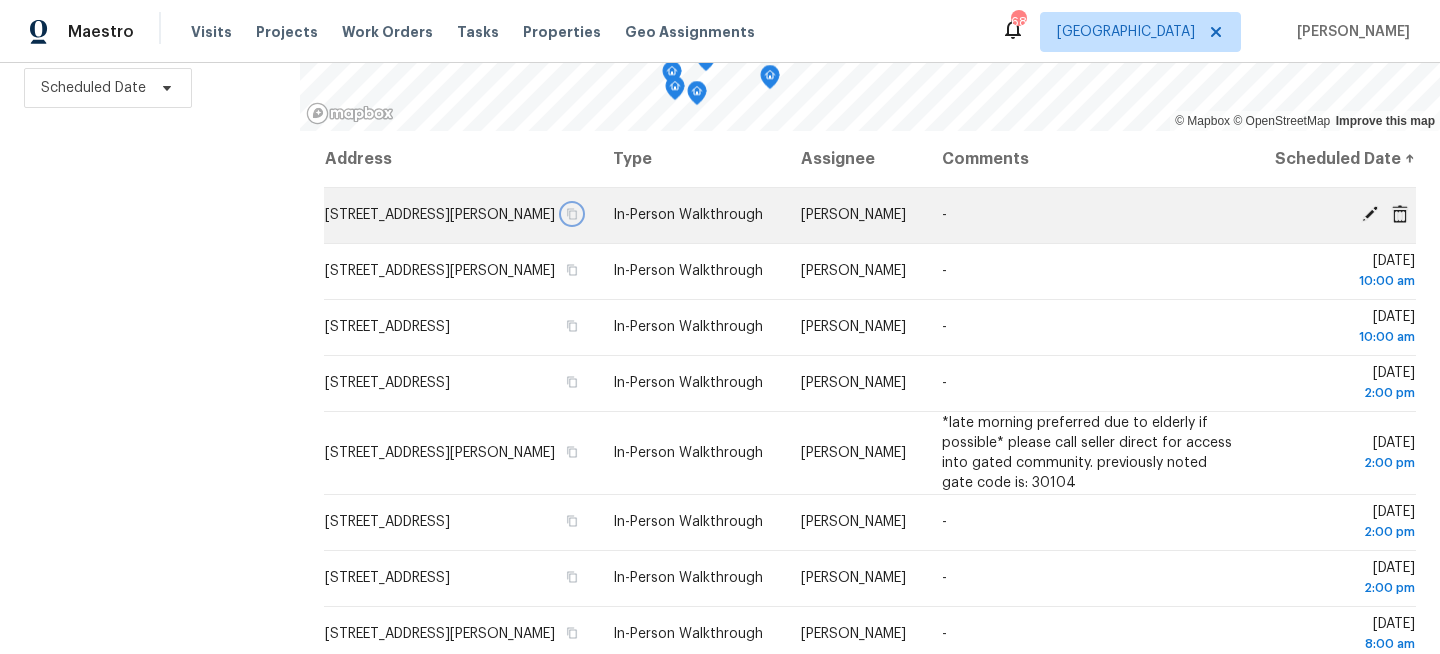 click at bounding box center [572, 214] 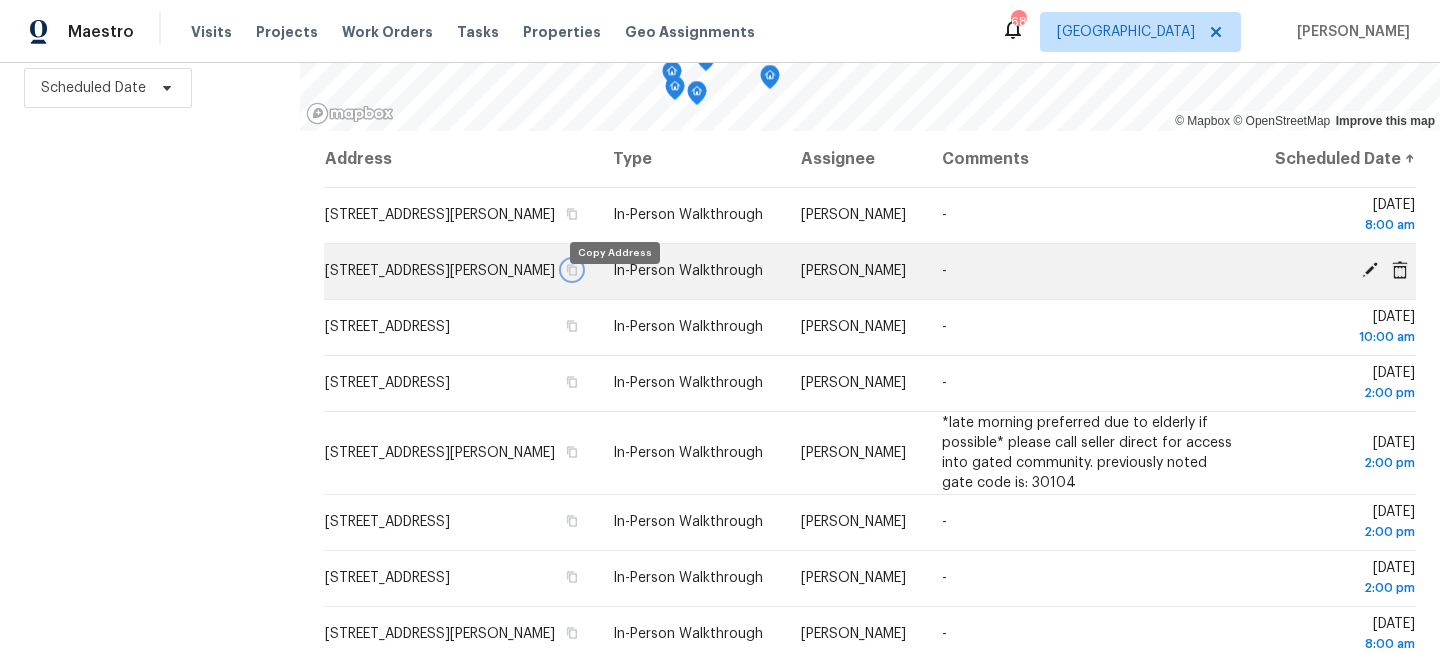 click 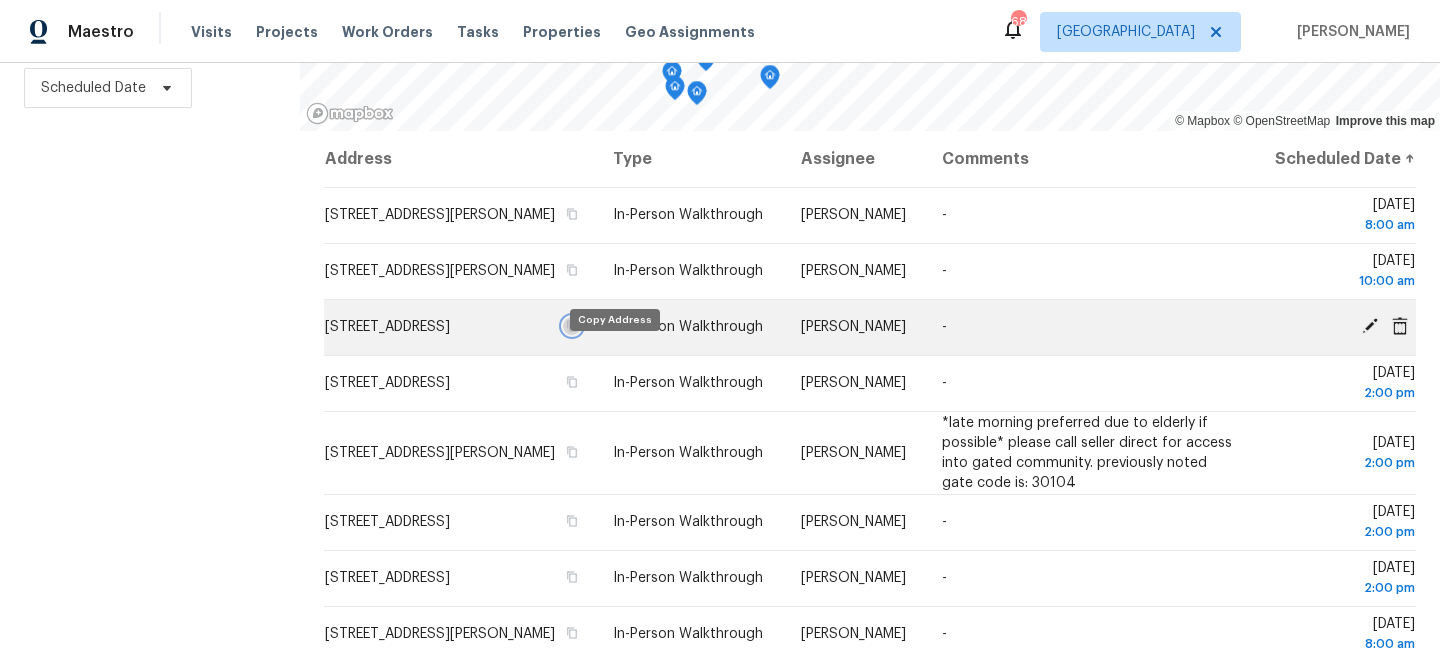 click at bounding box center [572, 326] 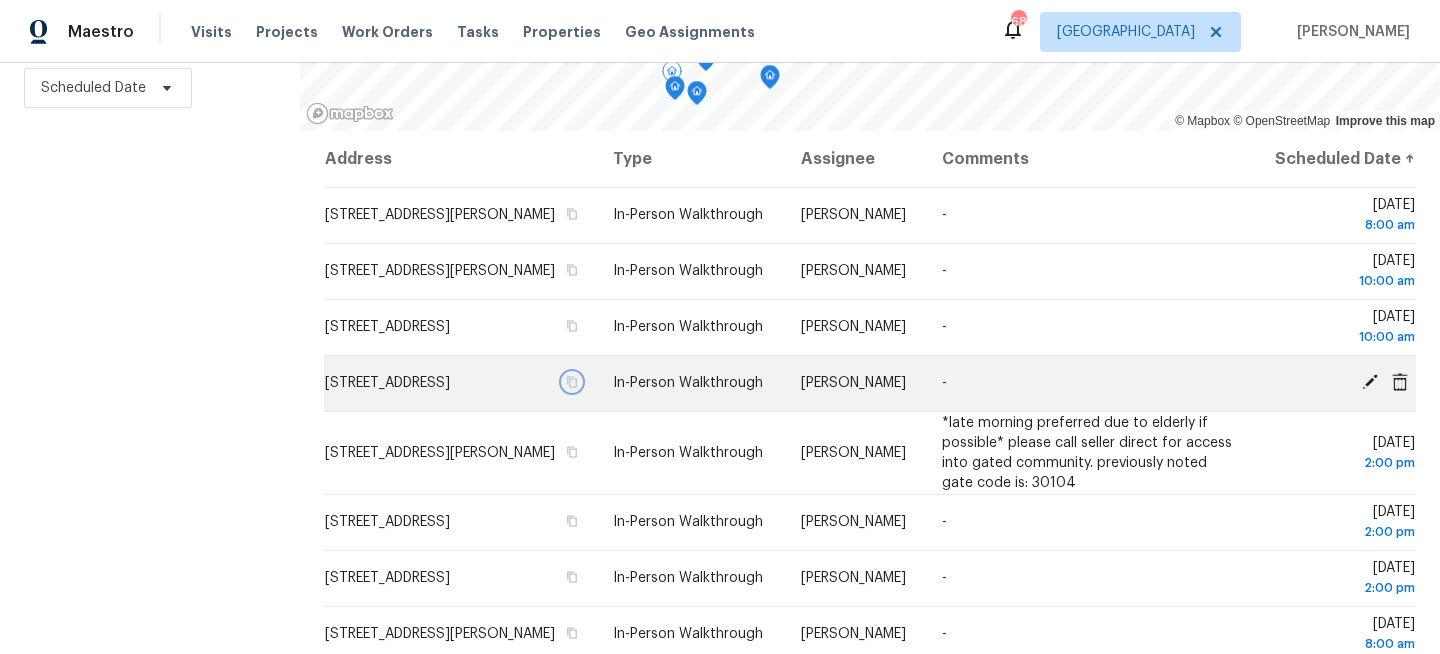 click 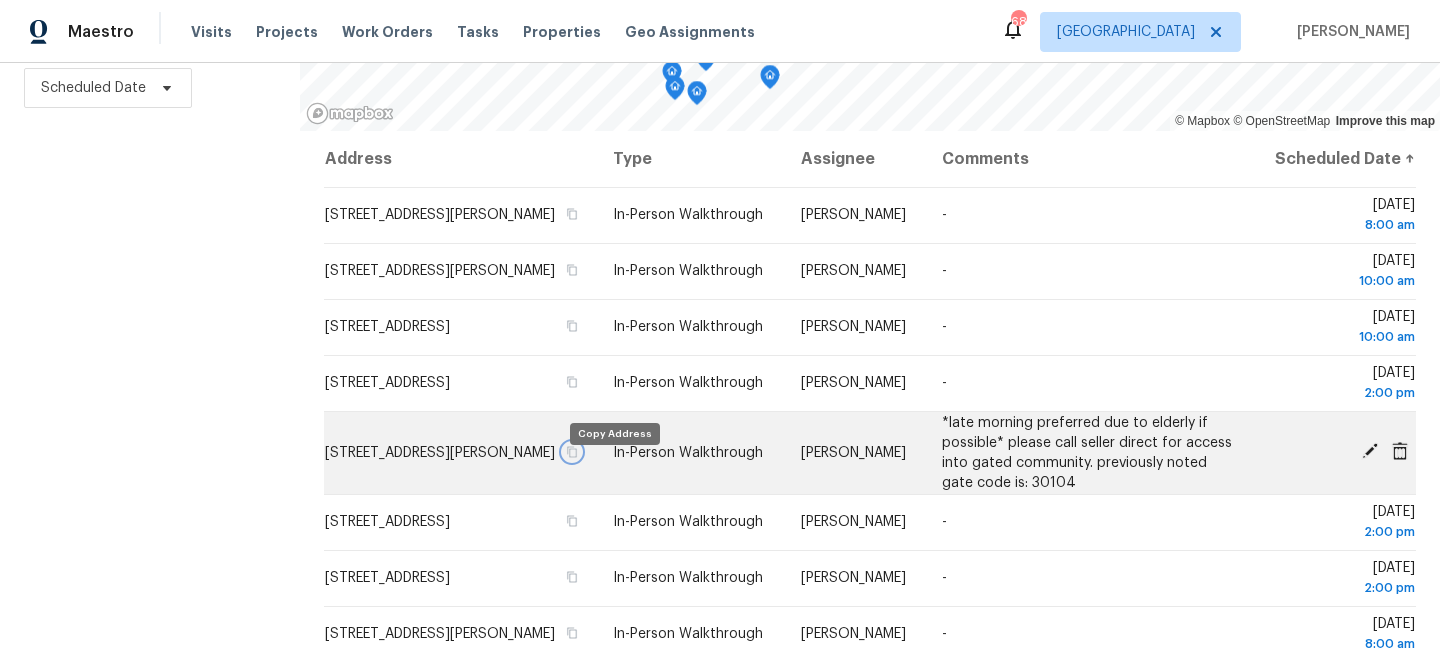 click 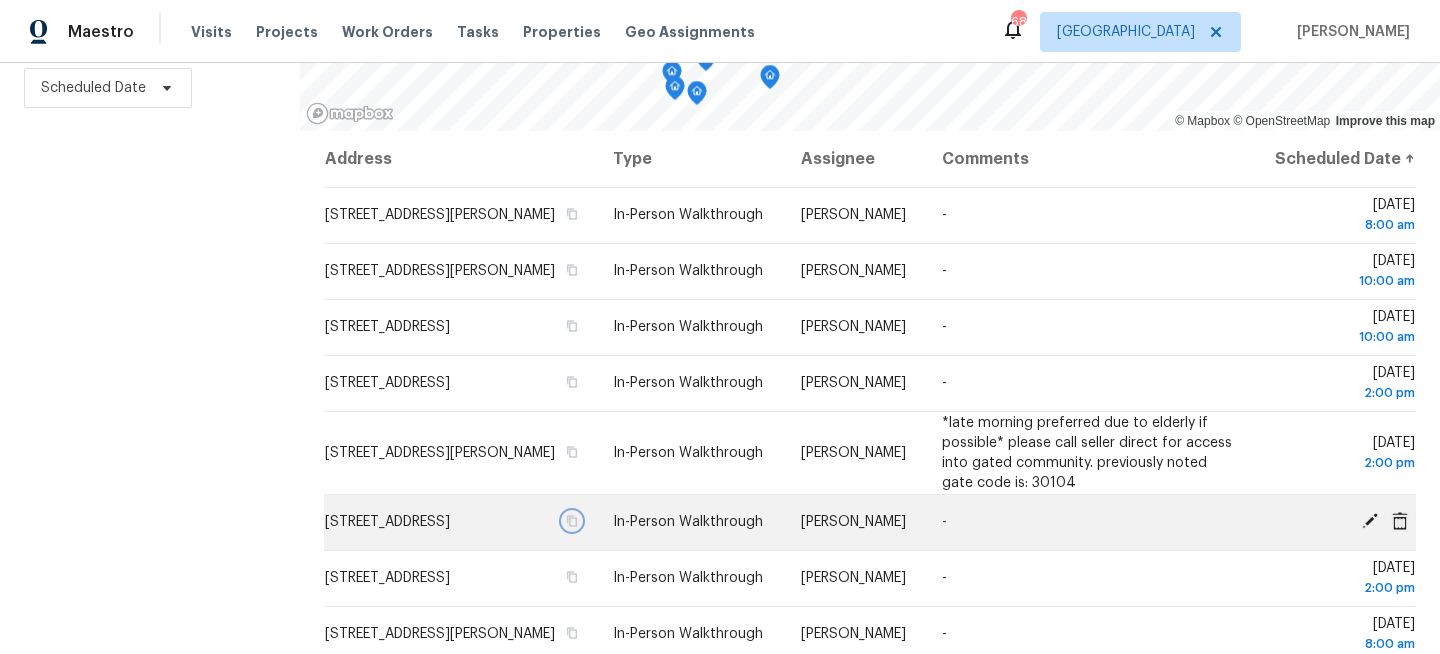 click 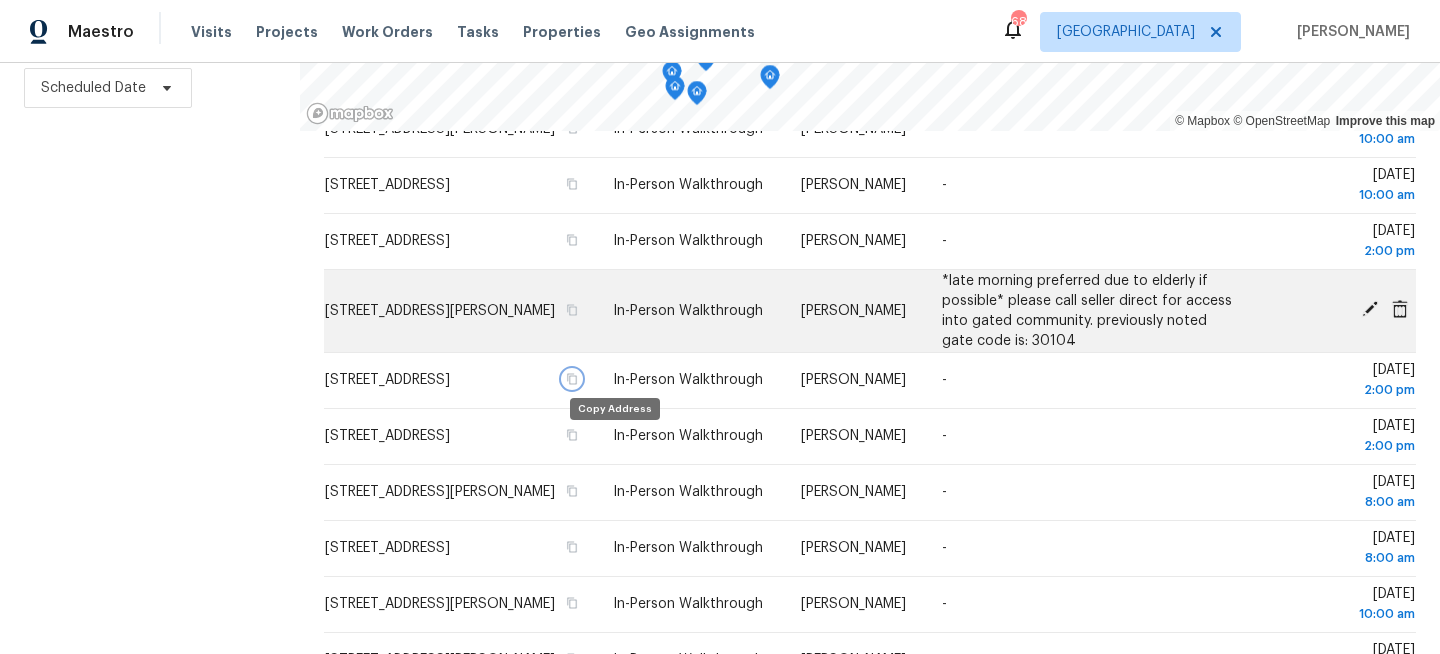 scroll, scrollTop: 207, scrollLeft: 0, axis: vertical 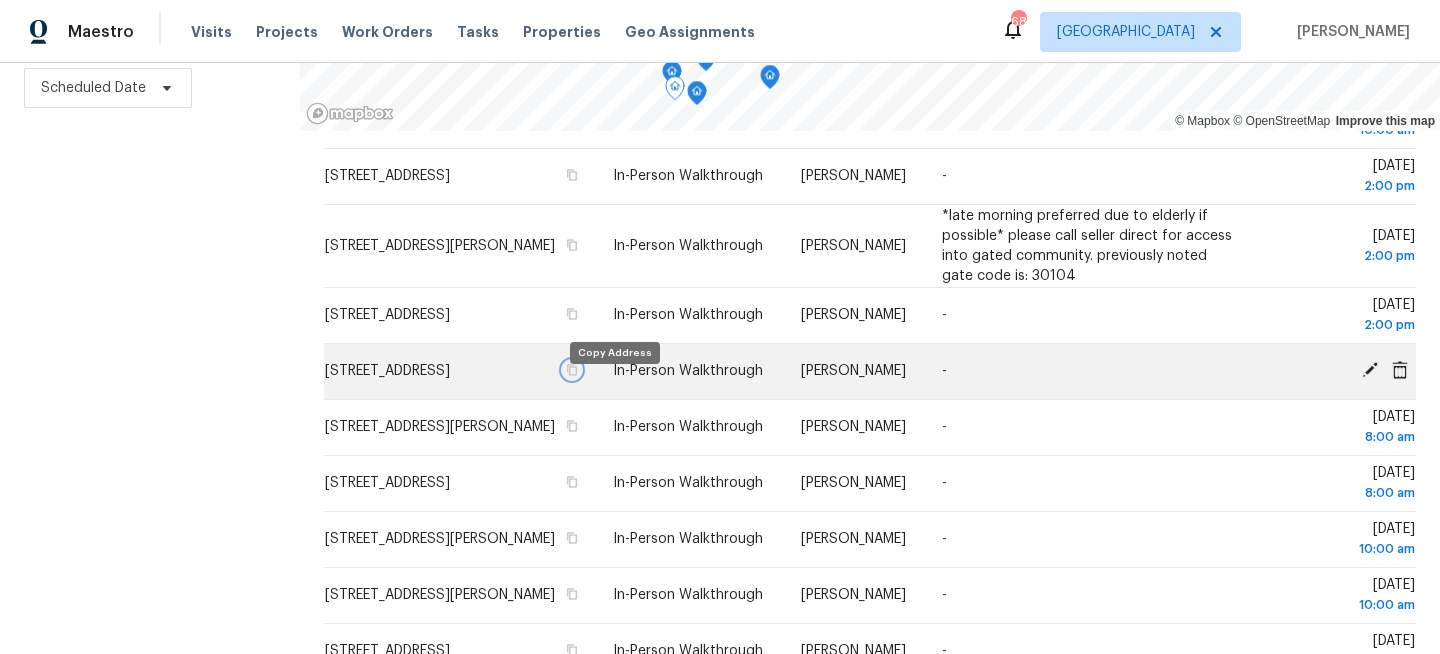 click 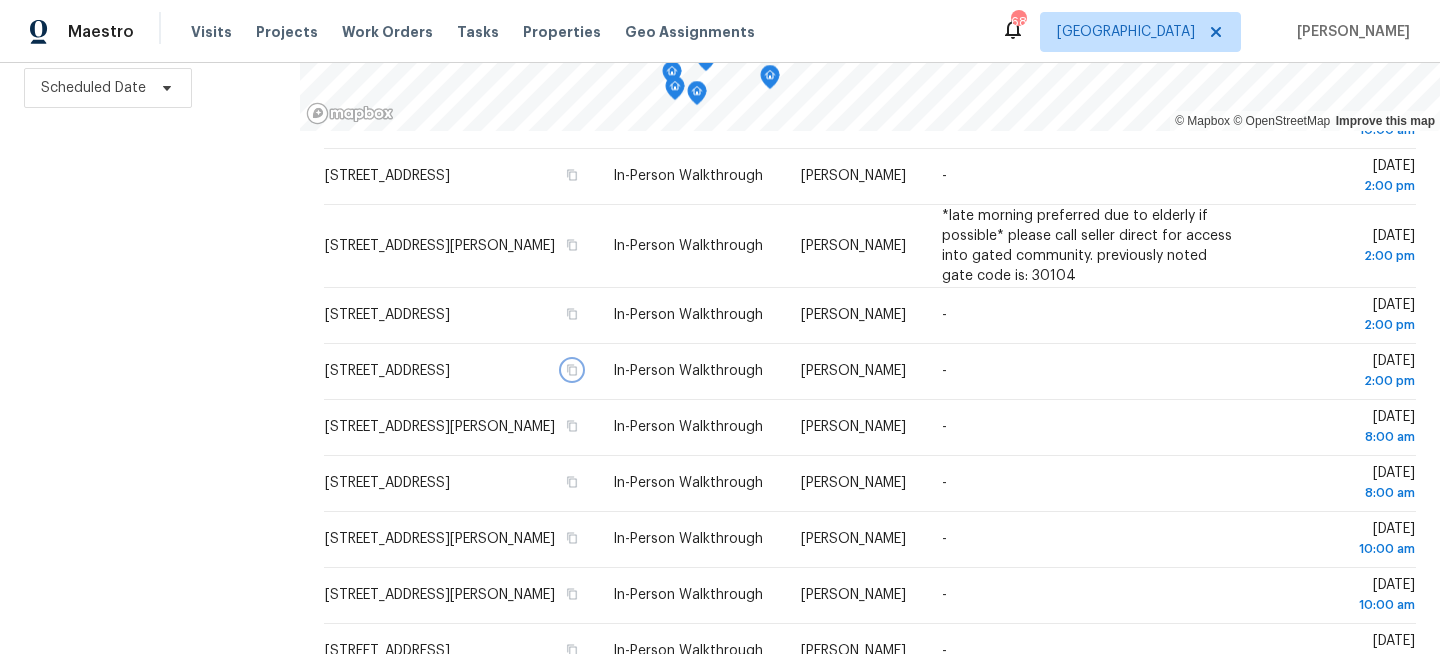scroll, scrollTop: 0, scrollLeft: 0, axis: both 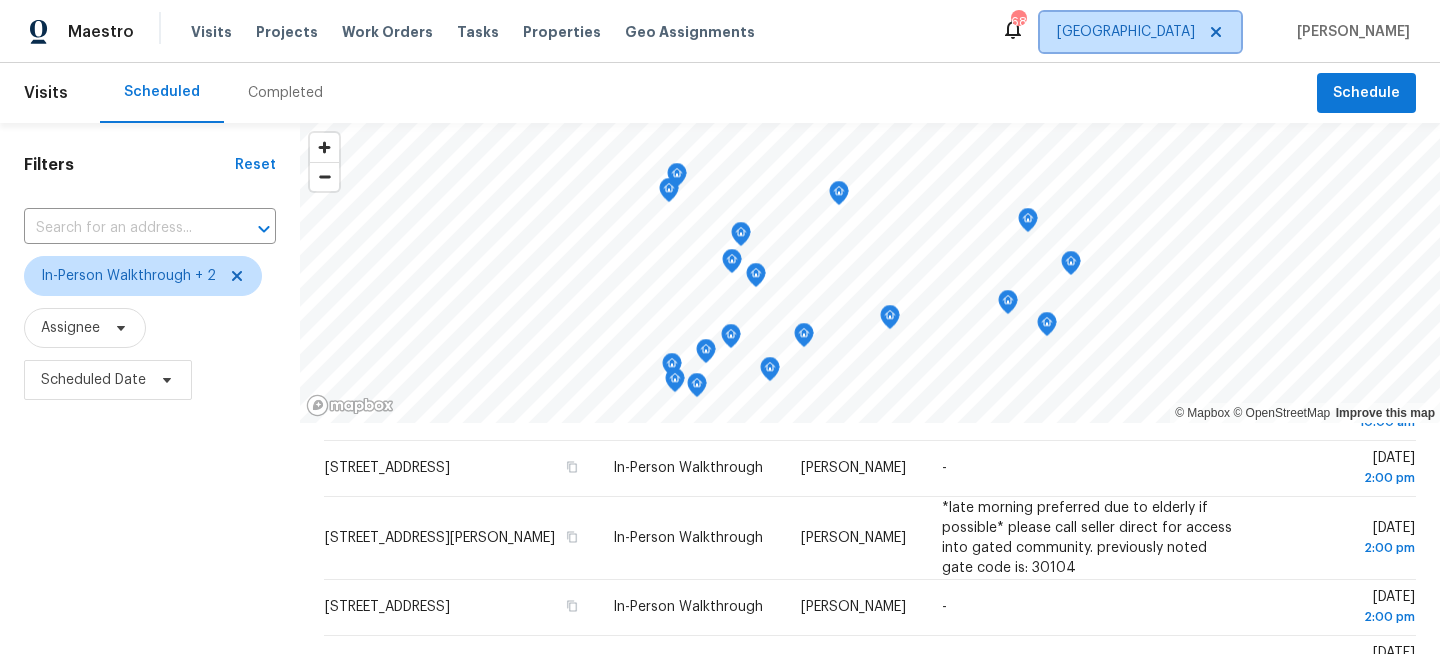 click on "[GEOGRAPHIC_DATA]" at bounding box center [1126, 32] 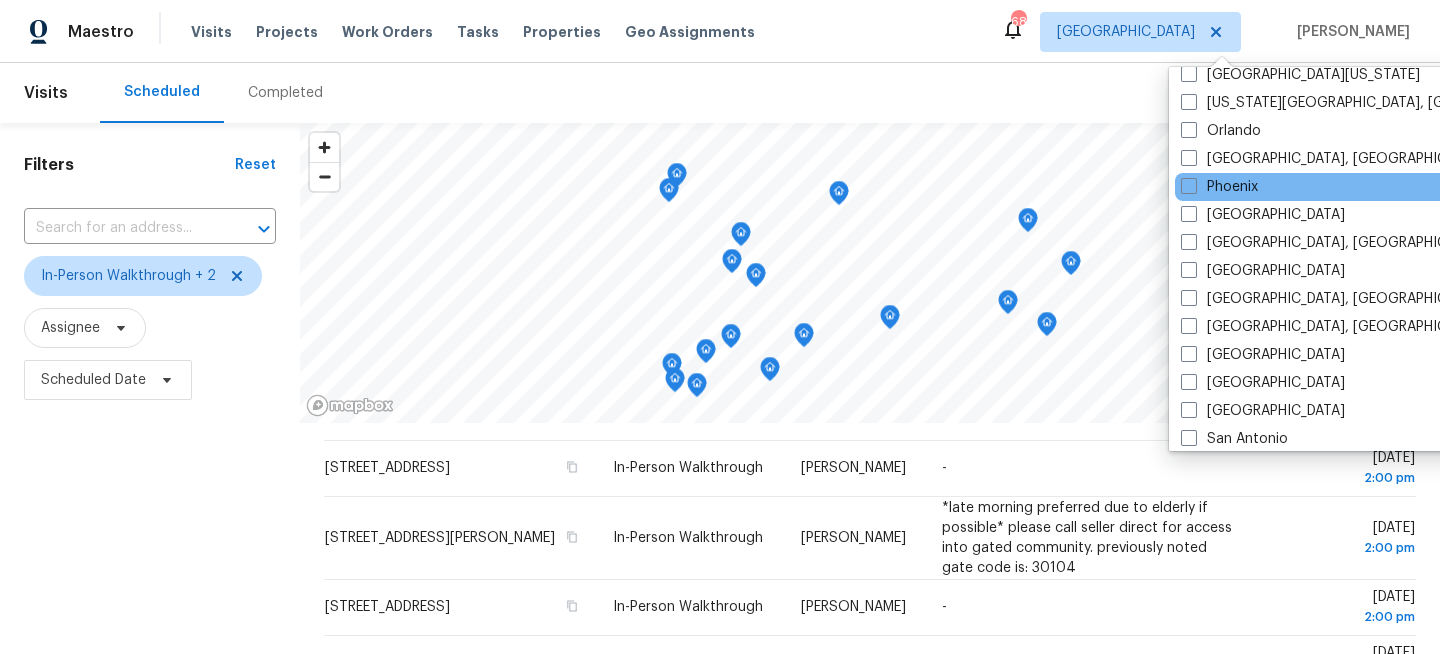 scroll, scrollTop: 1098, scrollLeft: 0, axis: vertical 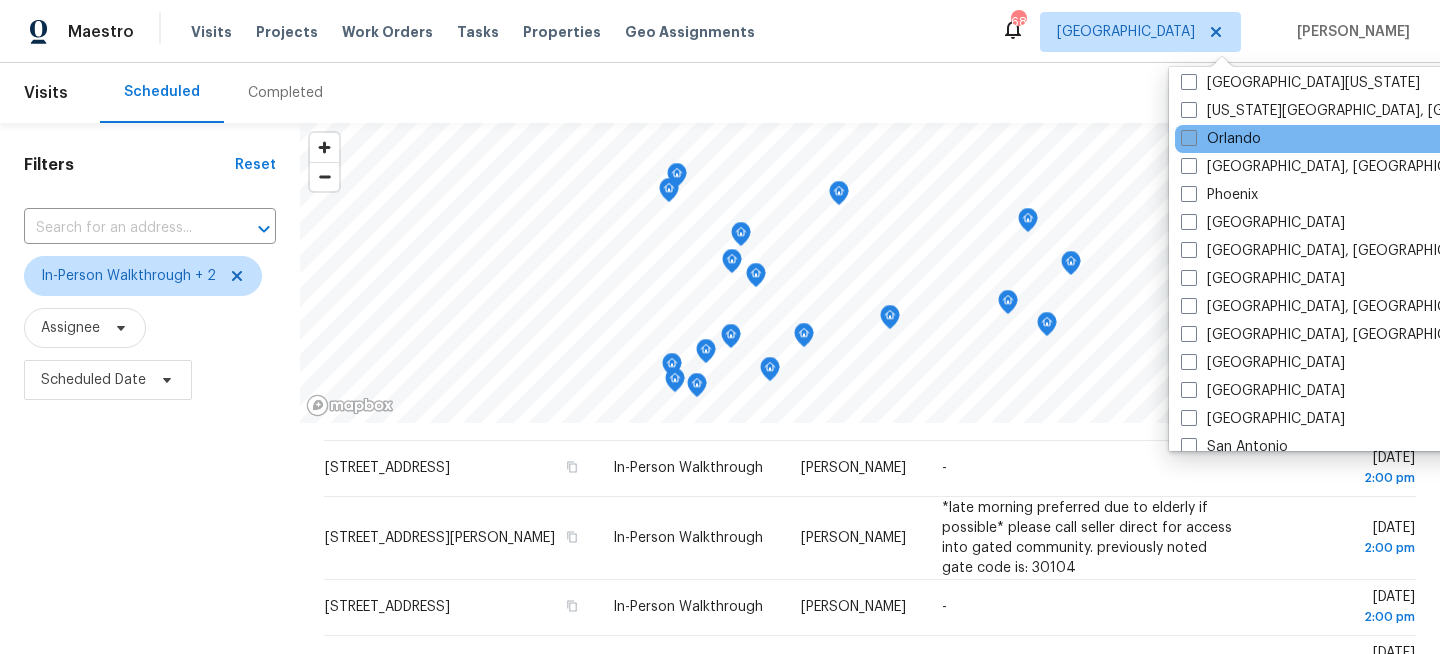 click on "Orlando" at bounding box center (1221, 139) 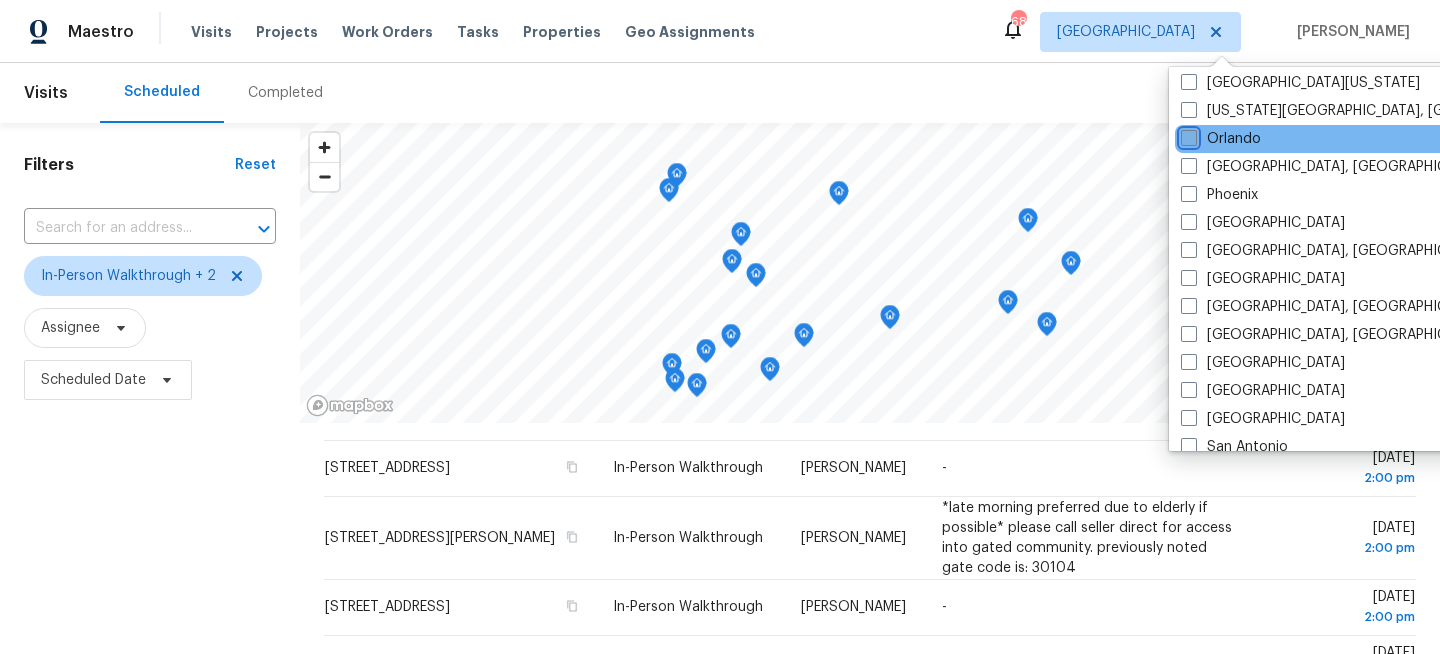 click on "Orlando" at bounding box center [1187, 135] 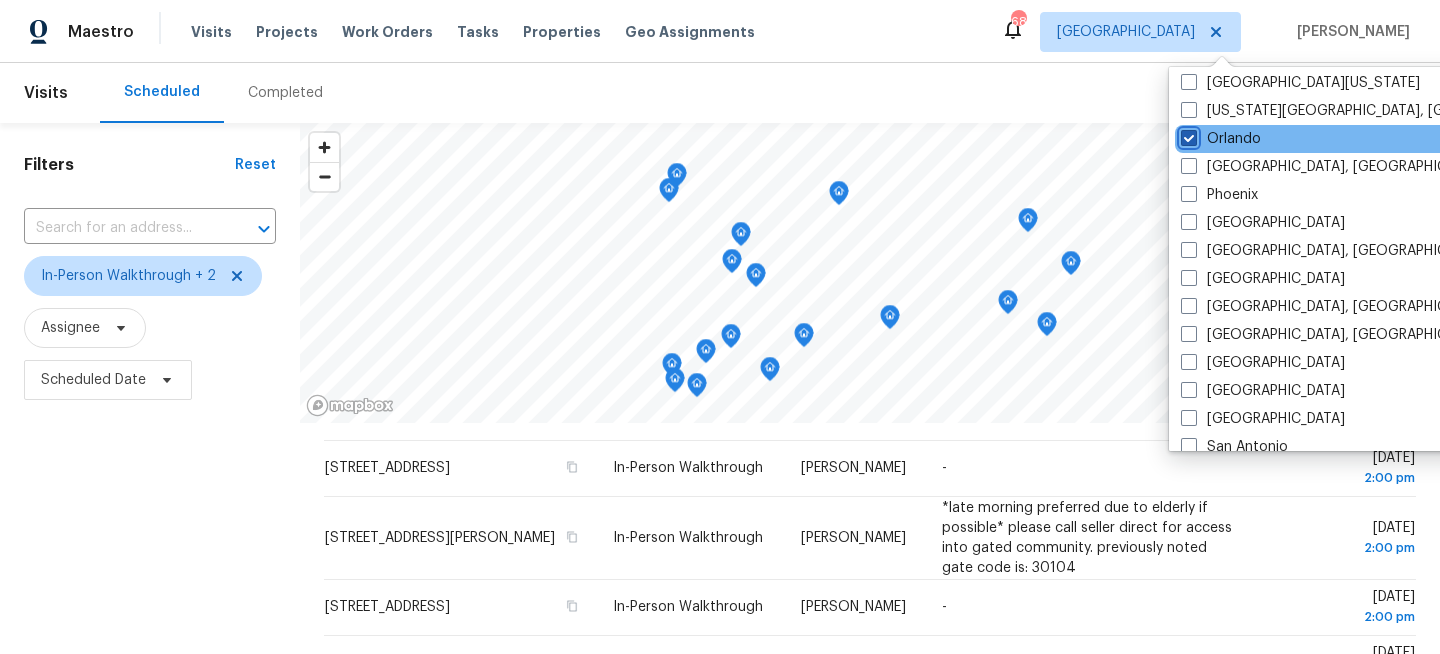 checkbox on "true" 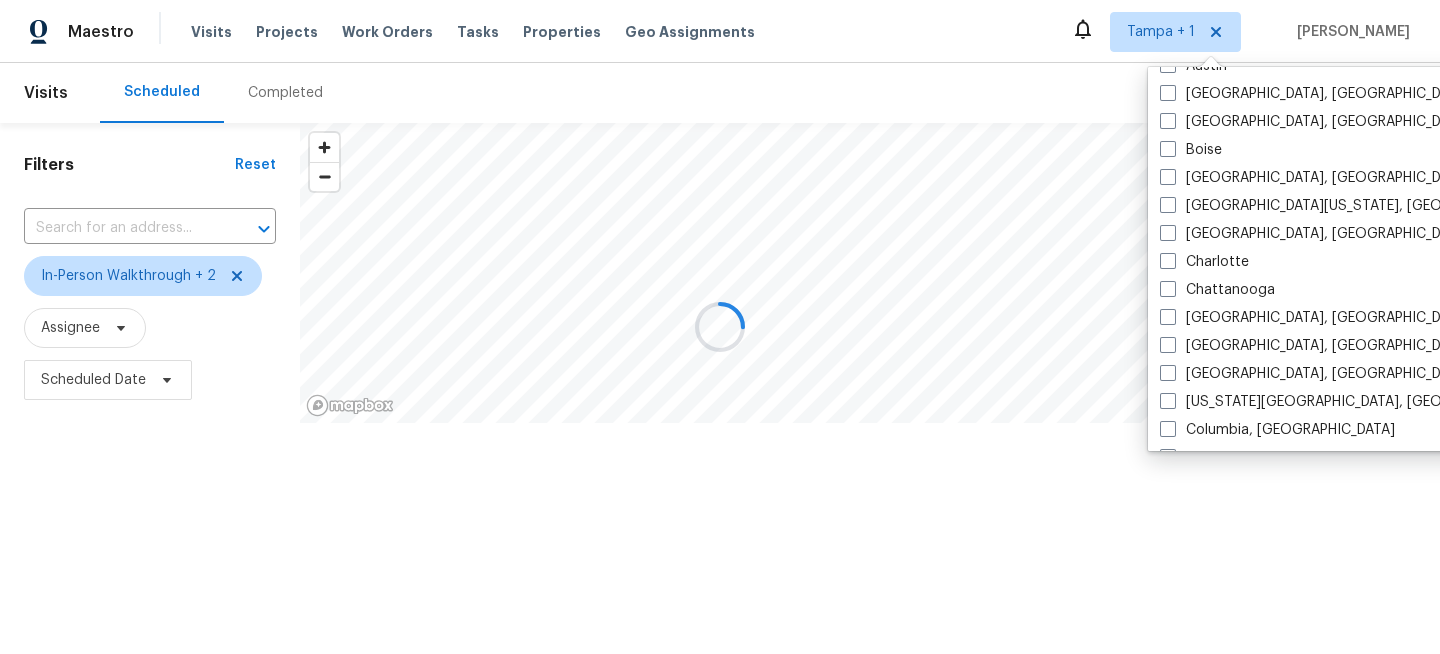 scroll, scrollTop: 0, scrollLeft: 0, axis: both 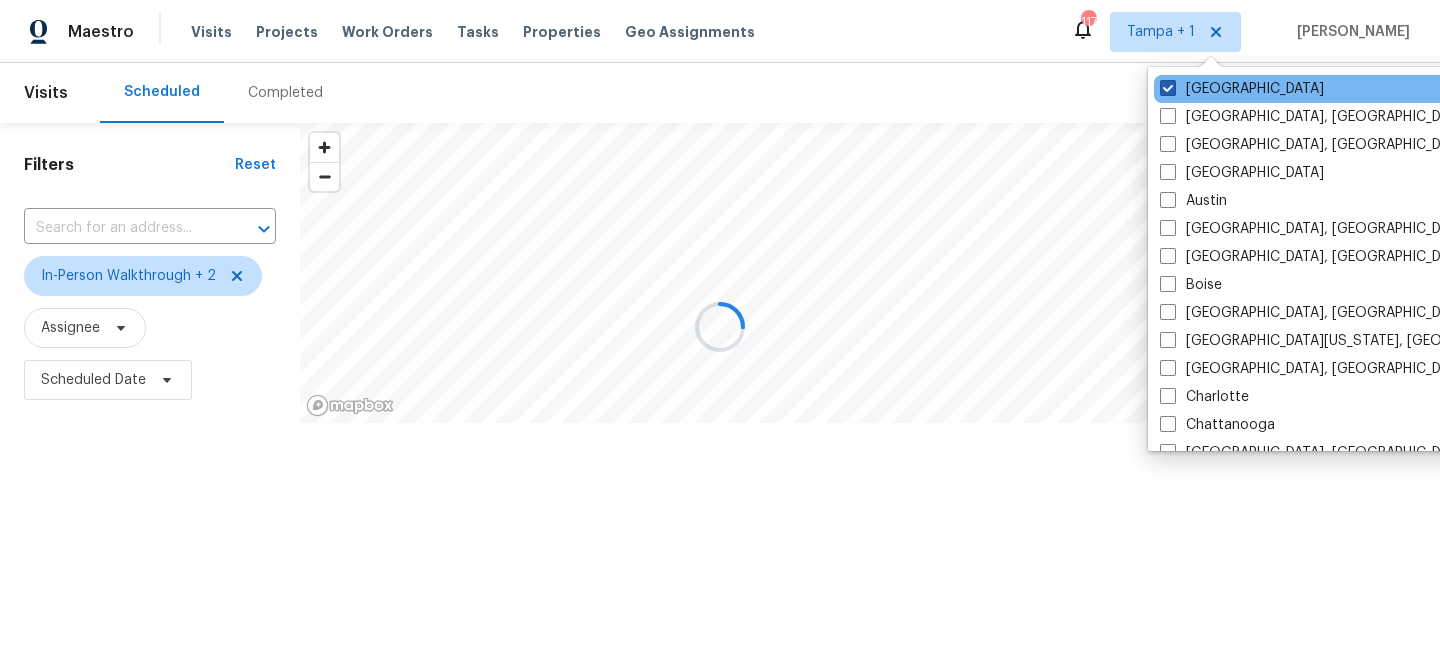 click on "[GEOGRAPHIC_DATA]" at bounding box center (1242, 89) 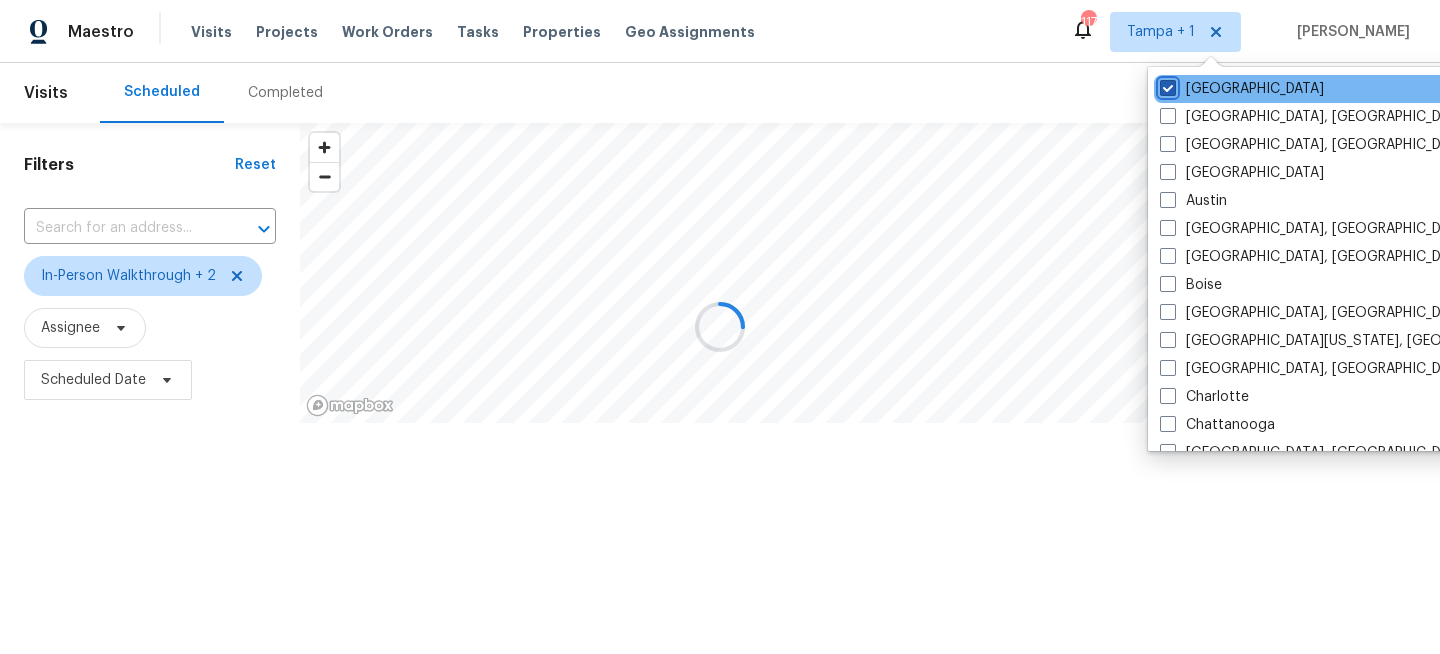 click on "[GEOGRAPHIC_DATA]" at bounding box center (1166, 85) 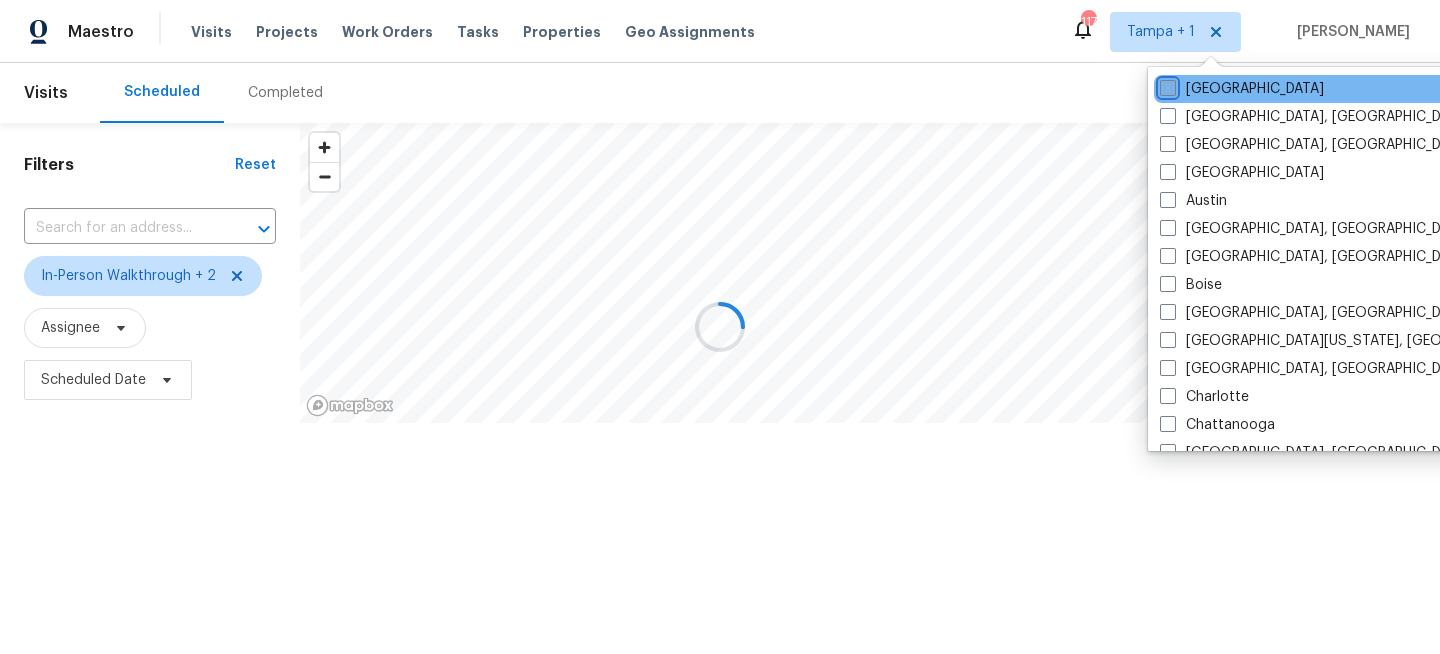 checkbox on "false" 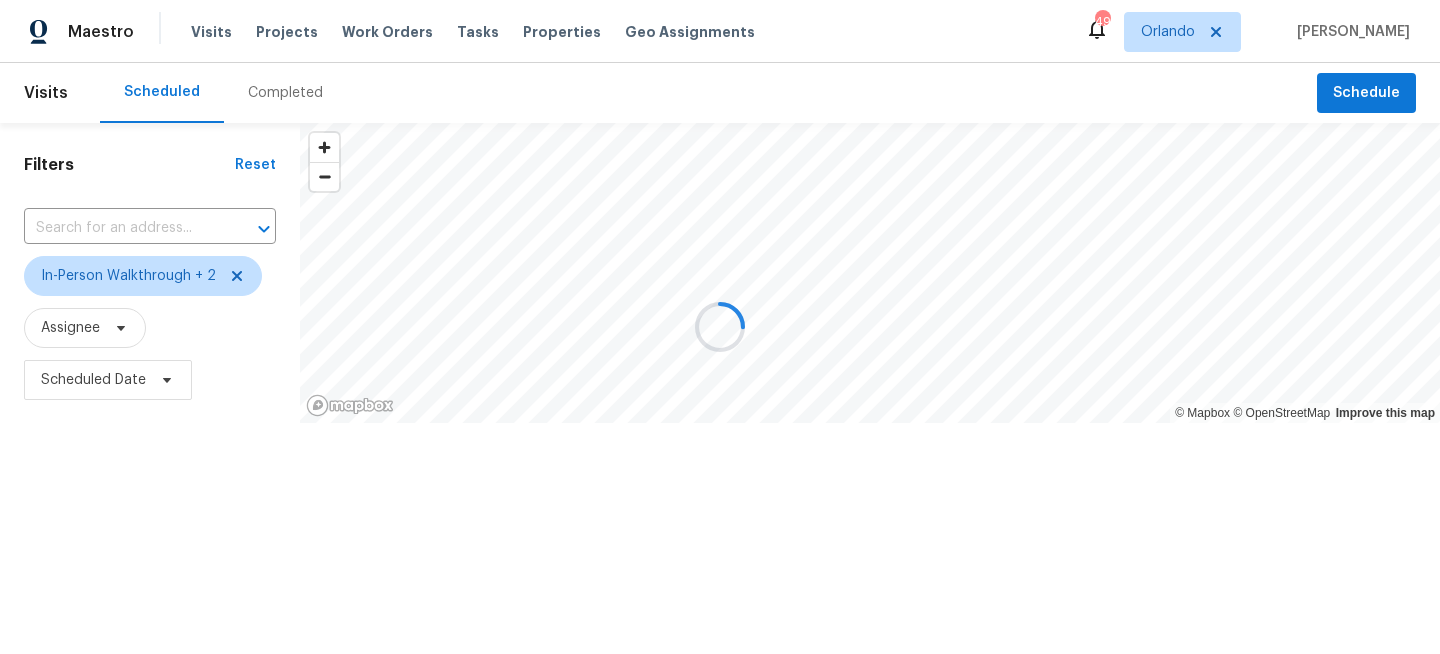 scroll, scrollTop: 0, scrollLeft: 0, axis: both 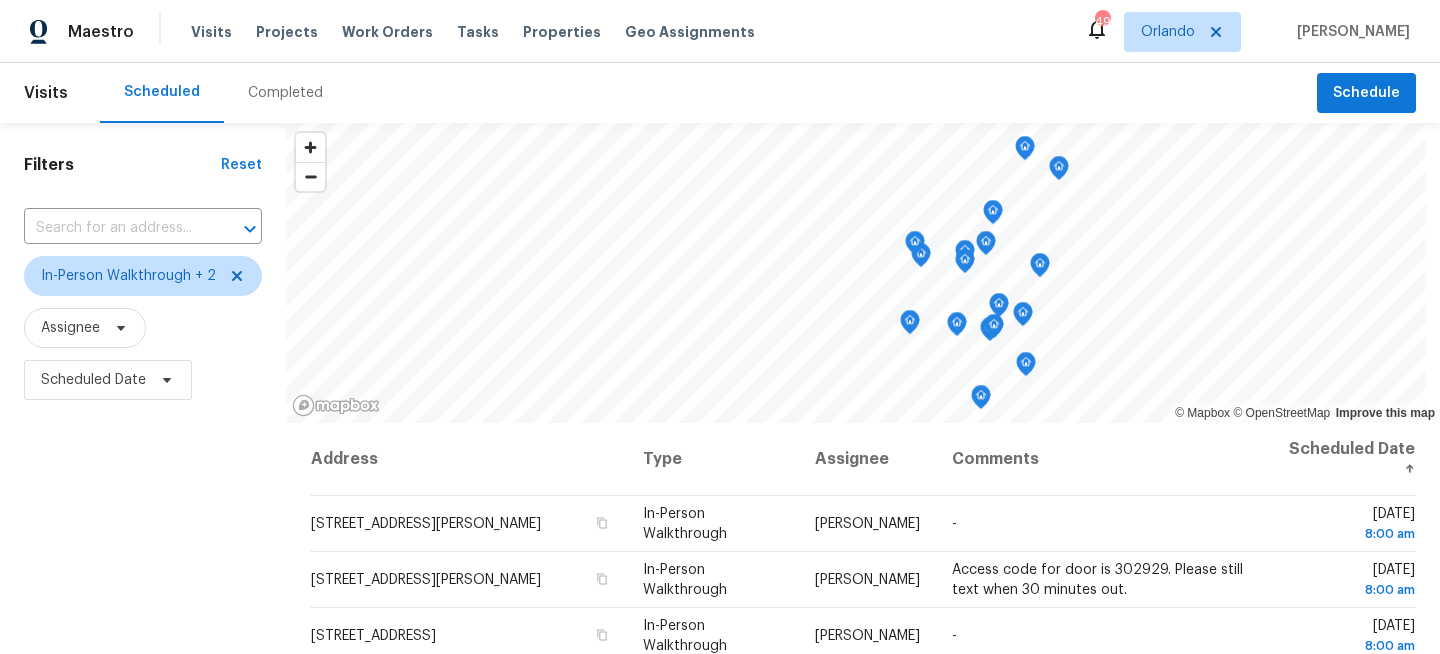 click on "Filters Reset ​ In-Person Walkthrough + 2 Assignee Scheduled Date" at bounding box center (143, 534) 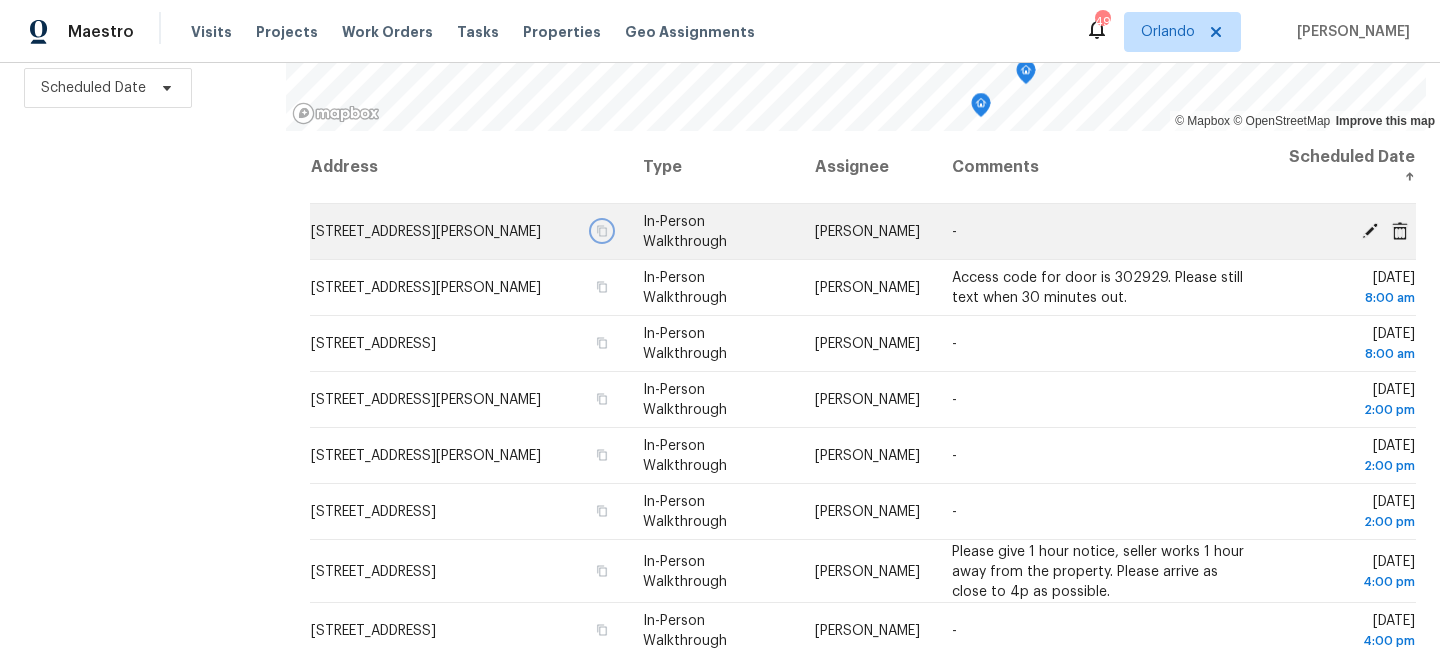 click 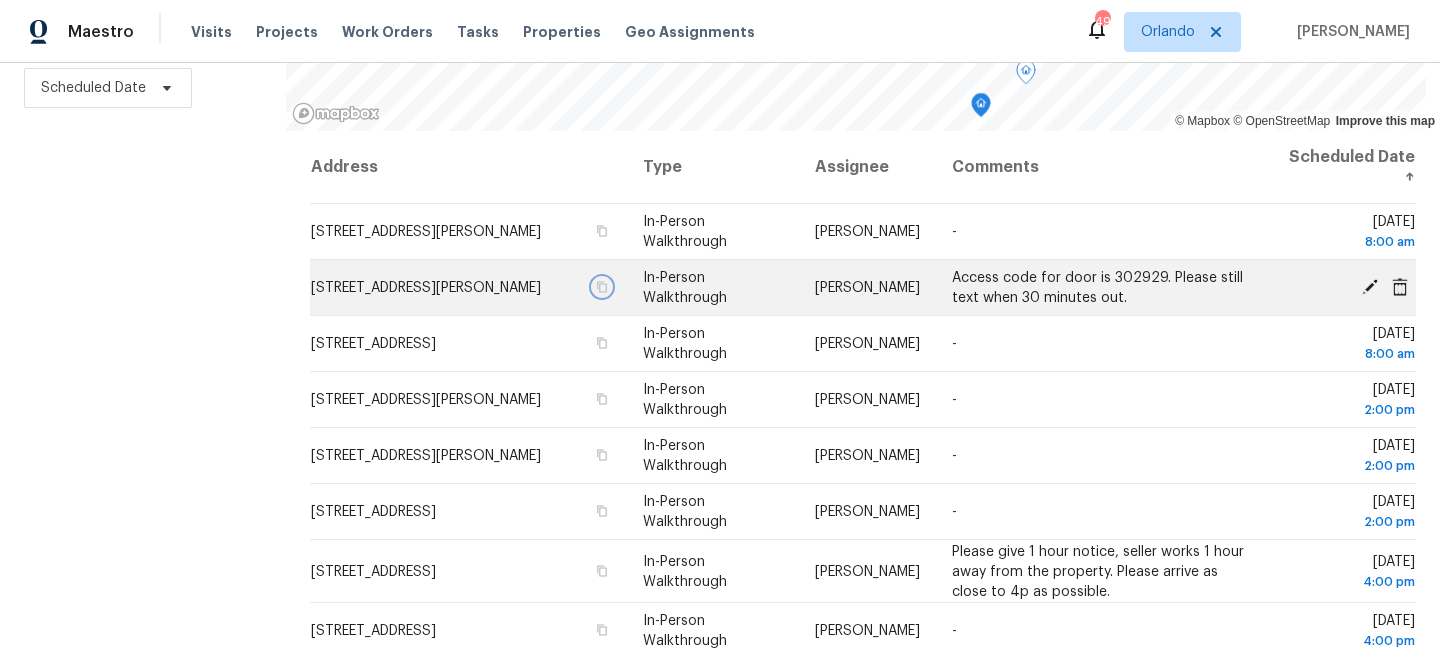 click 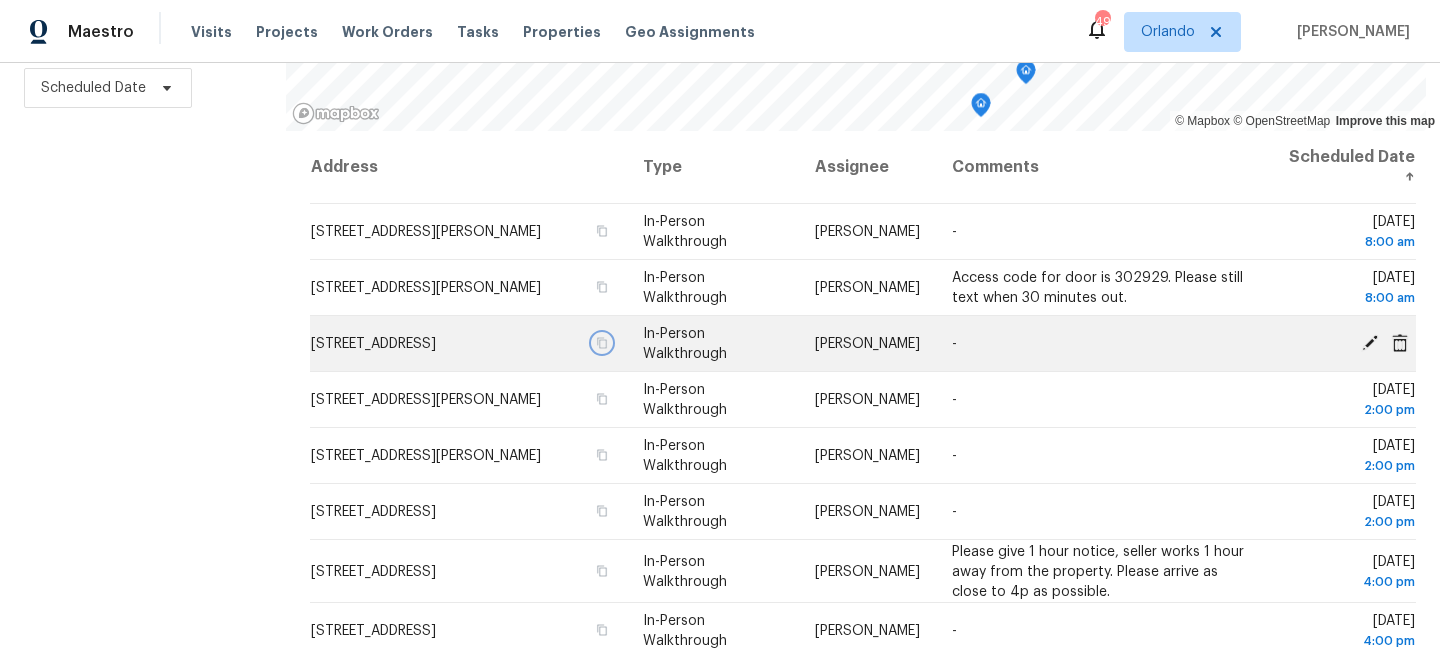 click 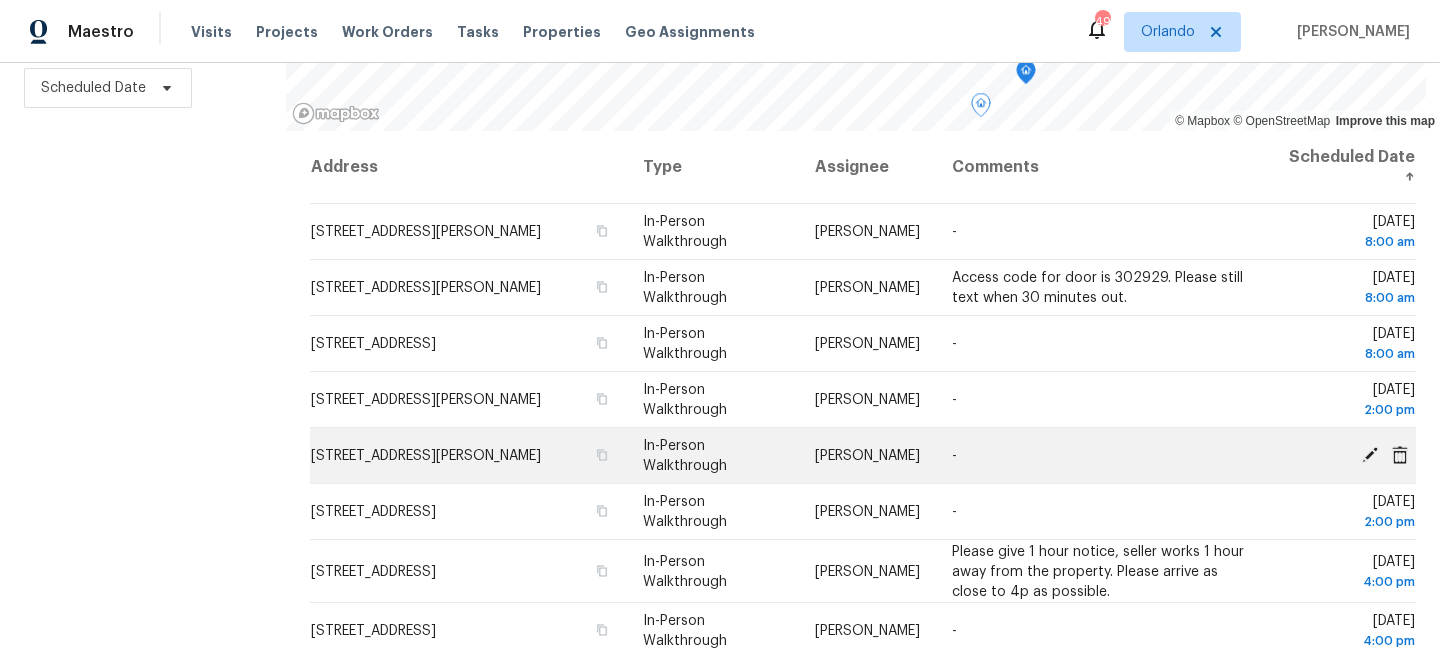 drag, startPoint x: 613, startPoint y: 387, endPoint x: 618, endPoint y: 467, distance: 80.1561 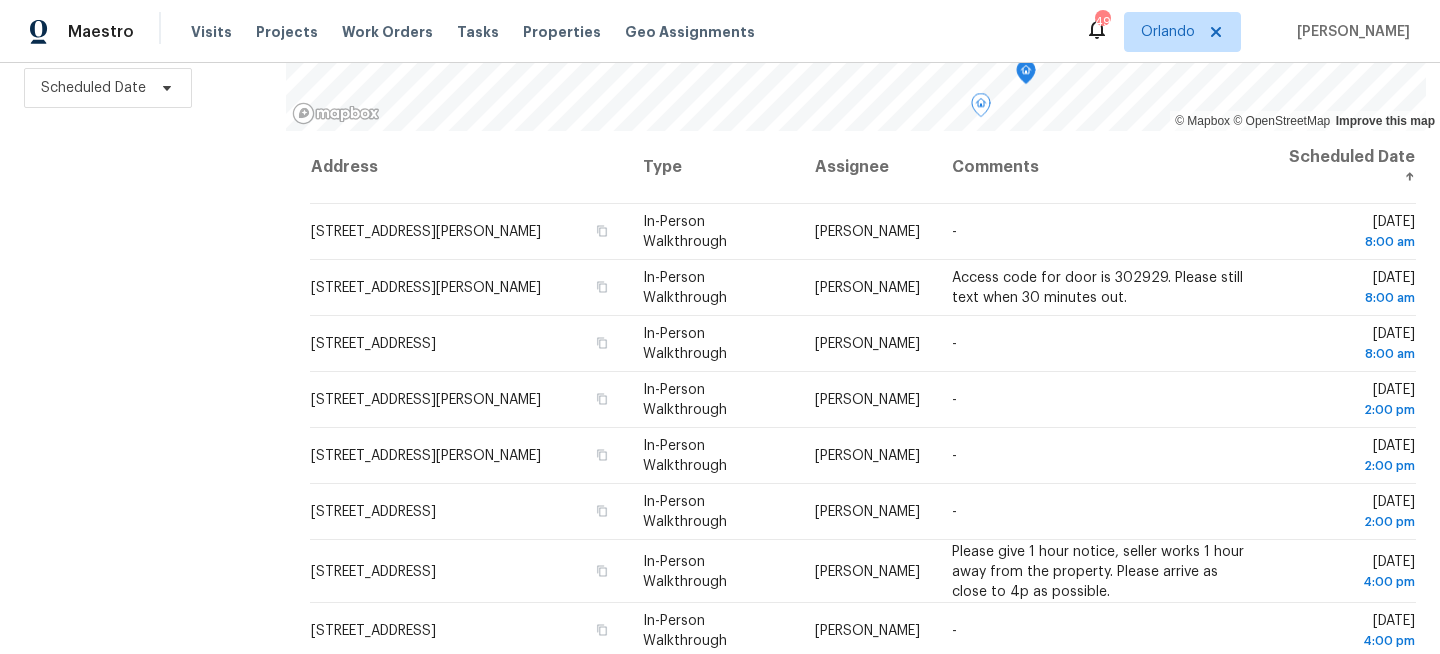 click on "Filters Reset ​ In-Person Walkthrough + 2 Assignee Scheduled Date" at bounding box center [143, 242] 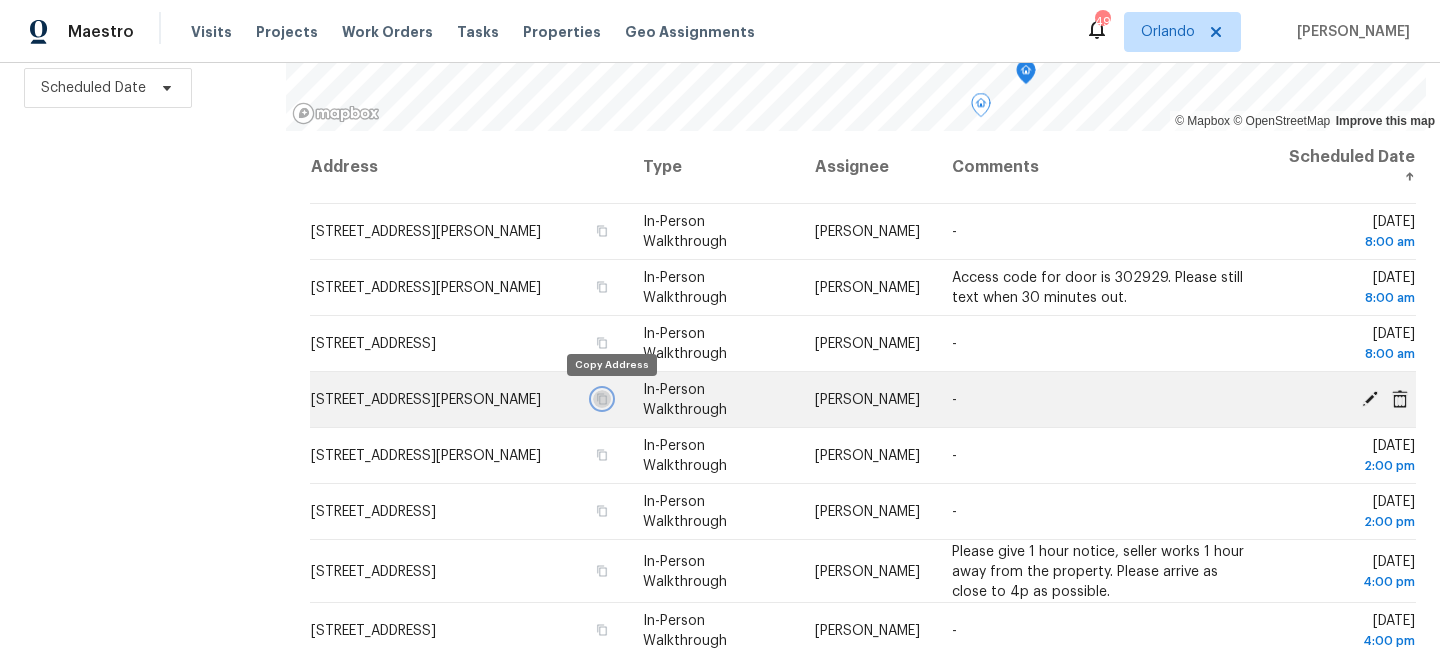 click 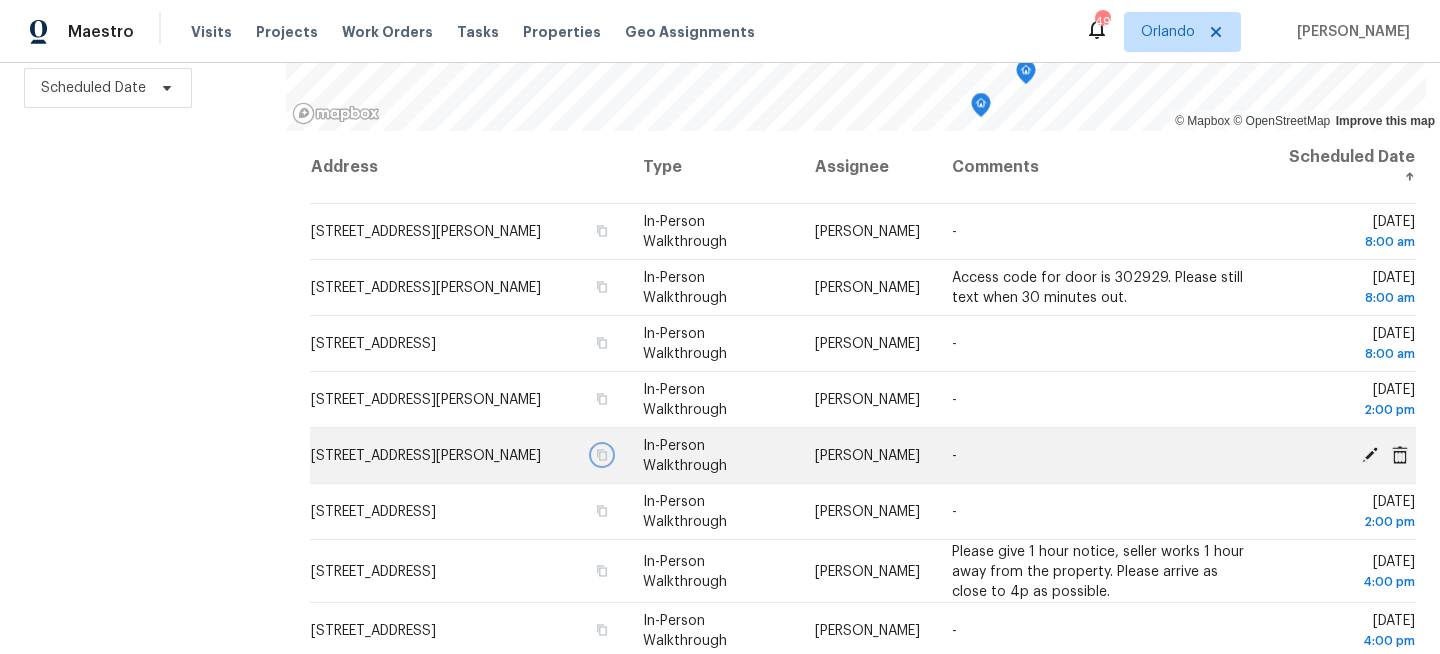 click 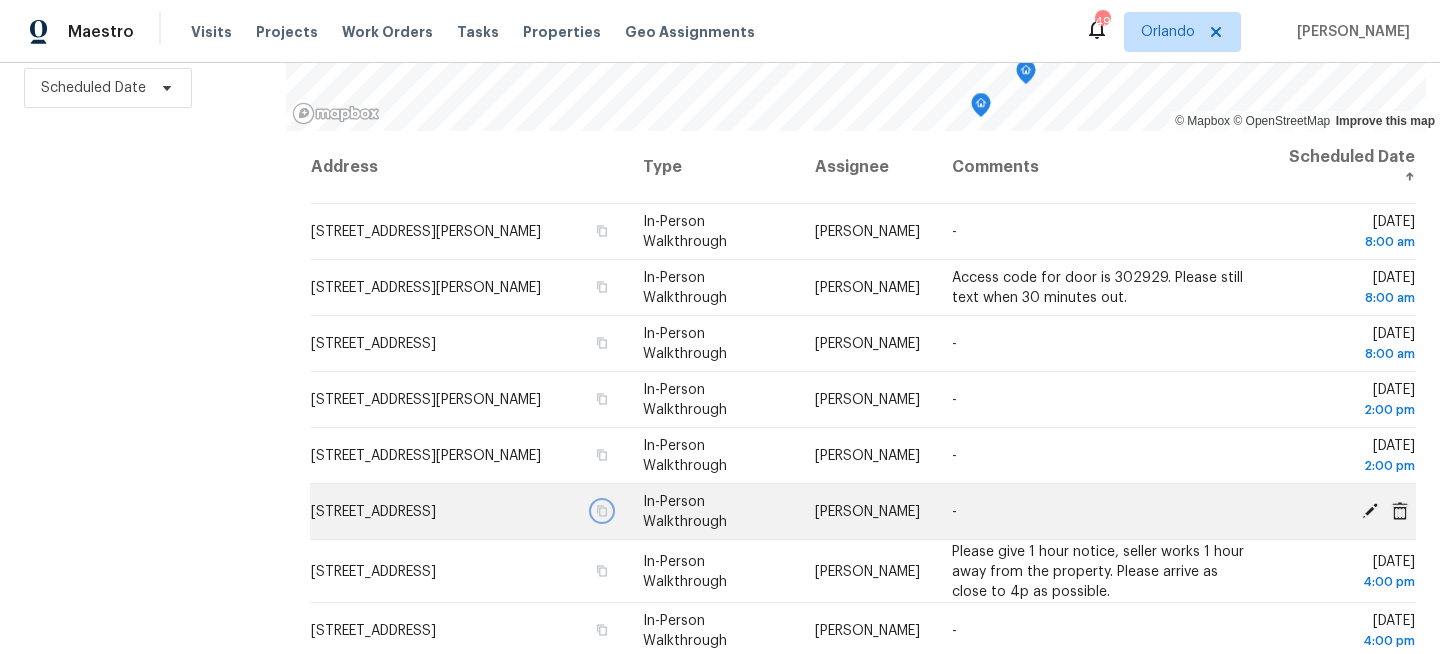 click at bounding box center [602, 511] 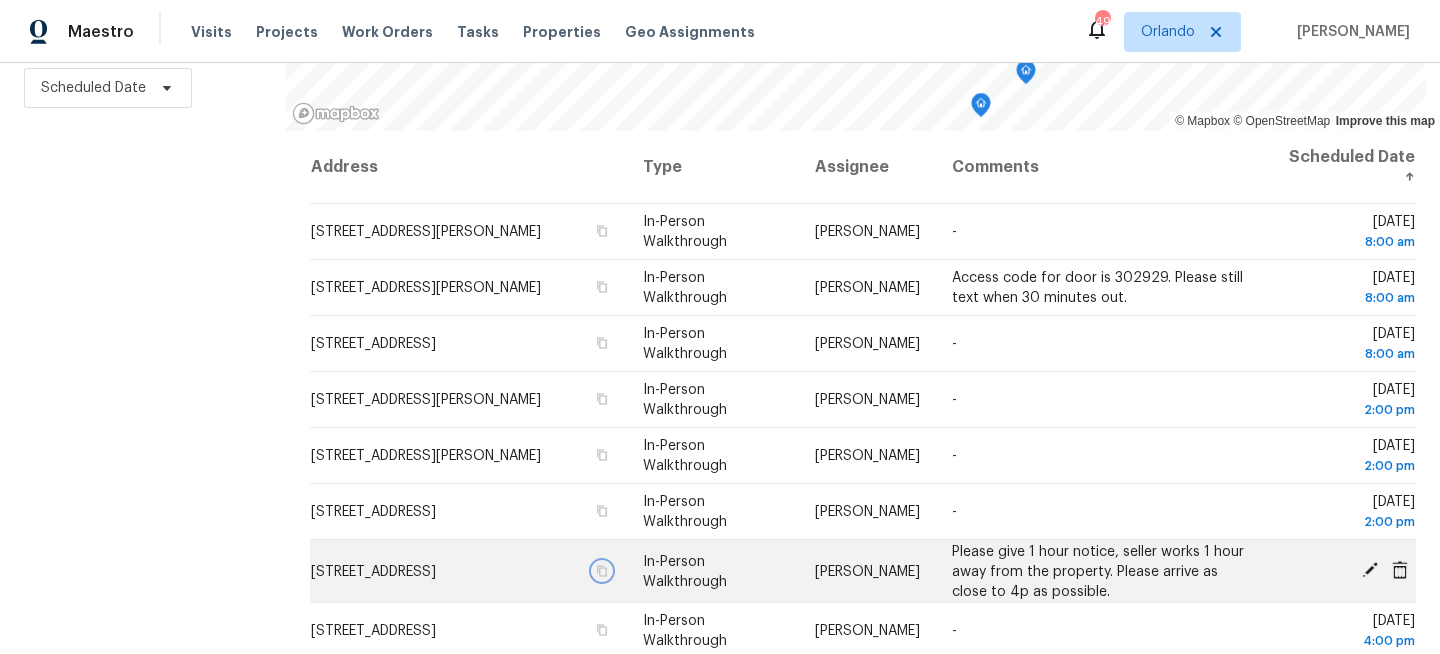 click 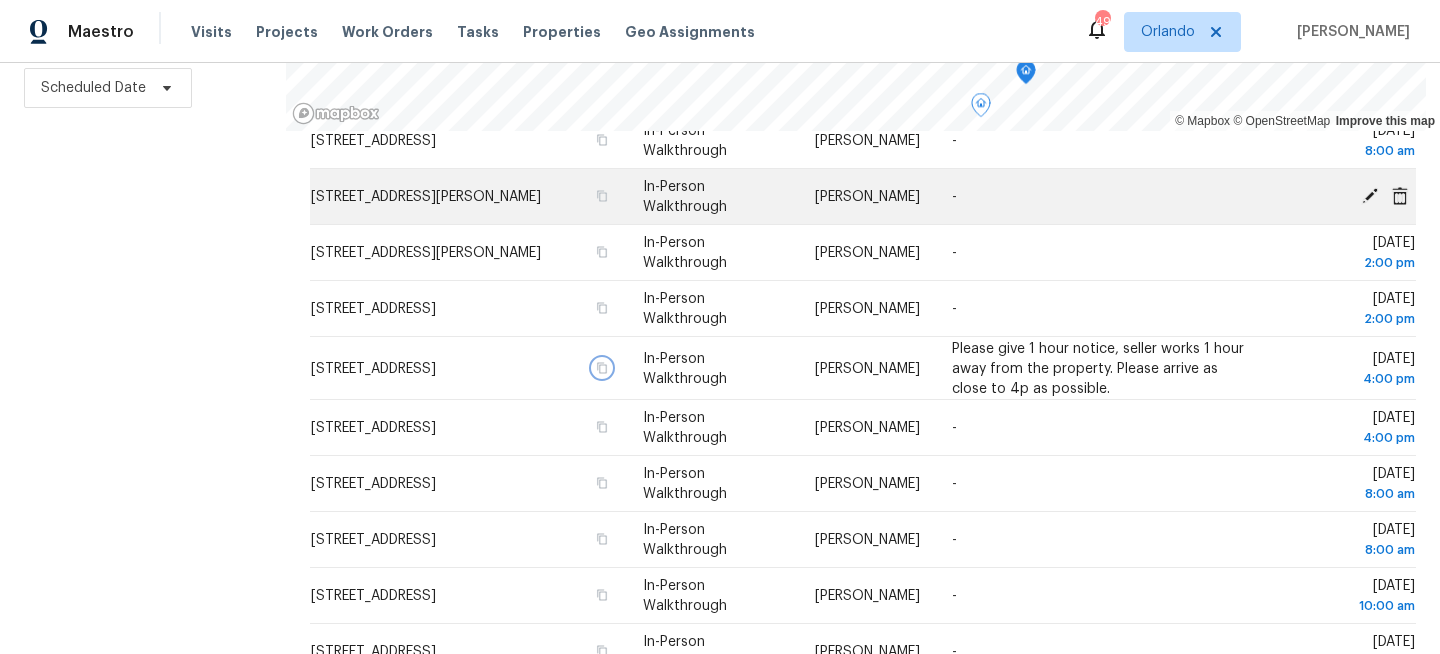 scroll, scrollTop: 274, scrollLeft: 0, axis: vertical 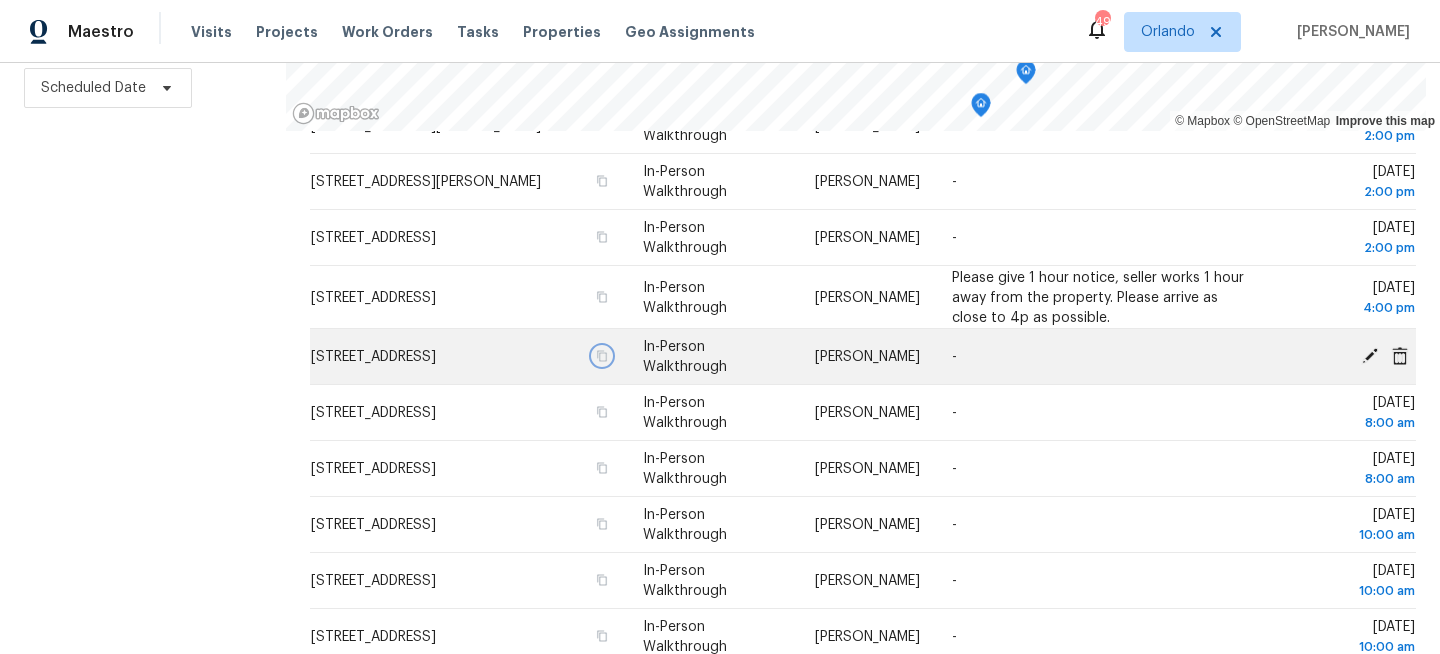 click 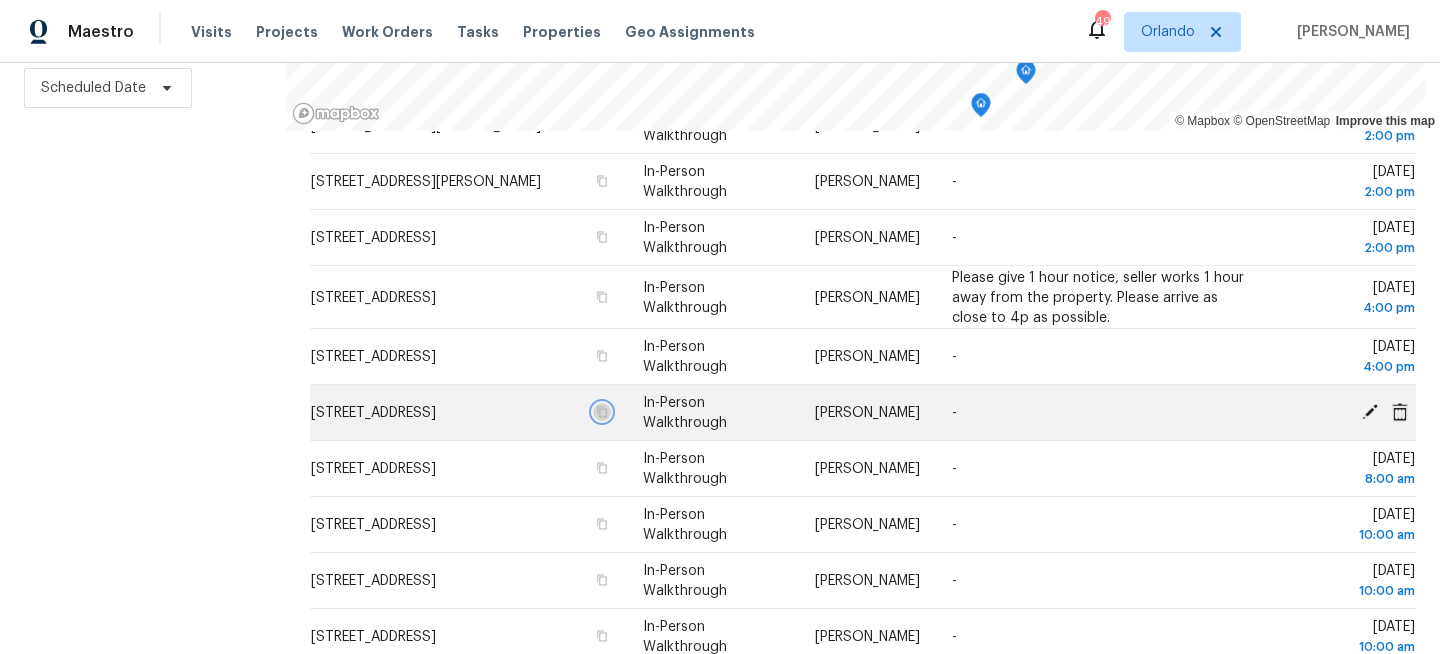 click 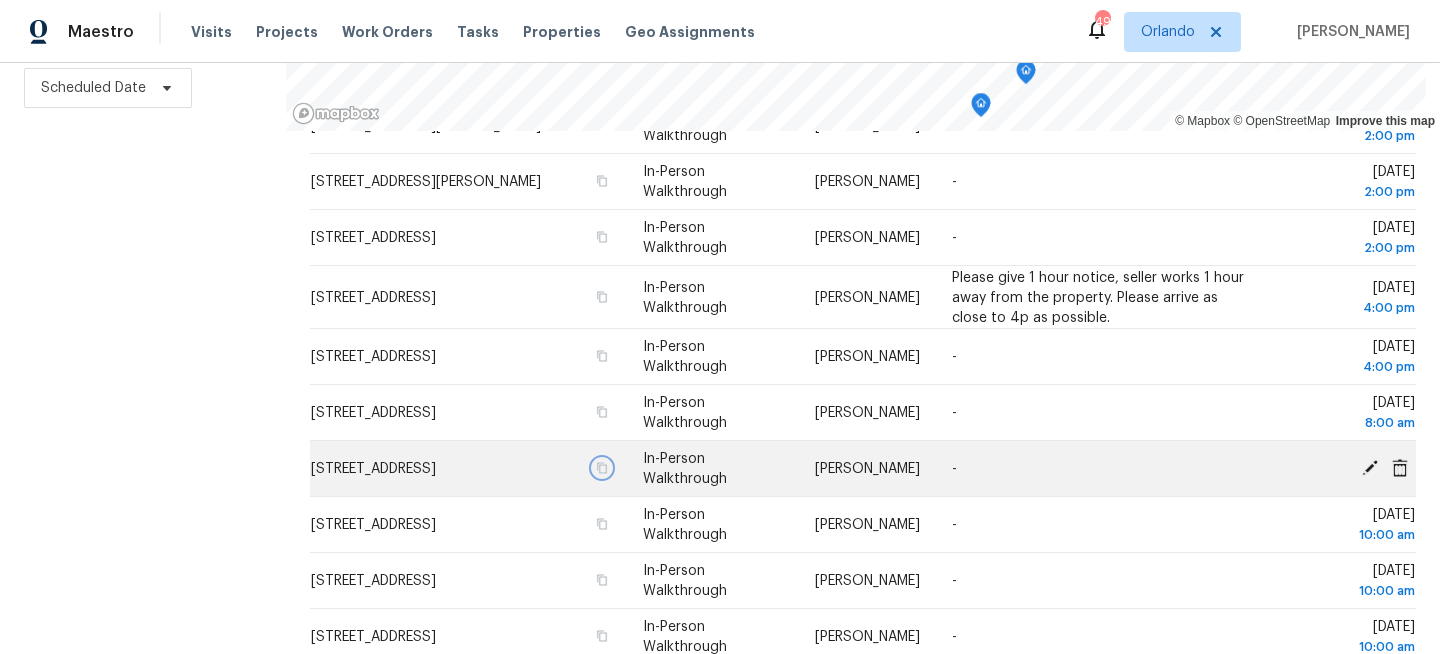 click 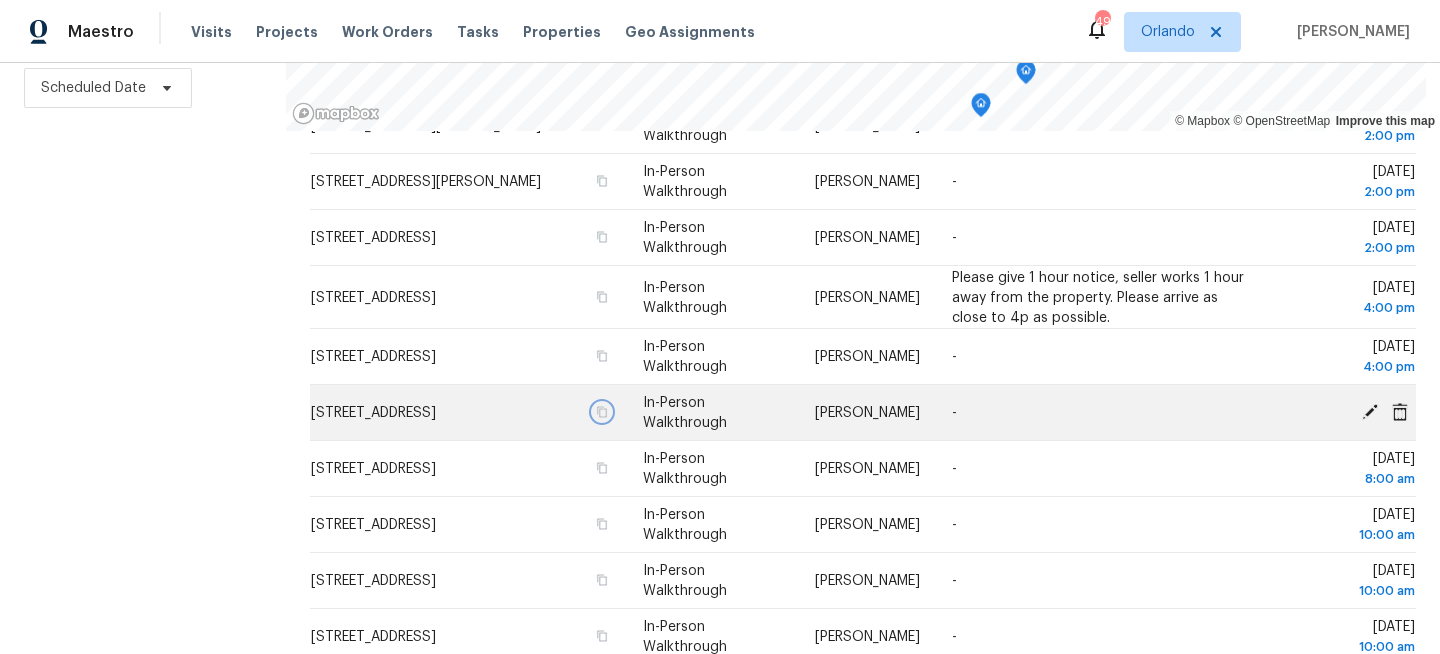 click 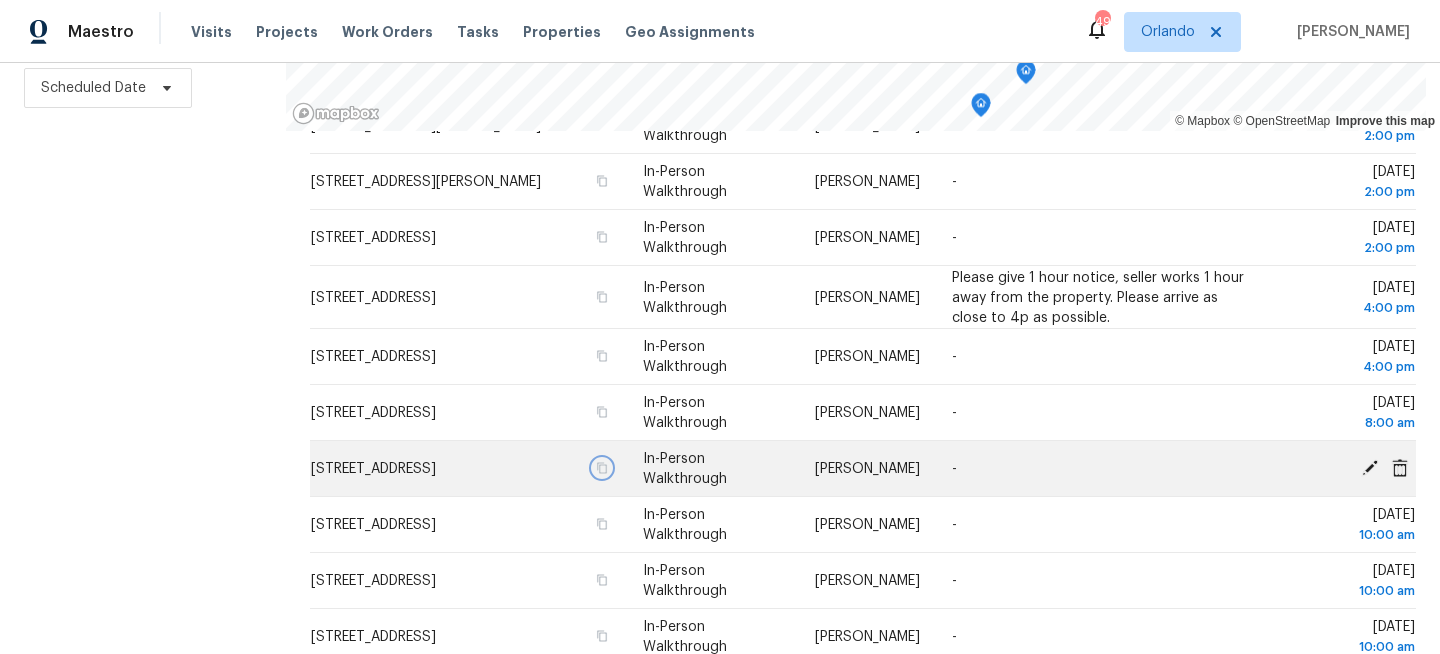 click 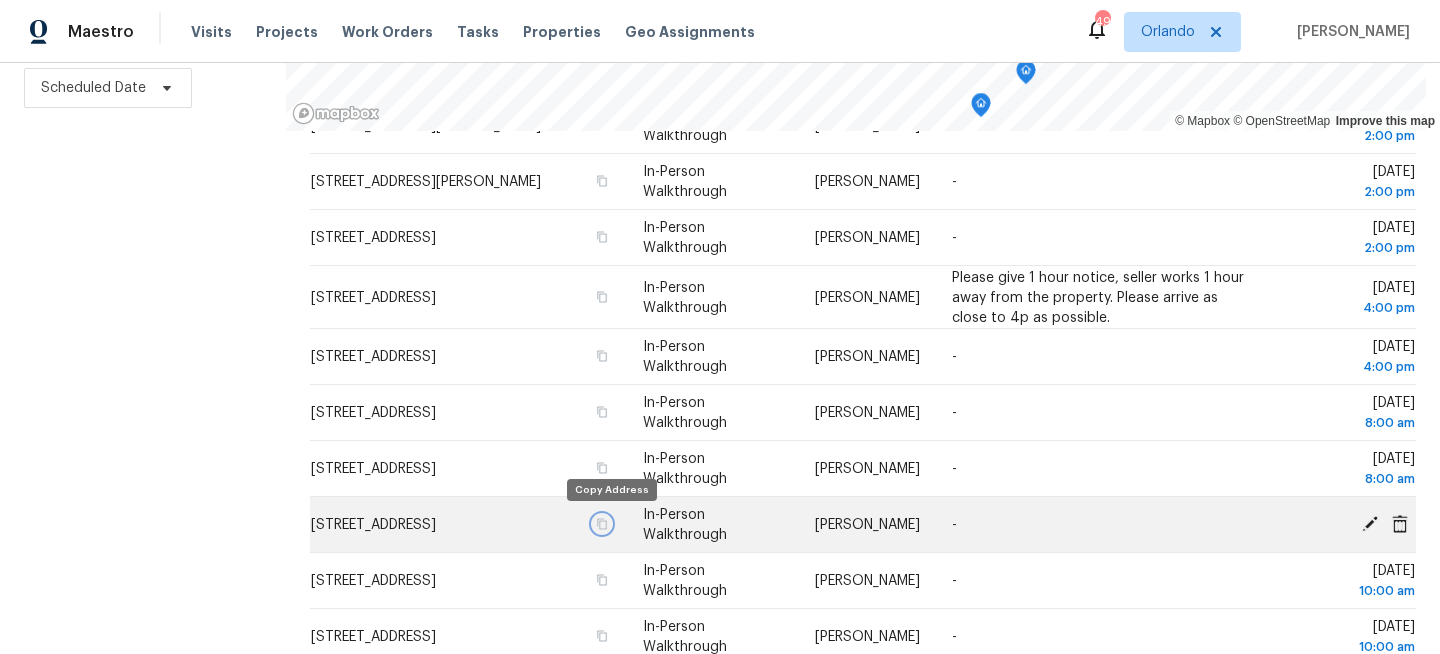 click at bounding box center (602, 524) 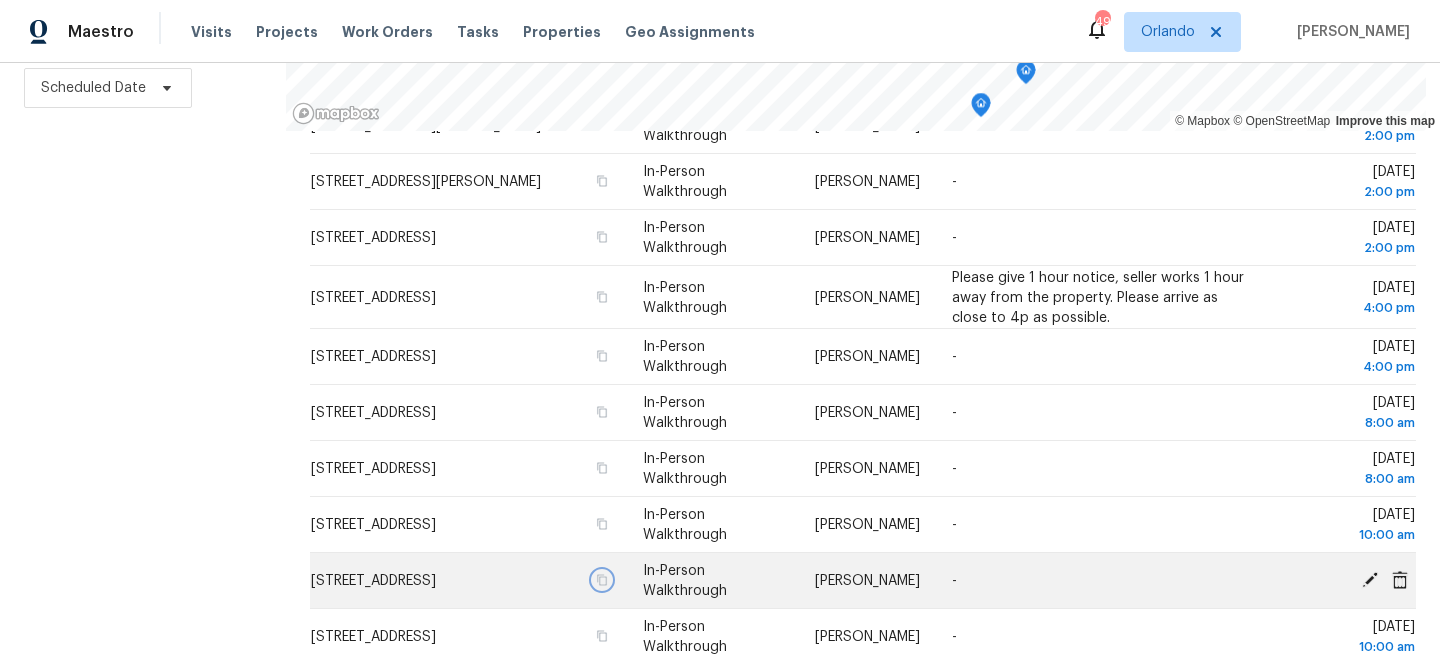 click at bounding box center [602, 580] 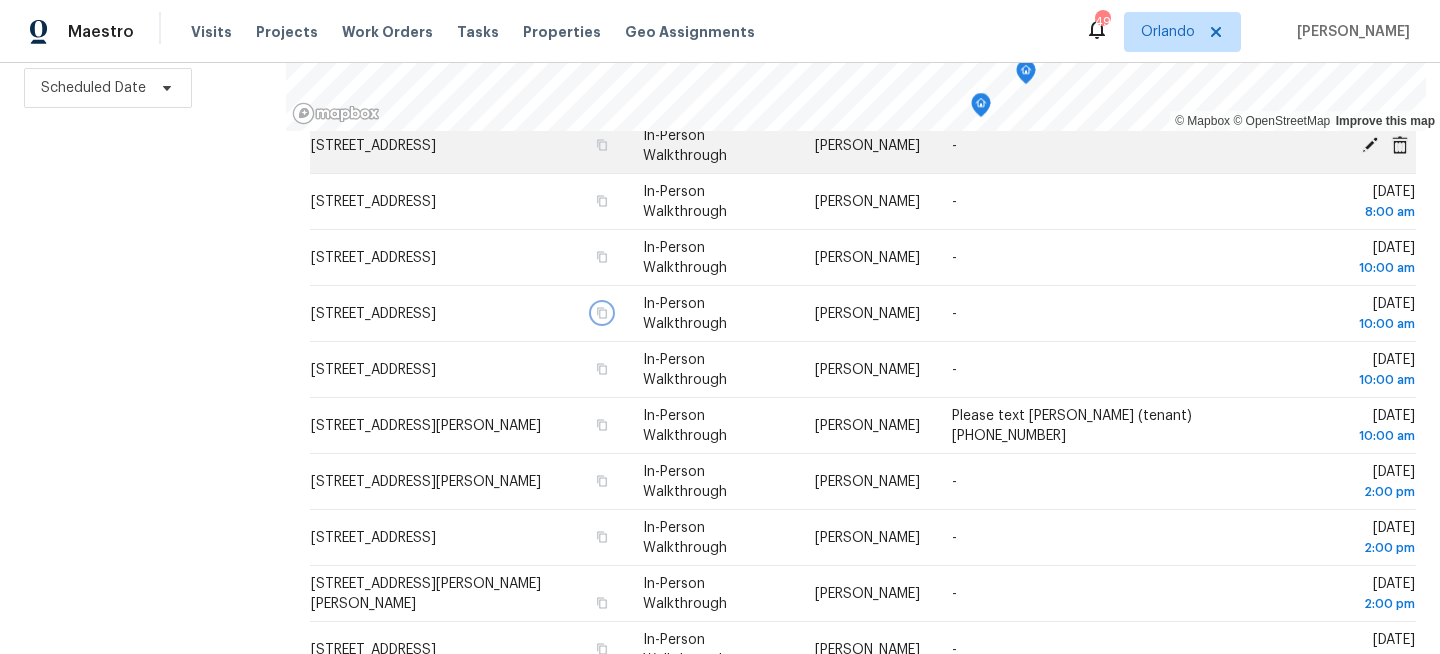 scroll, scrollTop: 595, scrollLeft: 0, axis: vertical 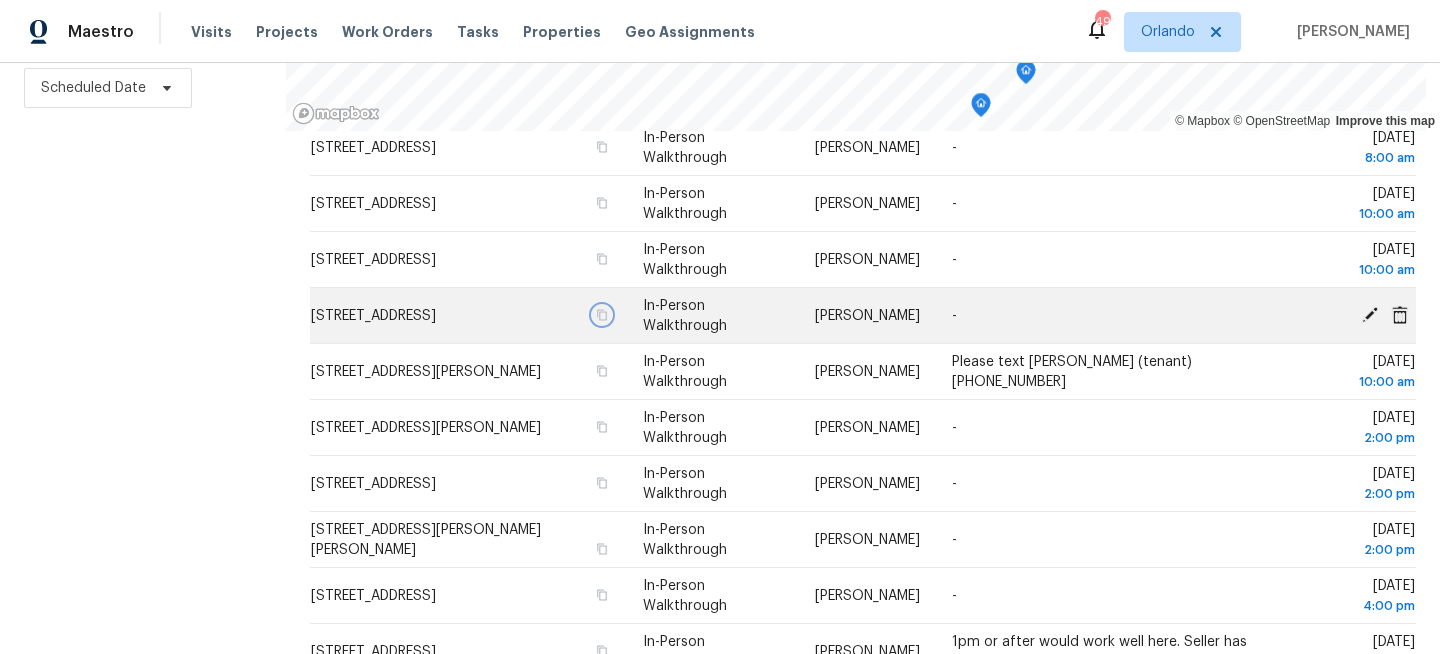 click 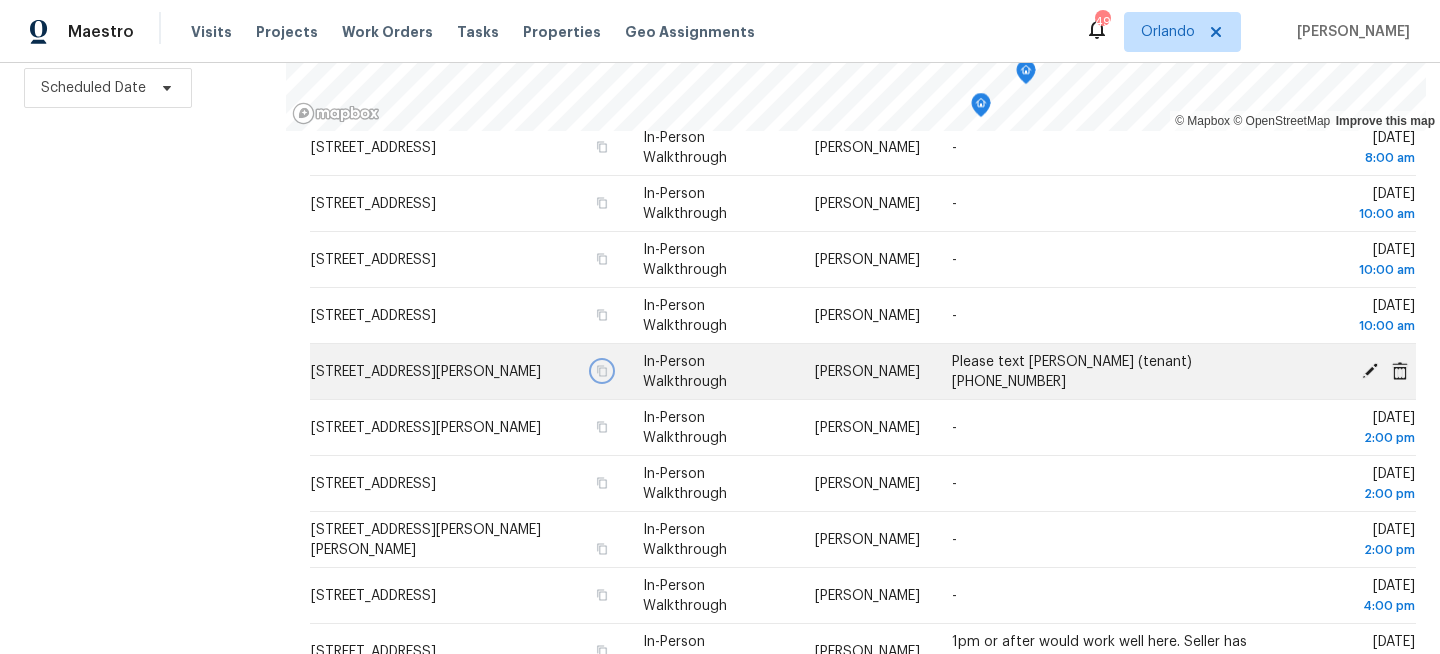 click 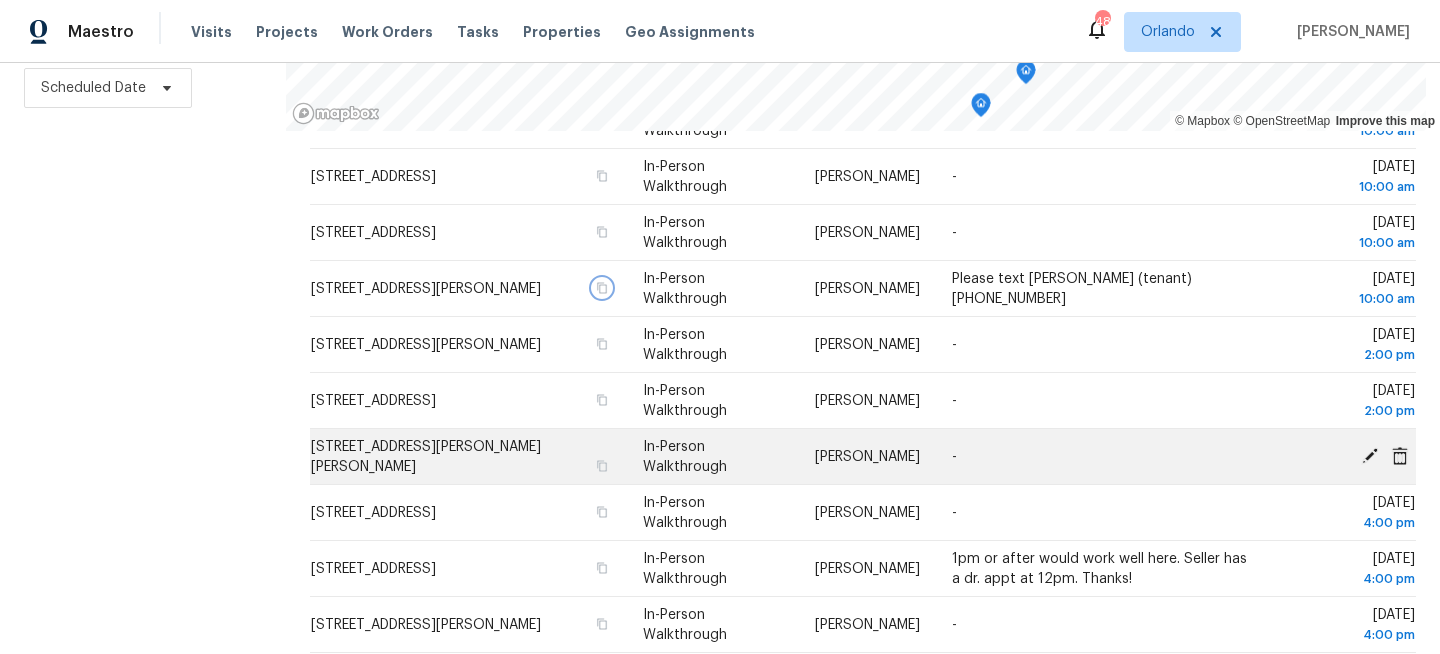 scroll, scrollTop: 692, scrollLeft: 0, axis: vertical 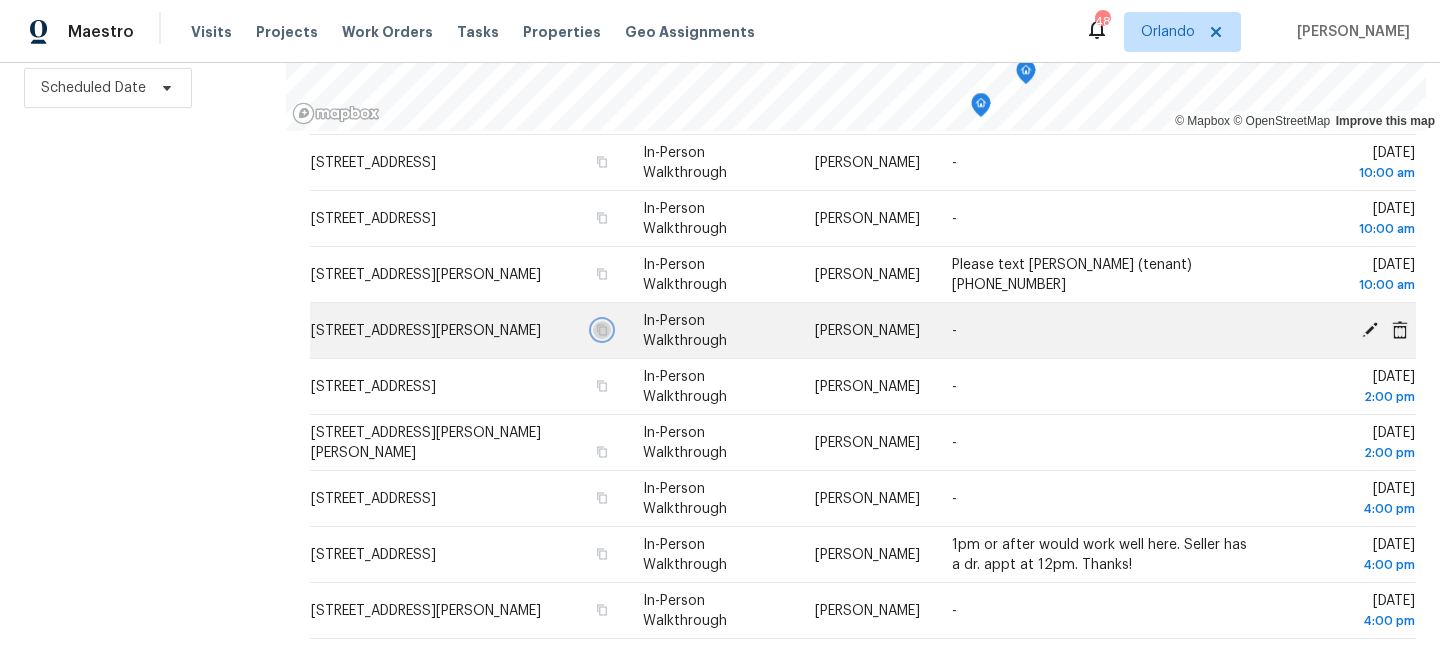 click 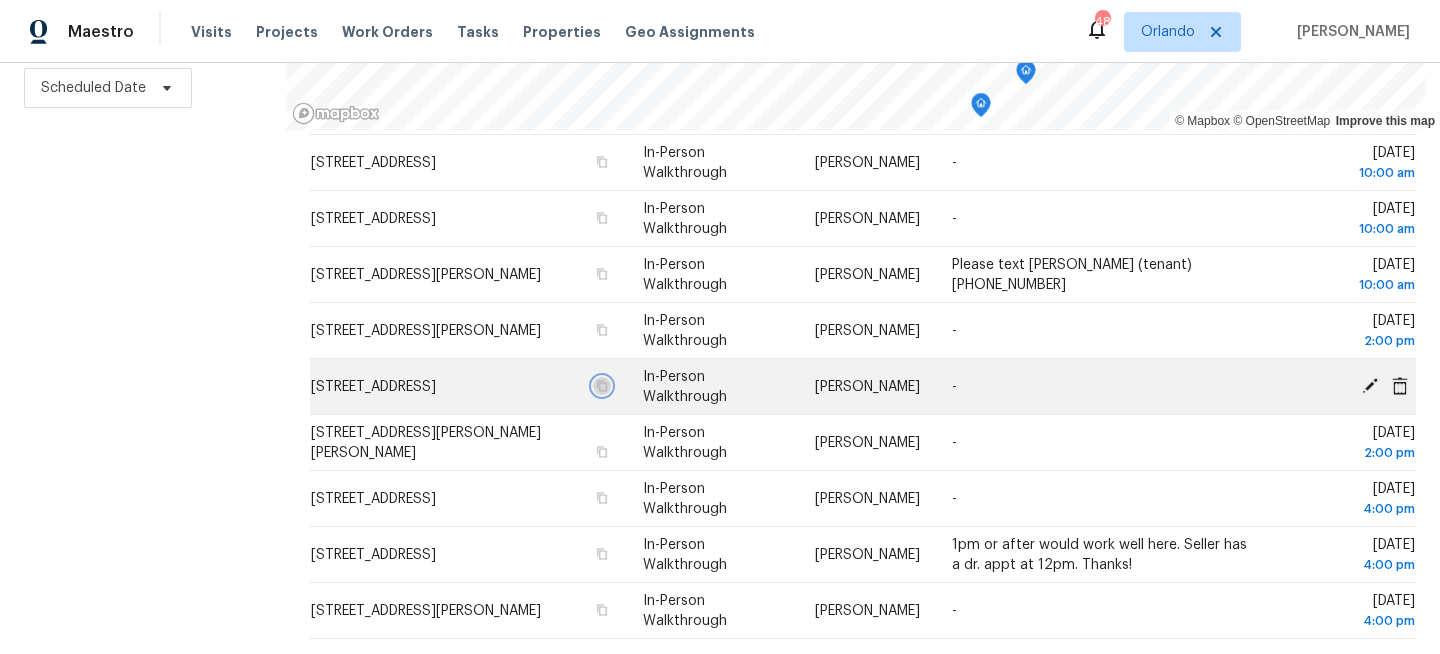 click at bounding box center [602, 386] 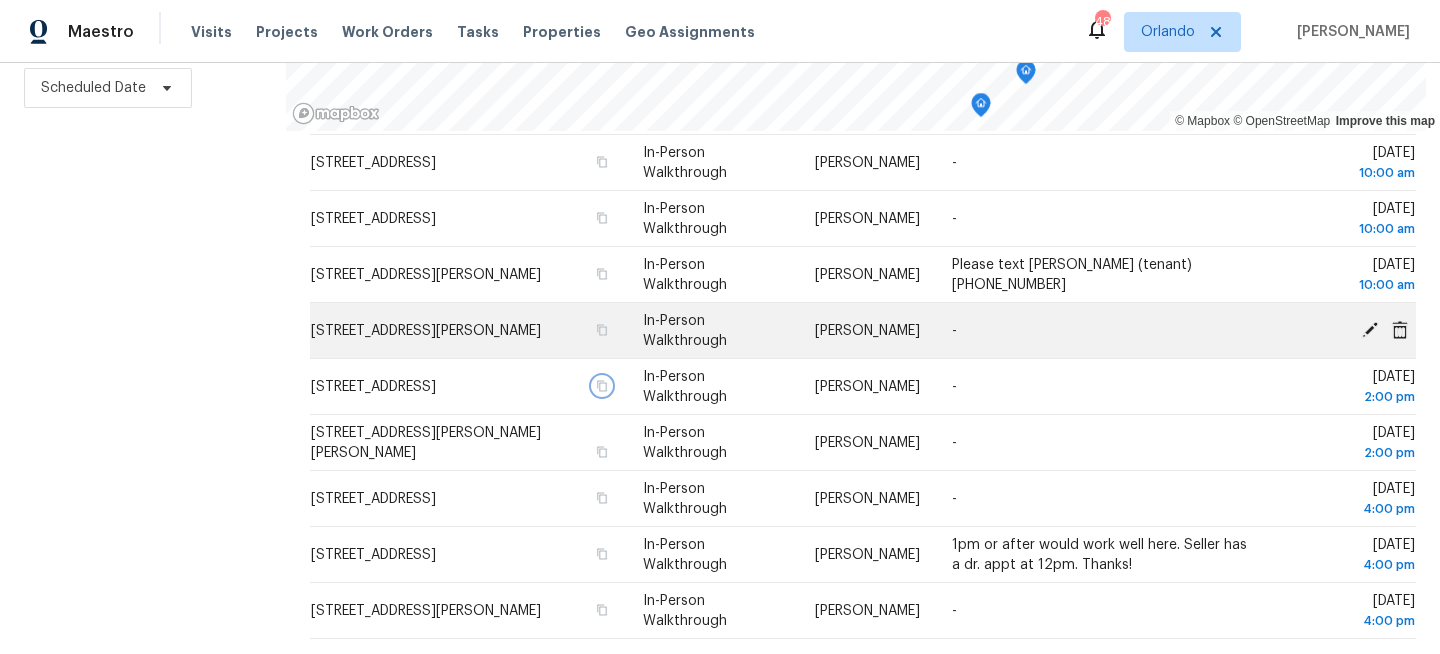 scroll, scrollTop: 730, scrollLeft: 0, axis: vertical 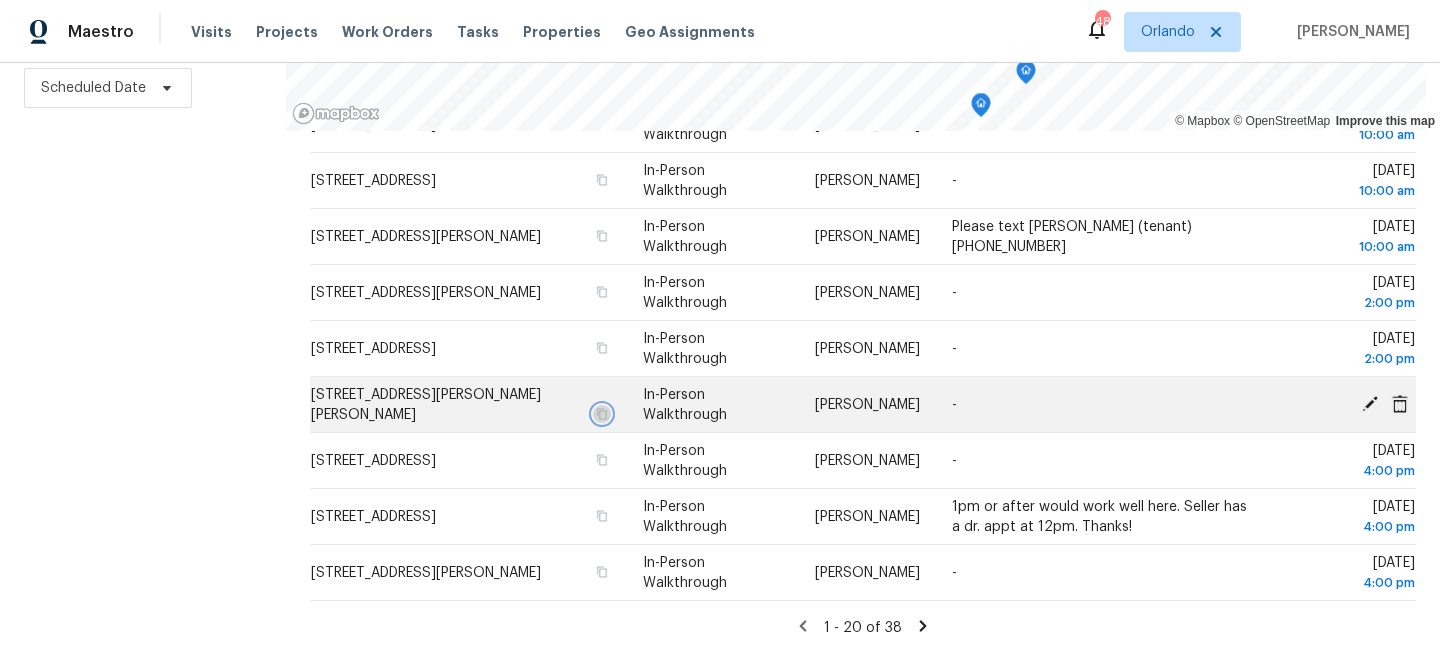click 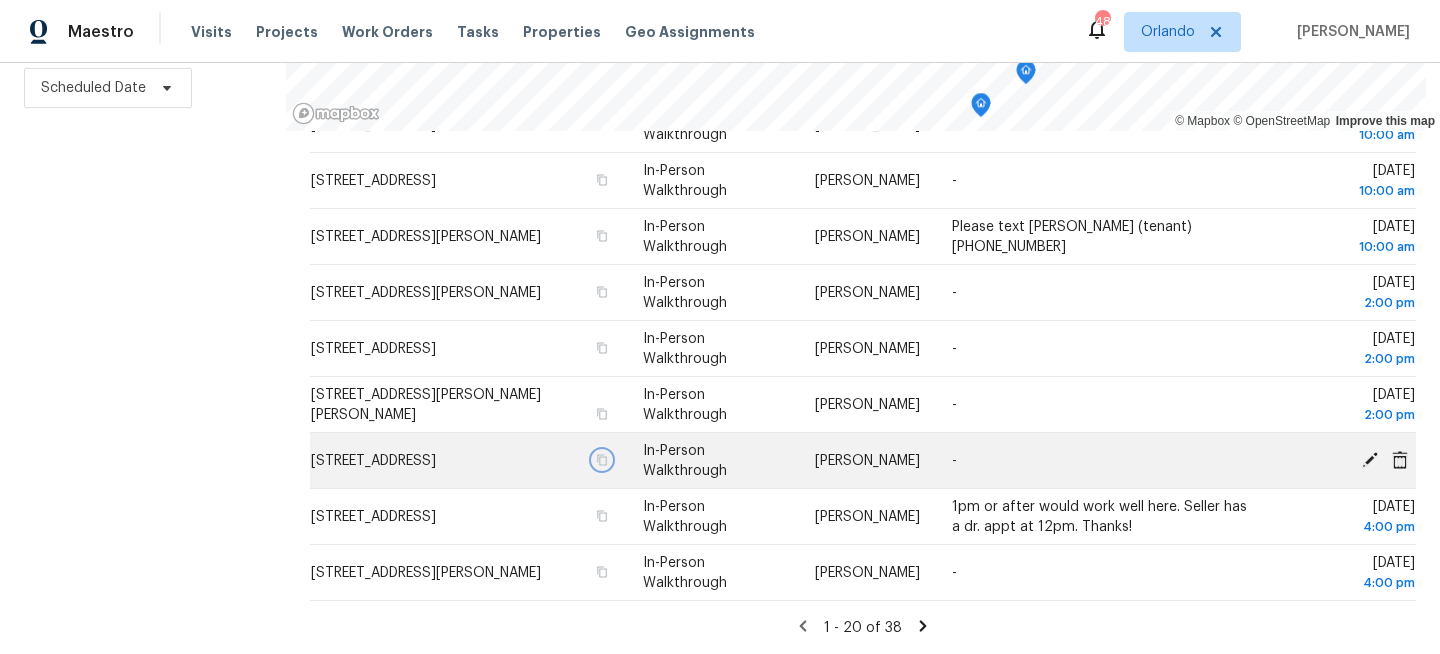 click 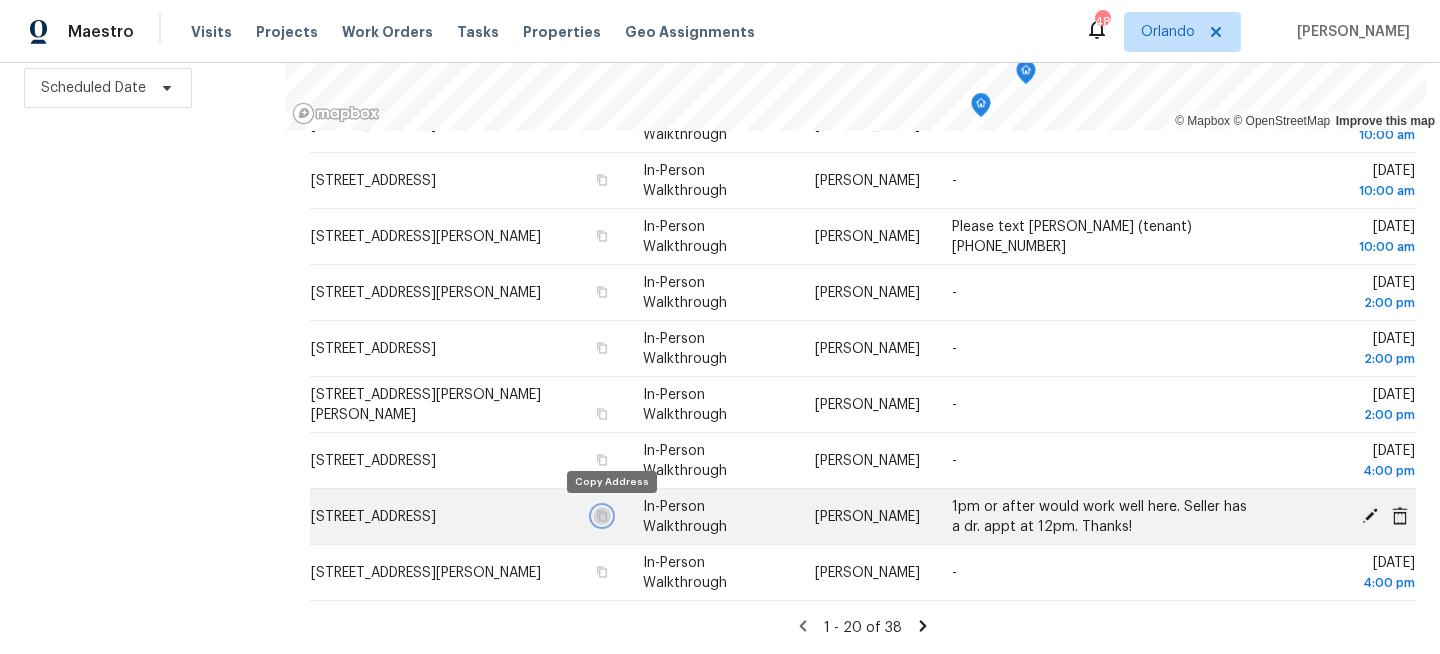 click 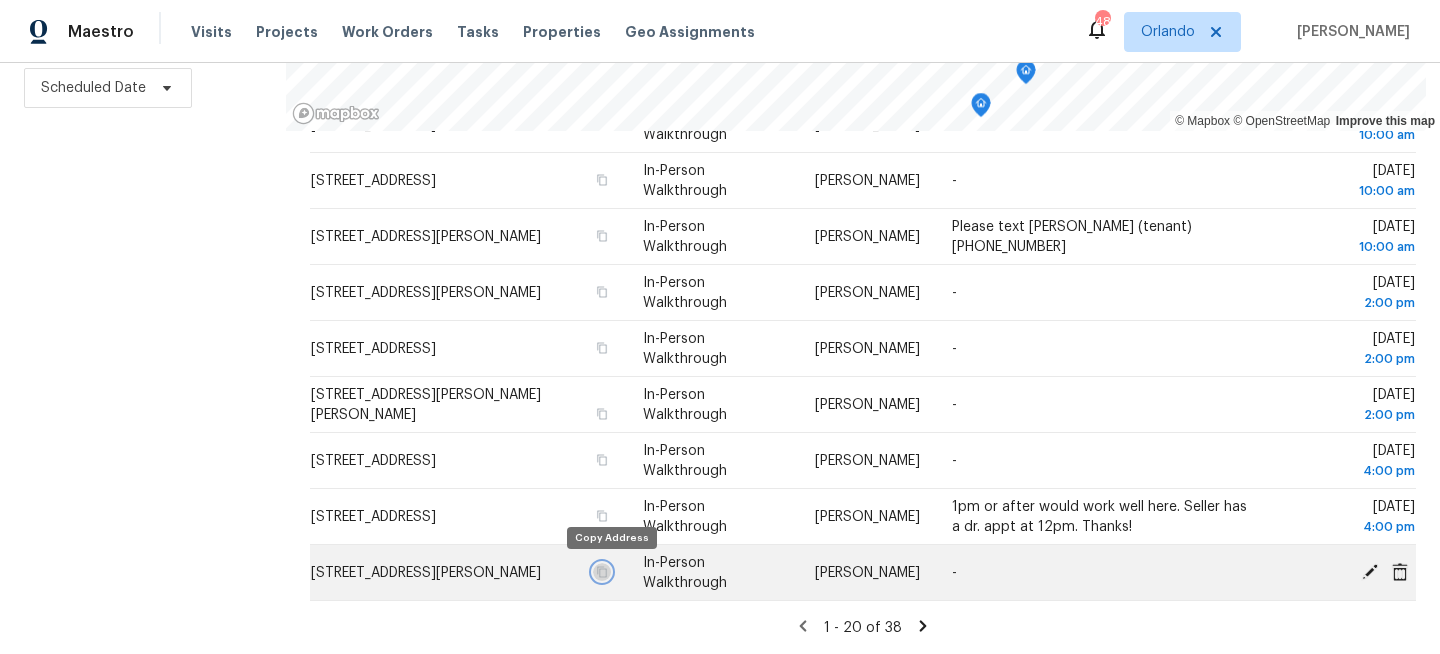 click 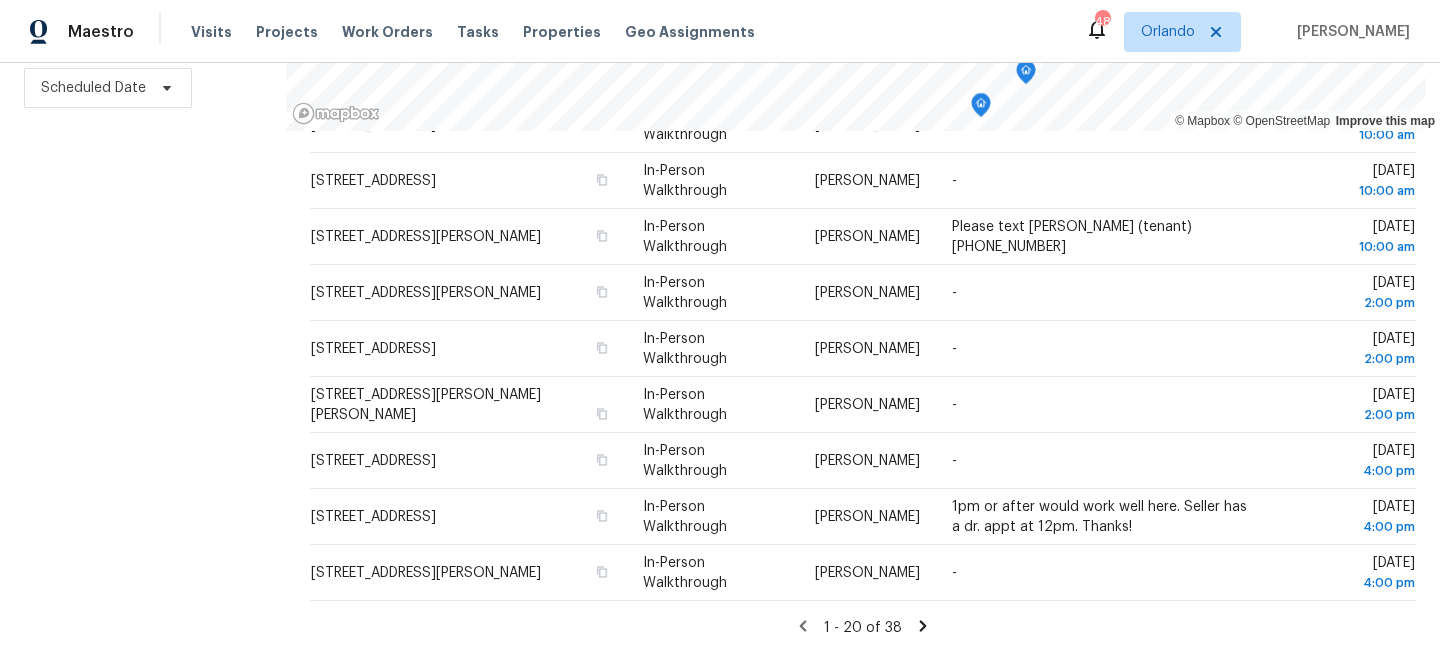 click 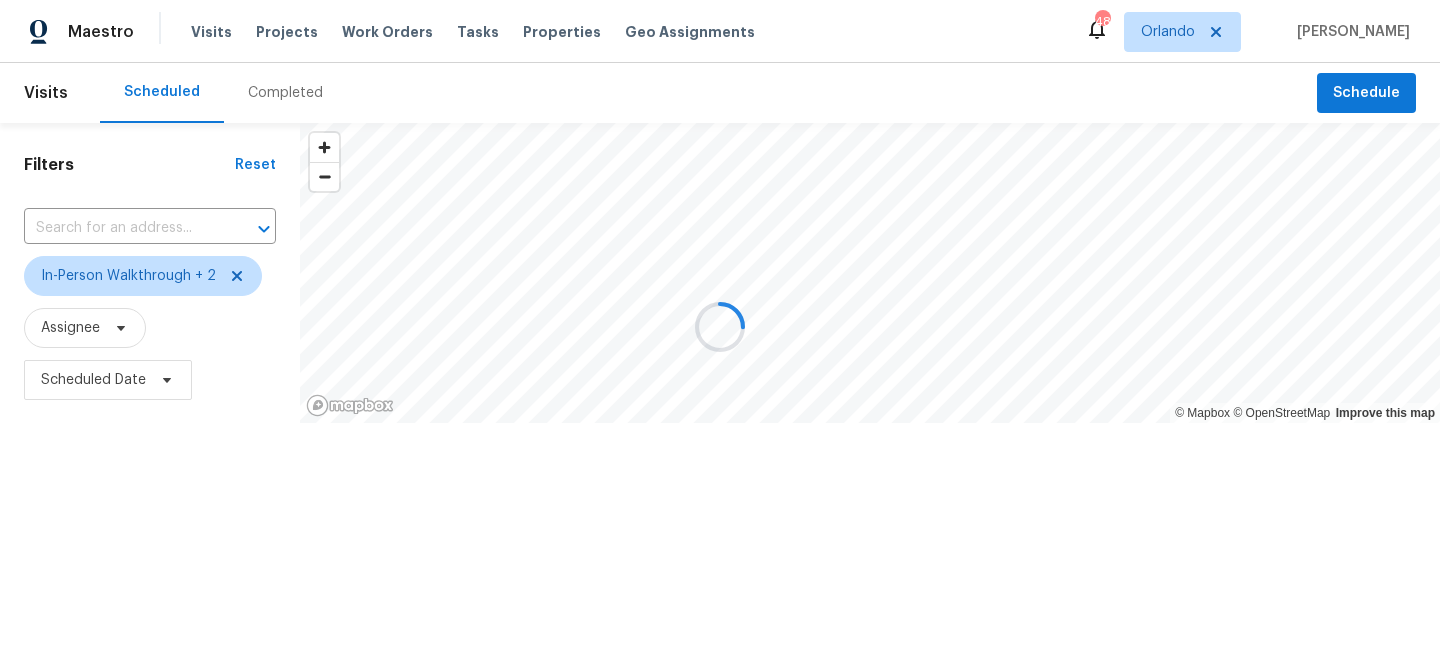 scroll, scrollTop: 0, scrollLeft: 0, axis: both 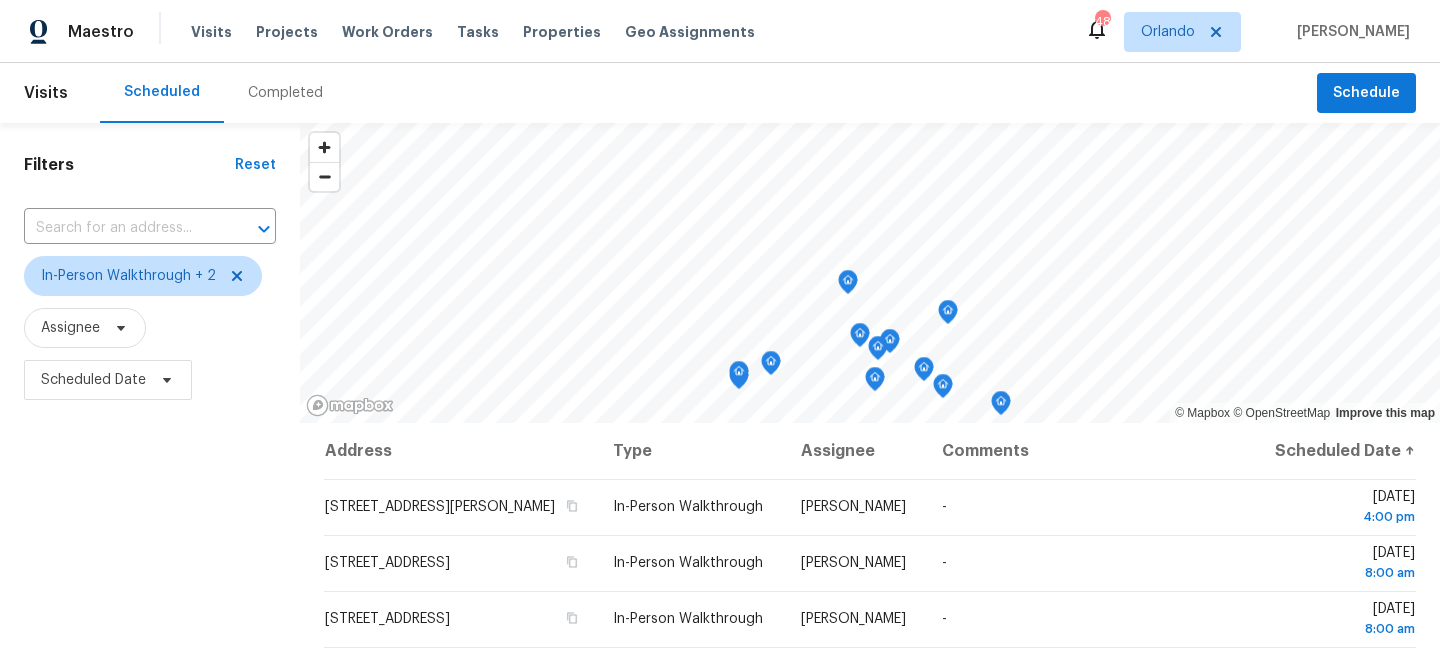 click on "Filters Reset ​ In-Person Walkthrough + 2 Assignee Scheduled Date" at bounding box center [150, 534] 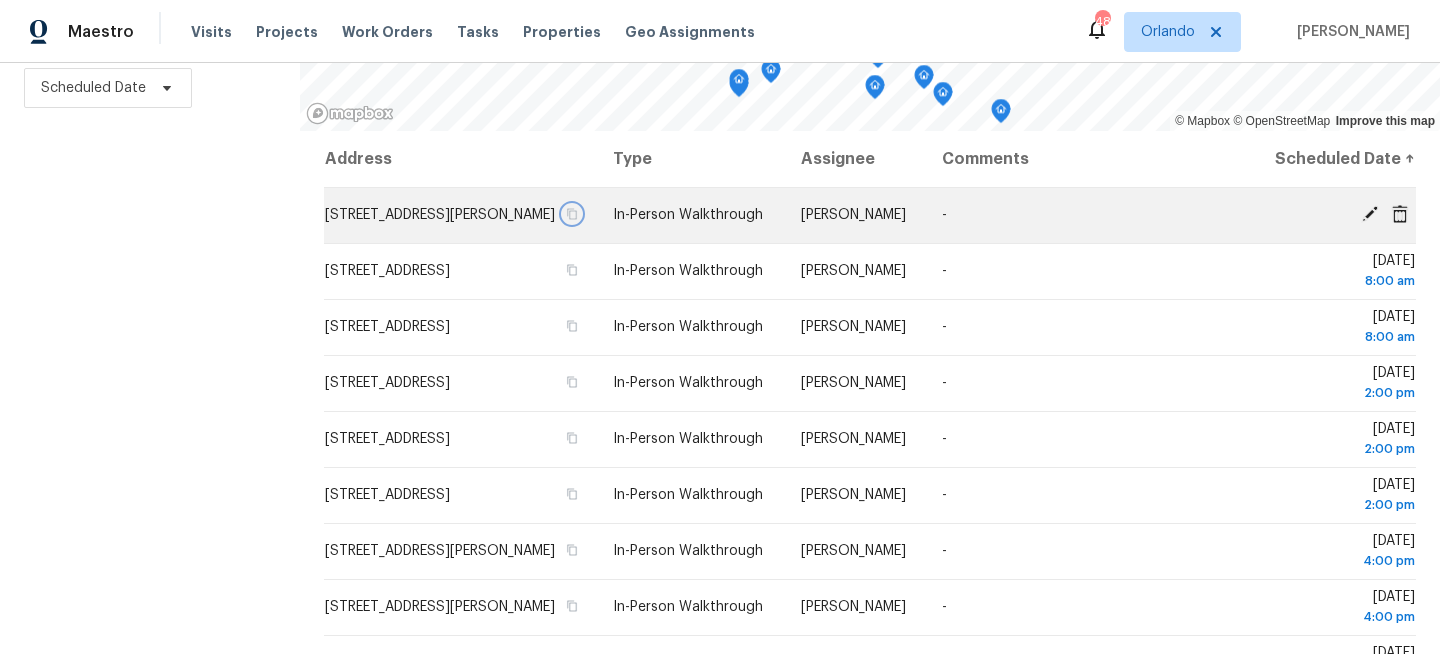 click 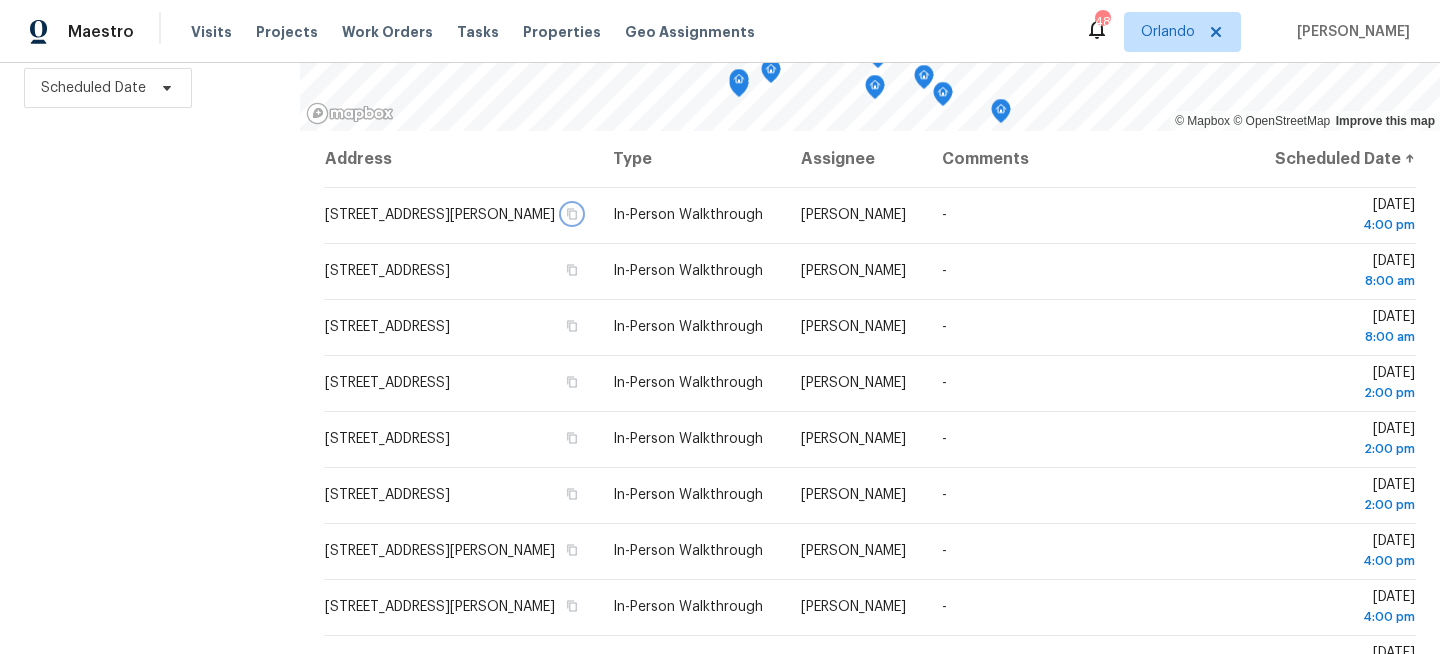type 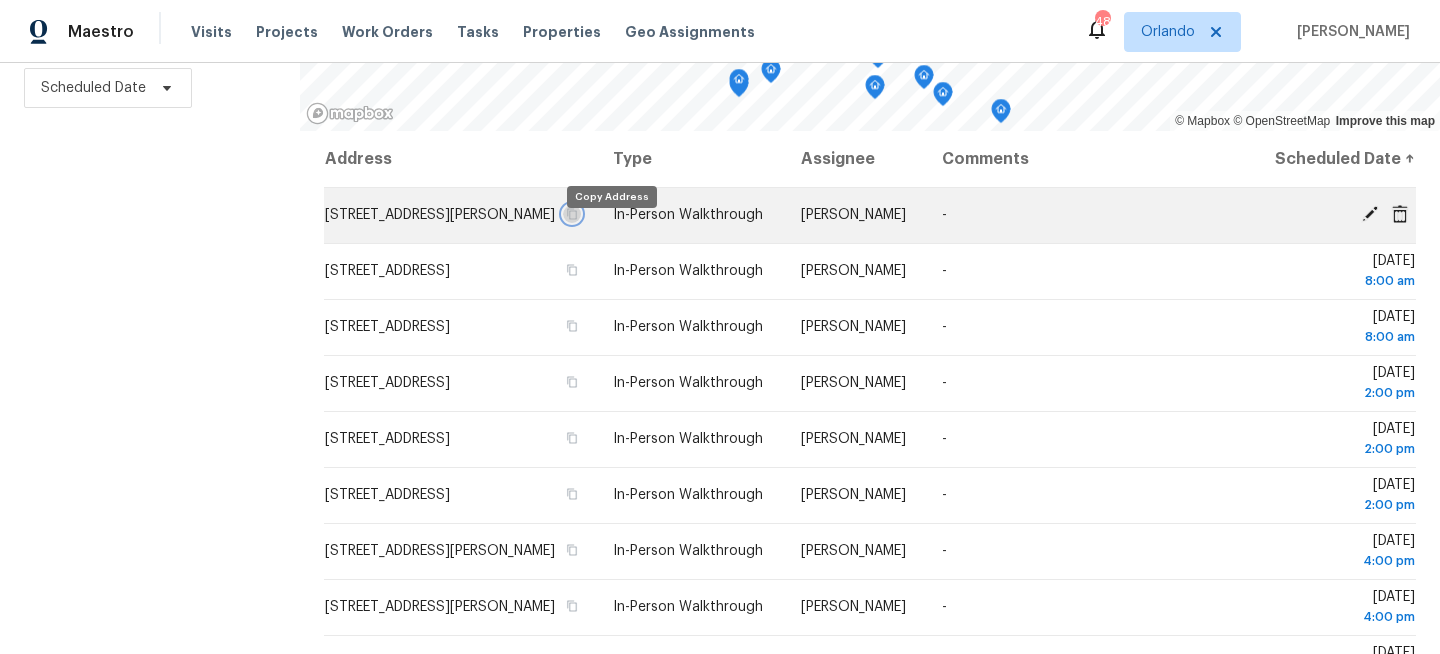 click 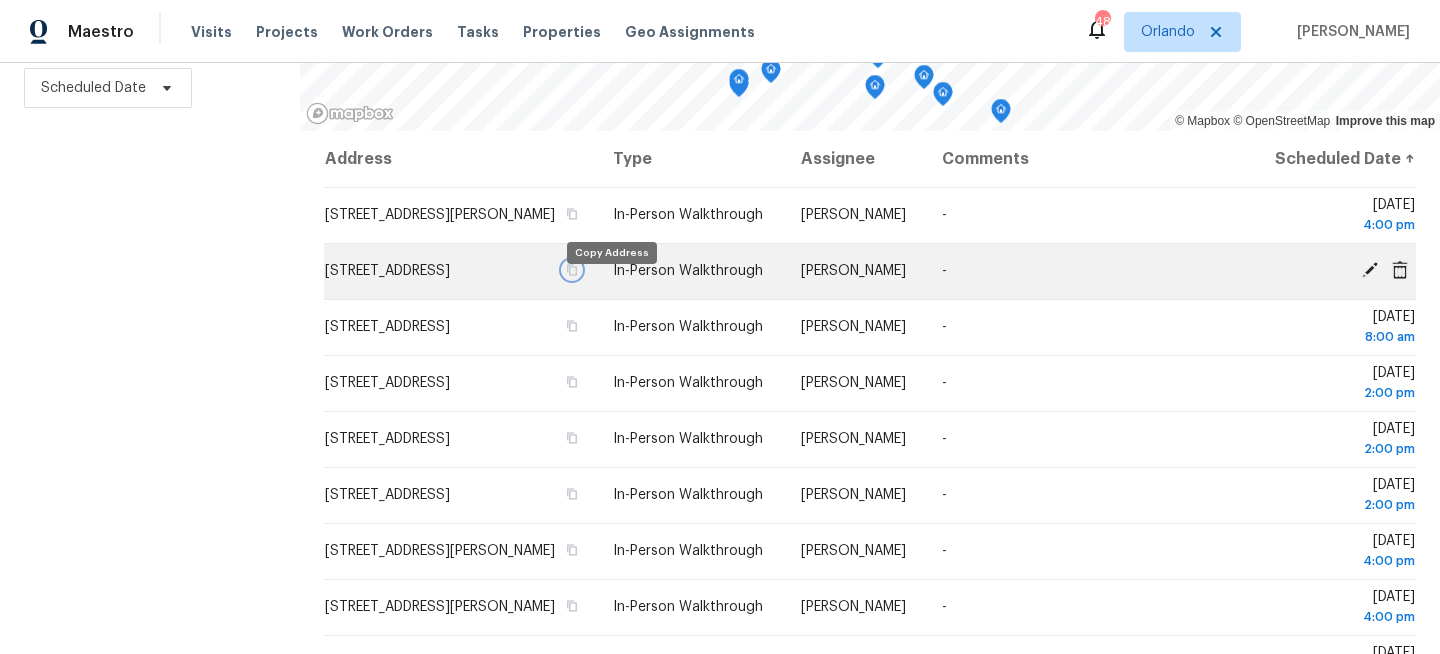 click 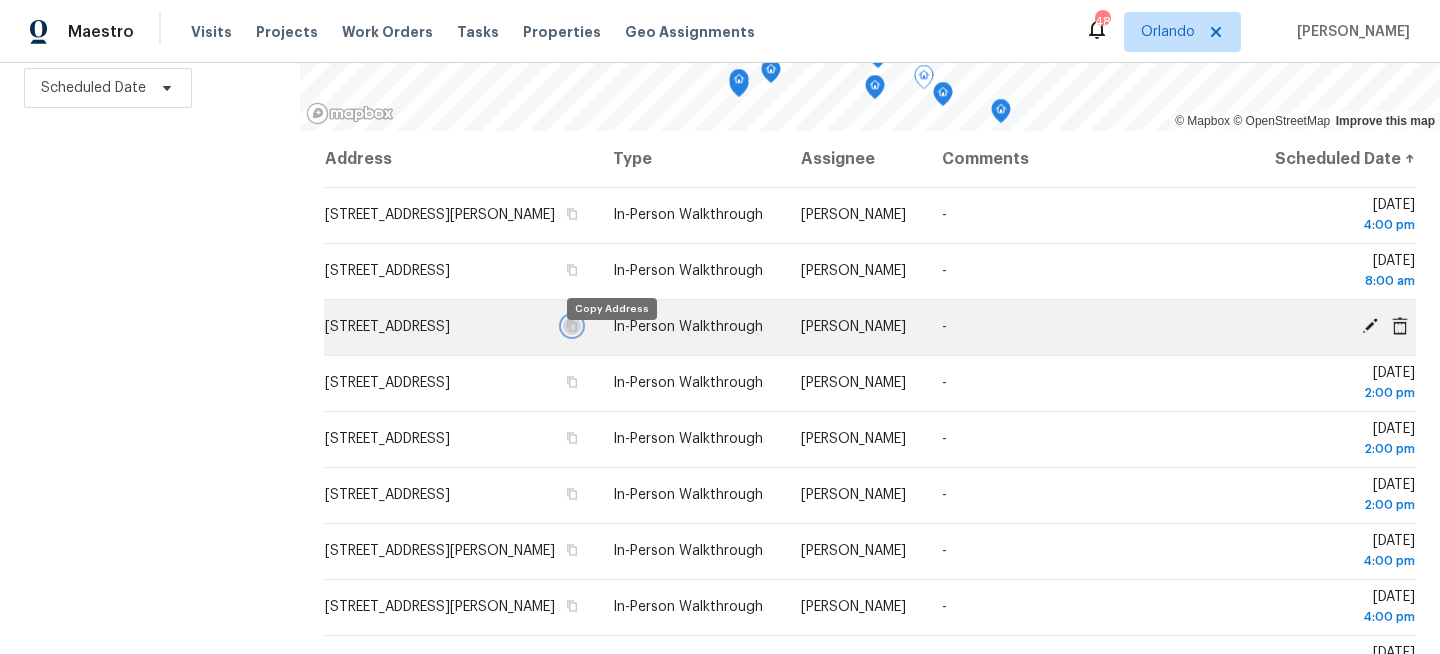 click 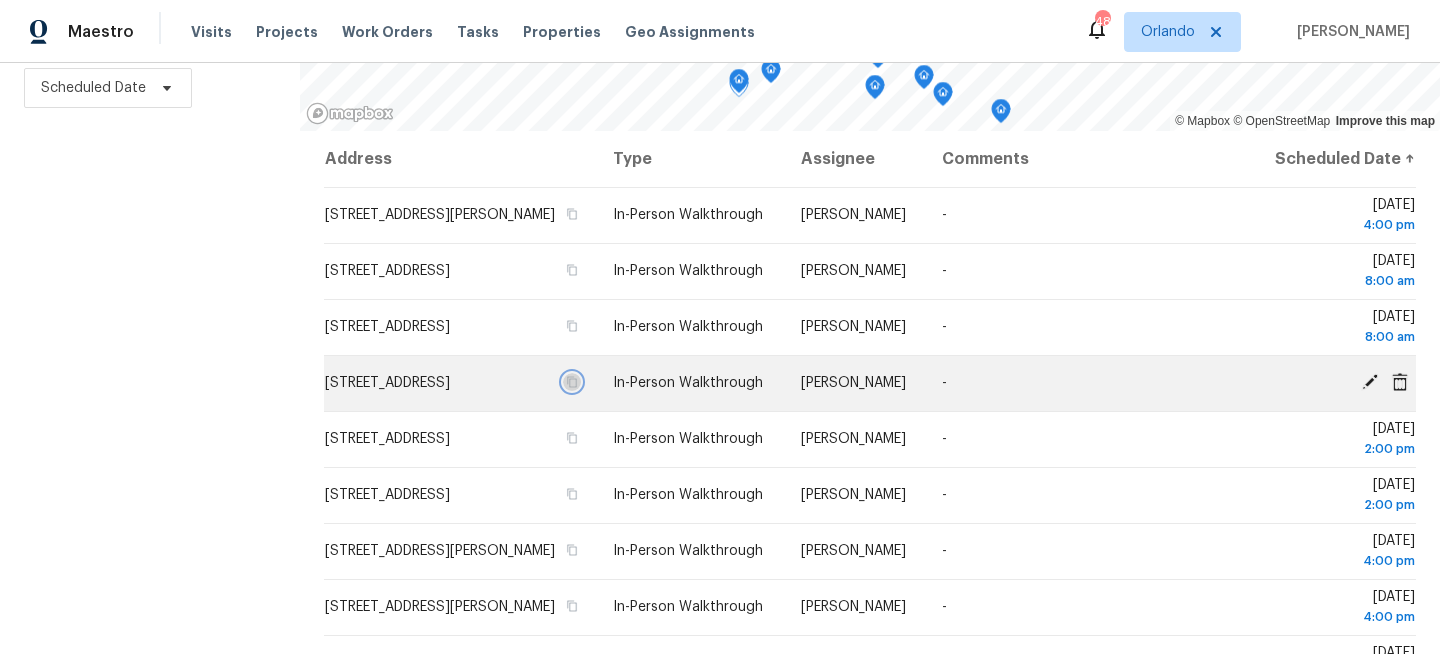 click 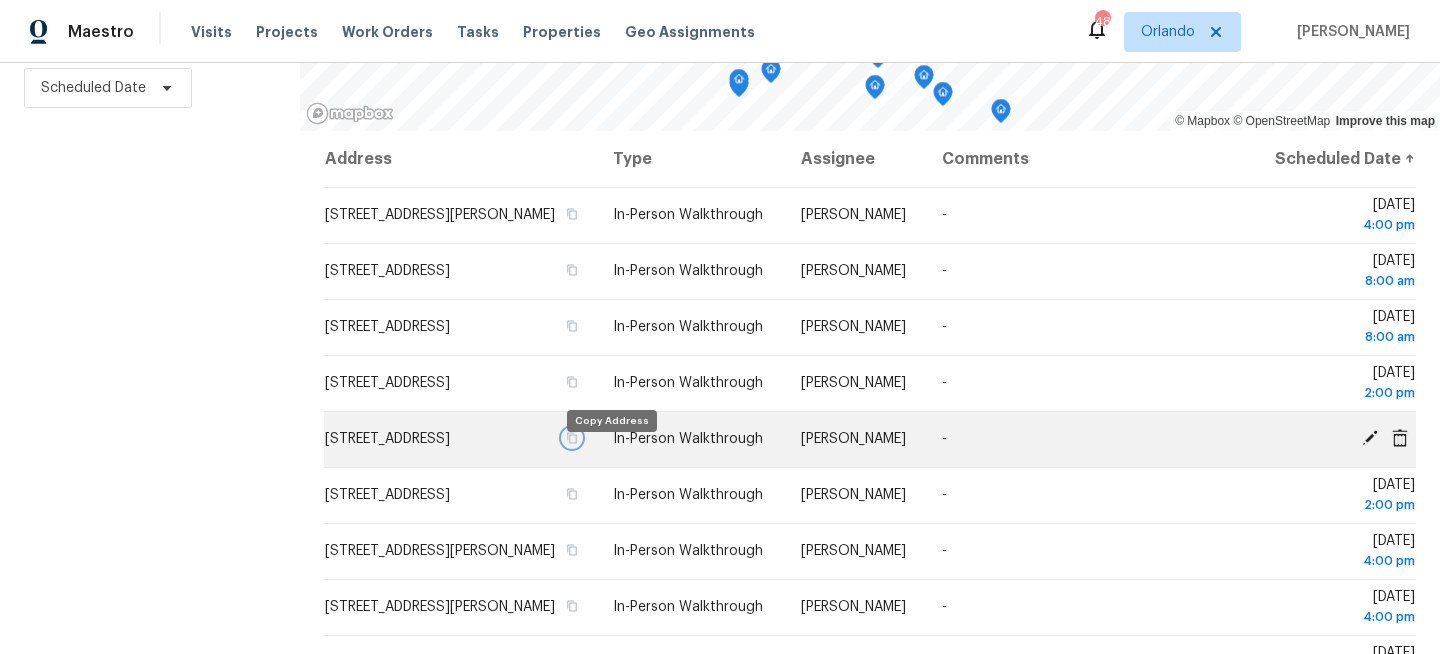 click 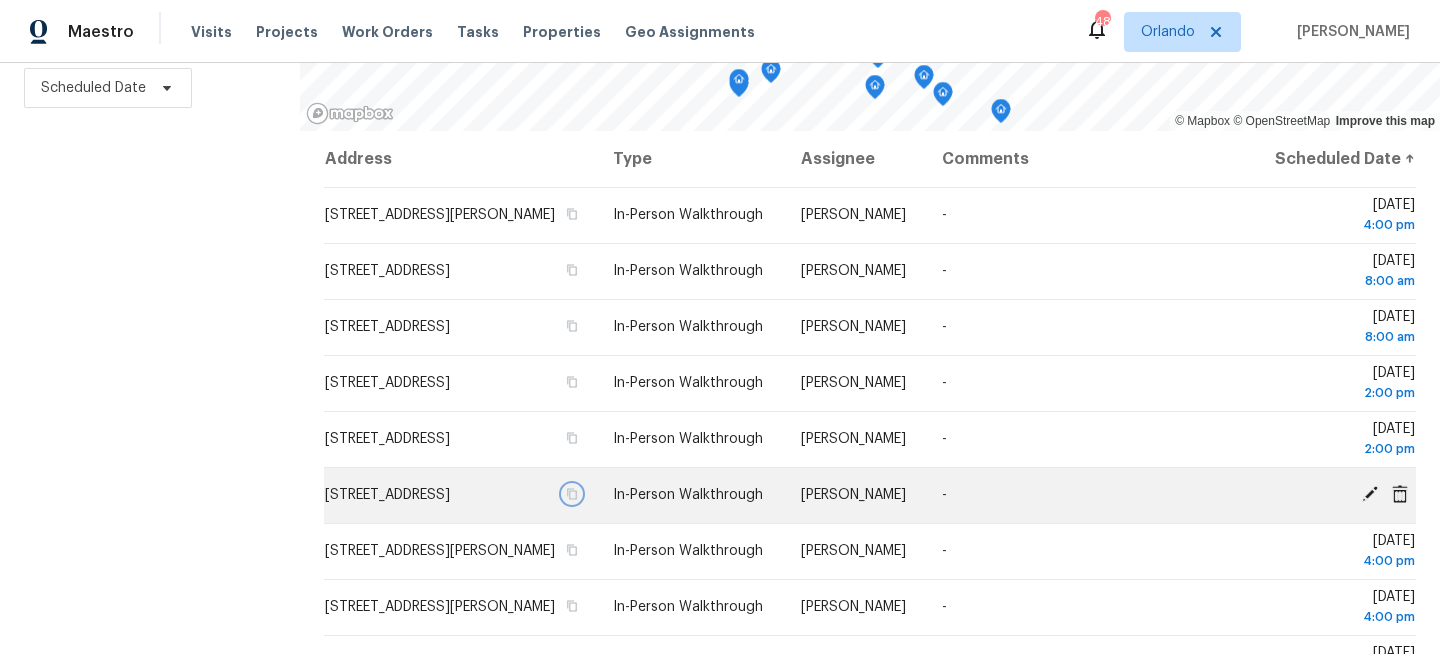 click 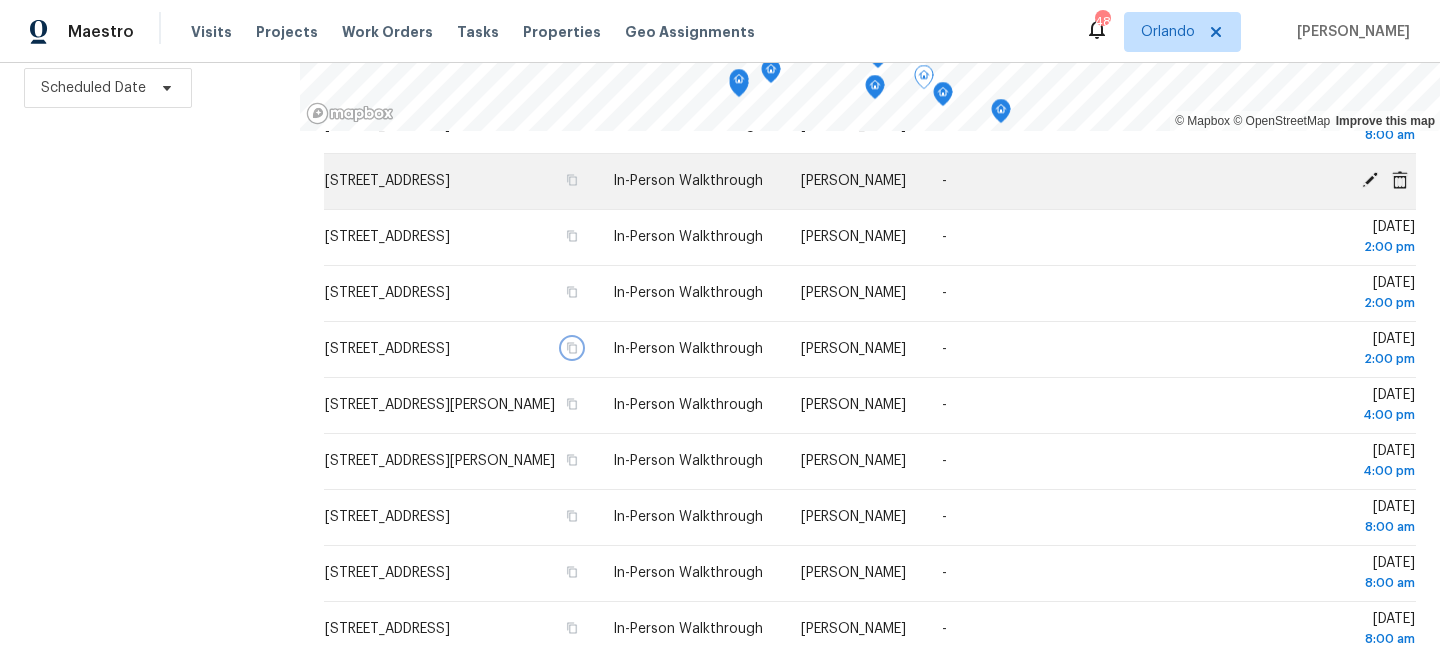 scroll, scrollTop: 214, scrollLeft: 0, axis: vertical 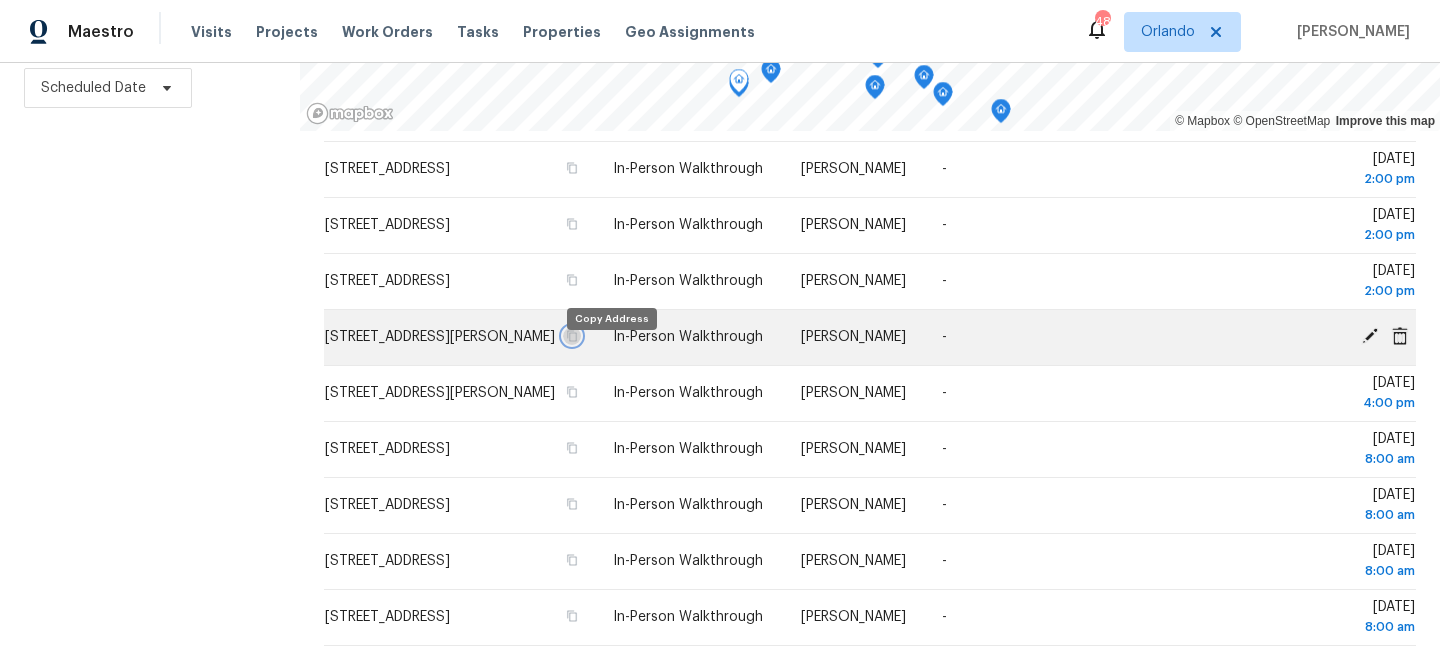 click 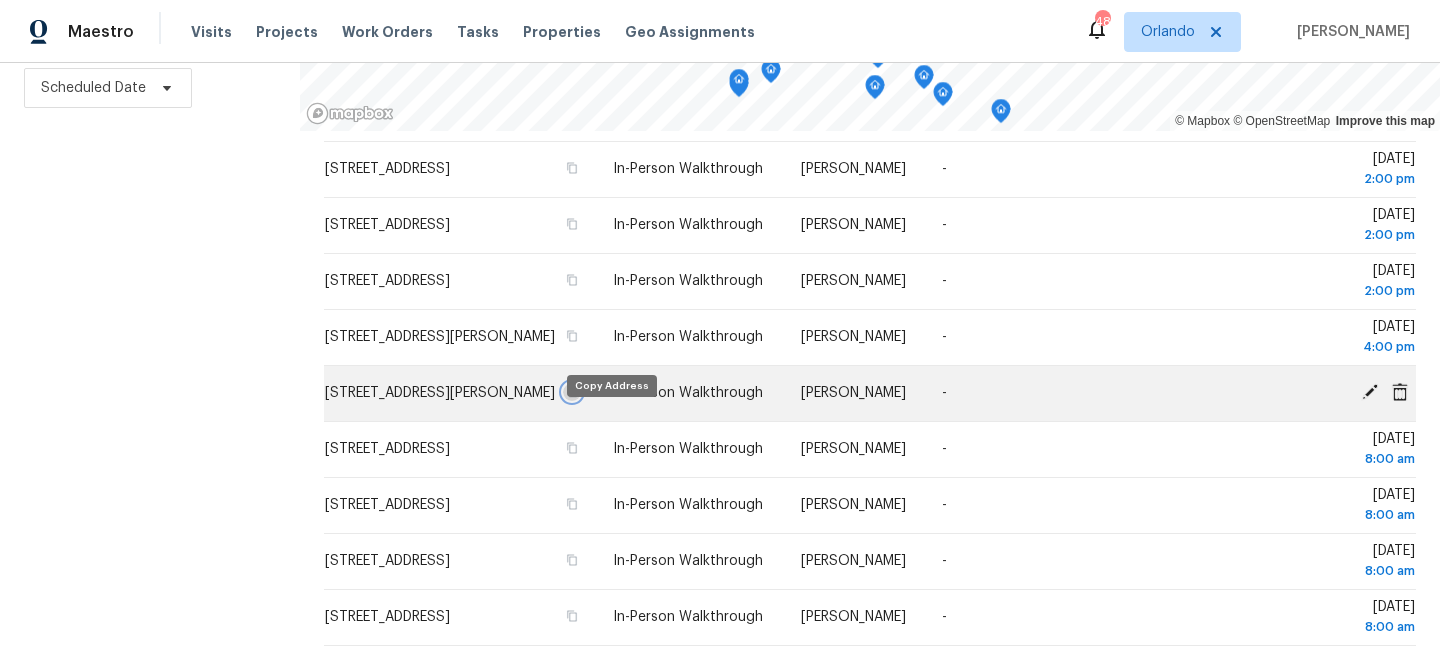 click 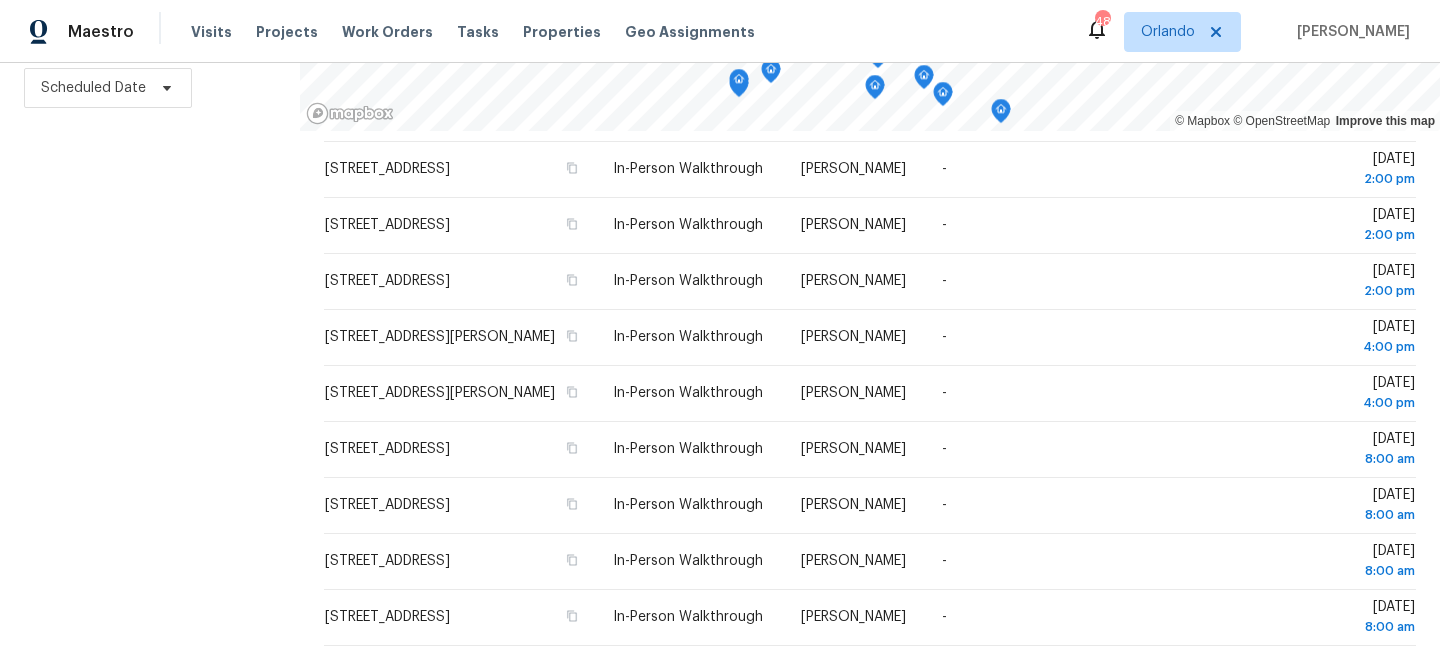 click on "Filters Reset ​ In-Person Walkthrough + 2 Assignee Scheduled Date" at bounding box center [150, 242] 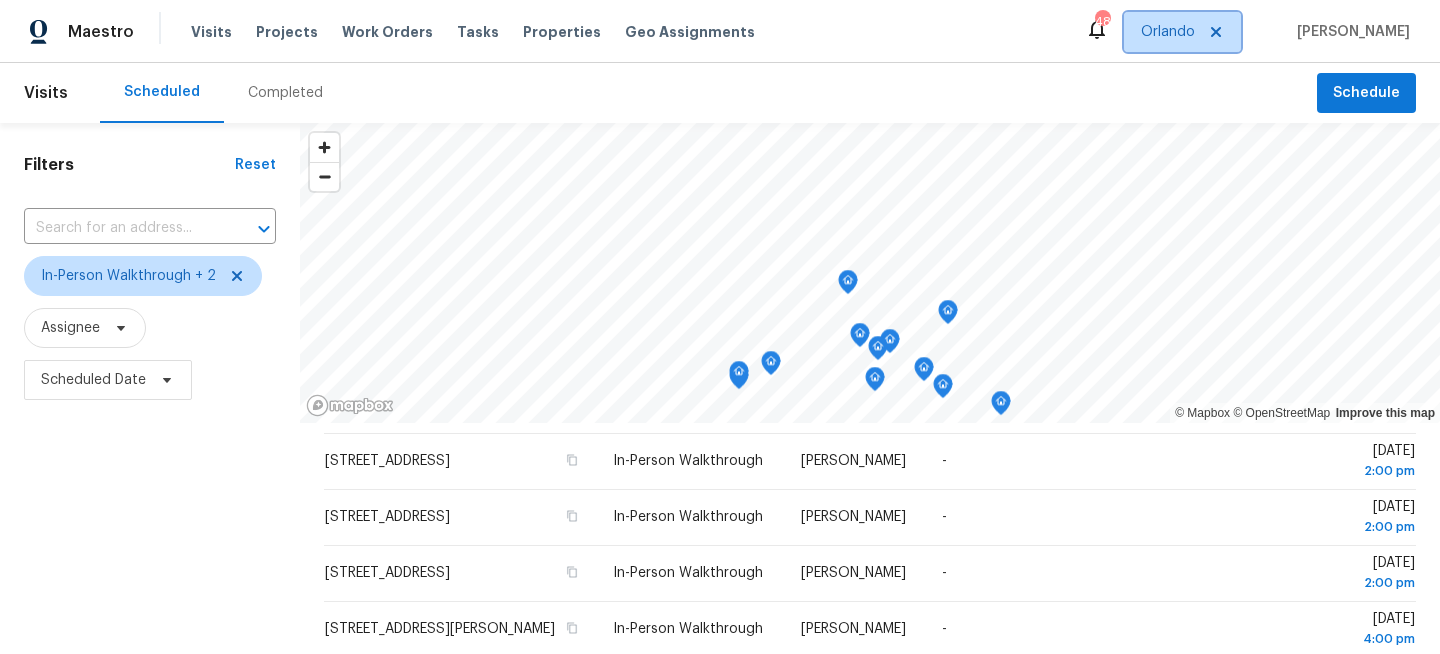 click on "Orlando" at bounding box center (1182, 32) 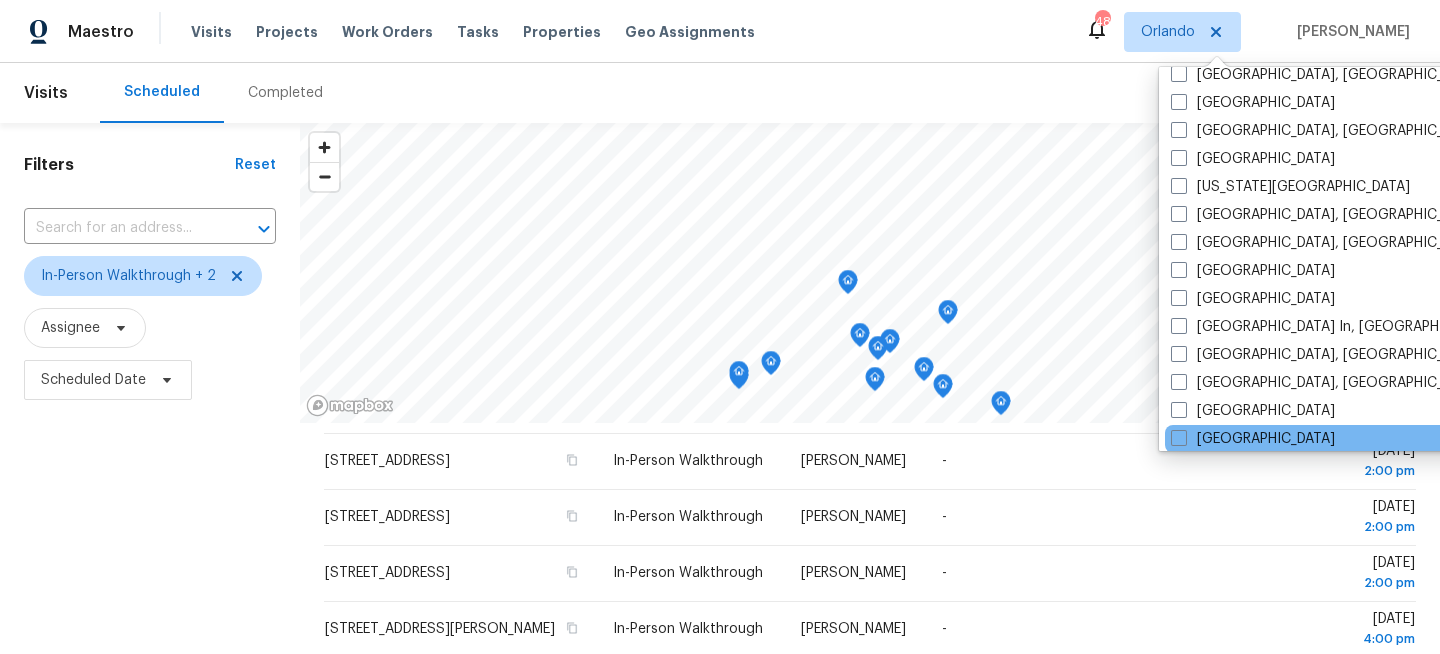 scroll, scrollTop: 697, scrollLeft: 0, axis: vertical 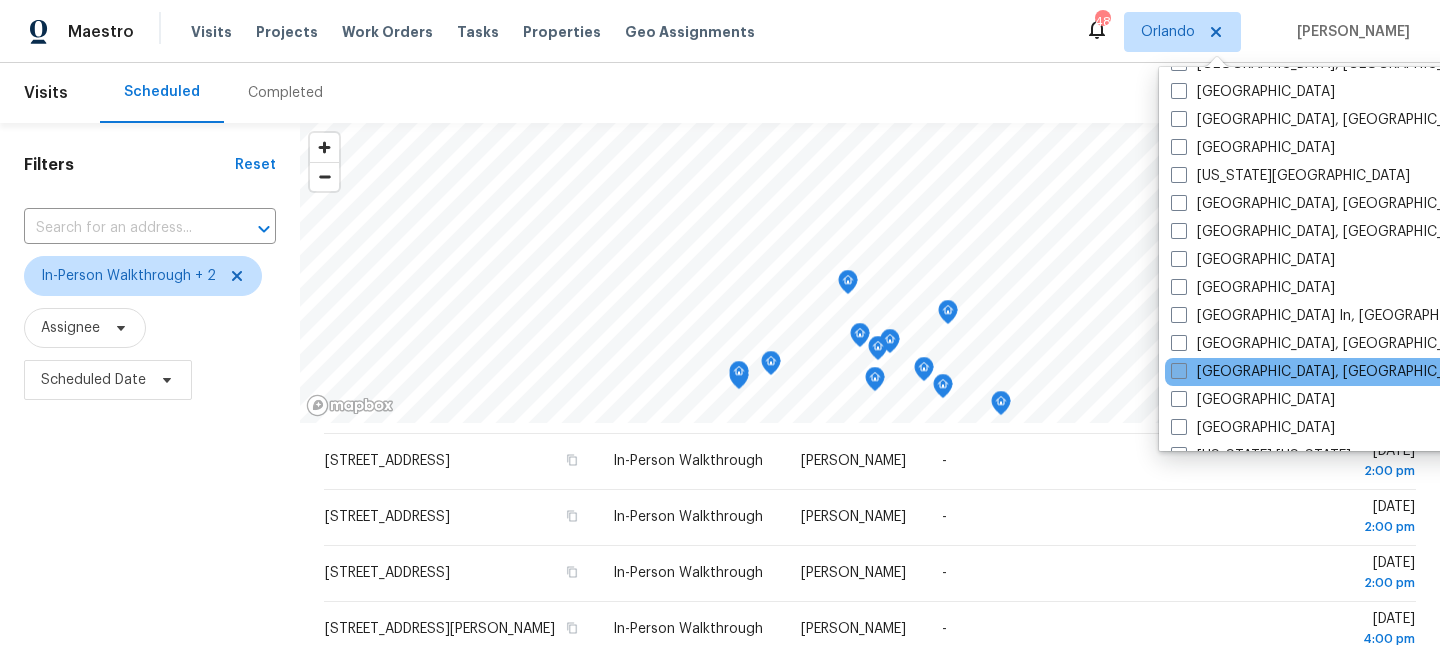 click on "Miami, FL" at bounding box center [1326, 372] 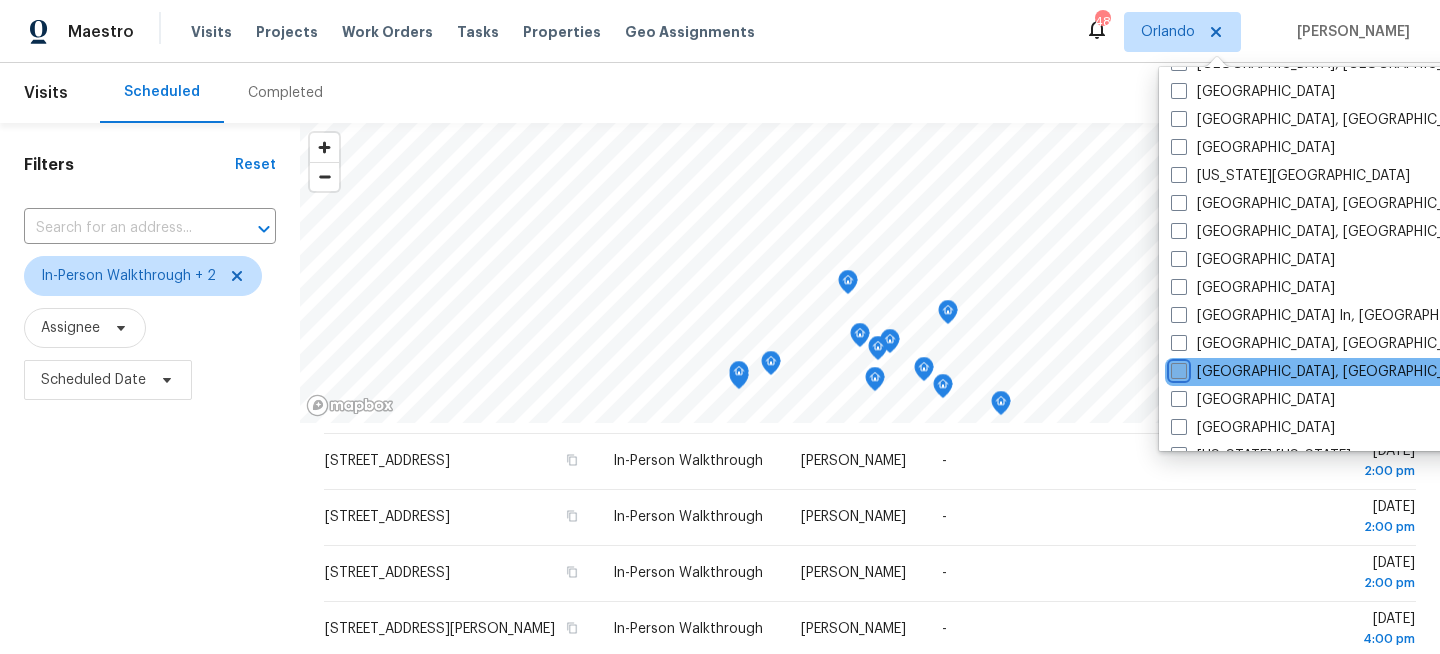 click on "Miami, FL" at bounding box center [1177, 368] 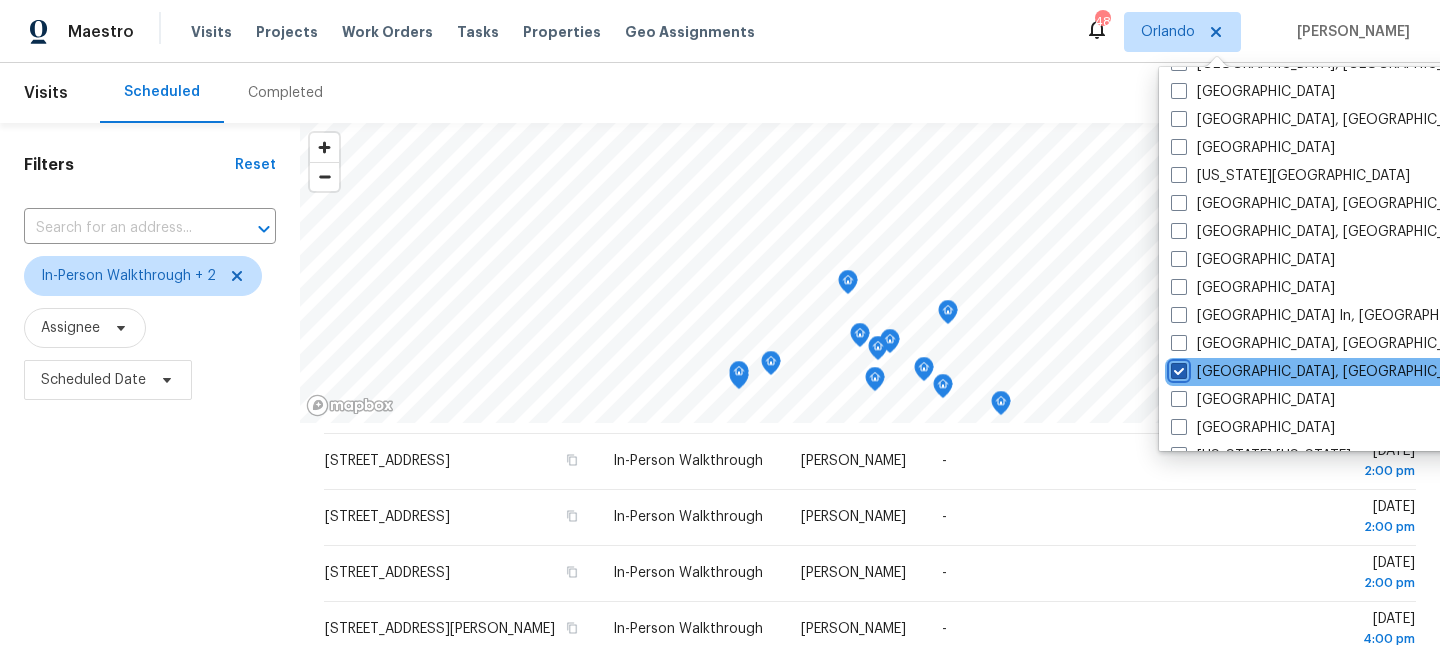 checkbox on "true" 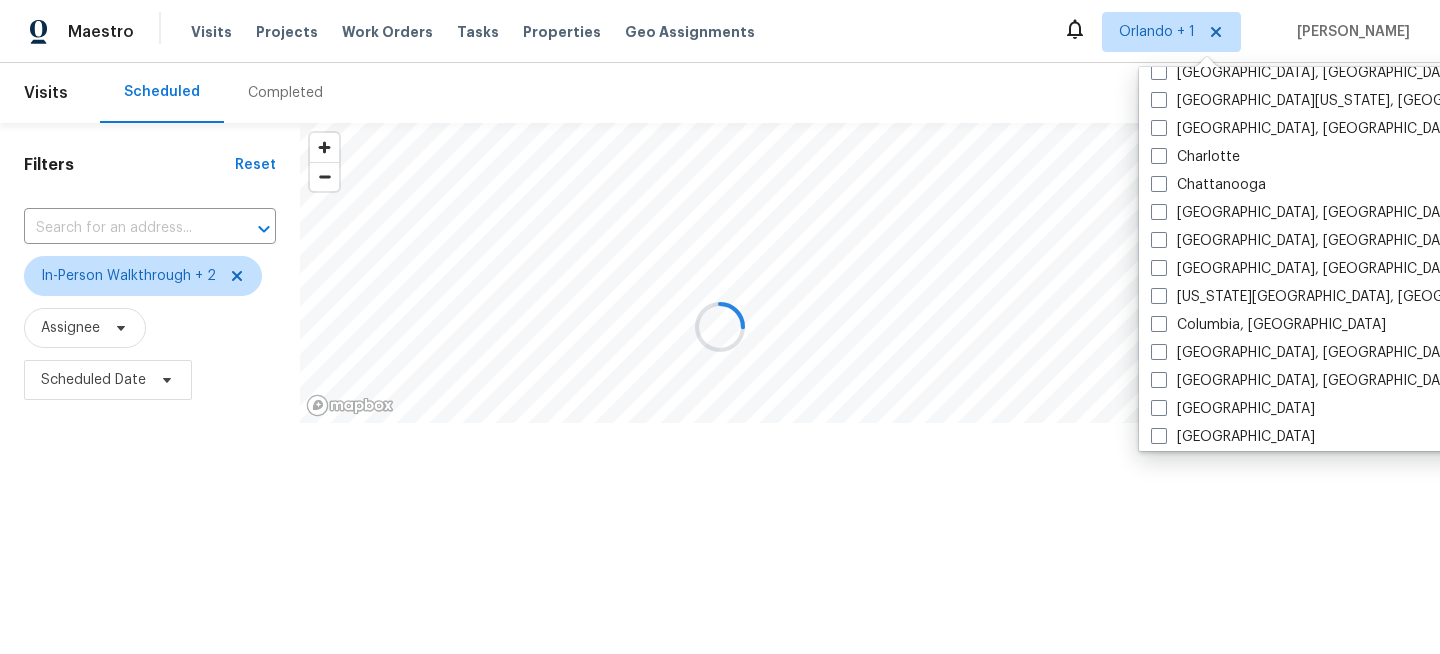 scroll, scrollTop: 0, scrollLeft: 0, axis: both 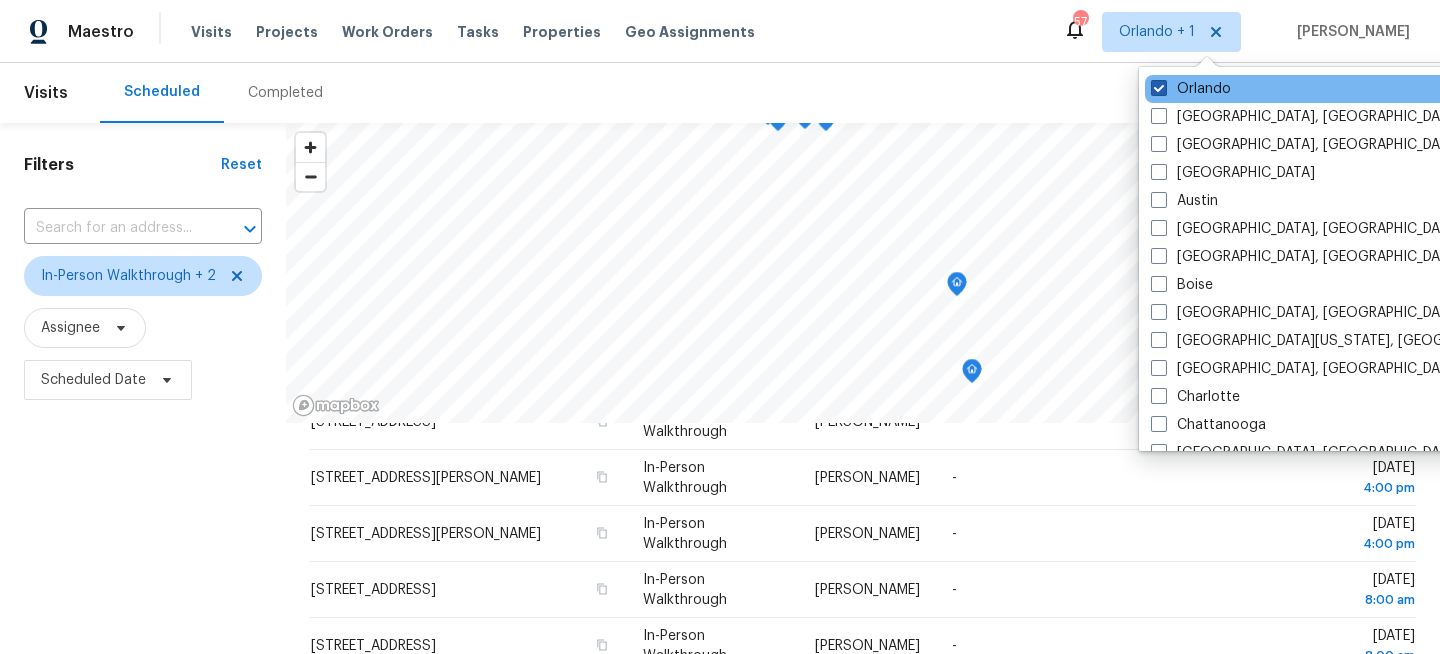 click on "Orlando" at bounding box center (1191, 89) 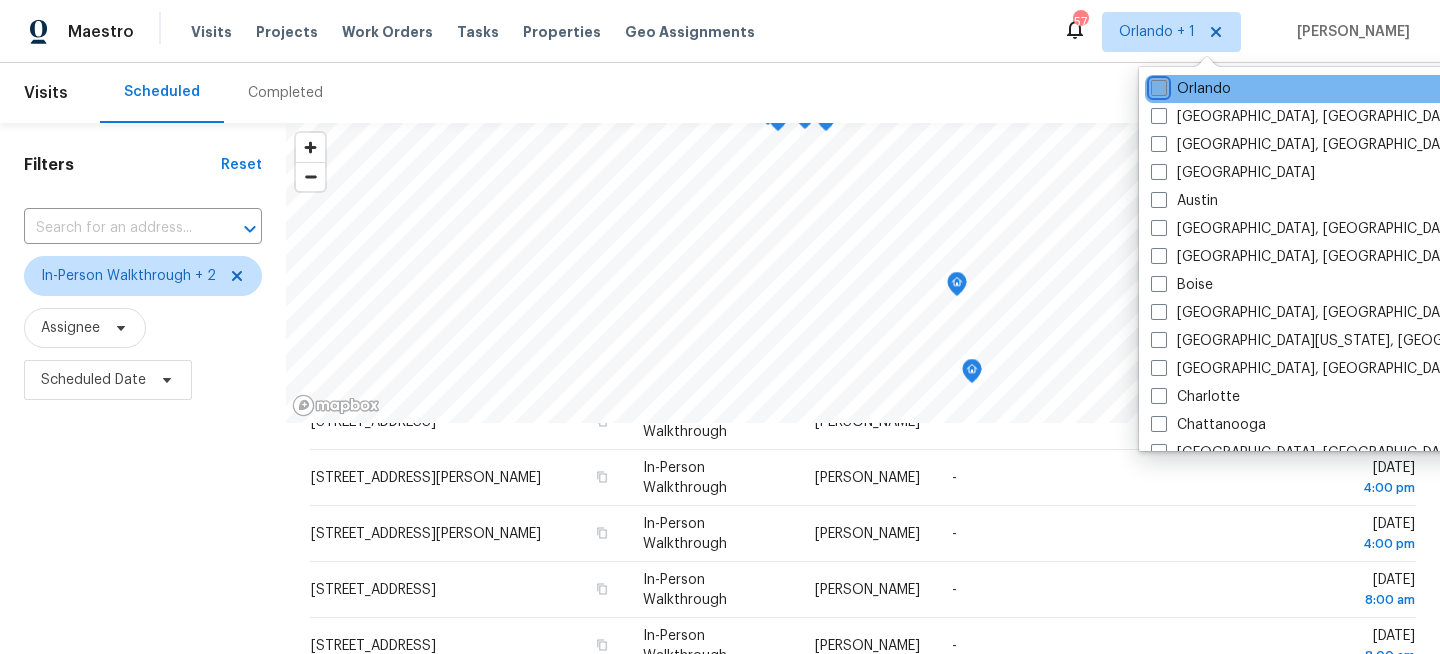 checkbox on "false" 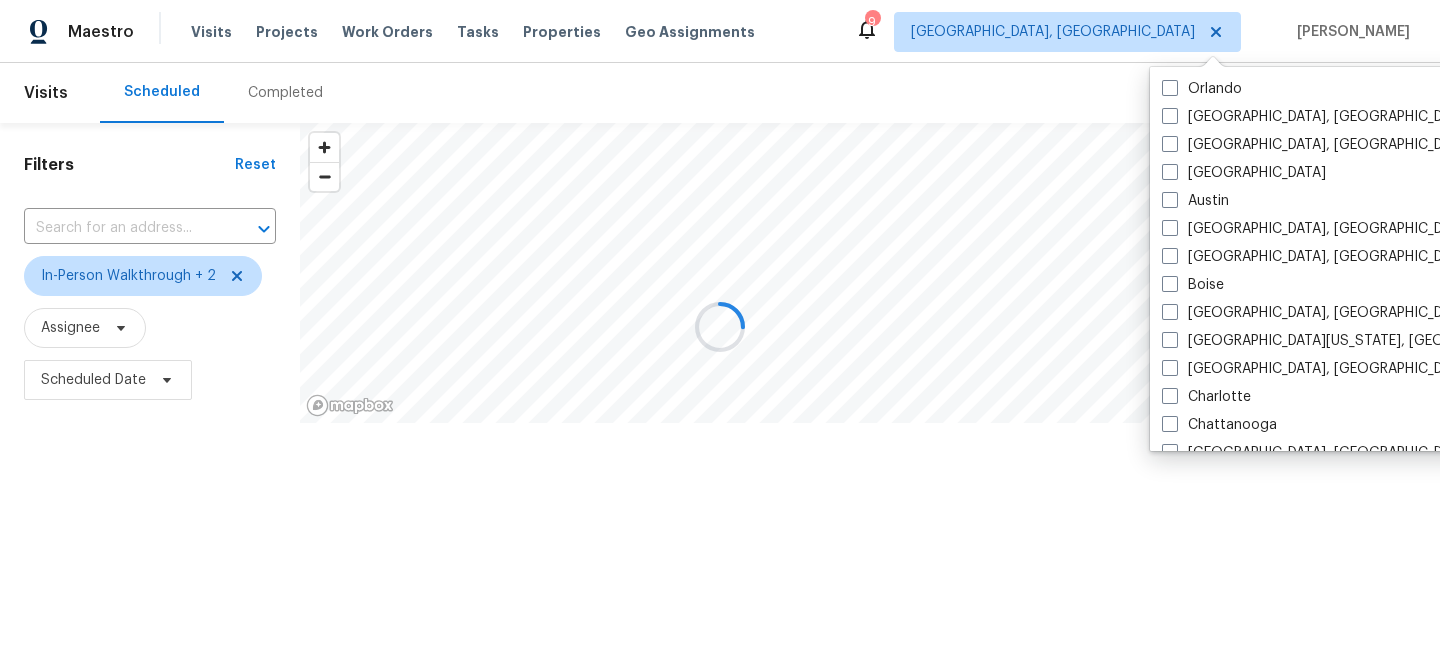 scroll, scrollTop: 0, scrollLeft: 0, axis: both 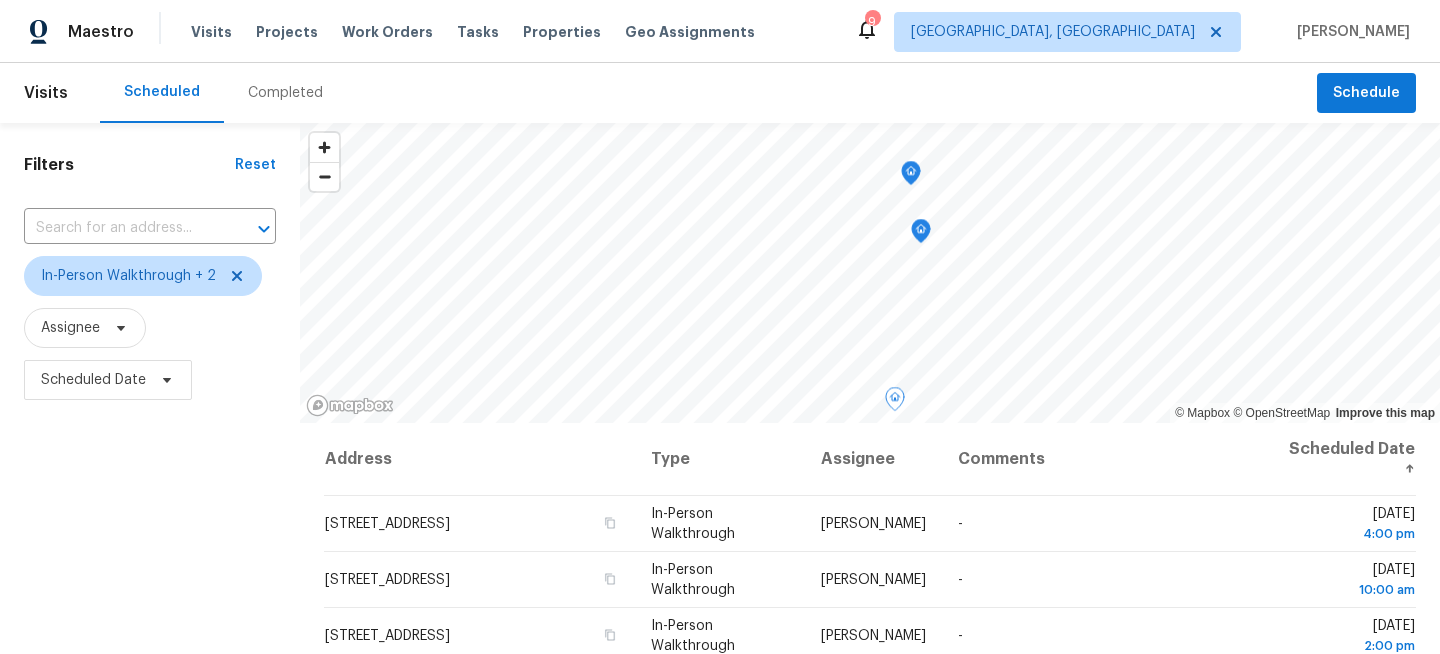 click on "Filters Reset ​ In-Person Walkthrough + 2 Assignee Scheduled Date" at bounding box center (150, 534) 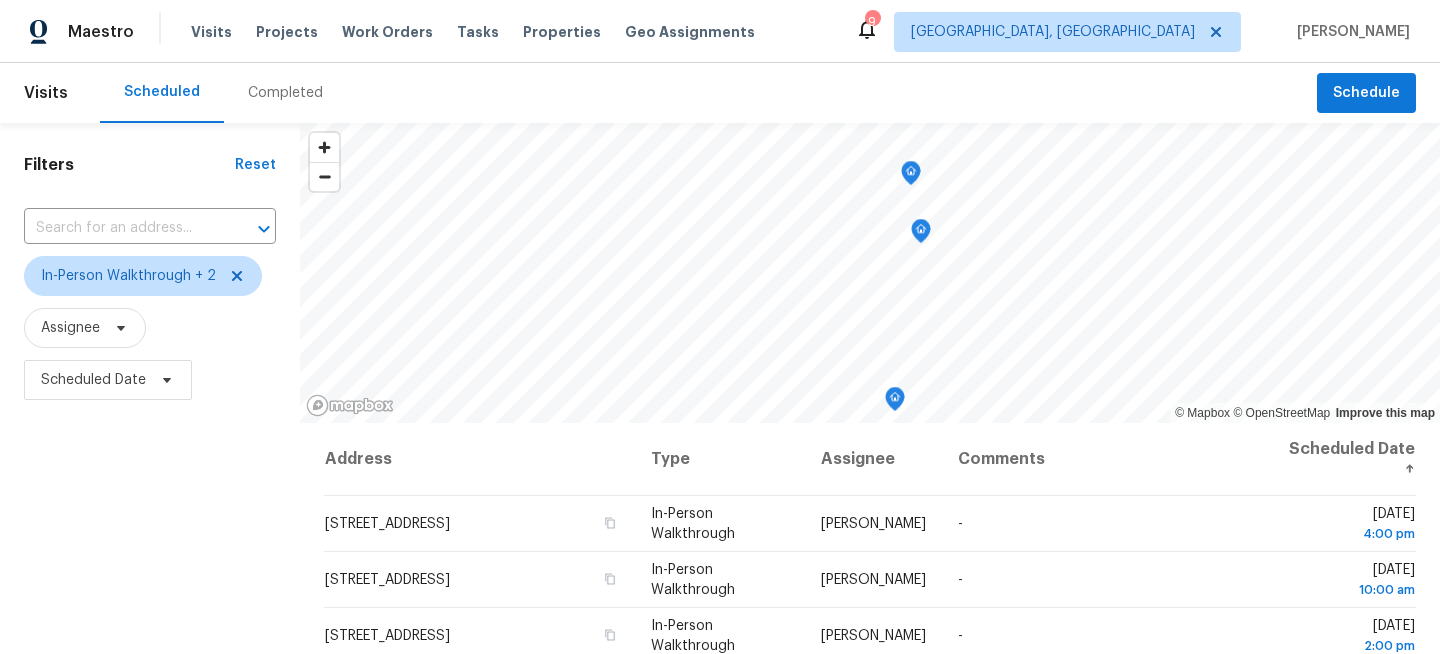 scroll, scrollTop: 292, scrollLeft: 0, axis: vertical 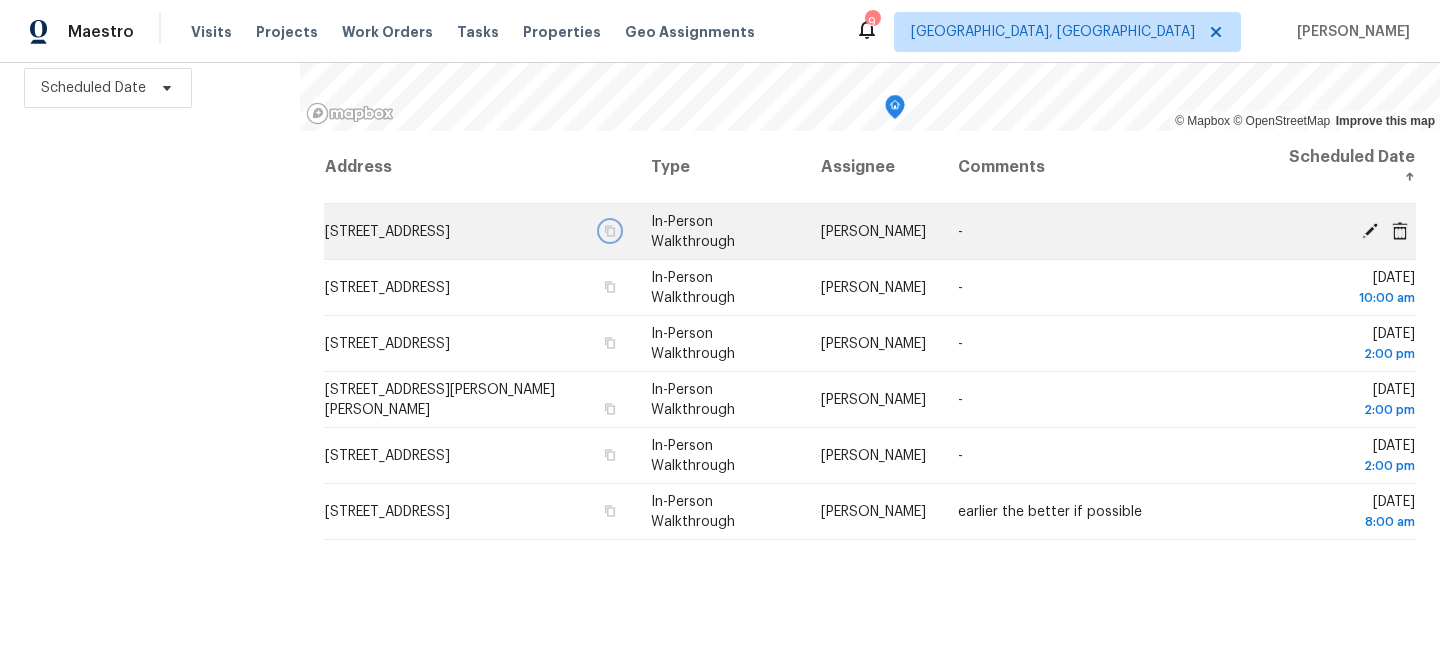 click 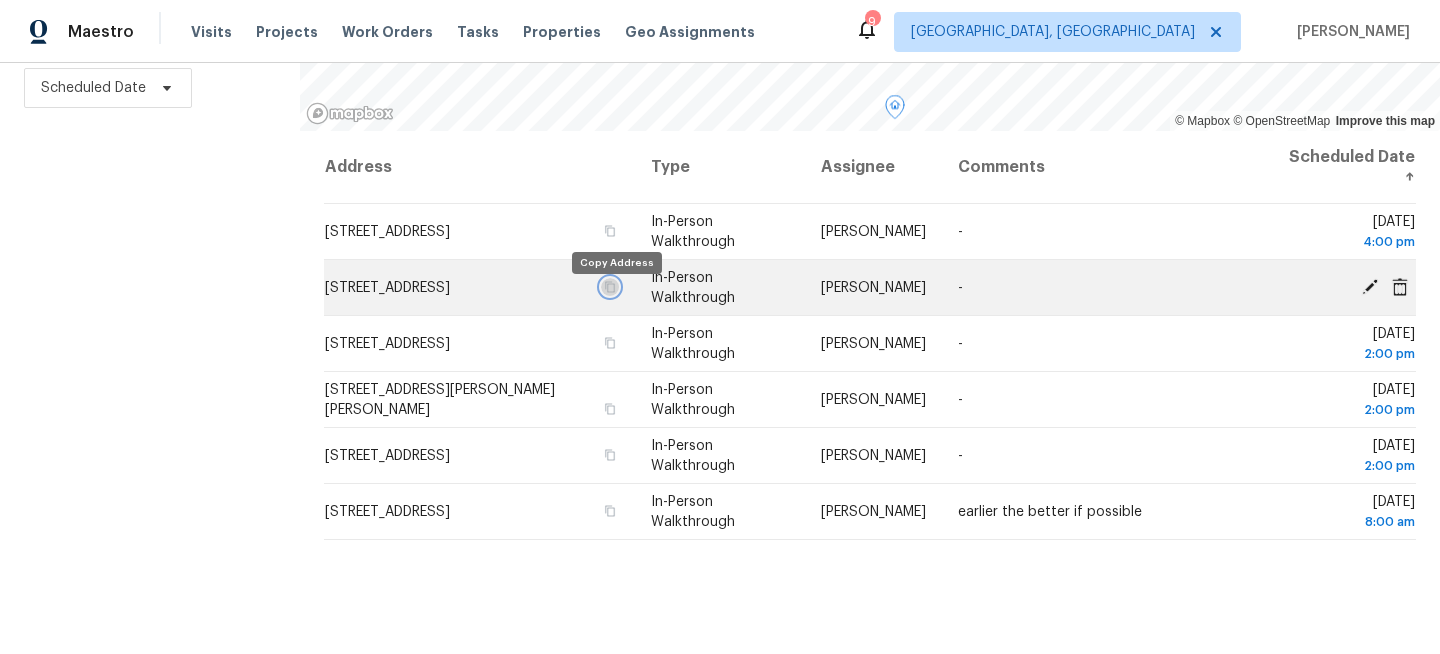 click 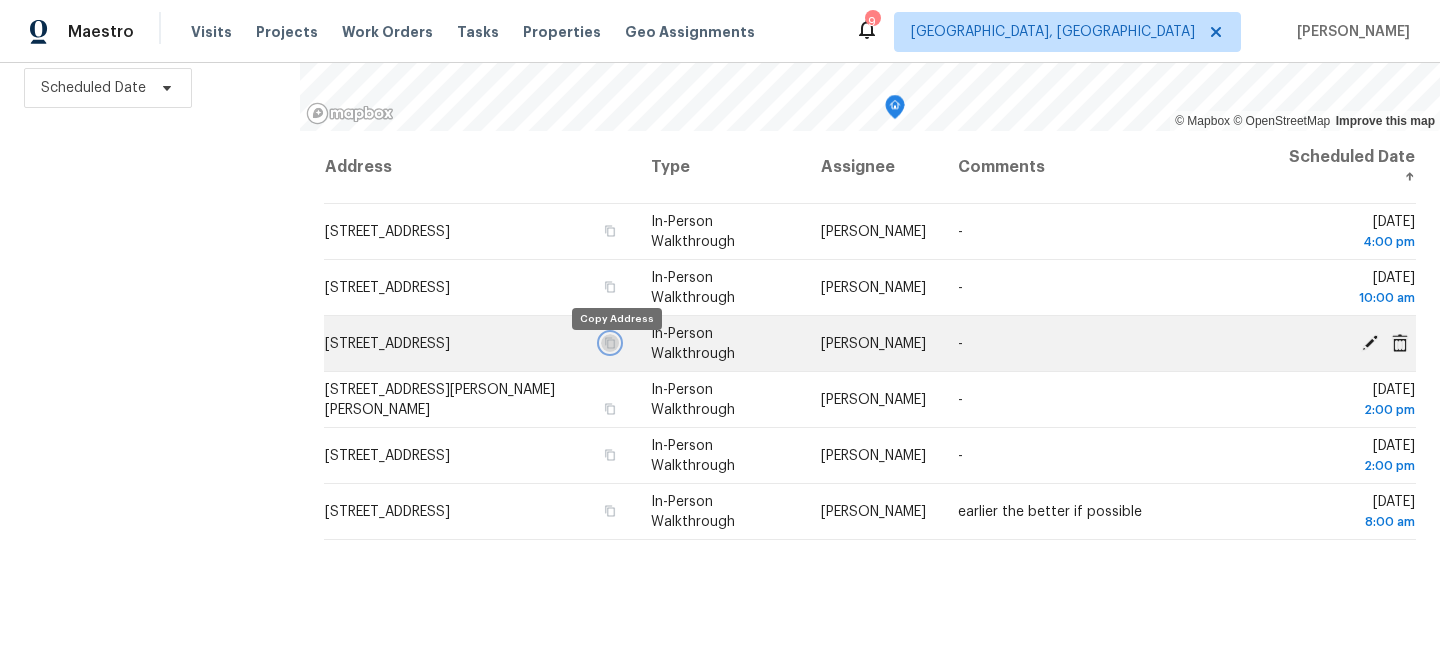 click 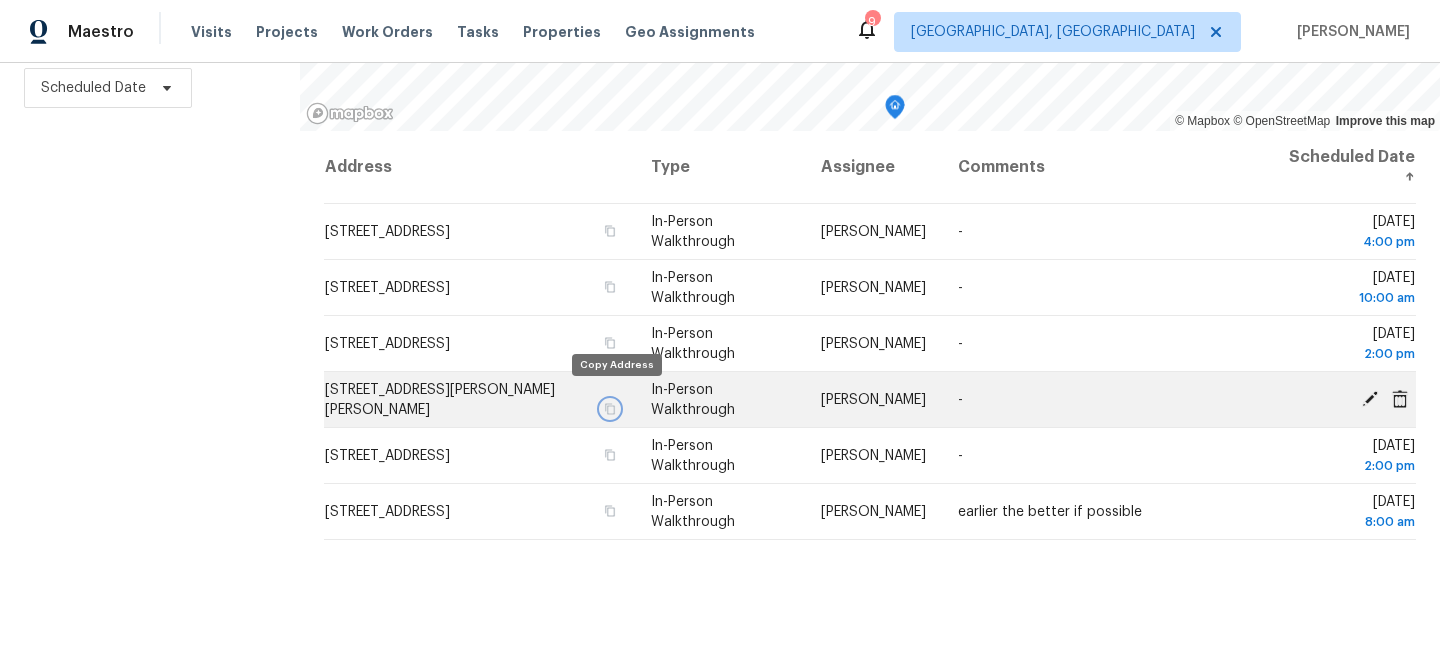 click 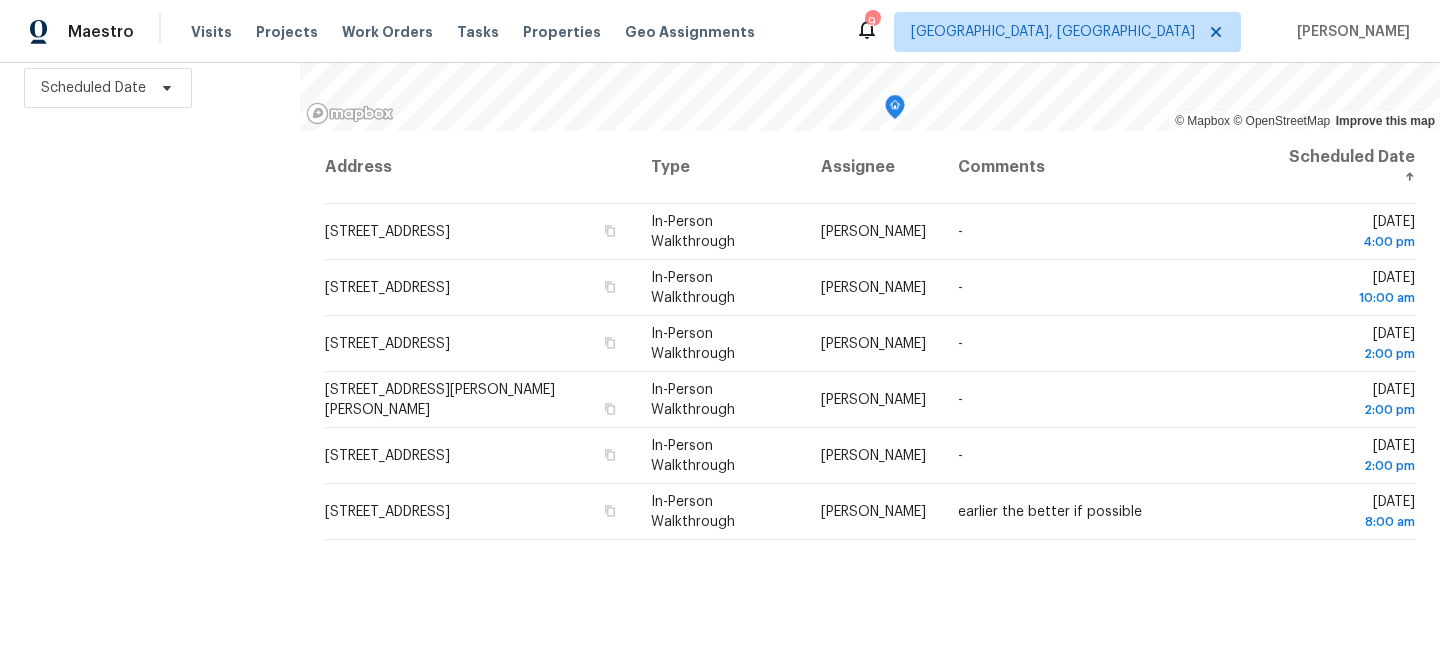 click on "Filters Reset ​ In-Person Walkthrough + 2 Assignee Scheduled Date" at bounding box center [150, 242] 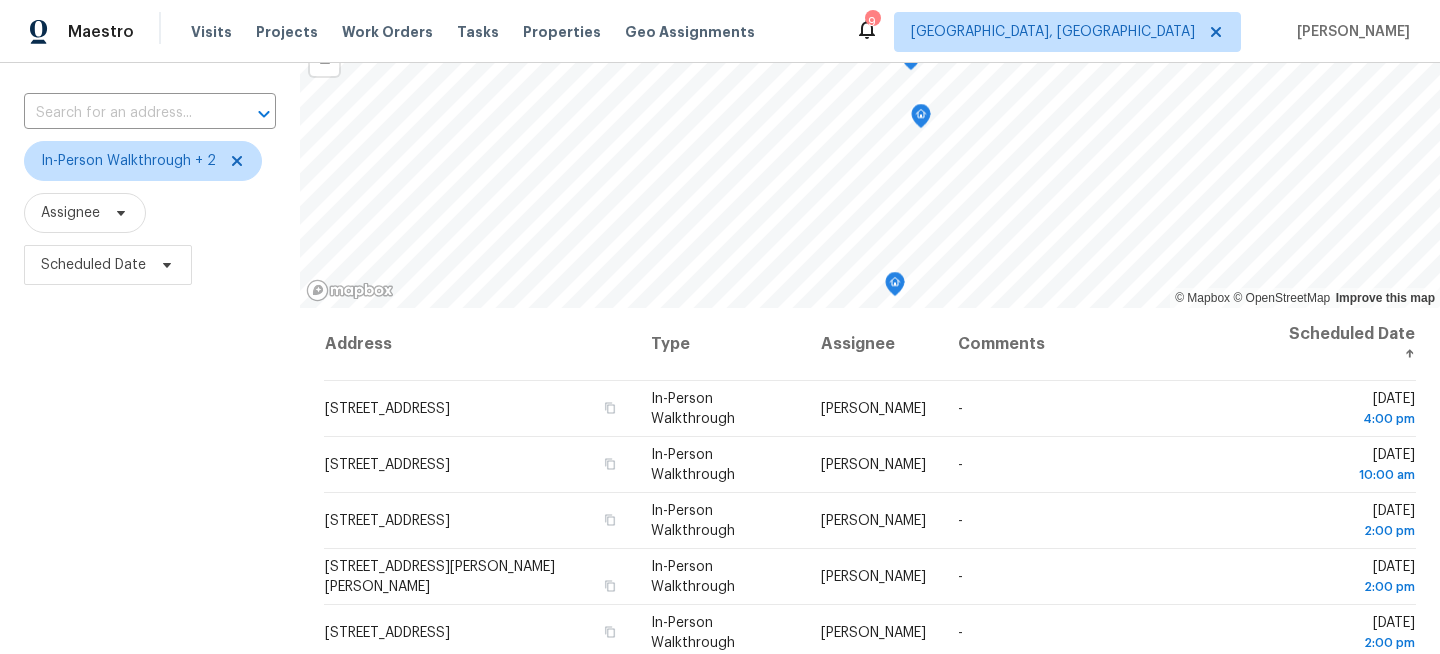 scroll, scrollTop: 0, scrollLeft: 0, axis: both 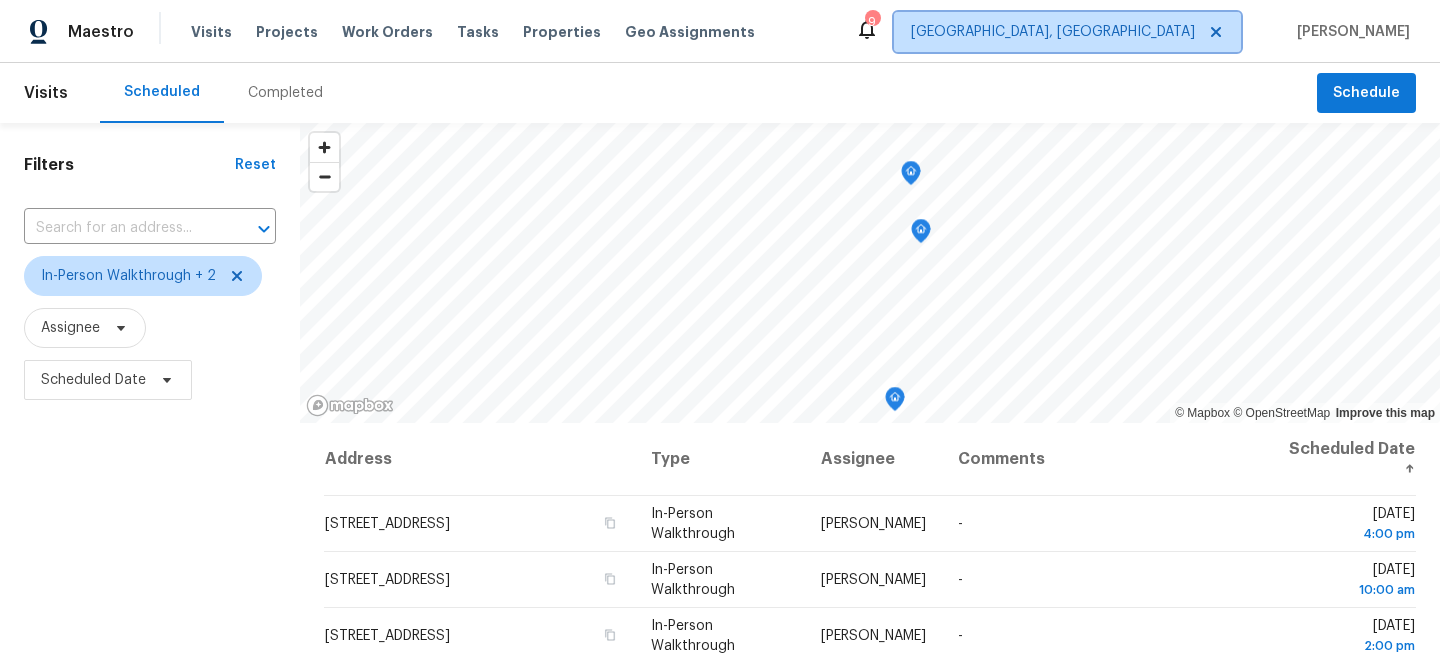 click on "[GEOGRAPHIC_DATA], [GEOGRAPHIC_DATA]" at bounding box center [1067, 32] 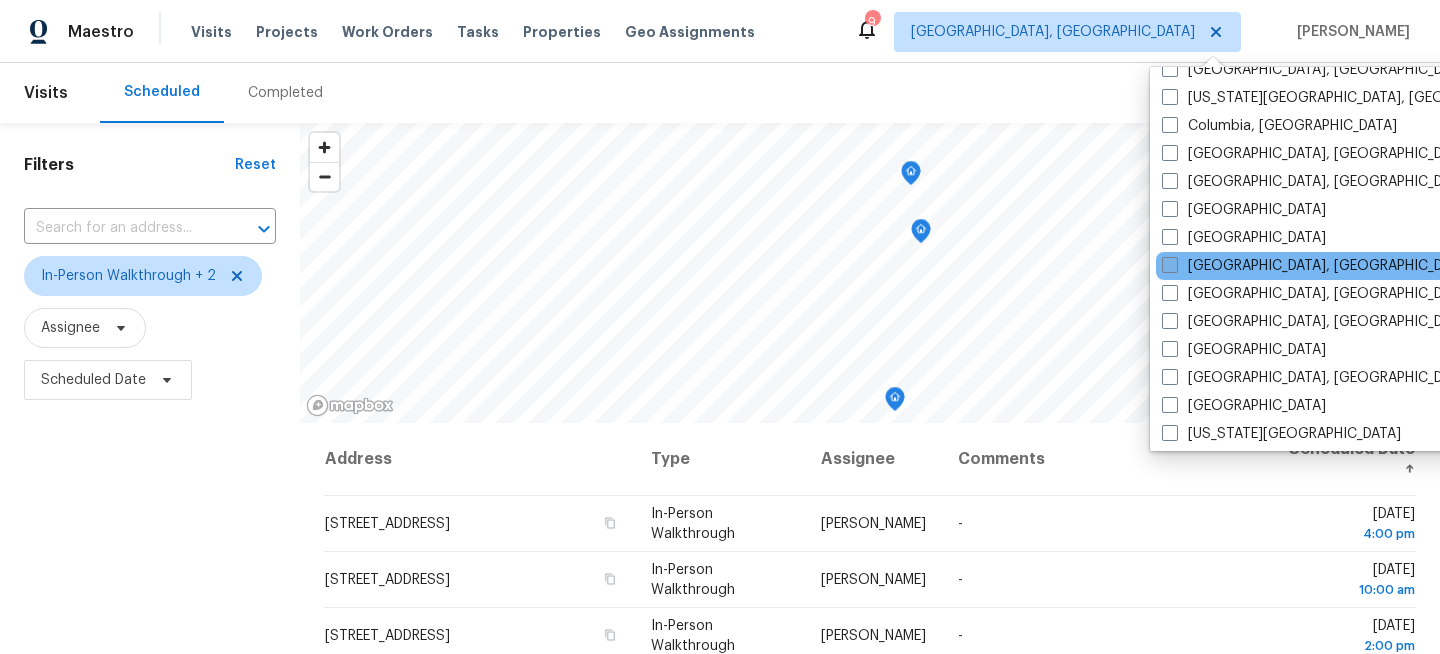 scroll, scrollTop: 478, scrollLeft: 0, axis: vertical 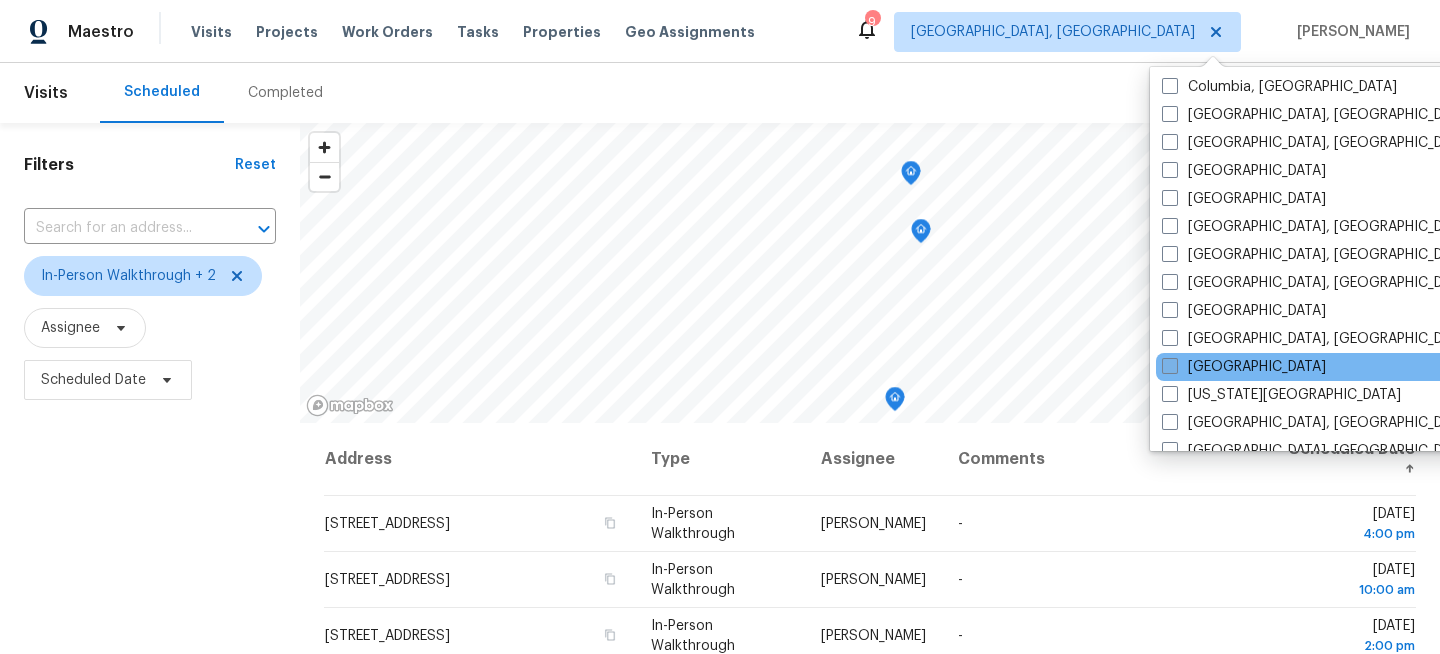 click on "[GEOGRAPHIC_DATA]" at bounding box center [1244, 367] 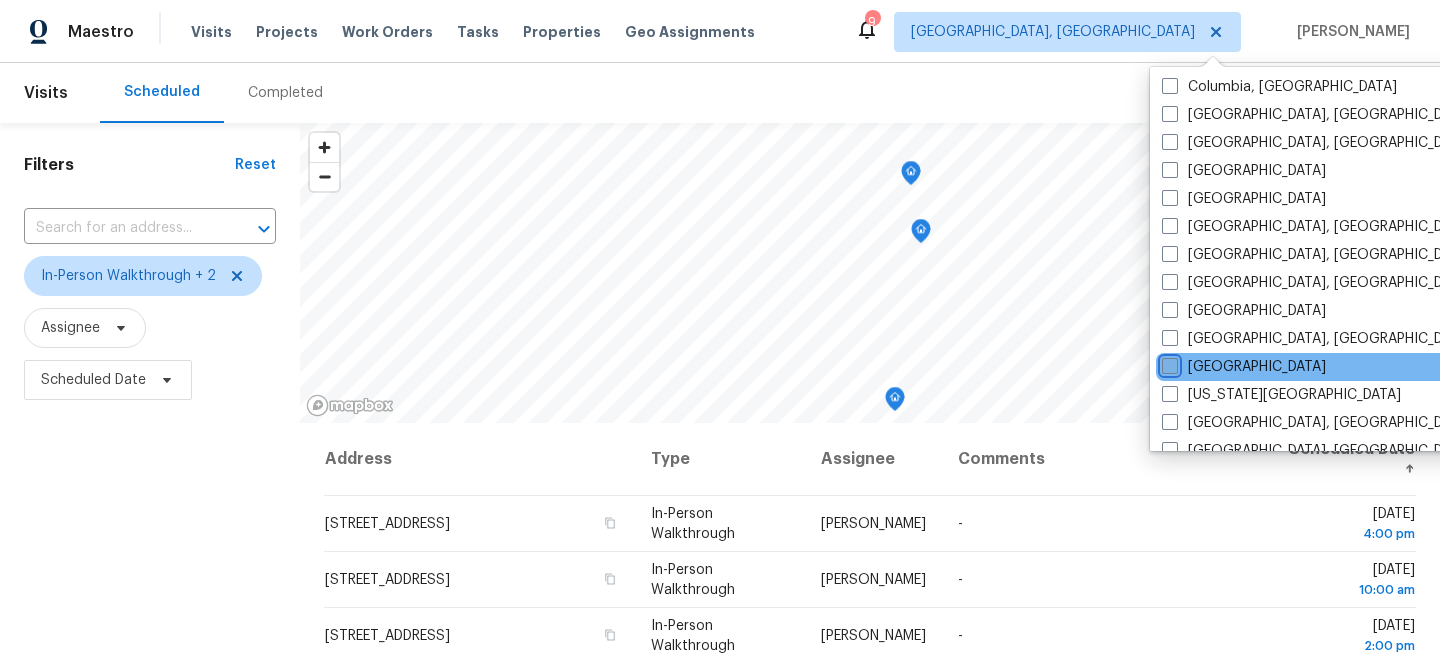 click on "[GEOGRAPHIC_DATA]" at bounding box center [1168, 363] 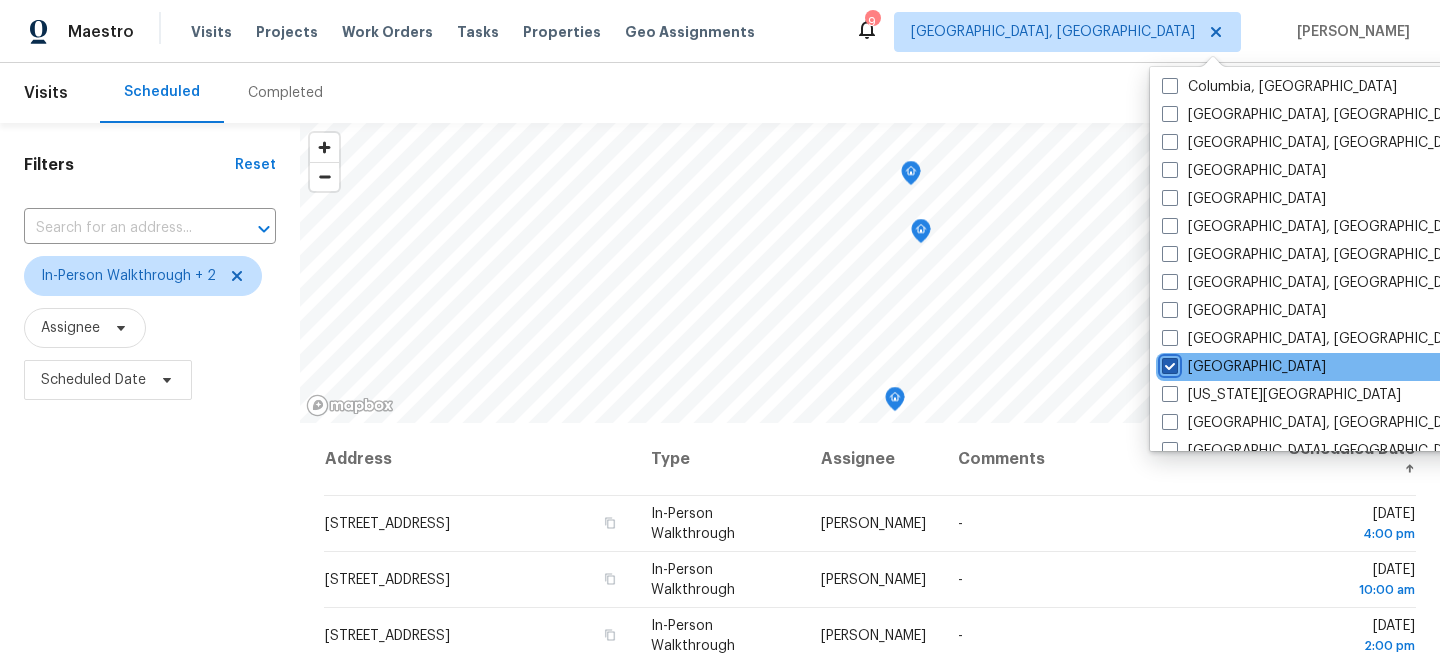 checkbox on "true" 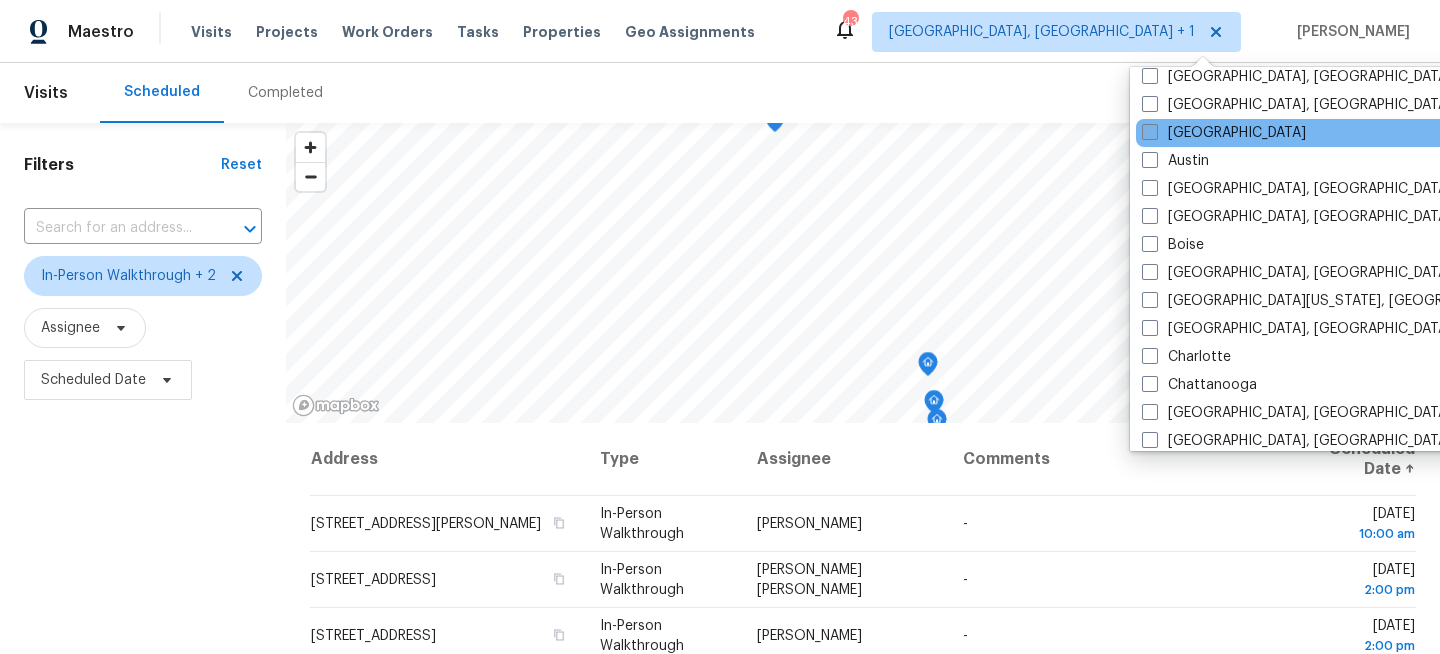 scroll, scrollTop: 0, scrollLeft: 0, axis: both 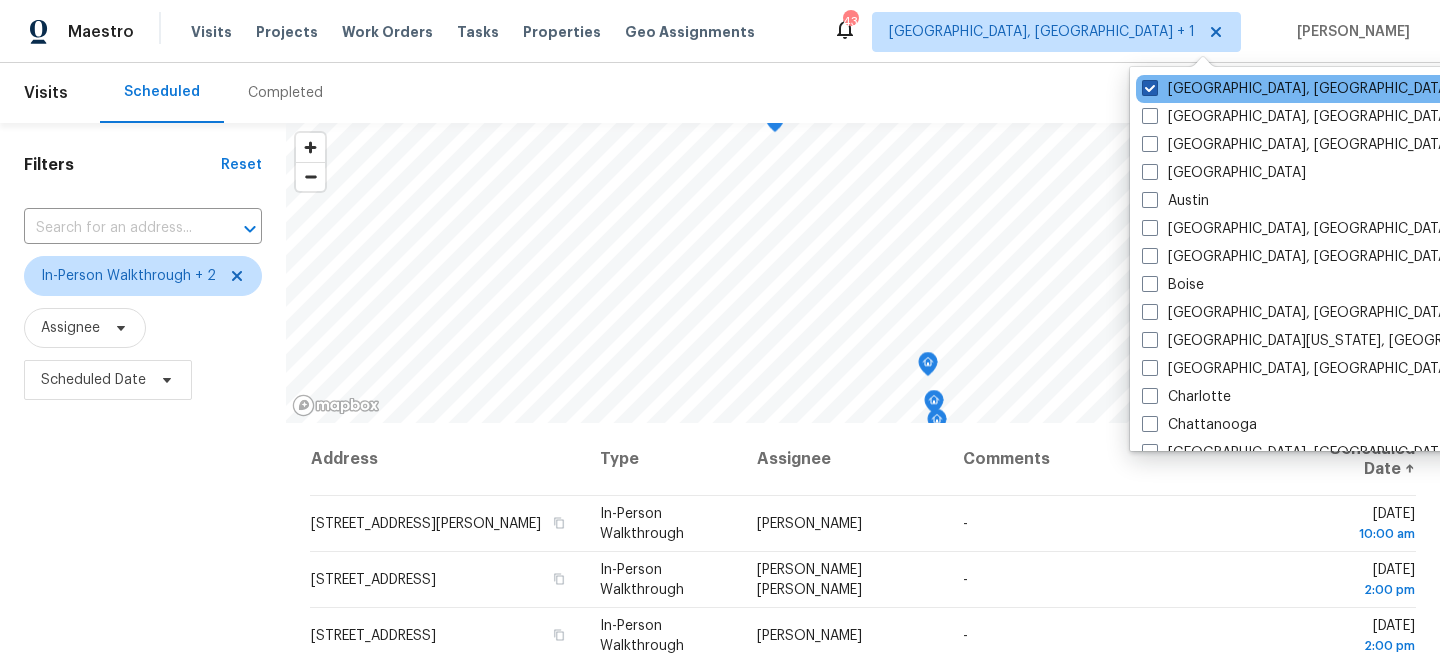 click on "[GEOGRAPHIC_DATA], [GEOGRAPHIC_DATA]" at bounding box center (1297, 89) 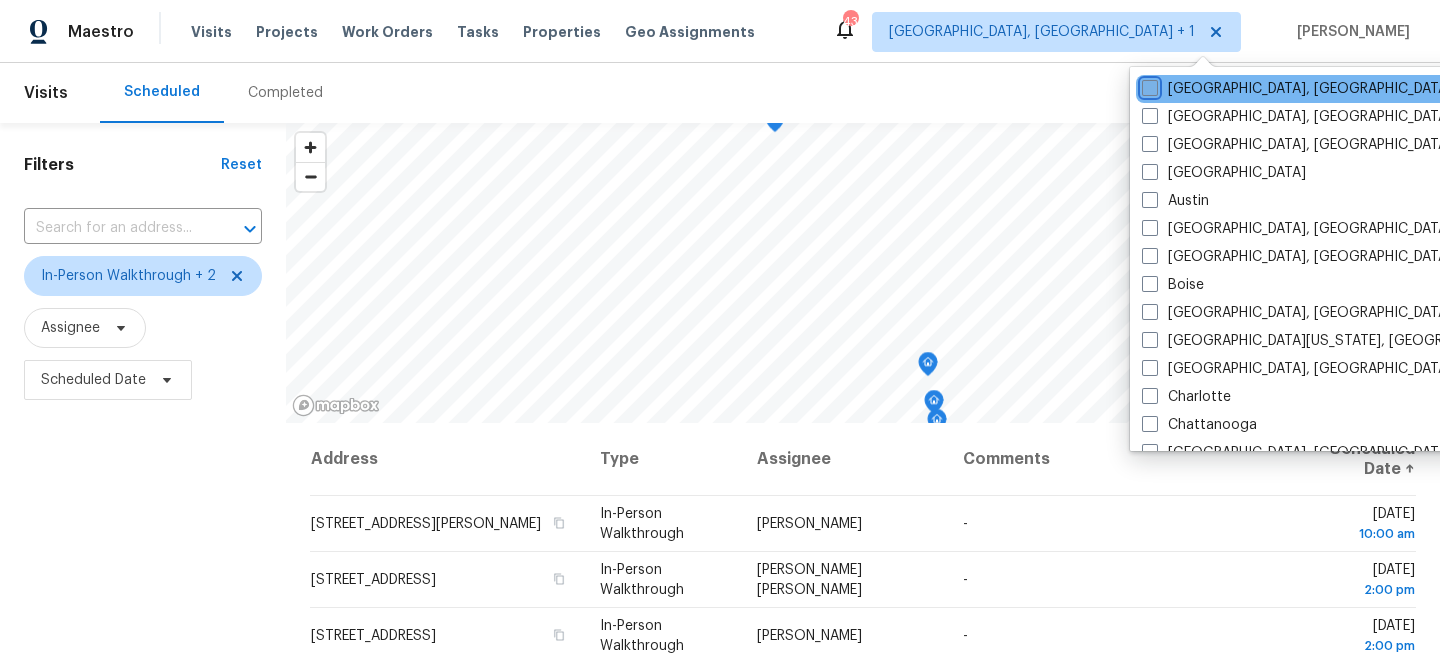 checkbox on "false" 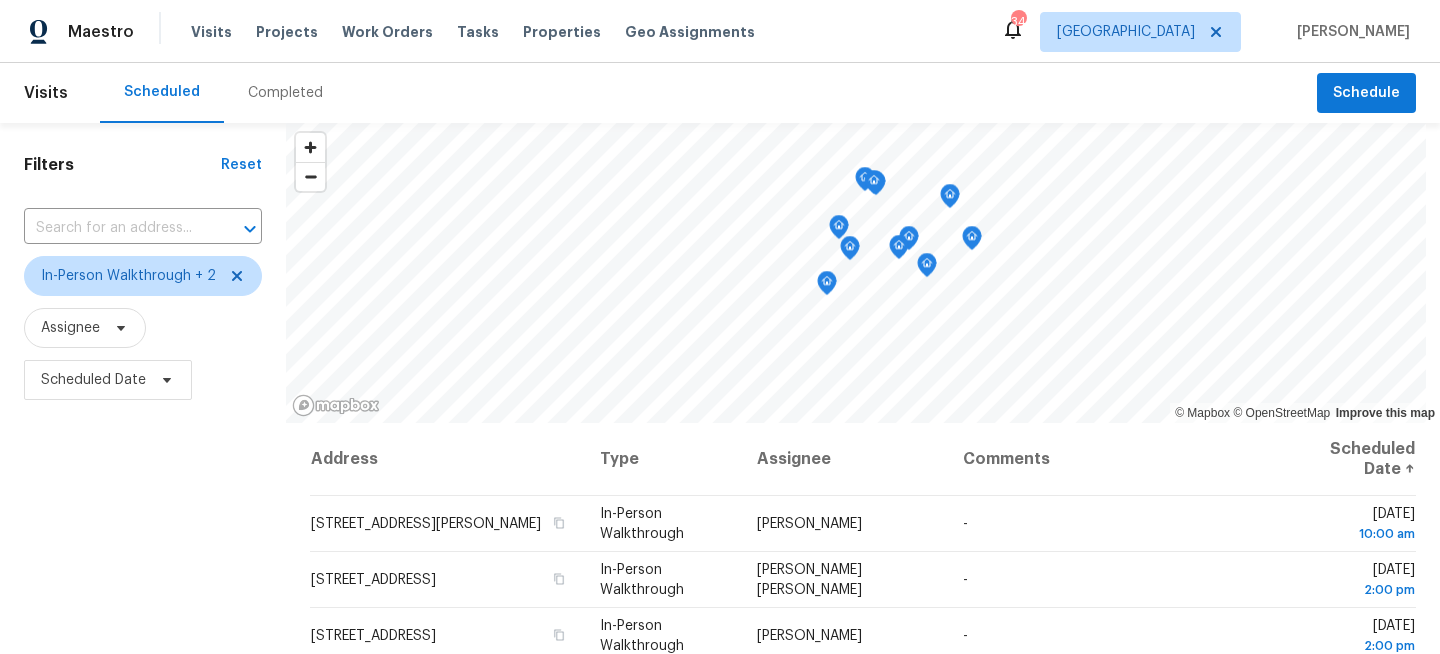 scroll, scrollTop: 0, scrollLeft: 0, axis: both 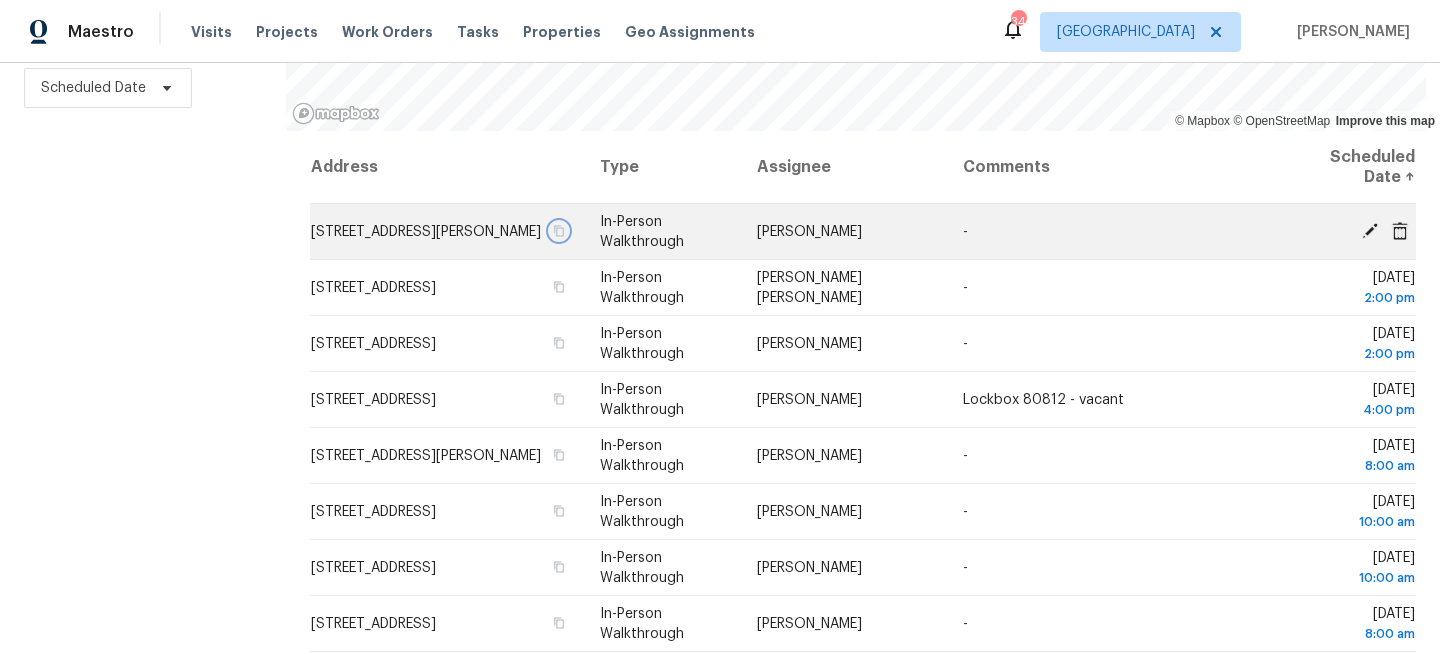 click 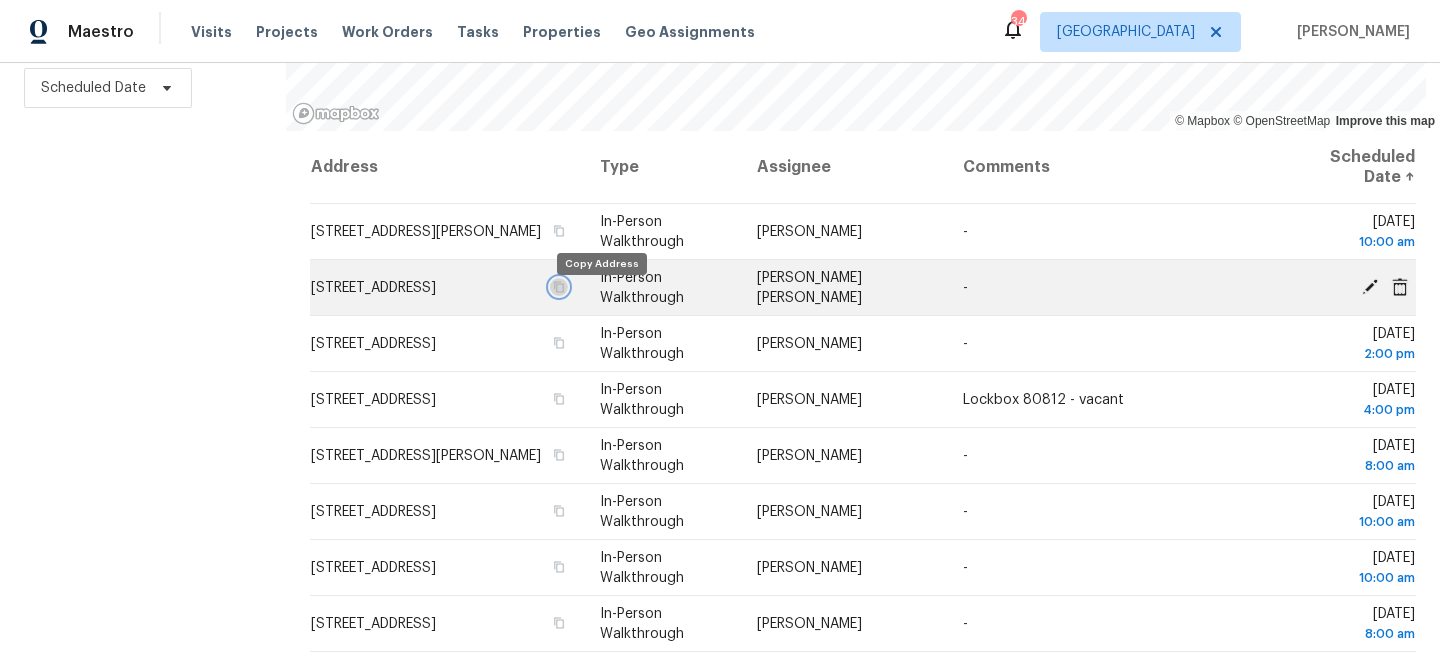 click 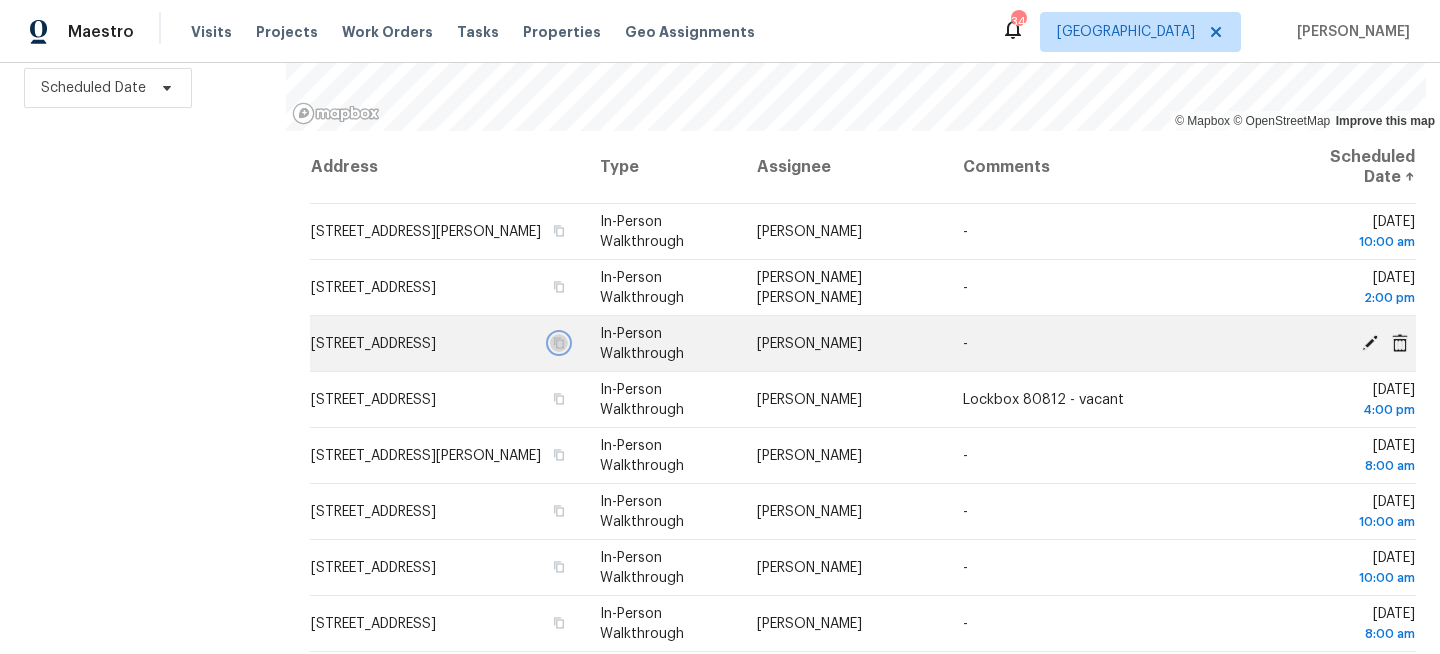 click 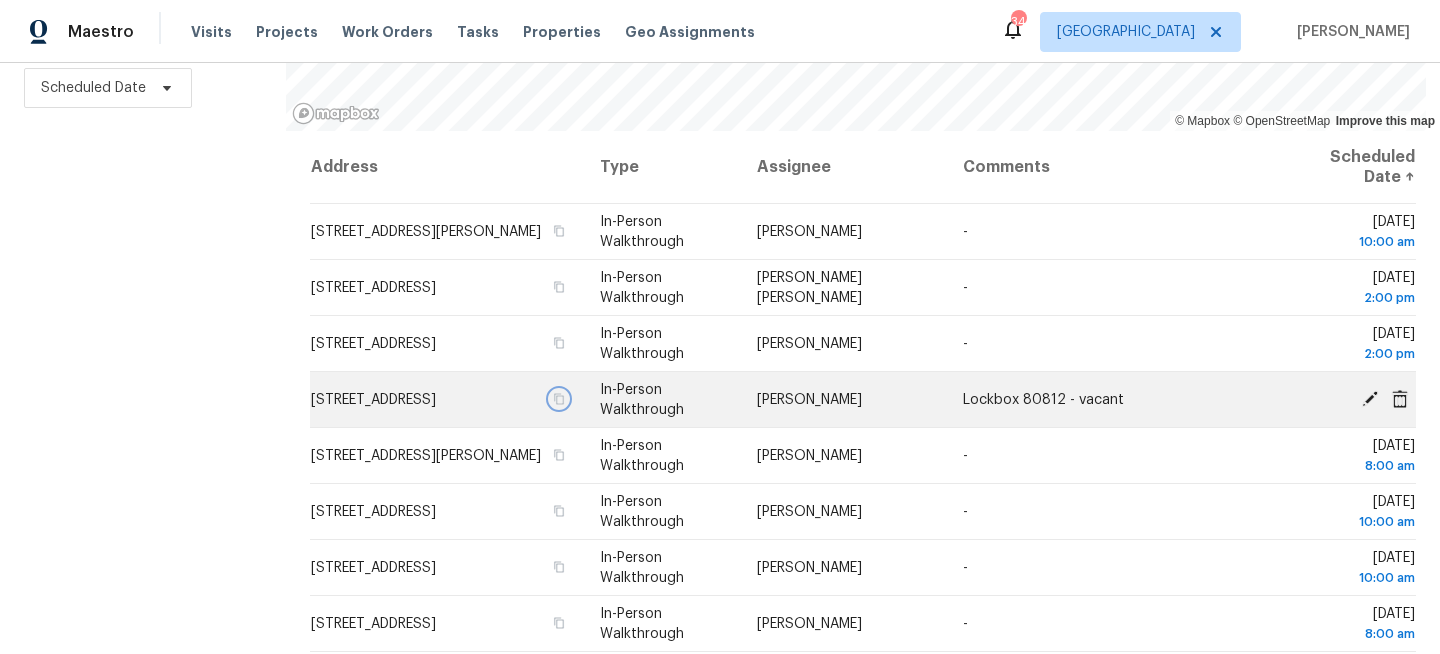 click 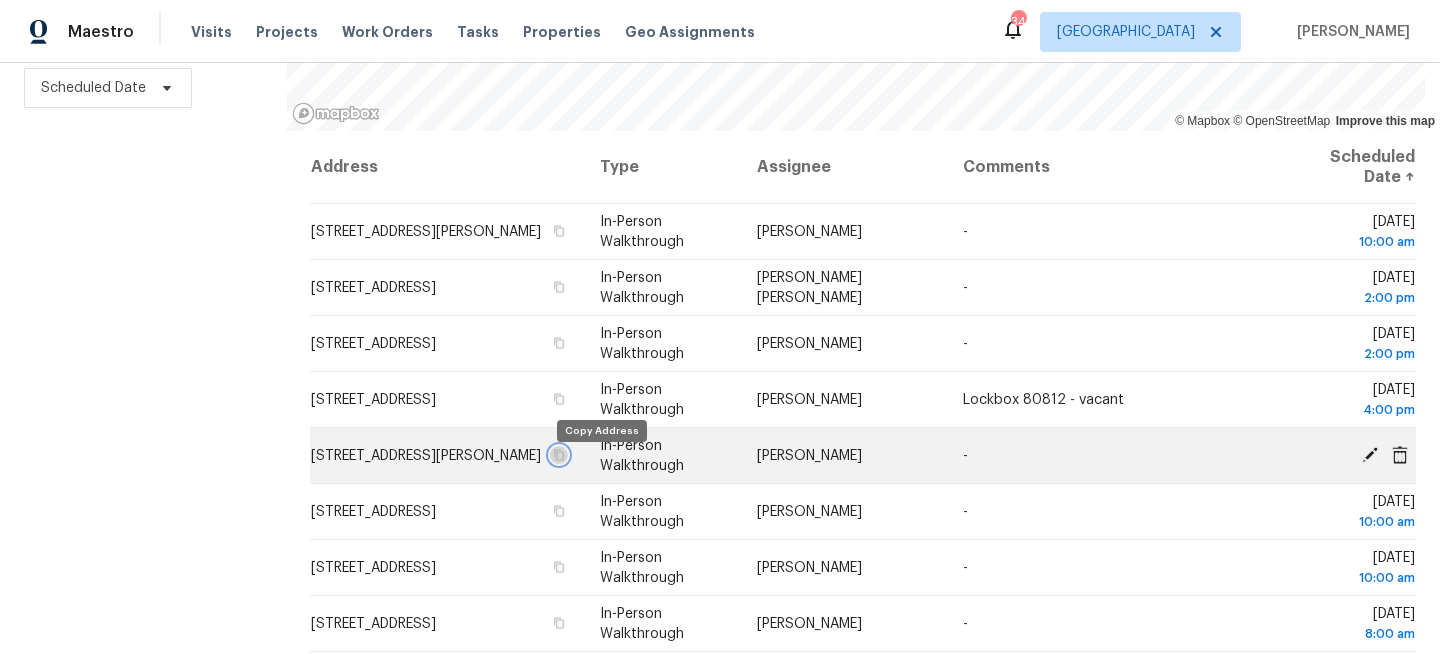 click 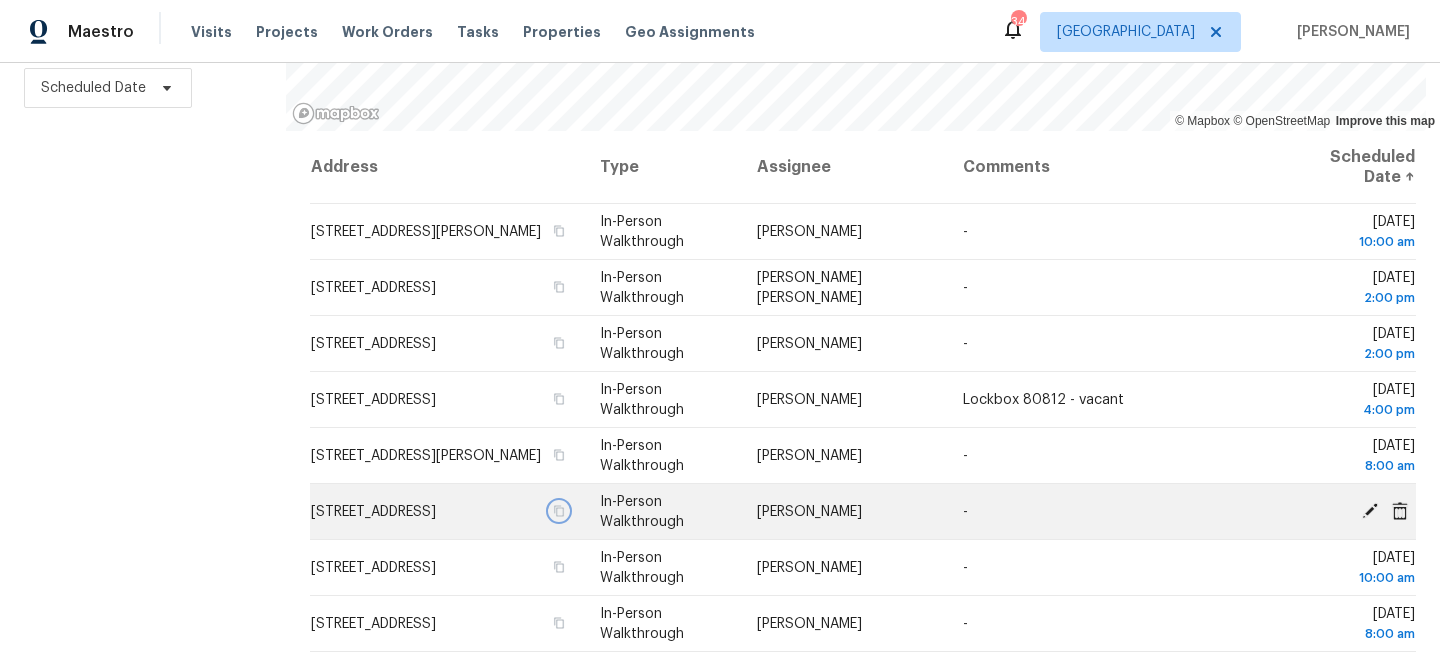 click 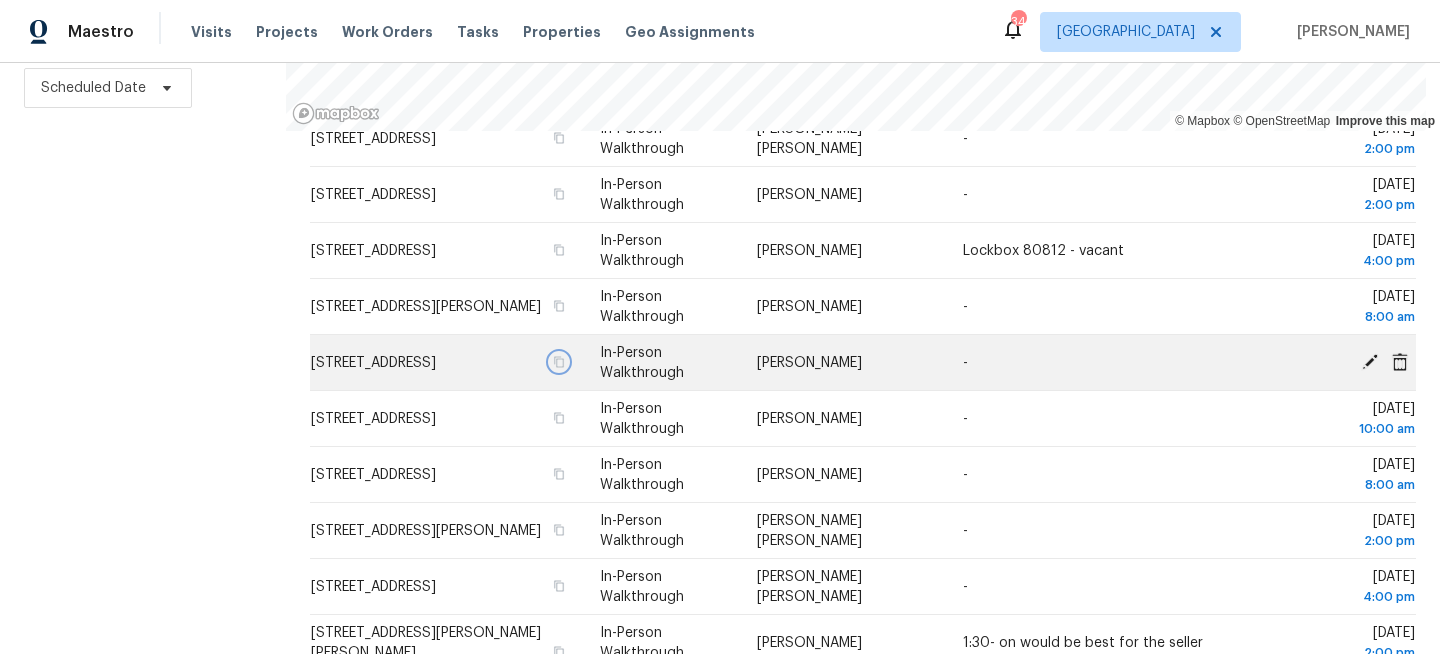 scroll, scrollTop: 240, scrollLeft: 0, axis: vertical 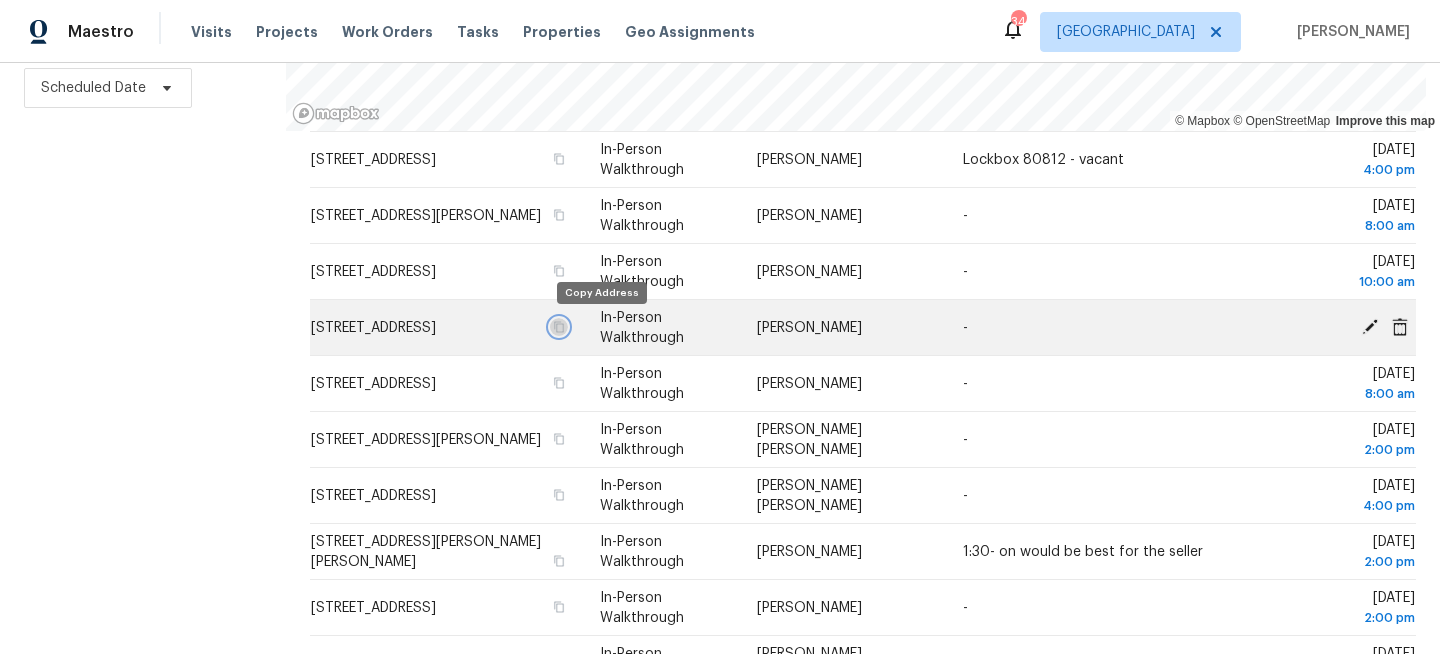 click 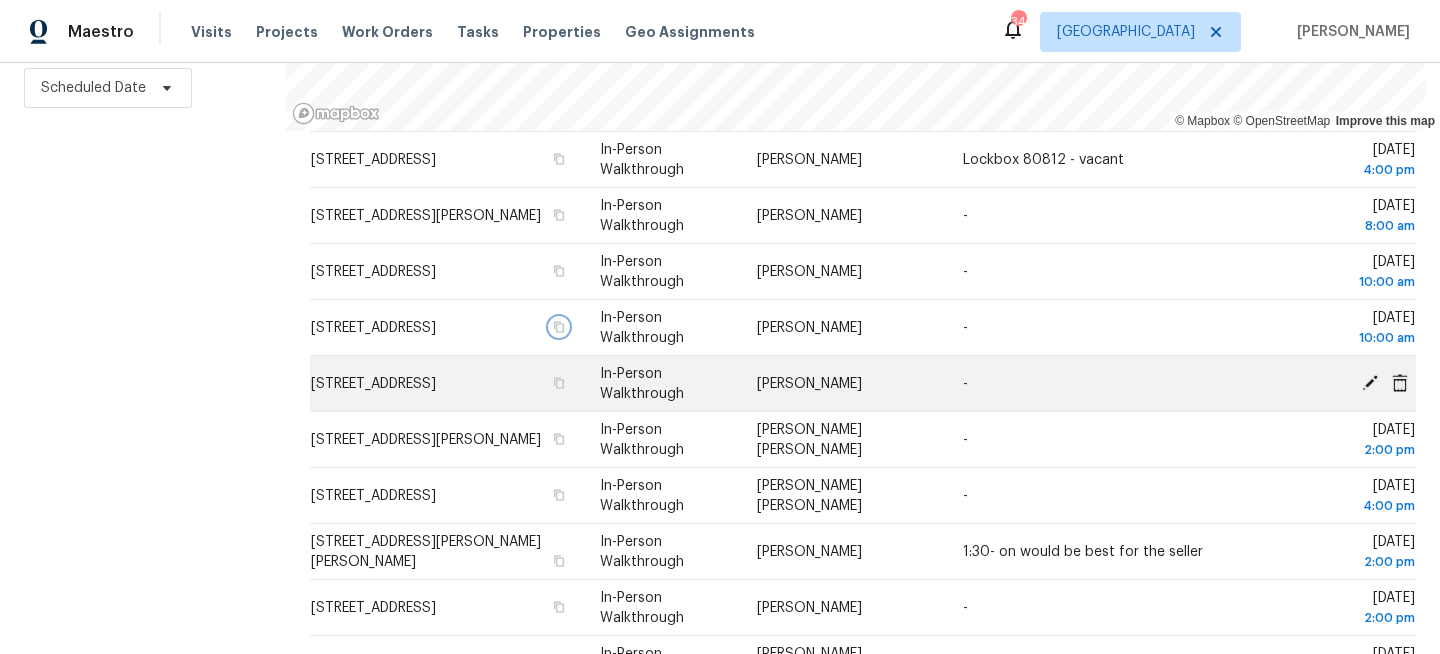 scroll, scrollTop: 316, scrollLeft: 0, axis: vertical 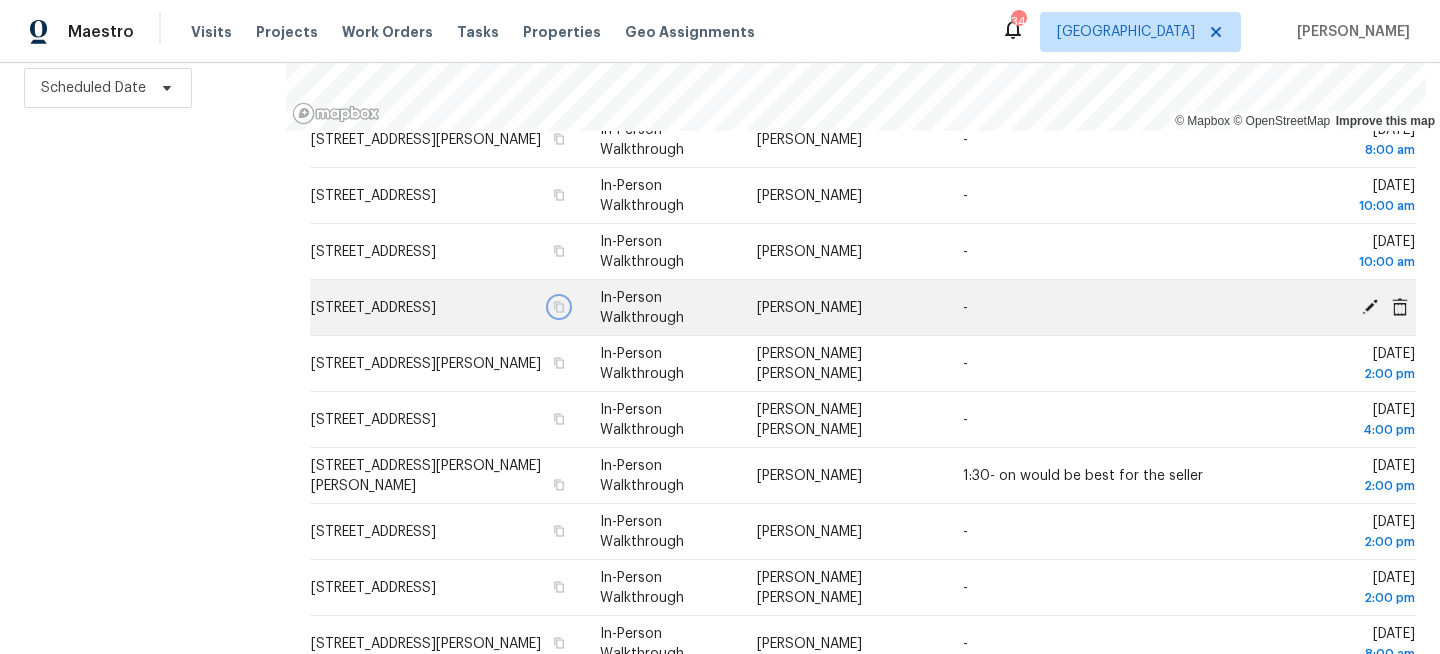 click 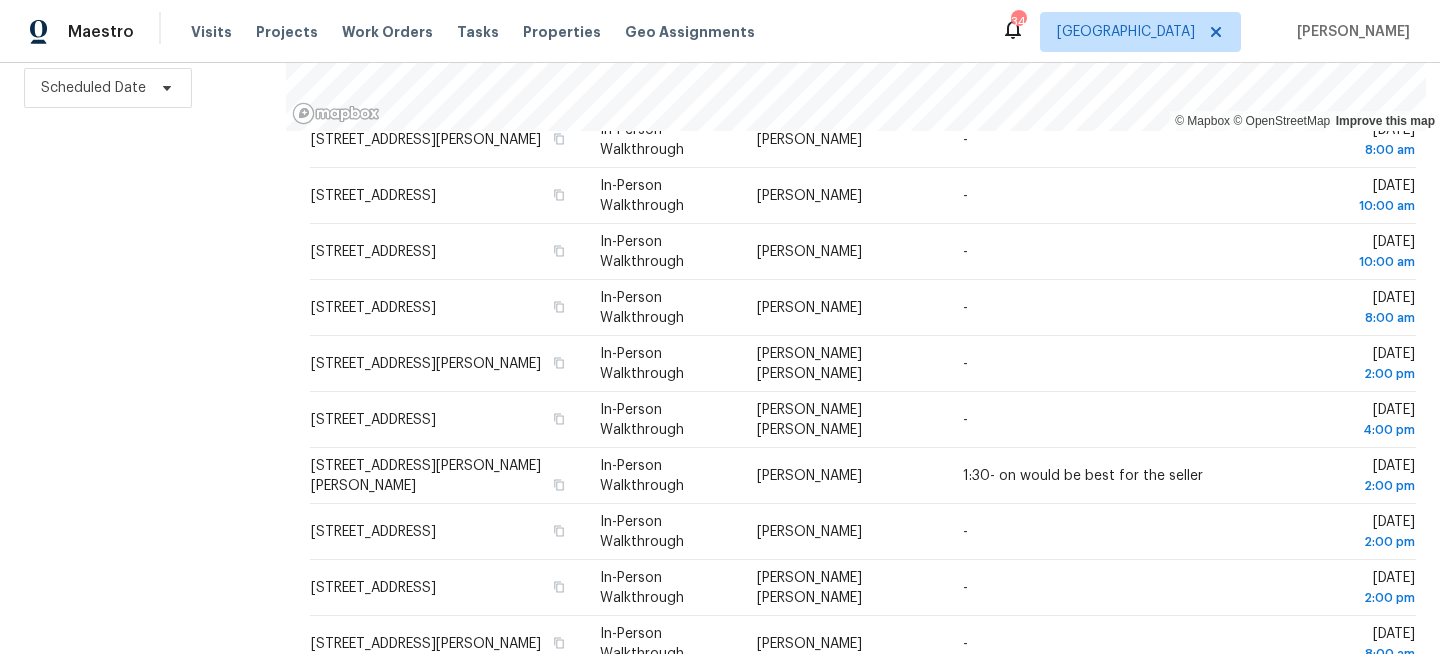click on "Filters Reset ​ In-Person Walkthrough + 2 Assignee Scheduled Date" at bounding box center (143, 242) 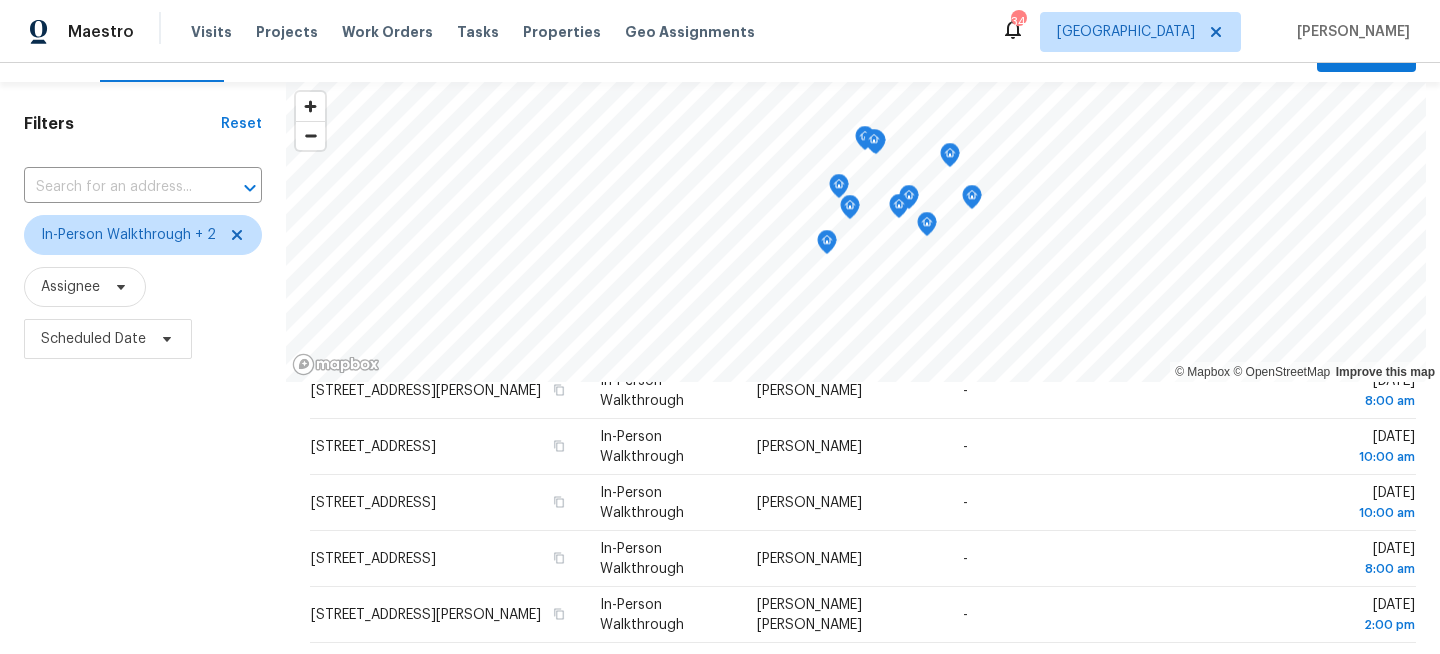 scroll, scrollTop: 0, scrollLeft: 0, axis: both 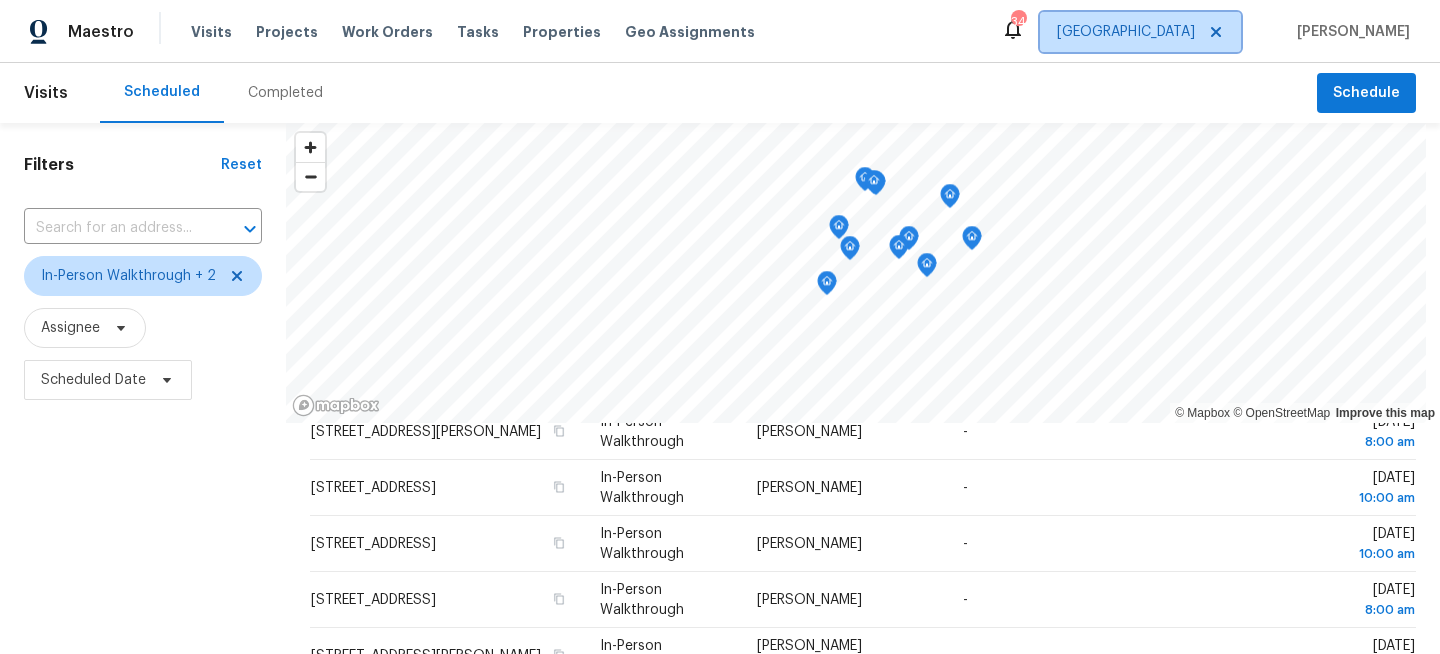 click on "[GEOGRAPHIC_DATA]" at bounding box center (1126, 32) 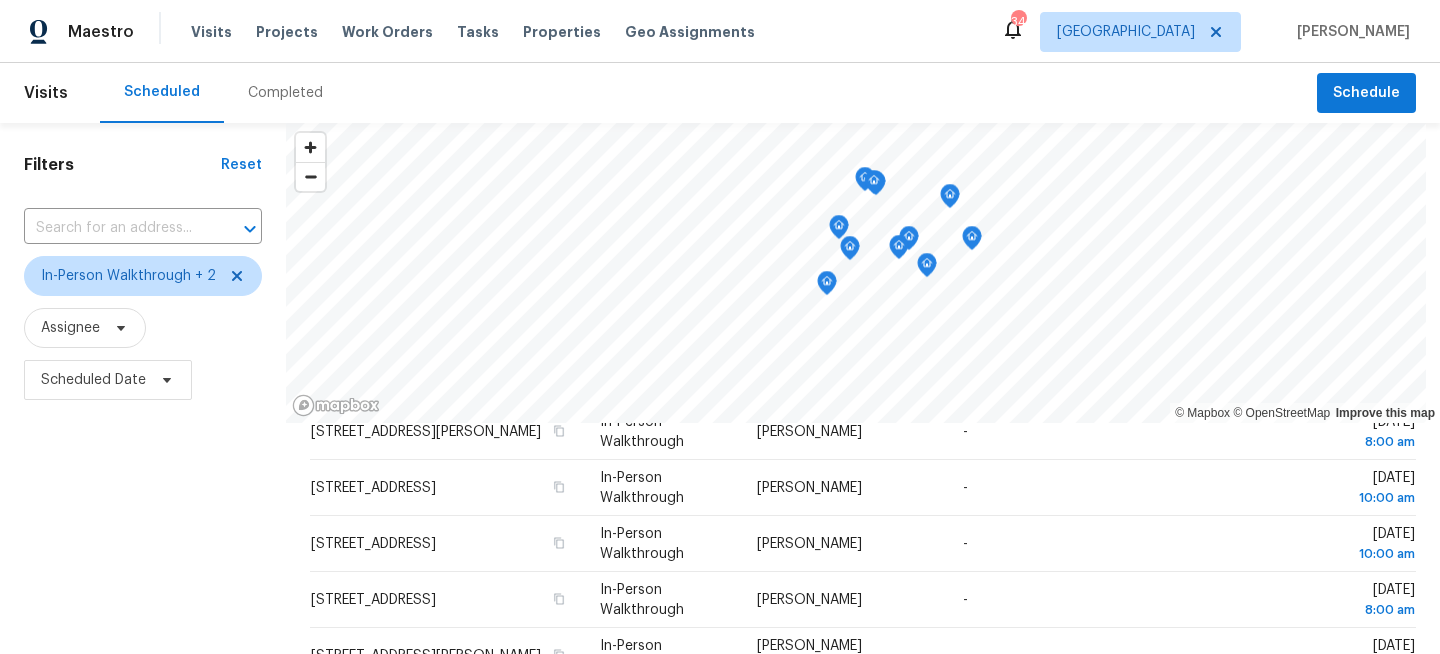 click on "Visits Projects Work Orders Tasks Properties Geo Assignments" at bounding box center (485, 32) 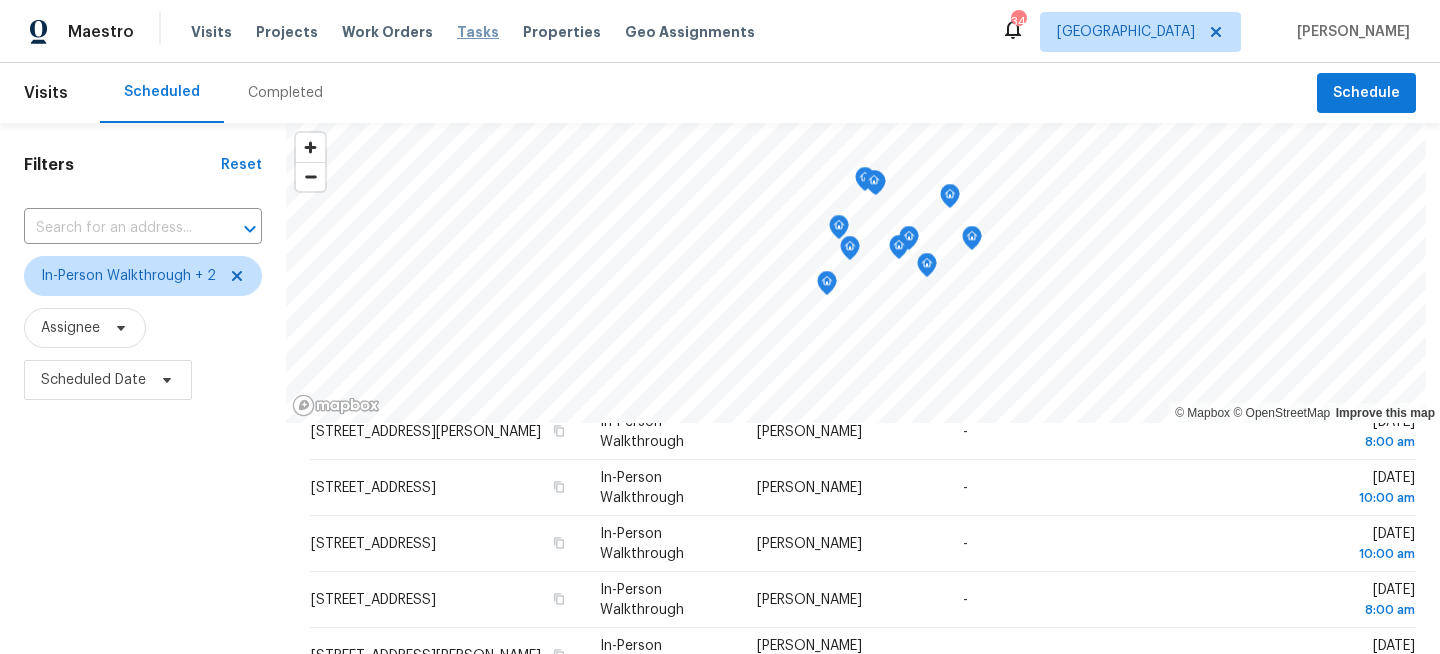 click on "Tasks" at bounding box center (478, 32) 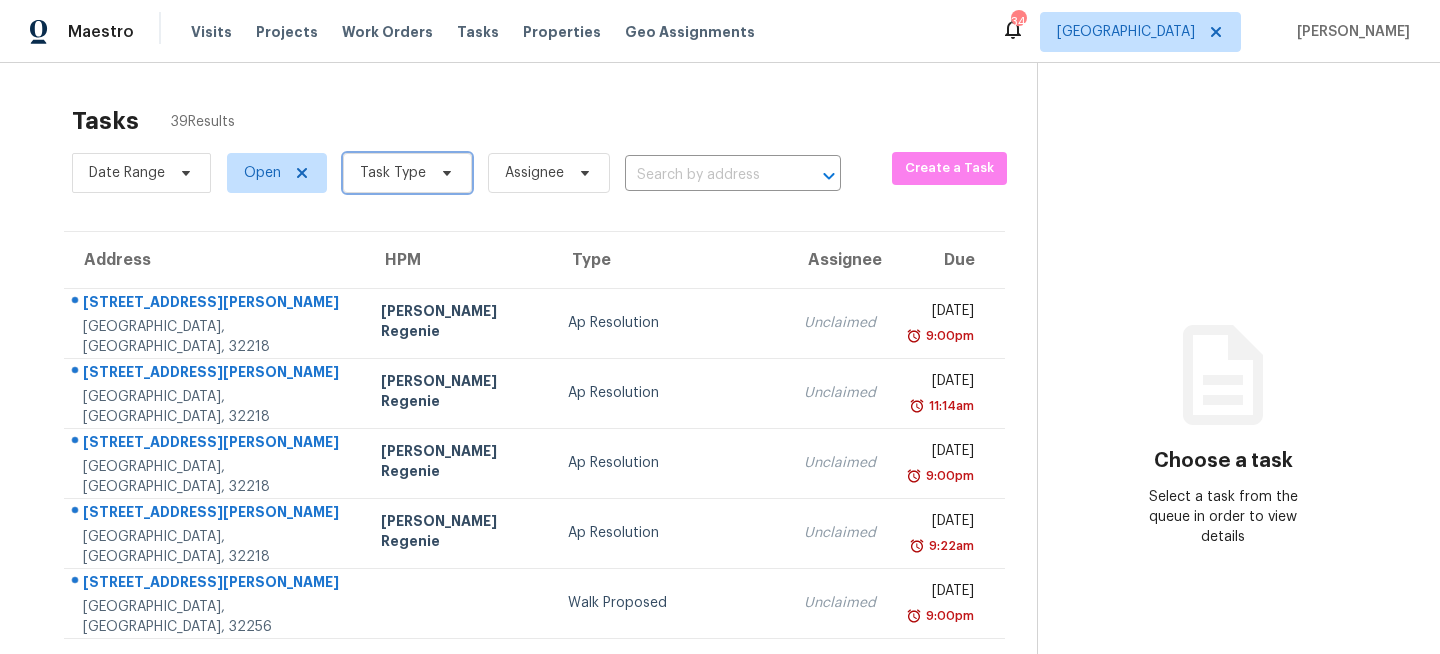 click on "Task Type" at bounding box center [407, 173] 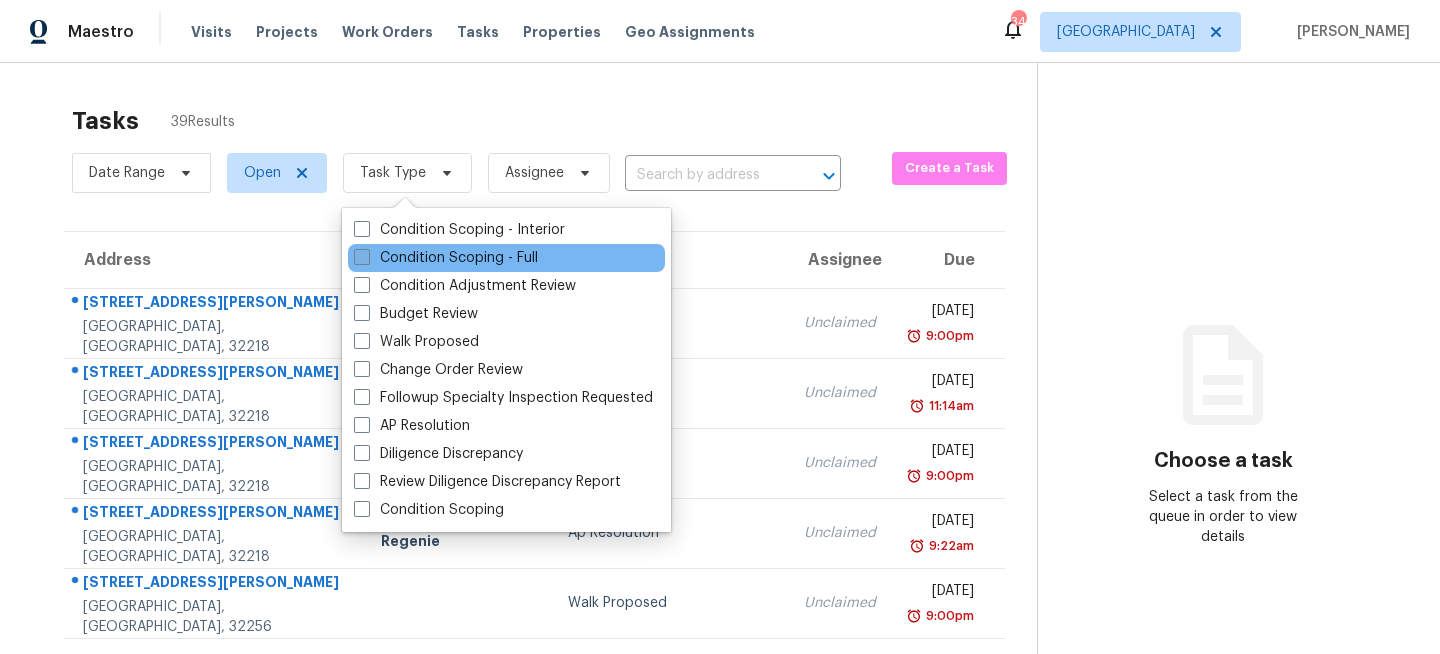 click at bounding box center [362, 257] 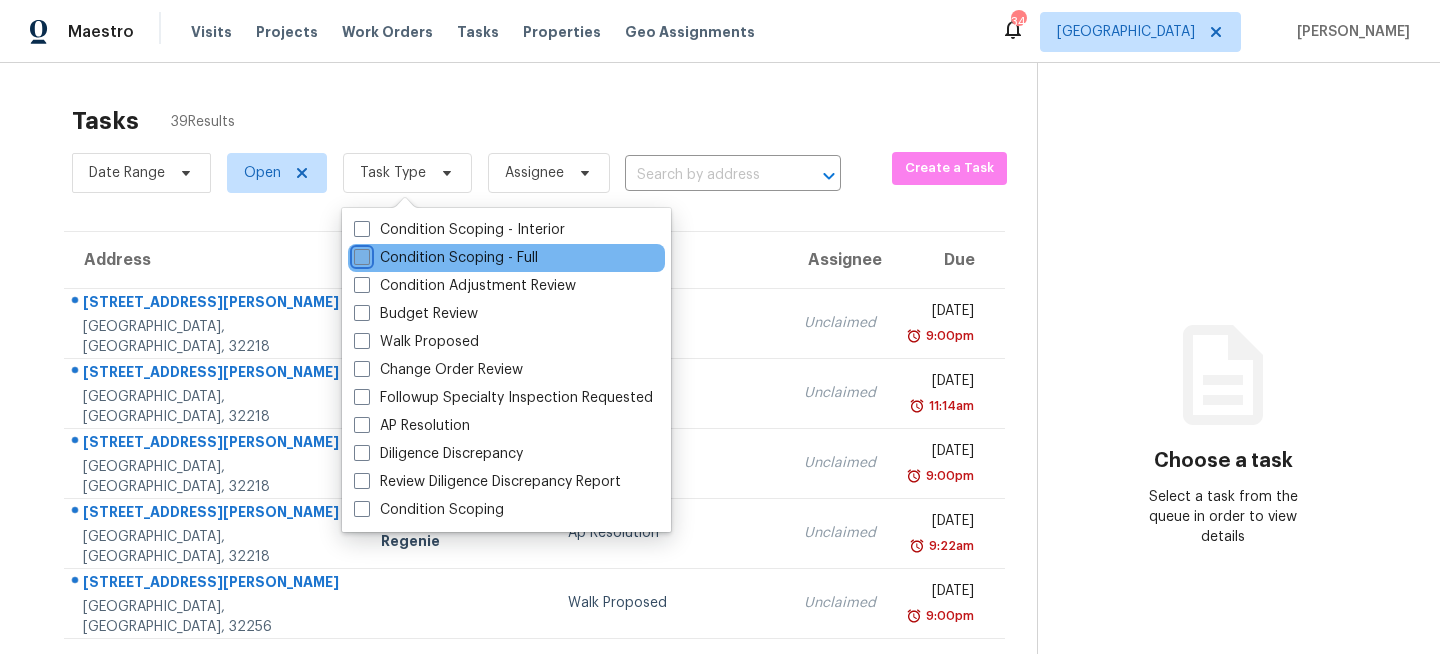 click on "Condition Scoping - Full" at bounding box center [360, 254] 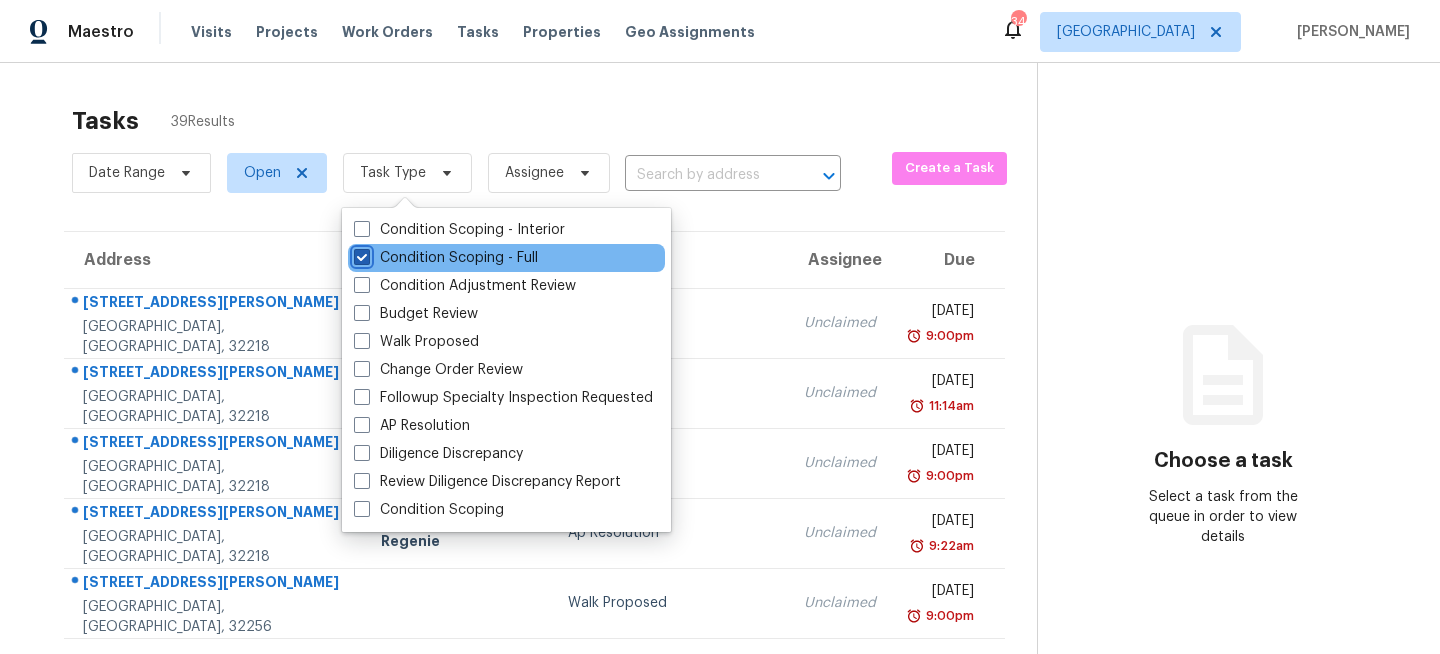 checkbox on "true" 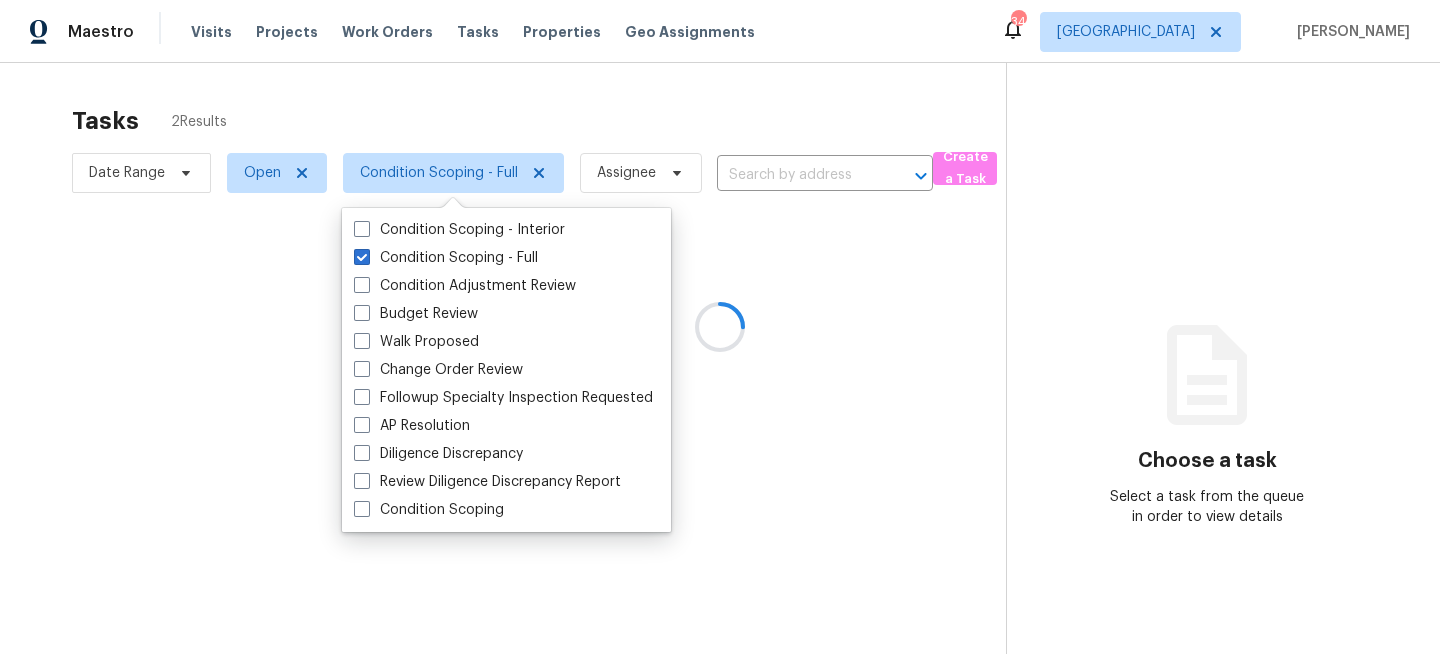 click at bounding box center (720, 327) 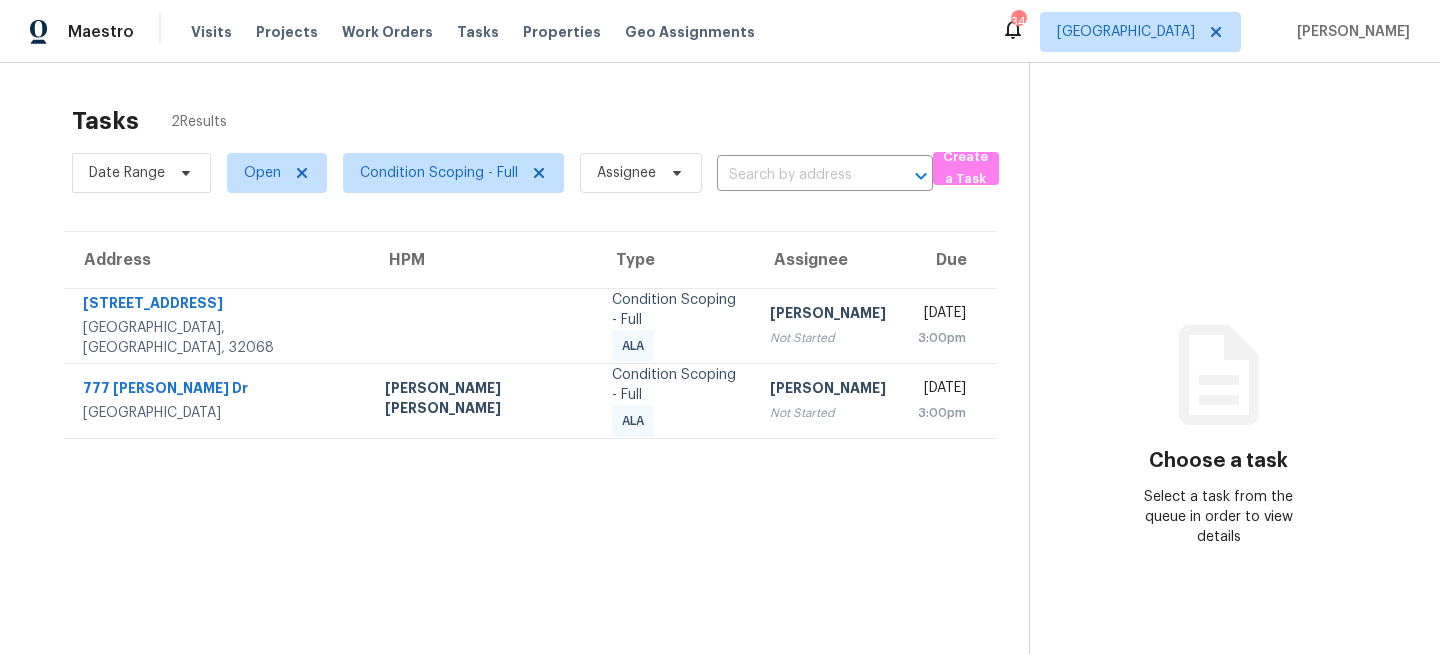 scroll, scrollTop: 0, scrollLeft: 0, axis: both 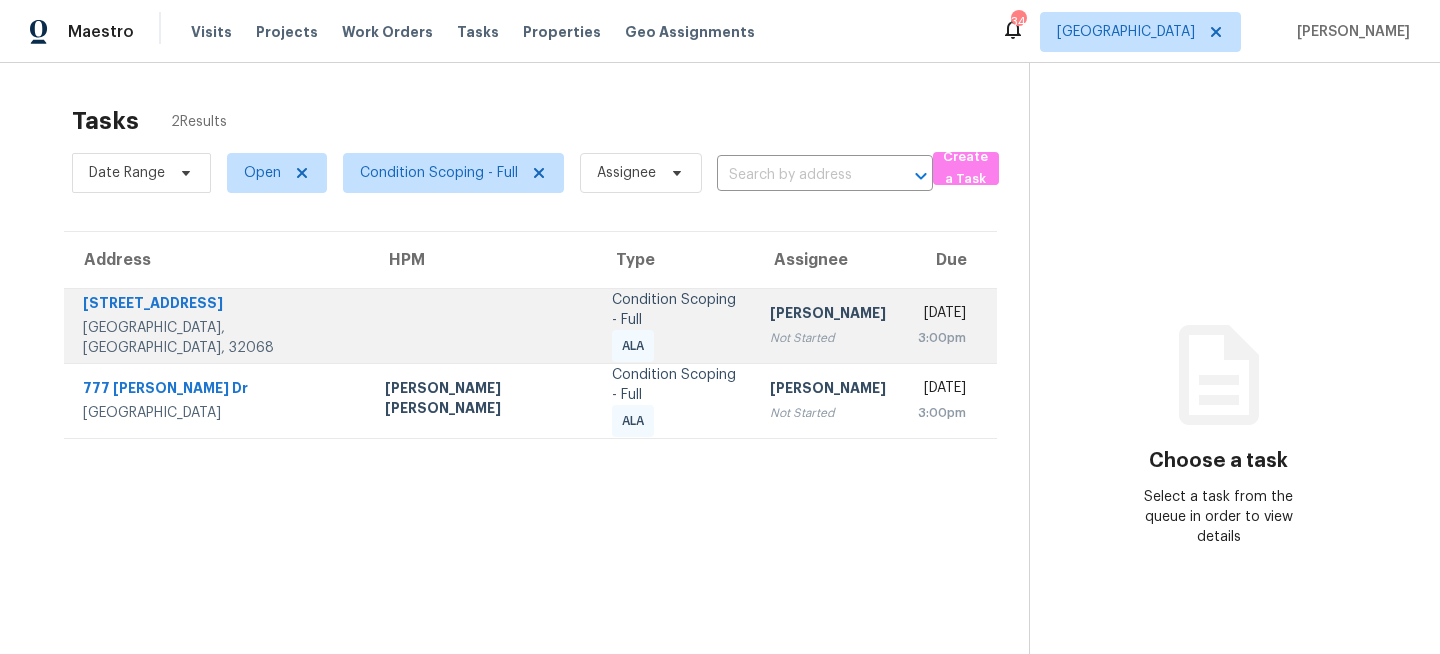 click on "Condition Scoping - Full ALA" at bounding box center (675, 326) 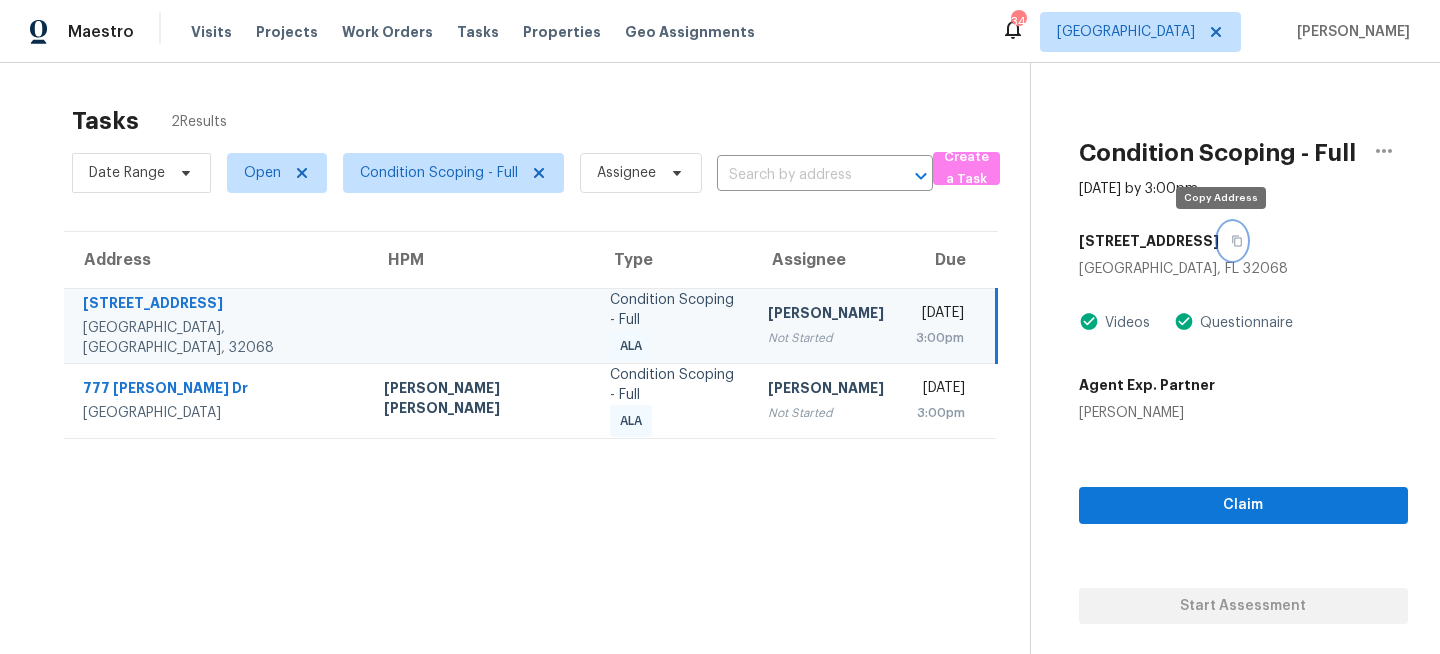click 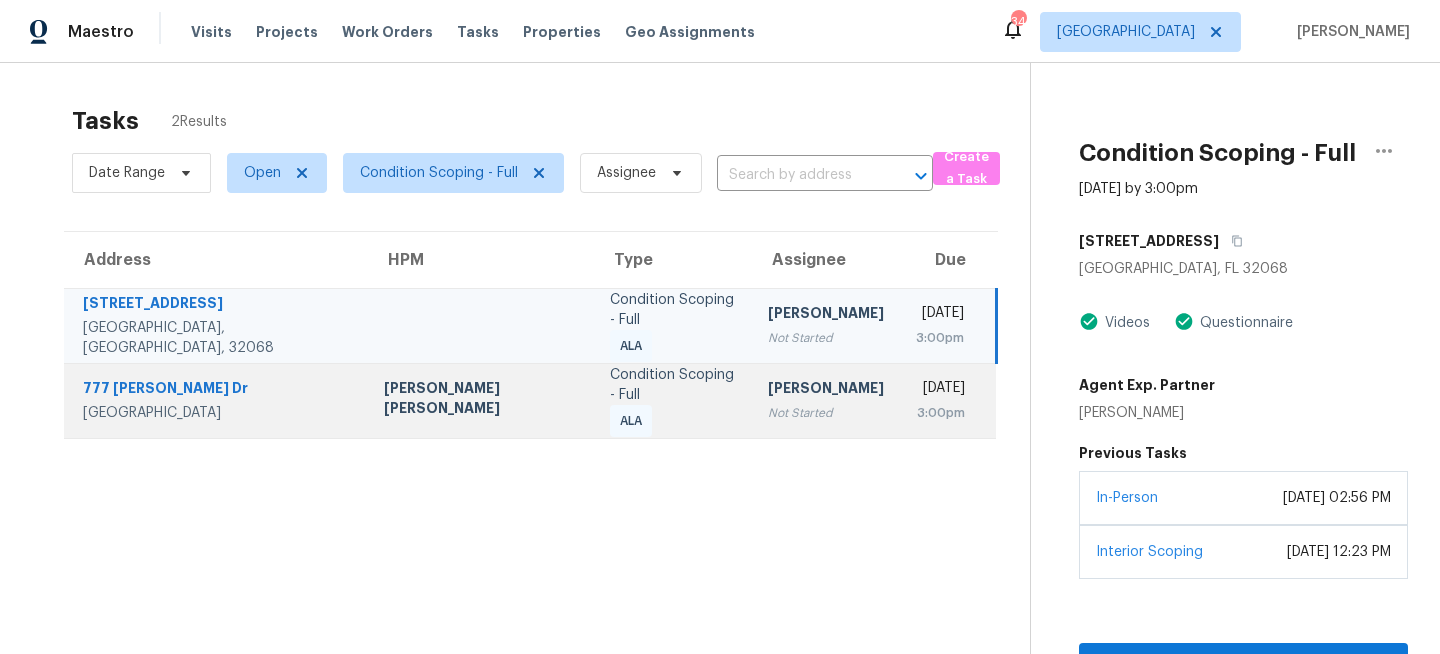 click on "Condition Scoping - Full" at bounding box center [673, 385] 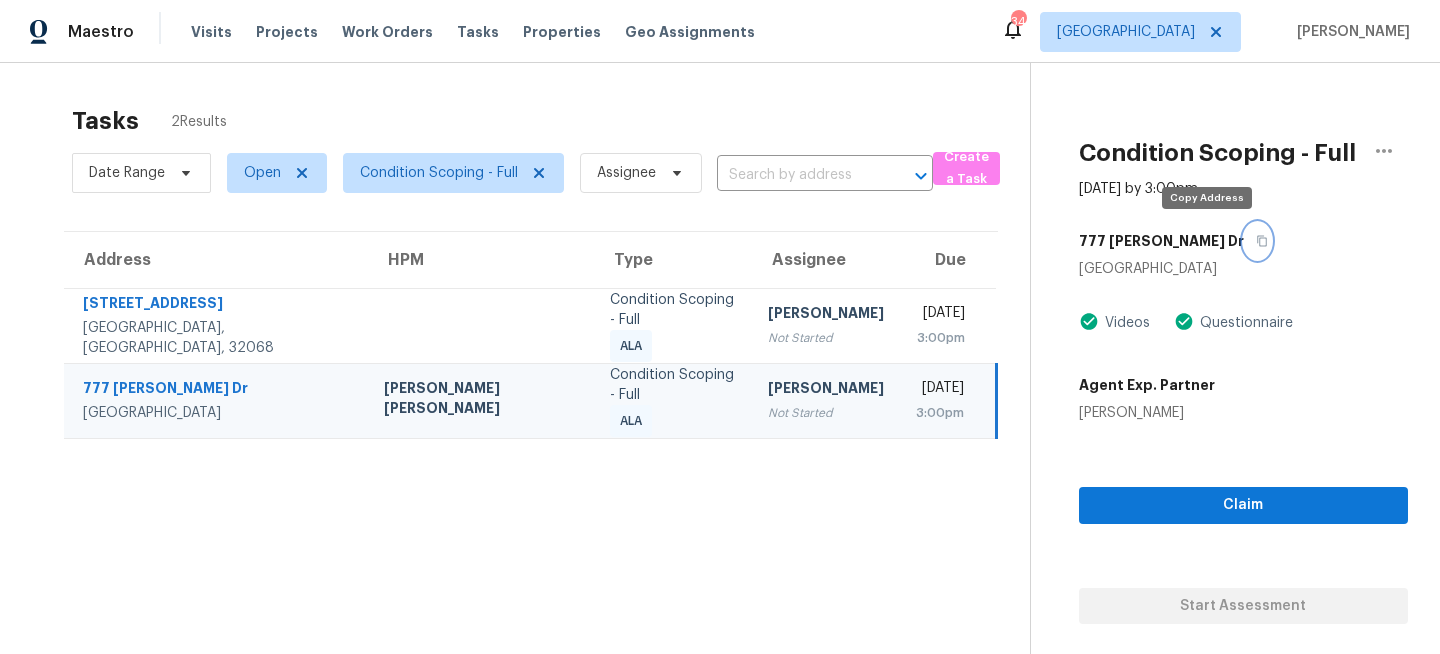click 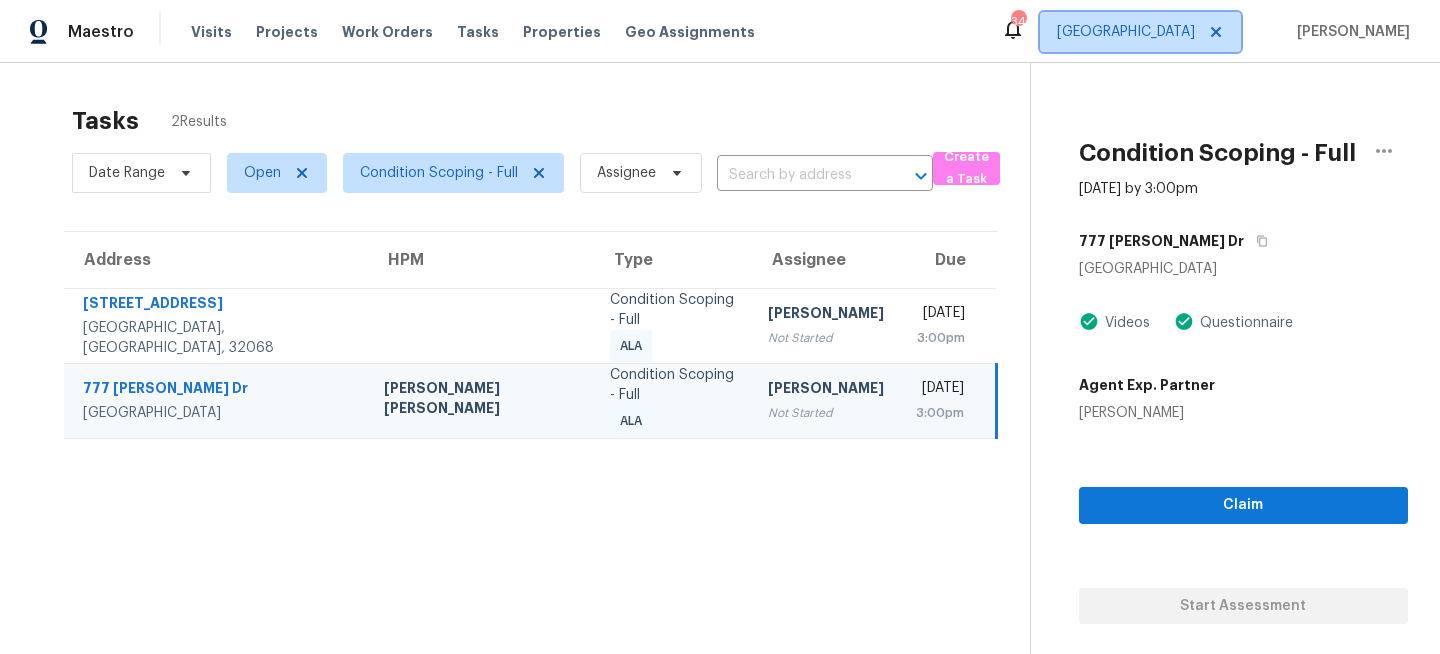 click on "[GEOGRAPHIC_DATA]" at bounding box center (1140, 32) 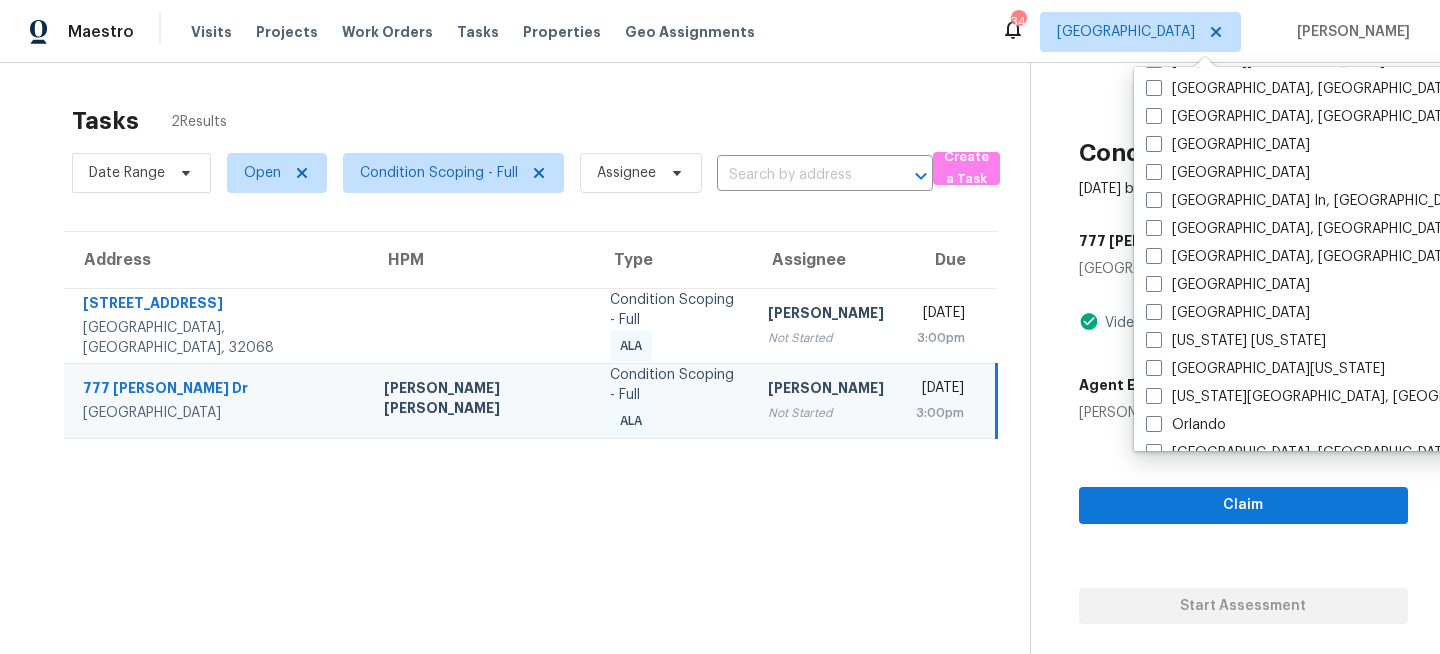scroll, scrollTop: 802, scrollLeft: 0, axis: vertical 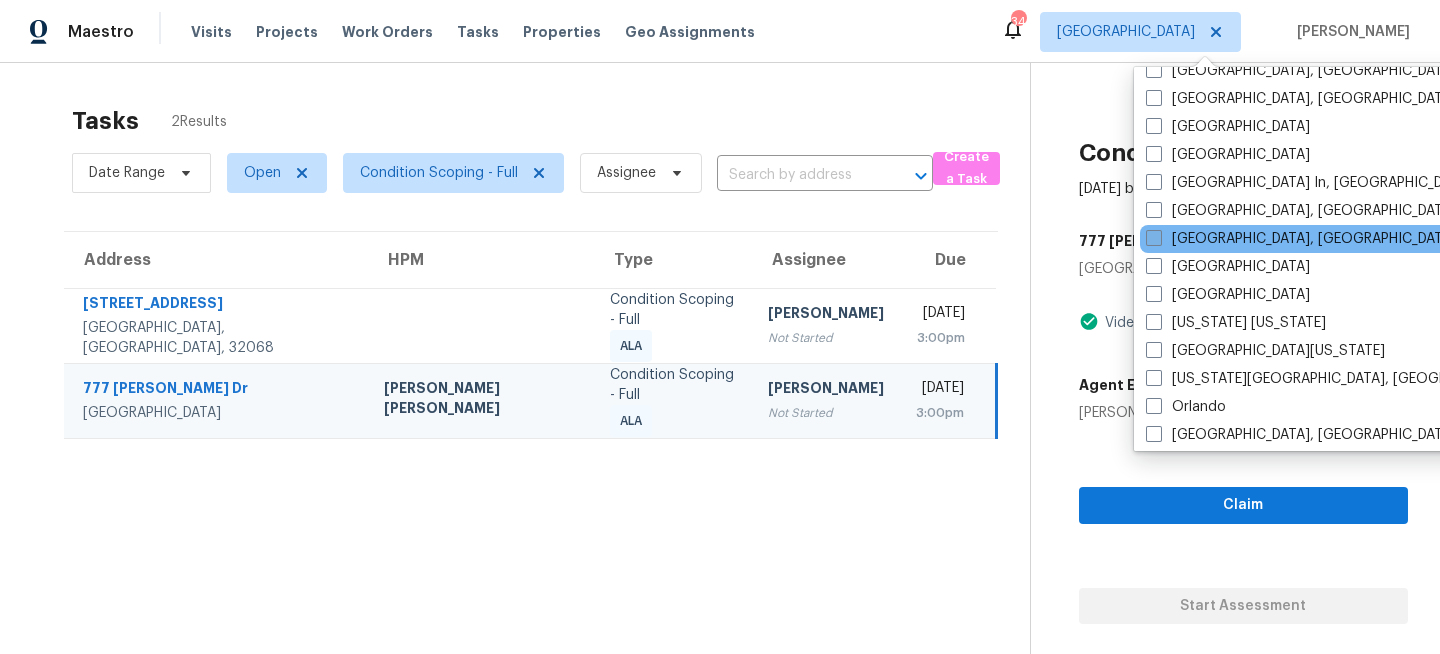 click on "[GEOGRAPHIC_DATA], [GEOGRAPHIC_DATA]" at bounding box center (1301, 239) 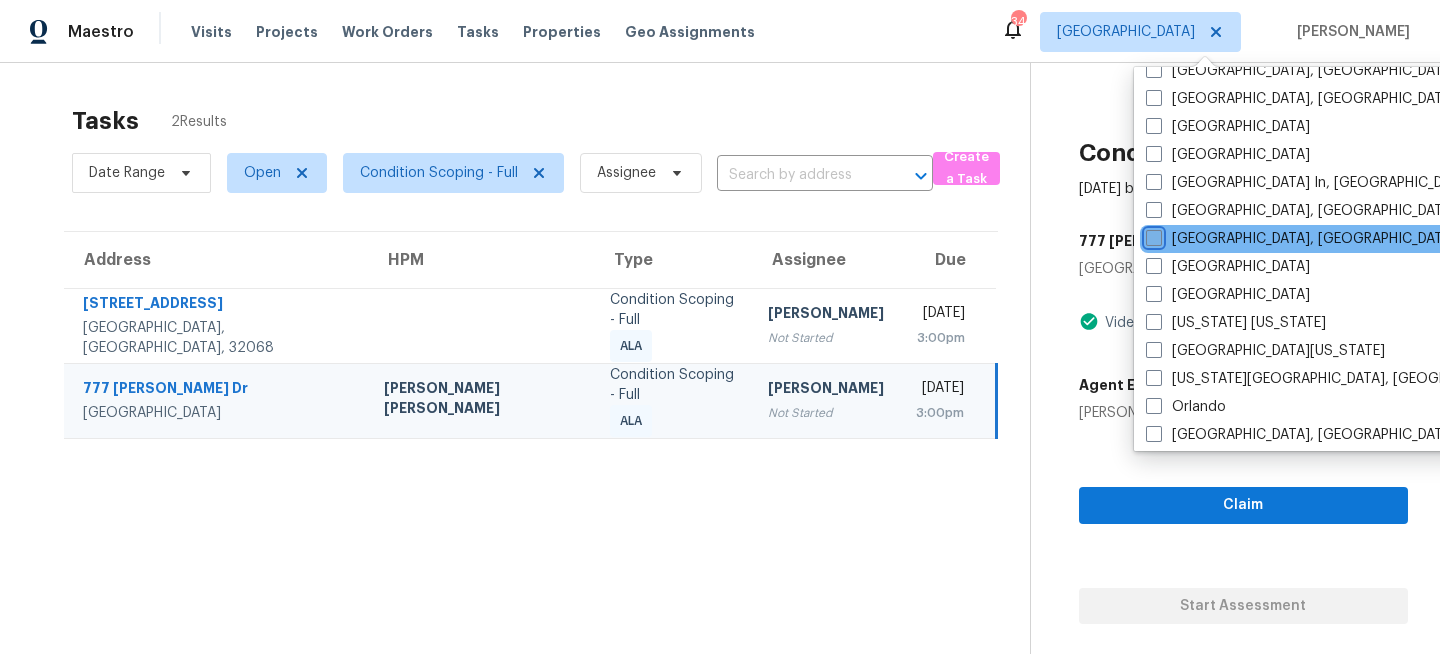 click on "[GEOGRAPHIC_DATA], [GEOGRAPHIC_DATA]" at bounding box center [1152, 235] 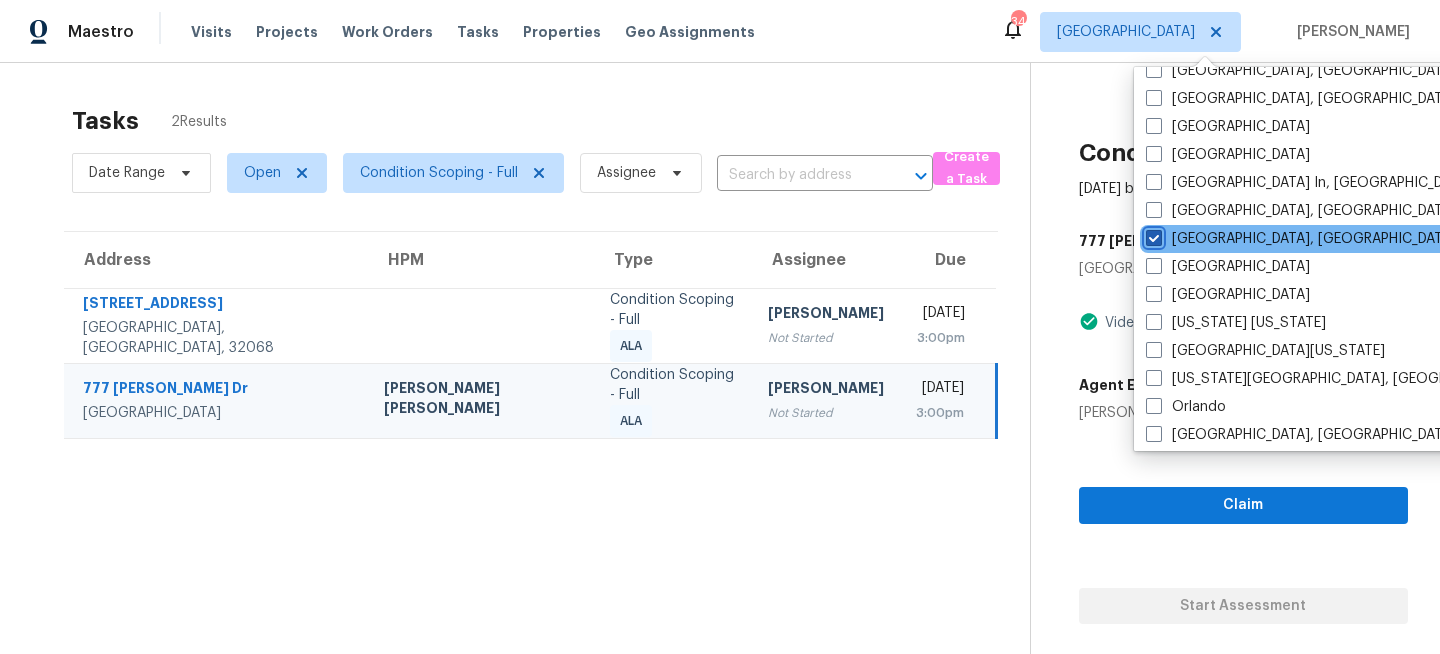 checkbox on "true" 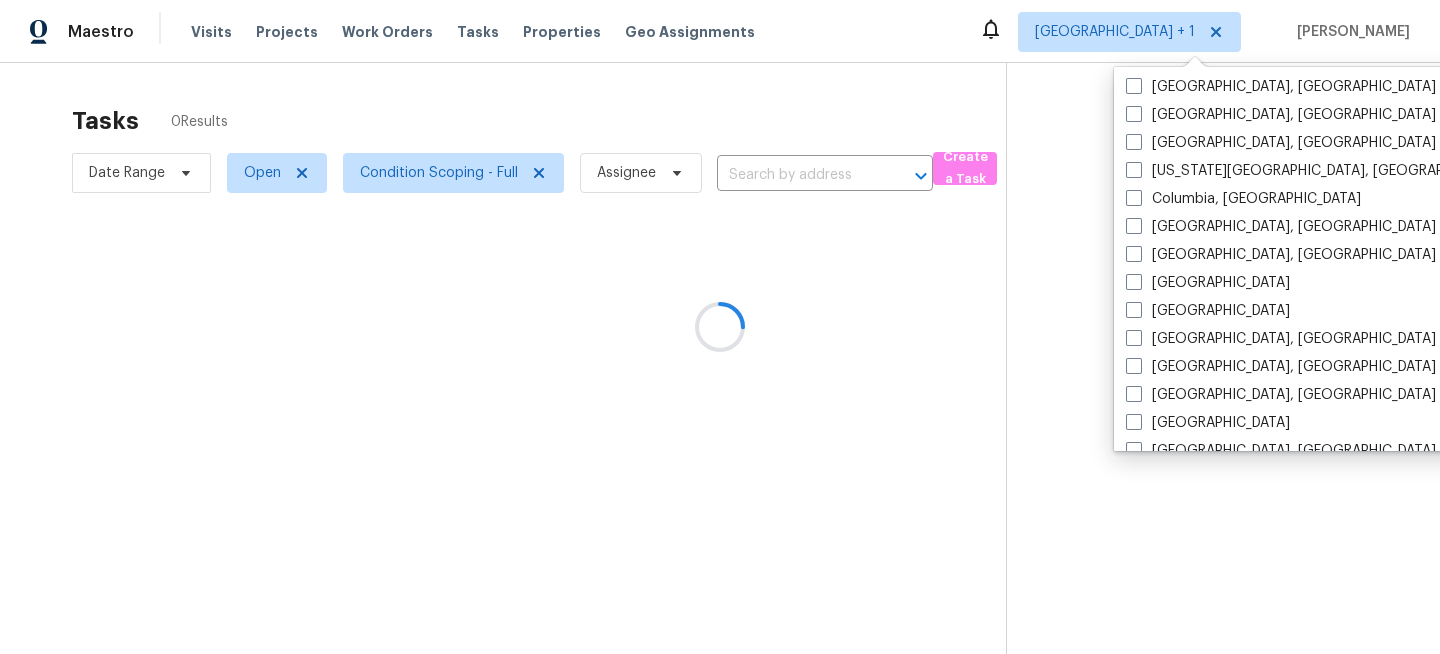 scroll, scrollTop: 0, scrollLeft: 0, axis: both 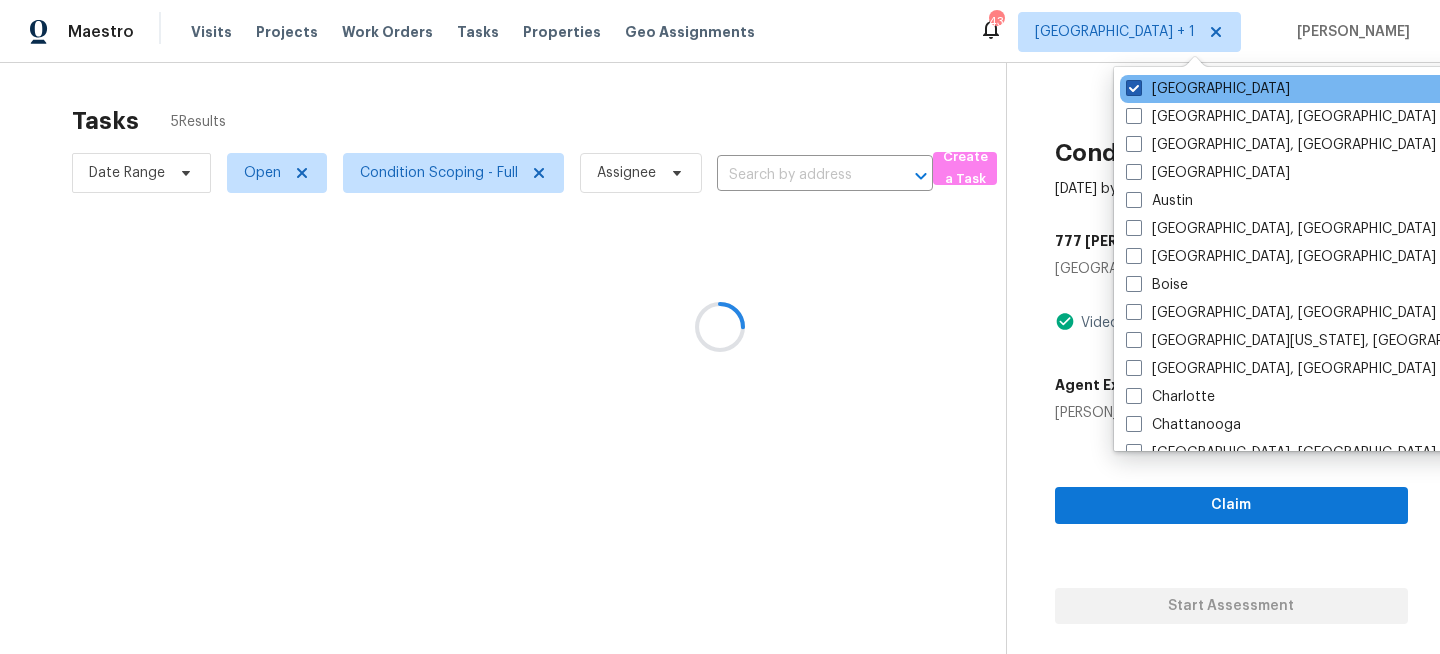 click on "[GEOGRAPHIC_DATA]" at bounding box center (1208, 89) 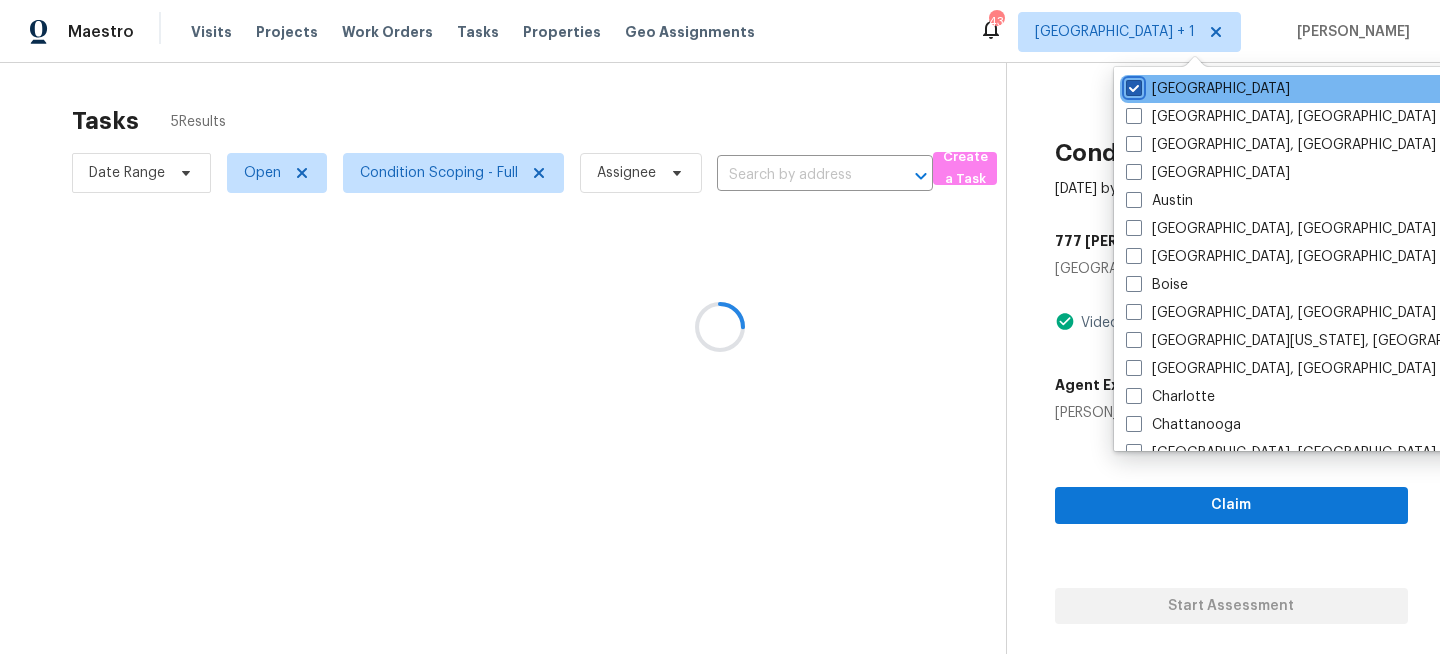 click on "[GEOGRAPHIC_DATA]" at bounding box center [1132, 85] 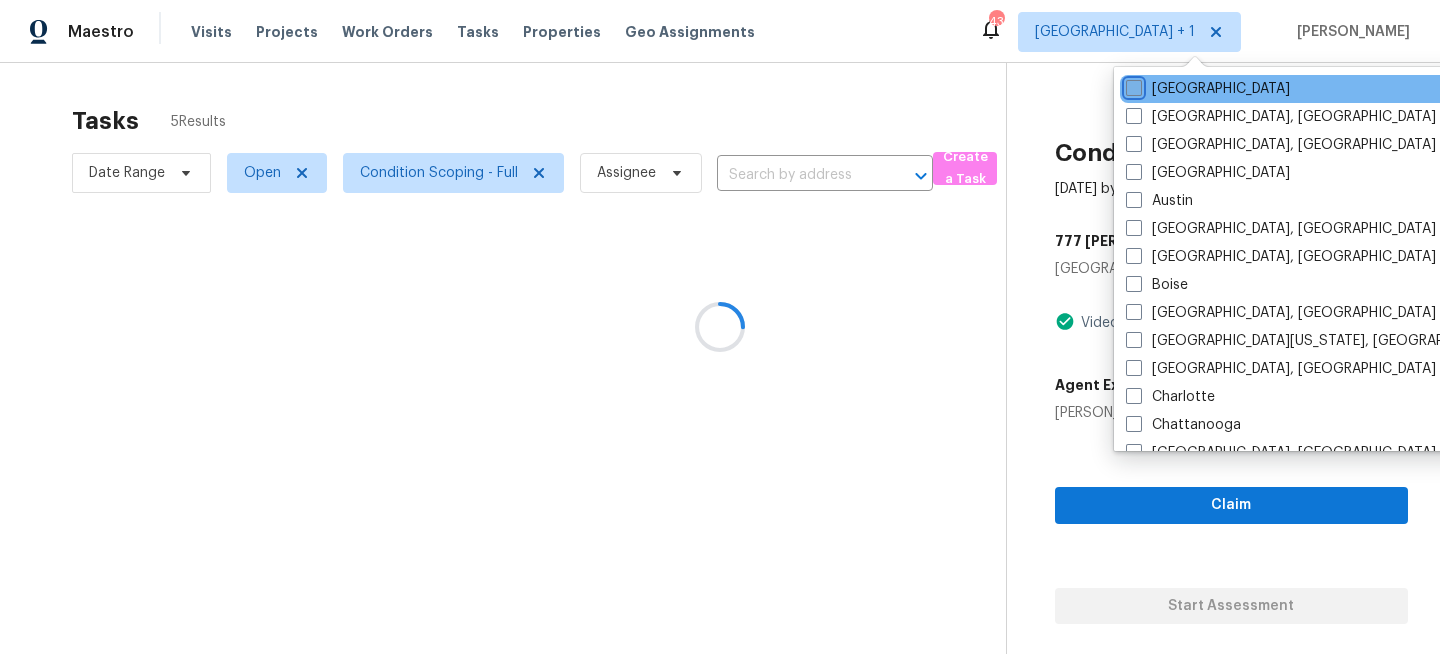 checkbox on "false" 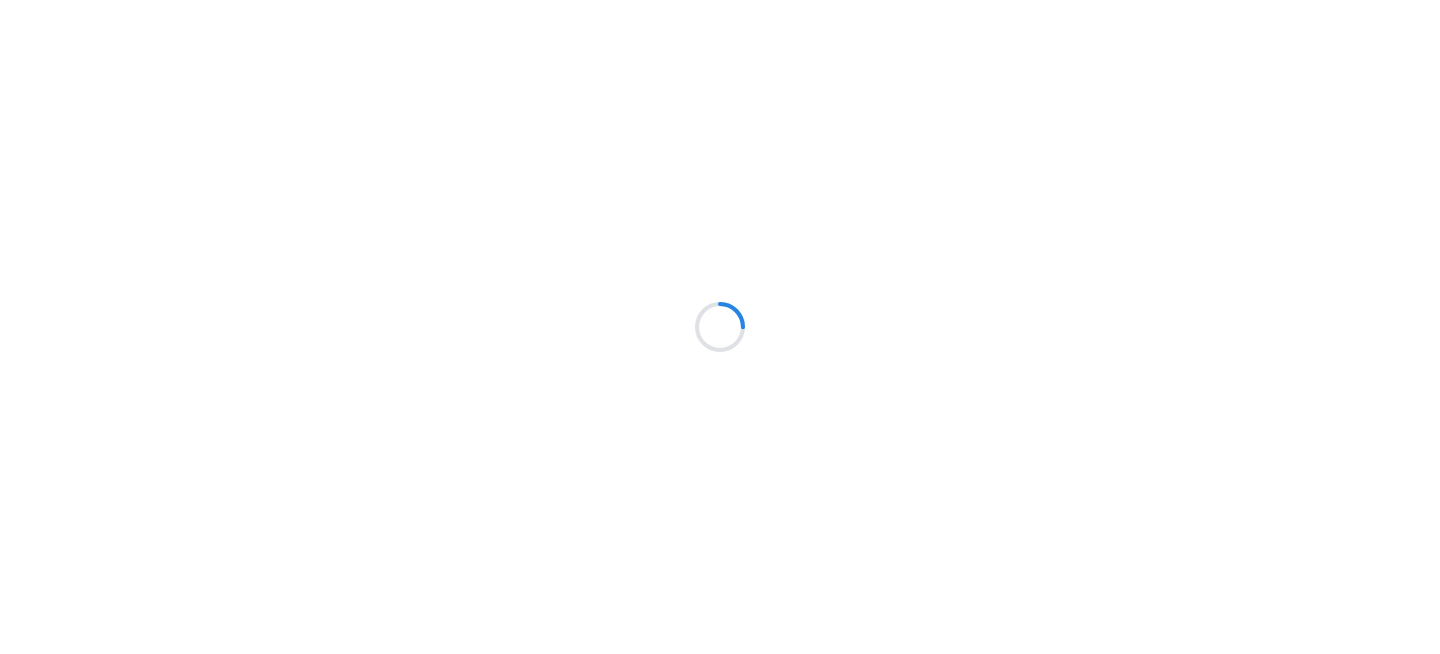 scroll, scrollTop: 0, scrollLeft: 0, axis: both 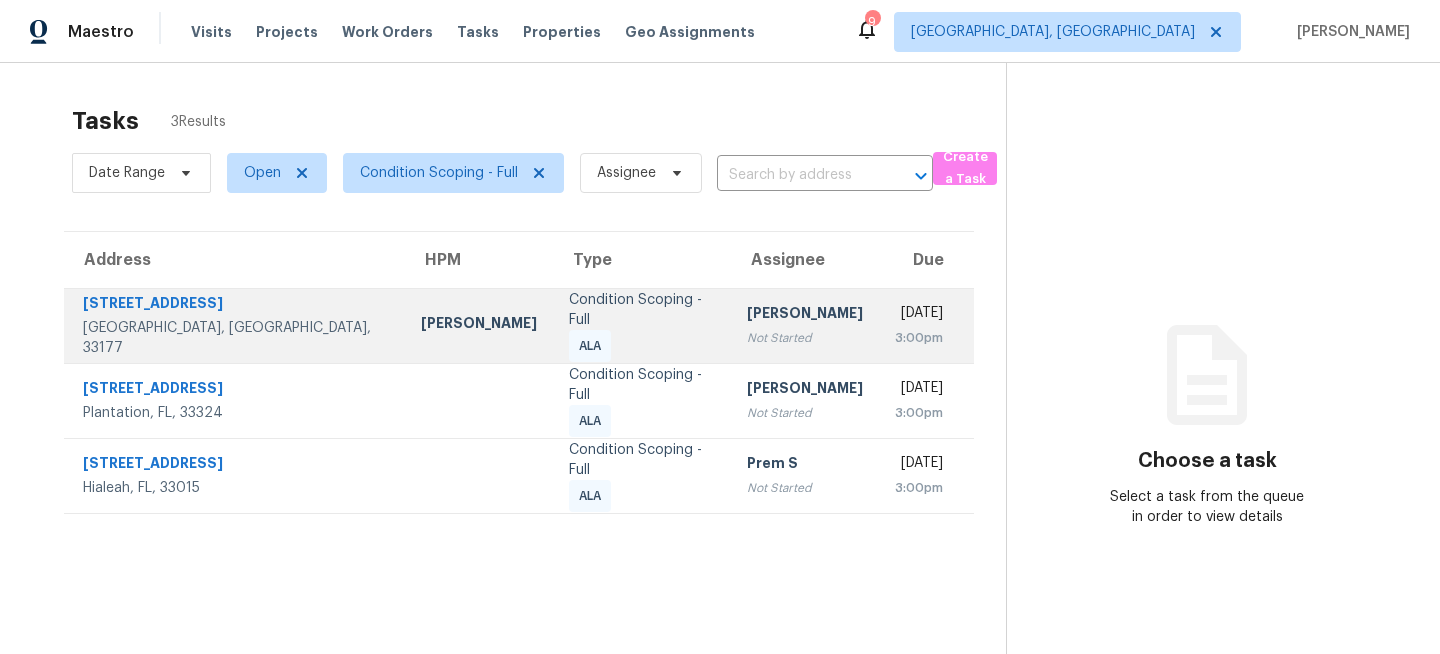 click on "Condition Scoping - Full ALA" at bounding box center [641, 326] 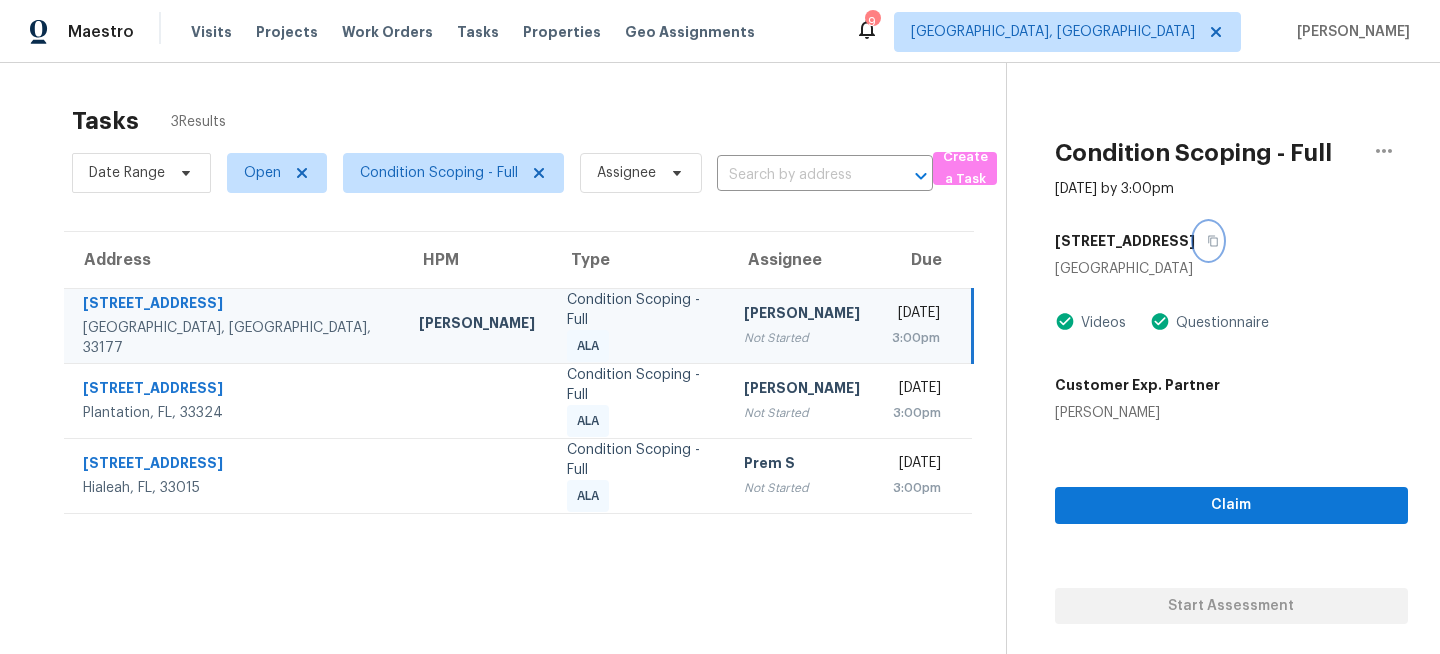 click 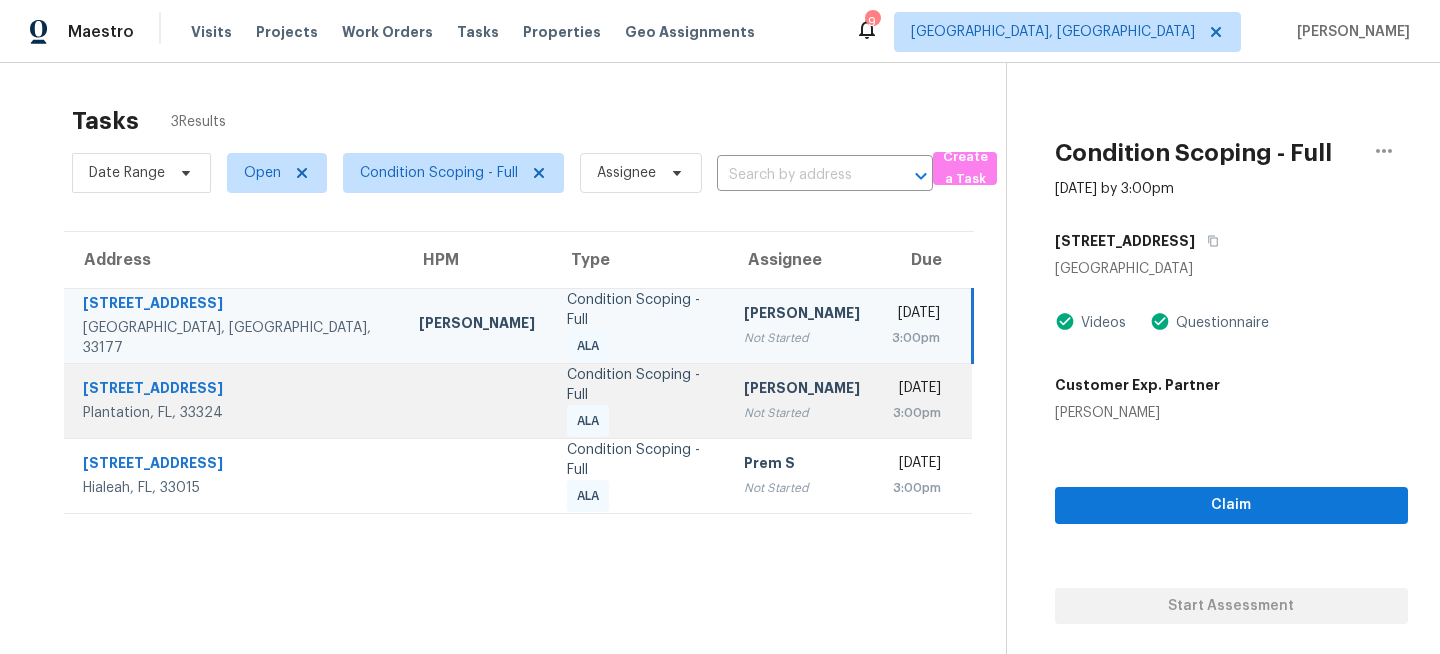click on "Condition Scoping - Full ALA" at bounding box center [639, 401] 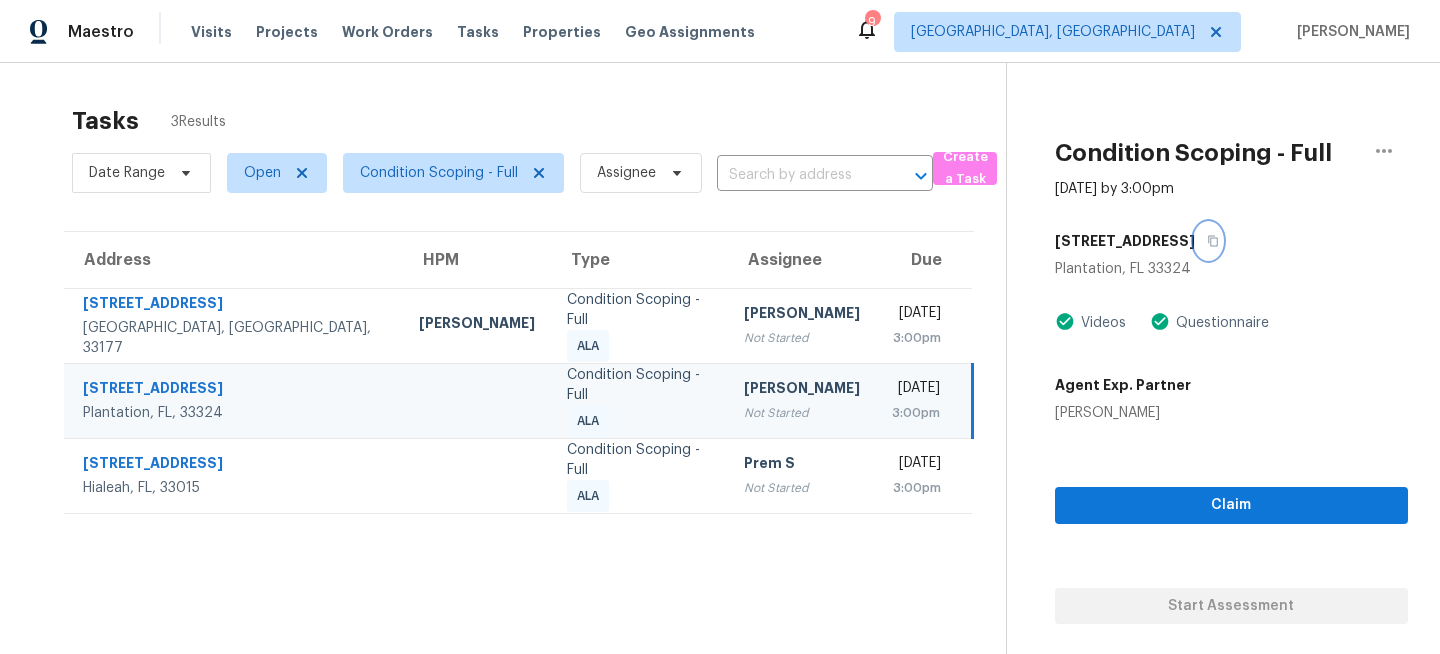 click 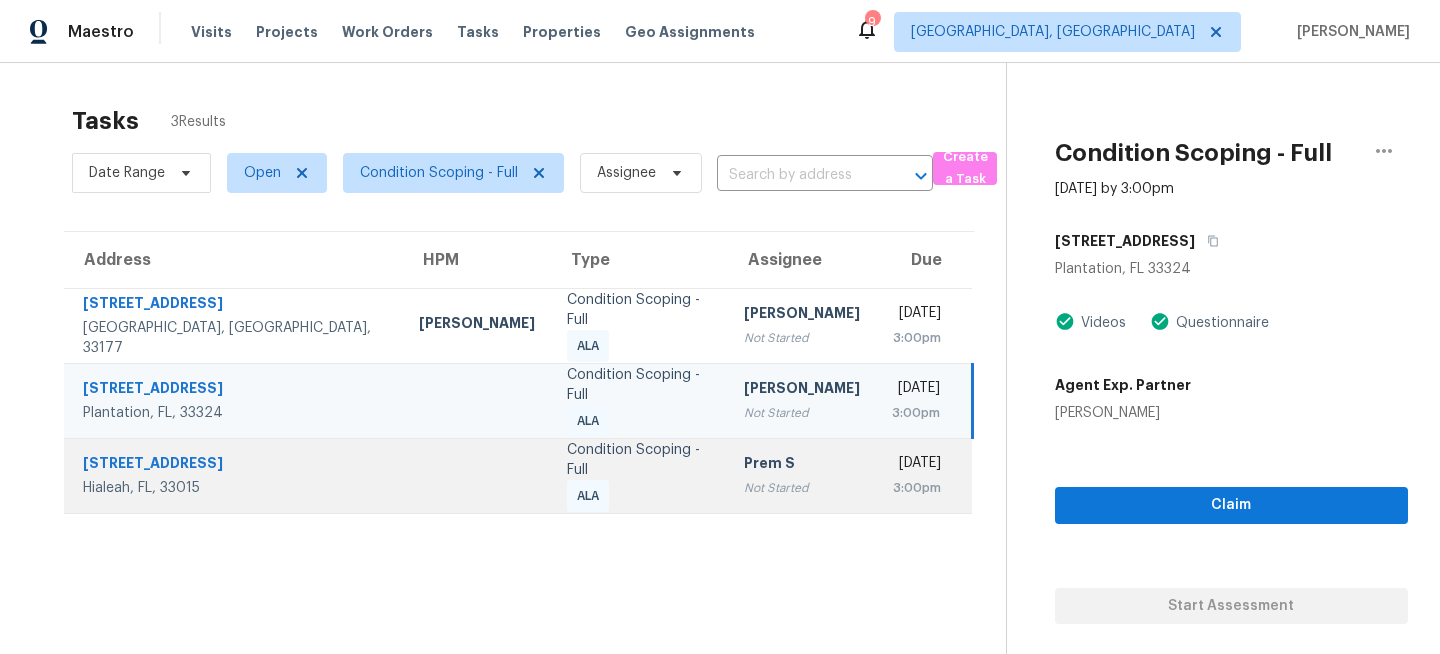 click on "Condition Scoping - Full ALA" at bounding box center [639, 476] 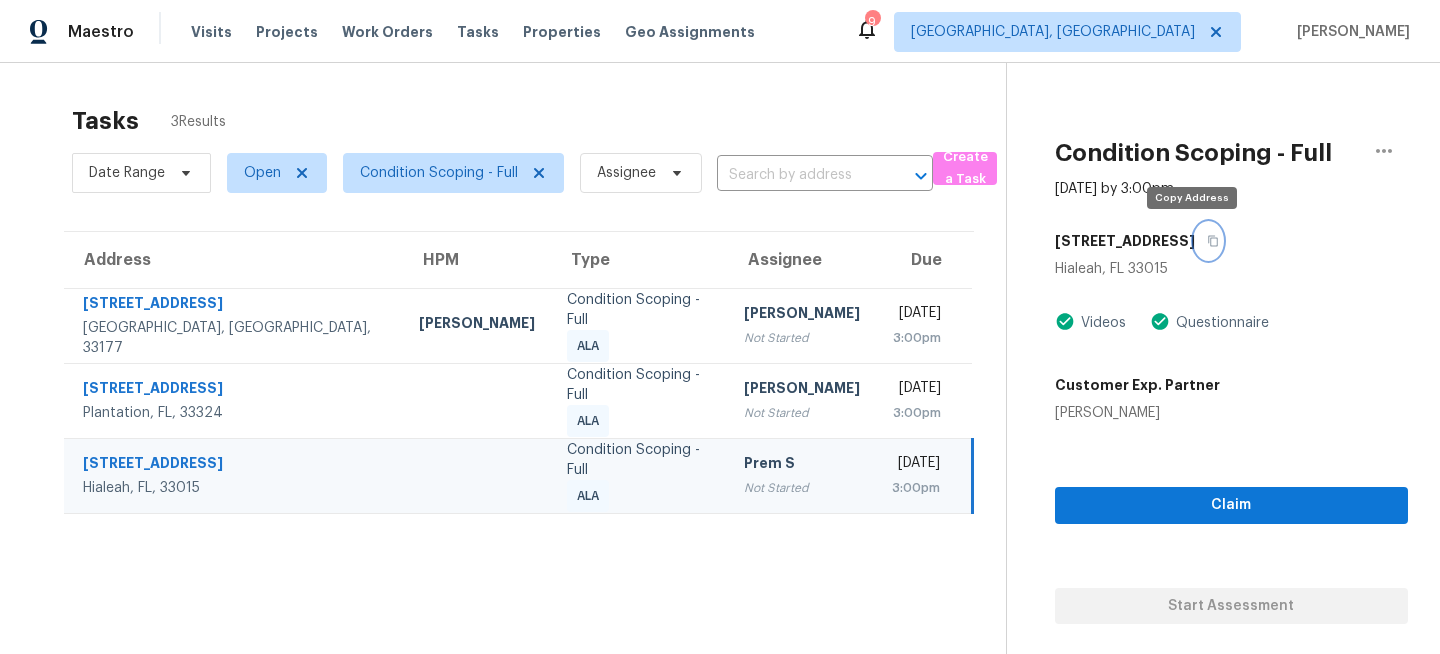 click at bounding box center (1208, 241) 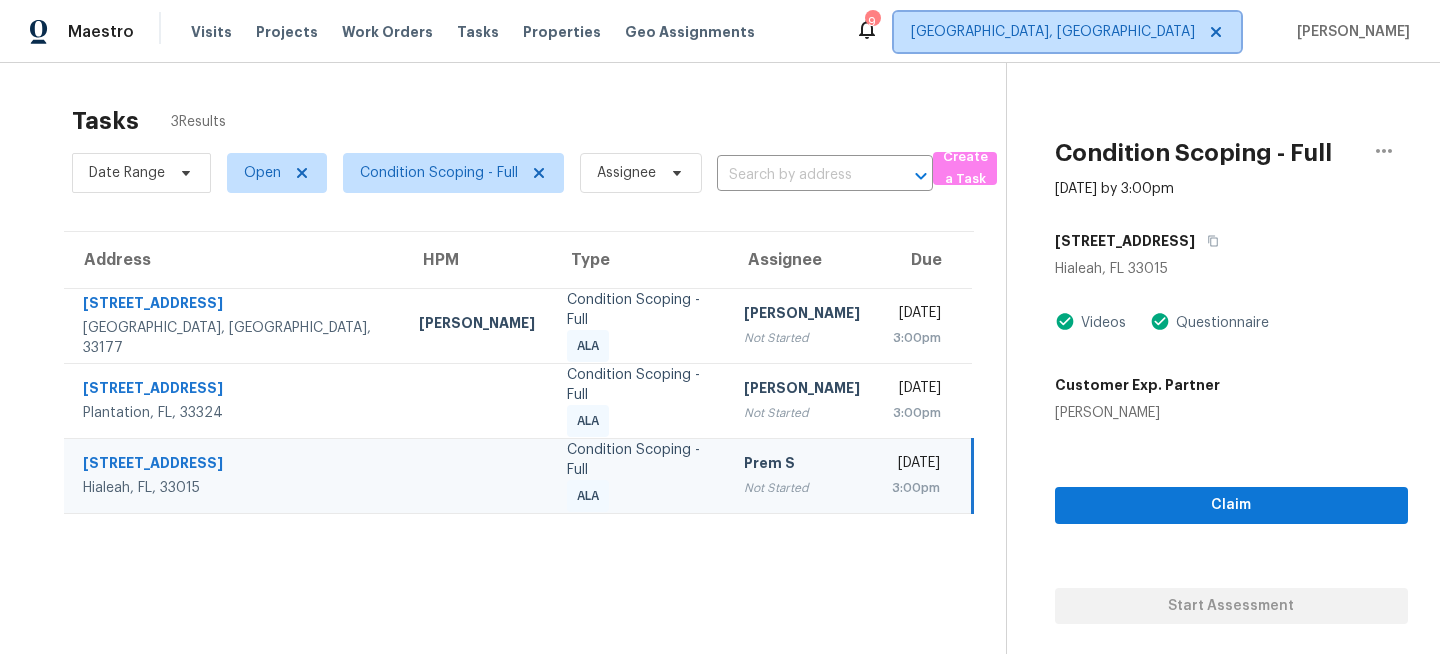 click on "[GEOGRAPHIC_DATA], [GEOGRAPHIC_DATA]" at bounding box center [1053, 32] 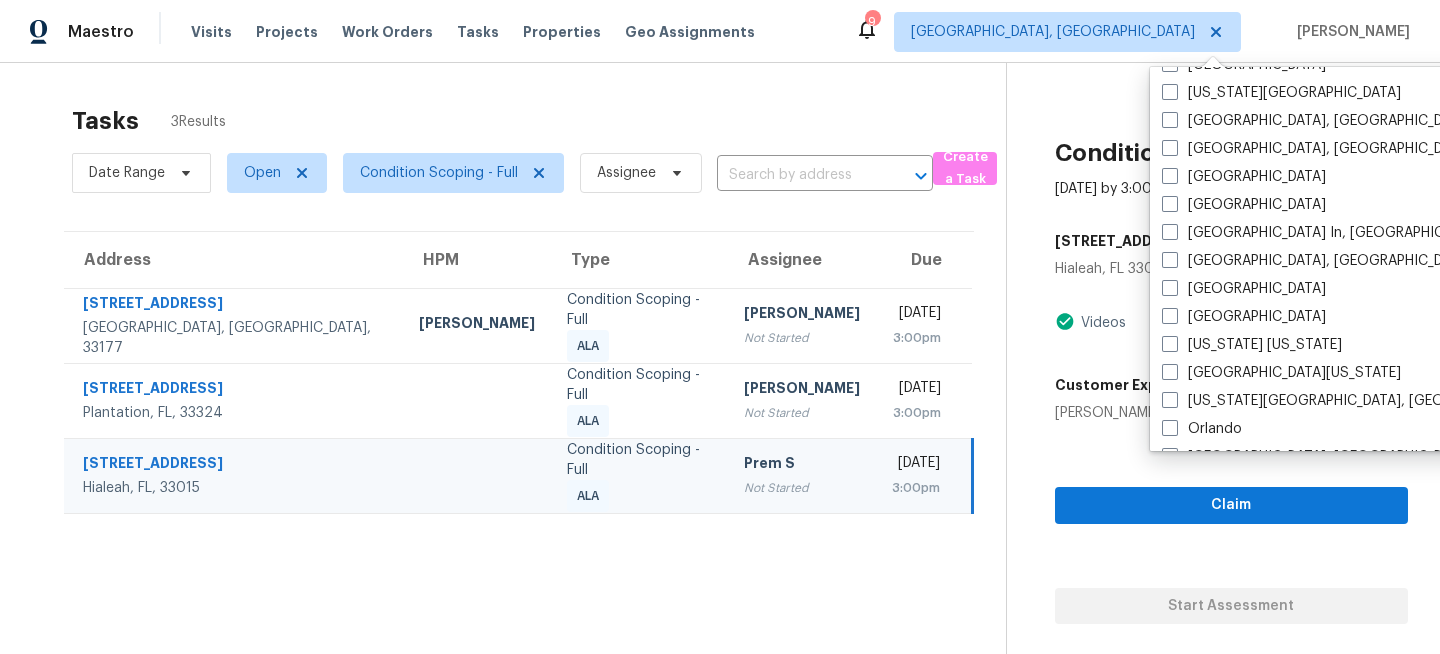 scroll, scrollTop: 818, scrollLeft: 0, axis: vertical 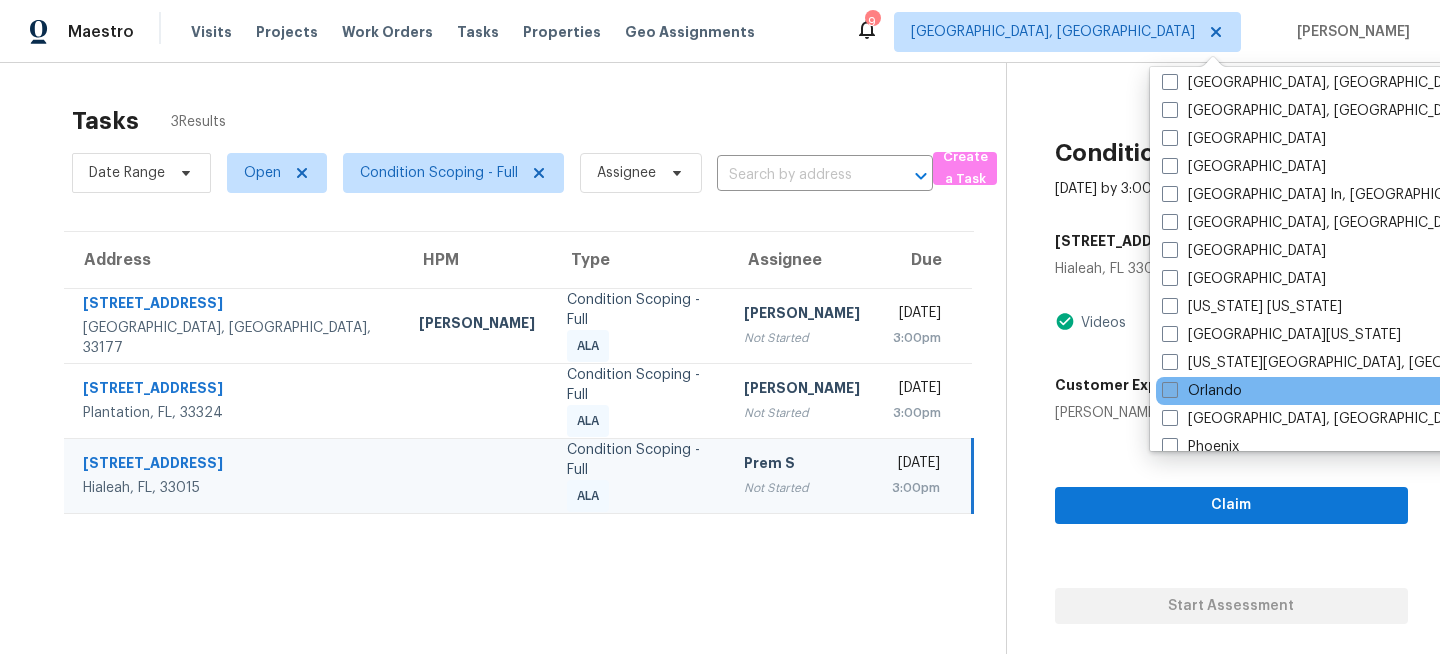 click on "Orlando" at bounding box center [1202, 391] 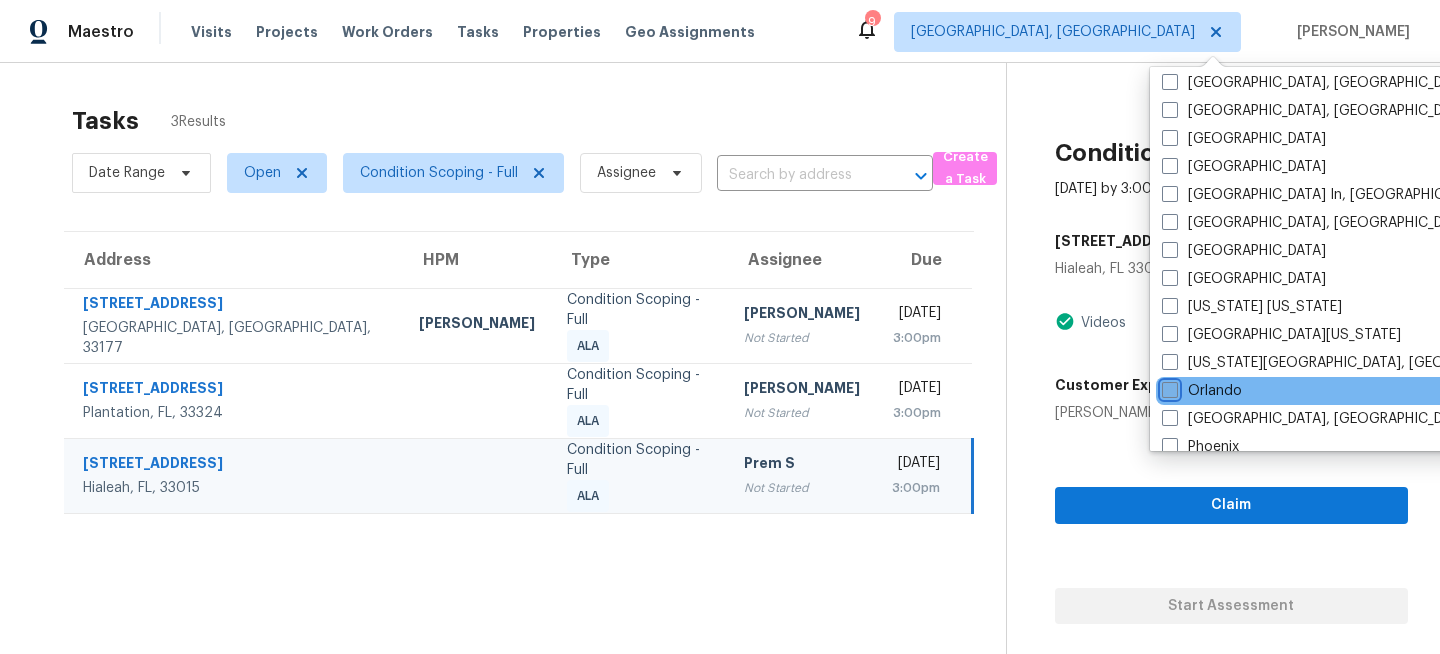 click on "Orlando" at bounding box center [1168, 387] 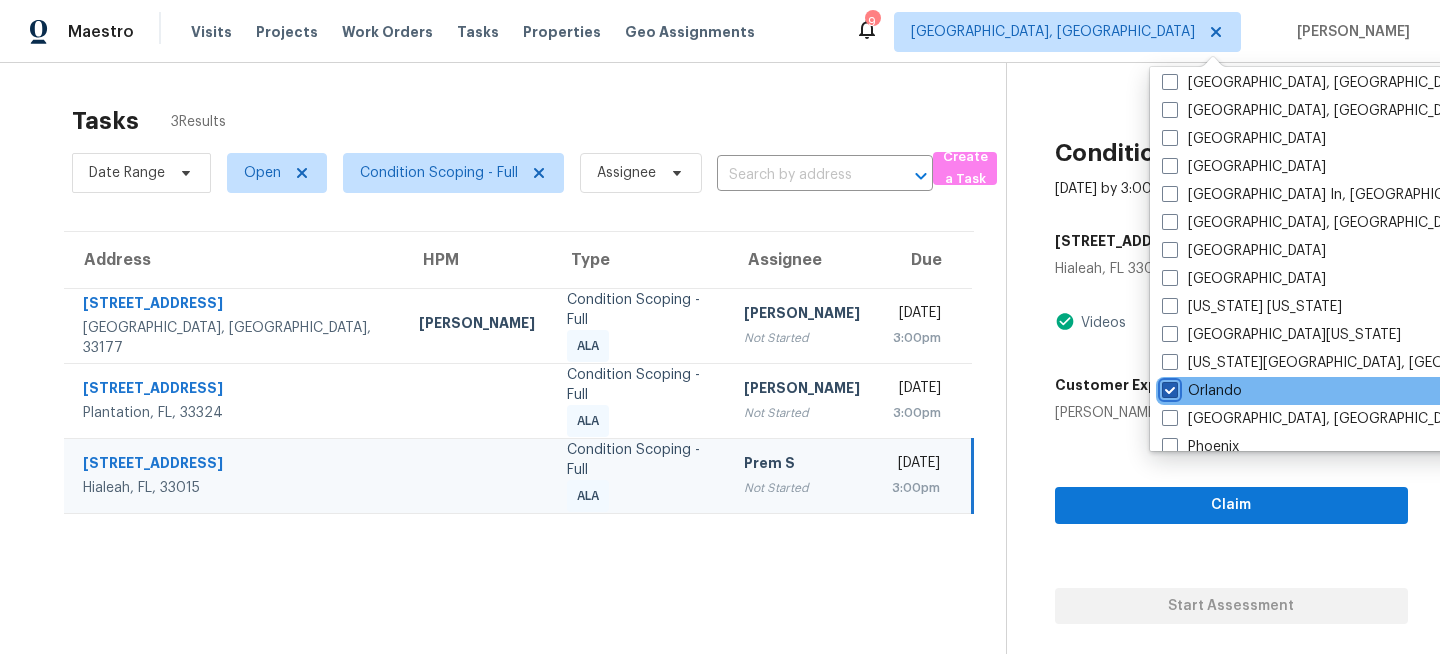 checkbox on "true" 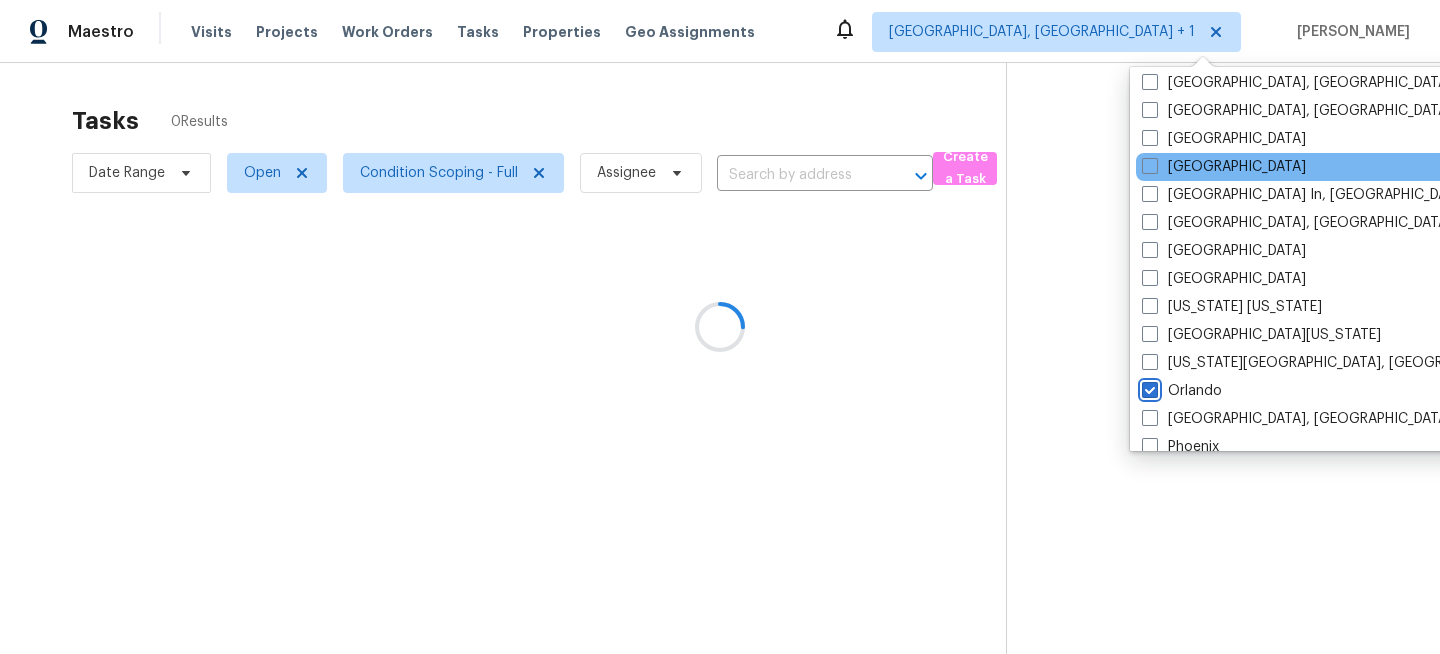 scroll, scrollTop: 0, scrollLeft: 0, axis: both 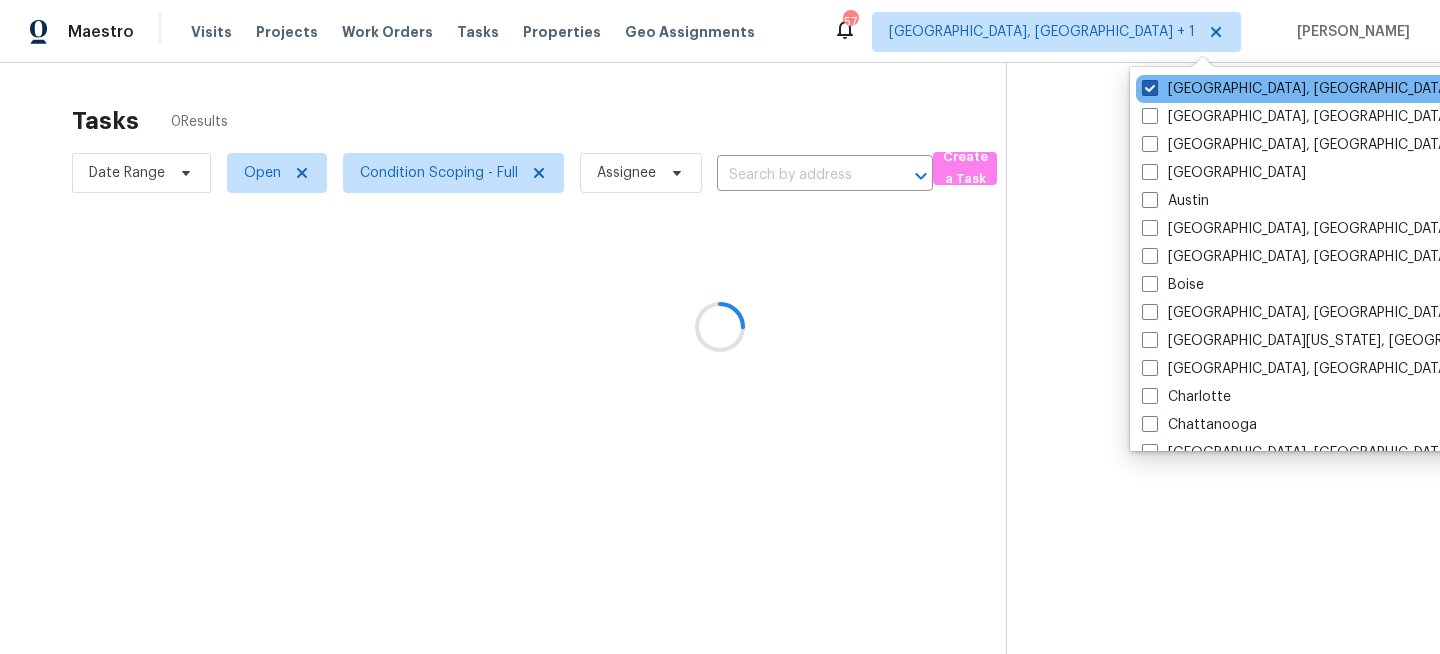 click on "[GEOGRAPHIC_DATA], [GEOGRAPHIC_DATA]" at bounding box center [1297, 89] 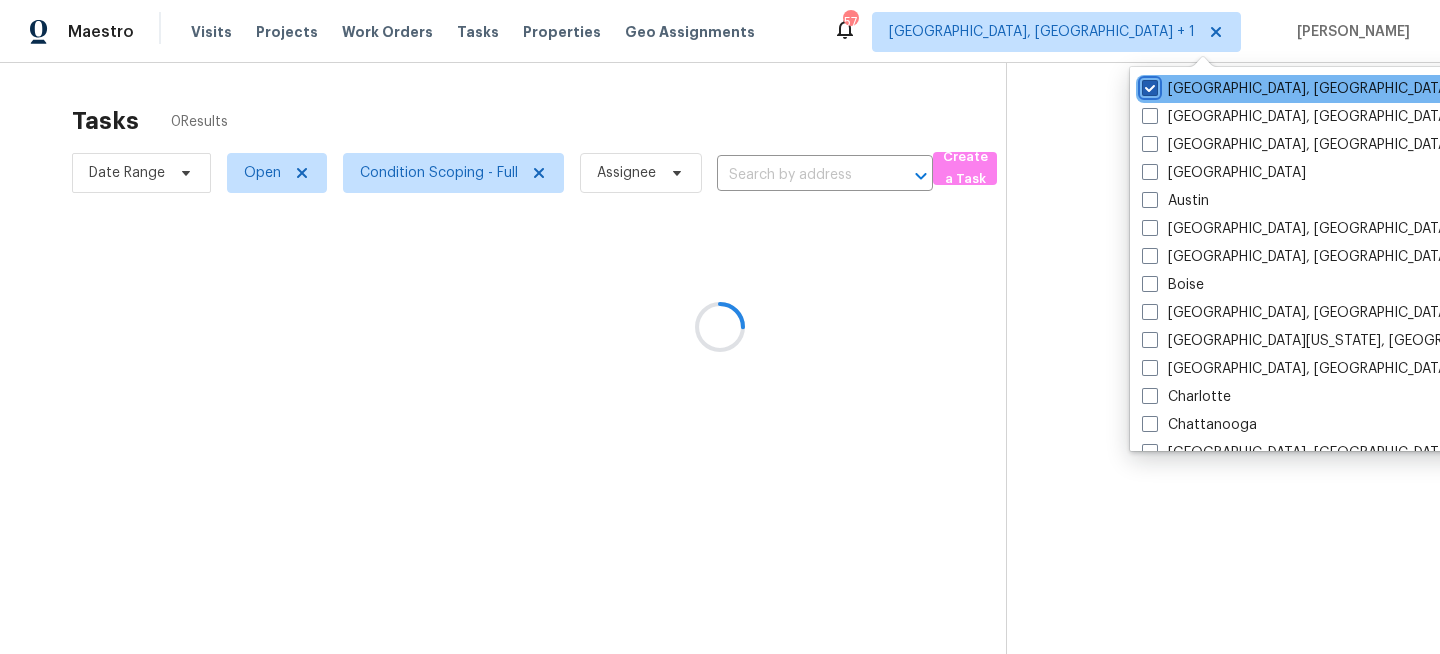 click on "[GEOGRAPHIC_DATA], [GEOGRAPHIC_DATA]" at bounding box center (1148, 85) 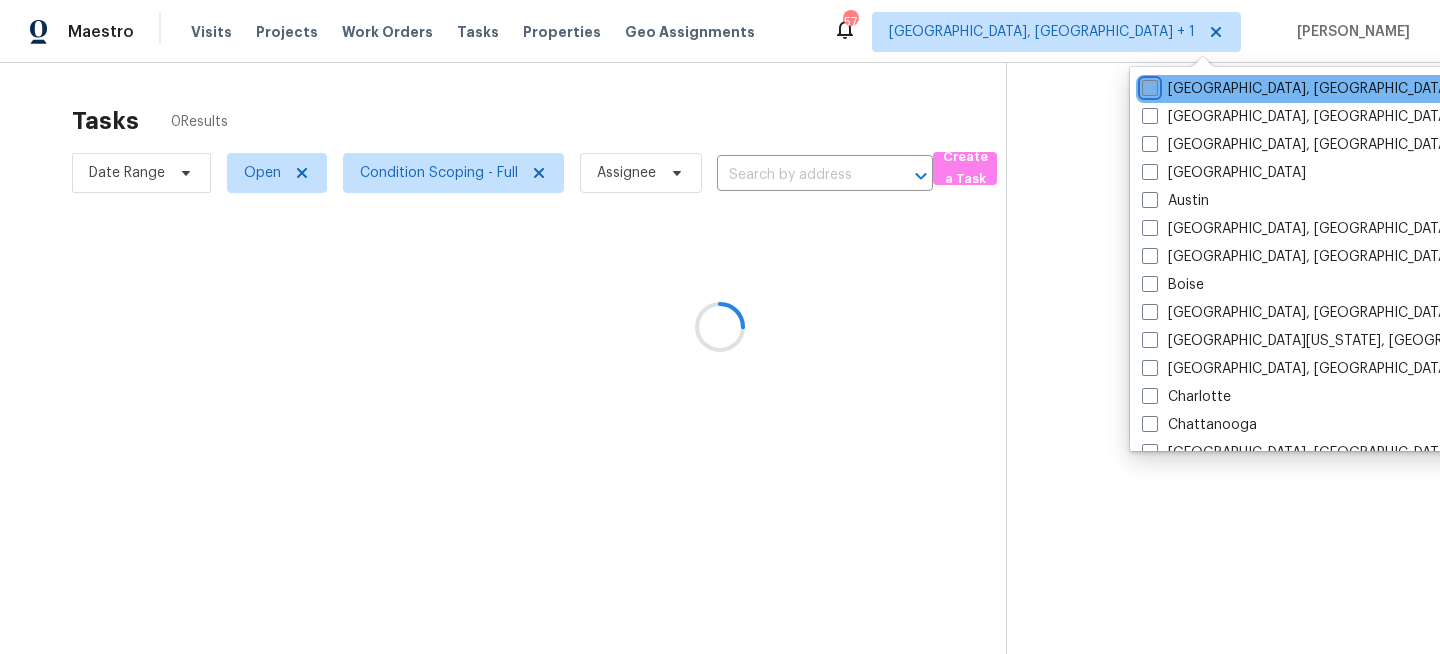 checkbox on "false" 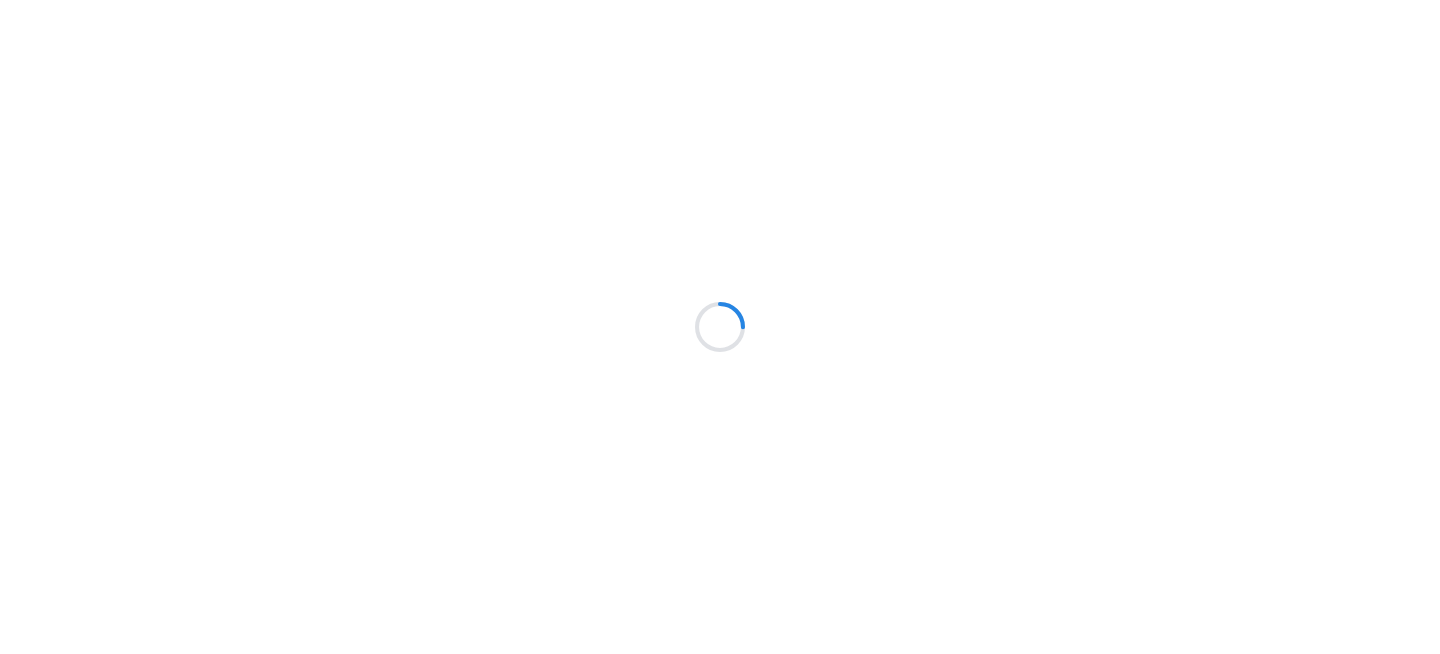 scroll, scrollTop: 0, scrollLeft: 0, axis: both 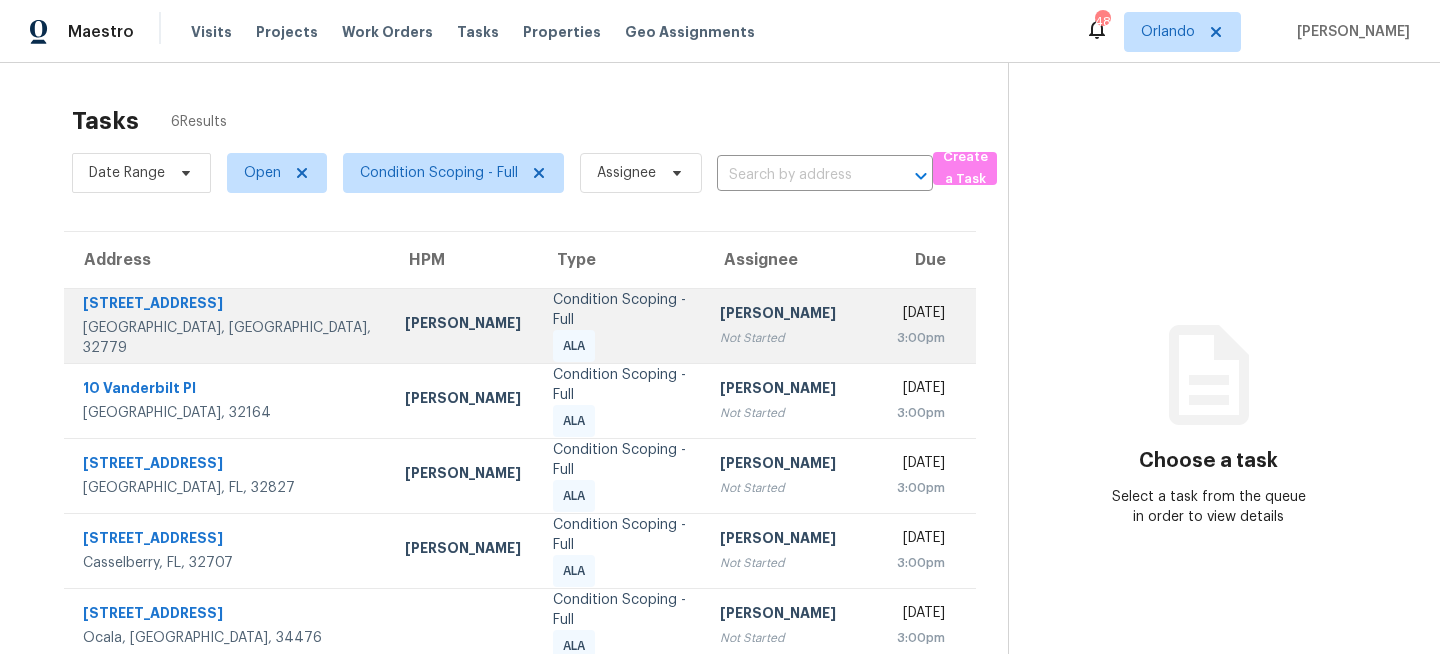 click on "Condition Scoping - Full" at bounding box center [620, 310] 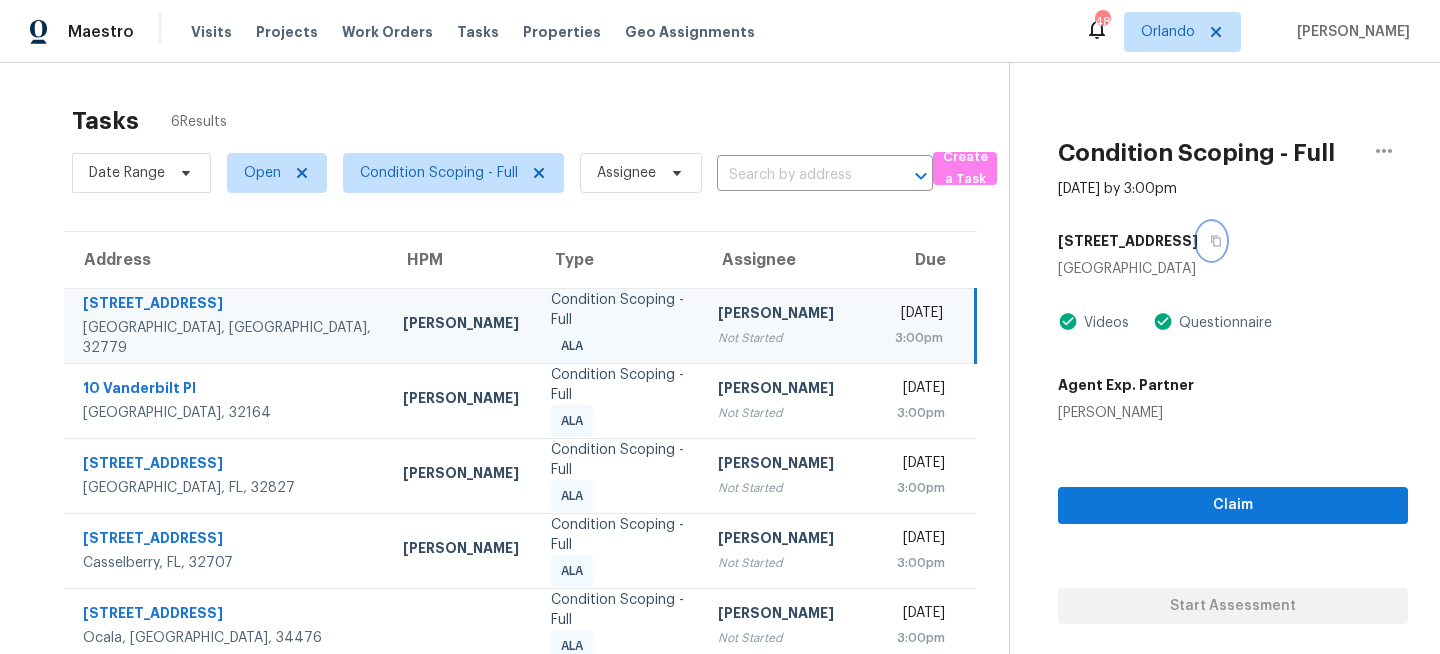 click 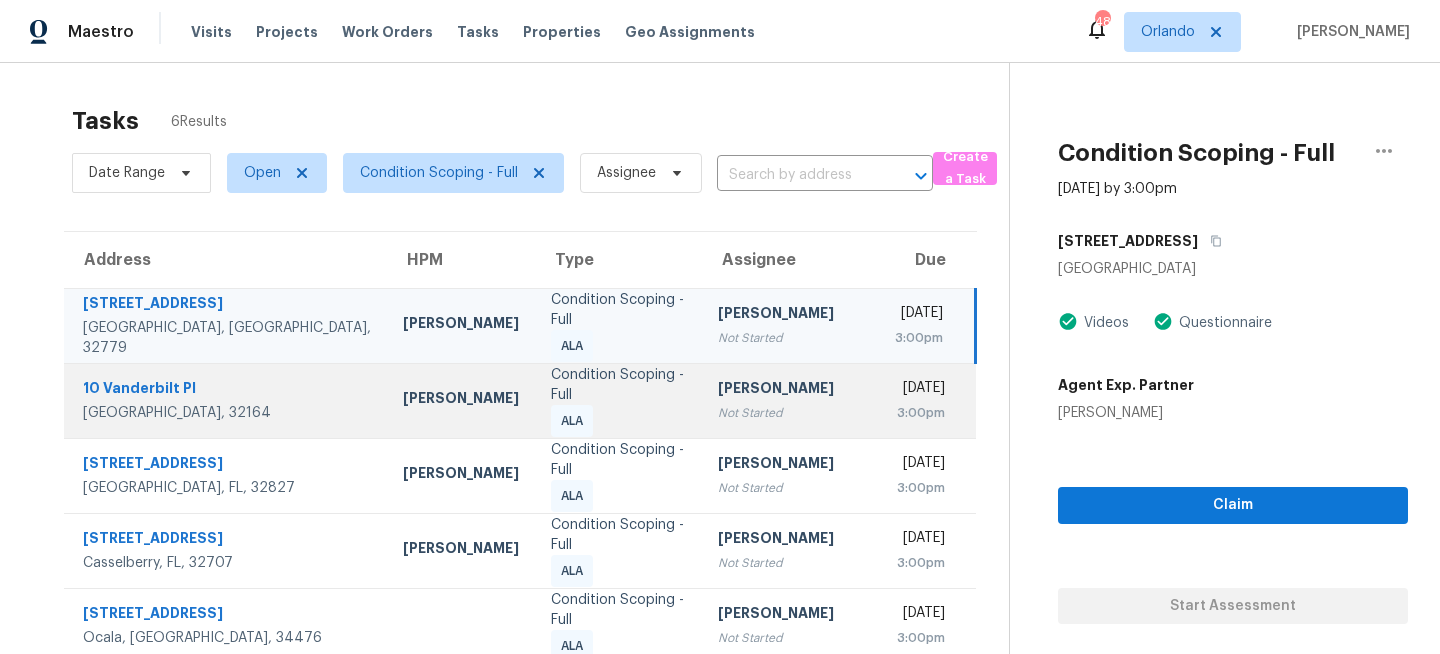click on "Condition Scoping - Full ALA" at bounding box center (618, 401) 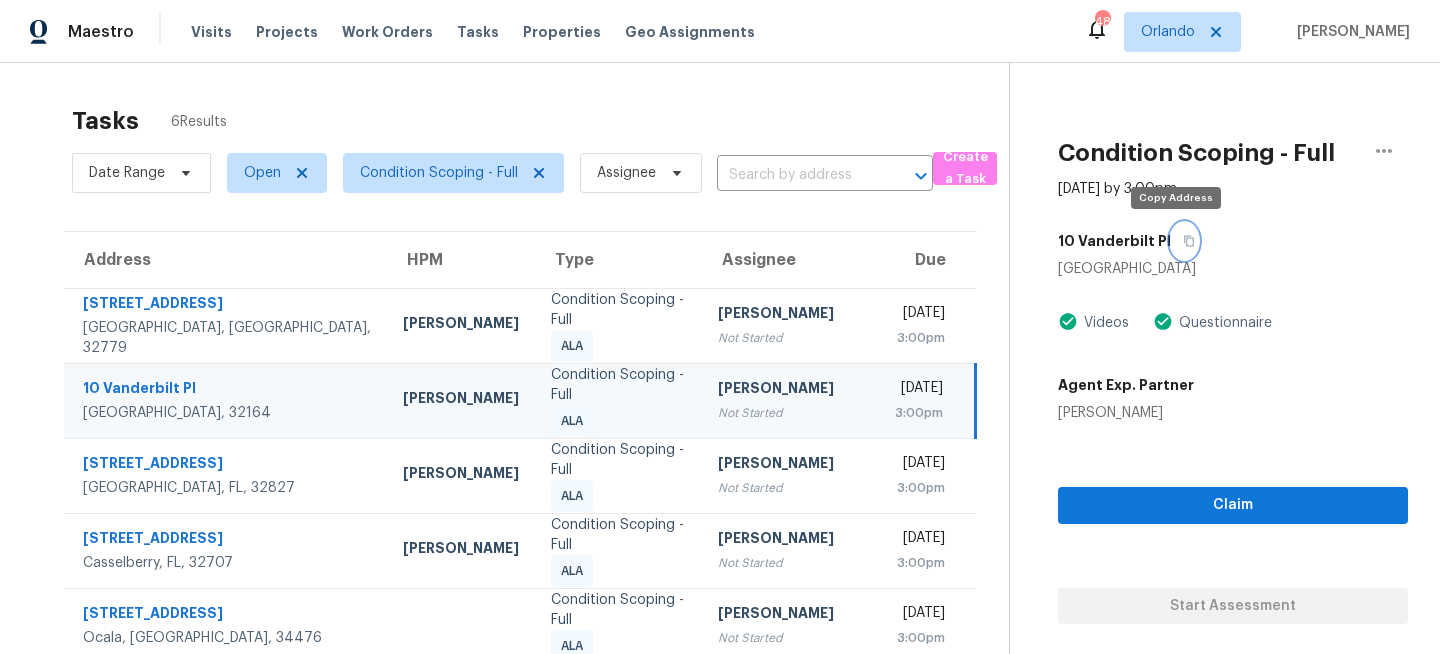 click at bounding box center [1184, 241] 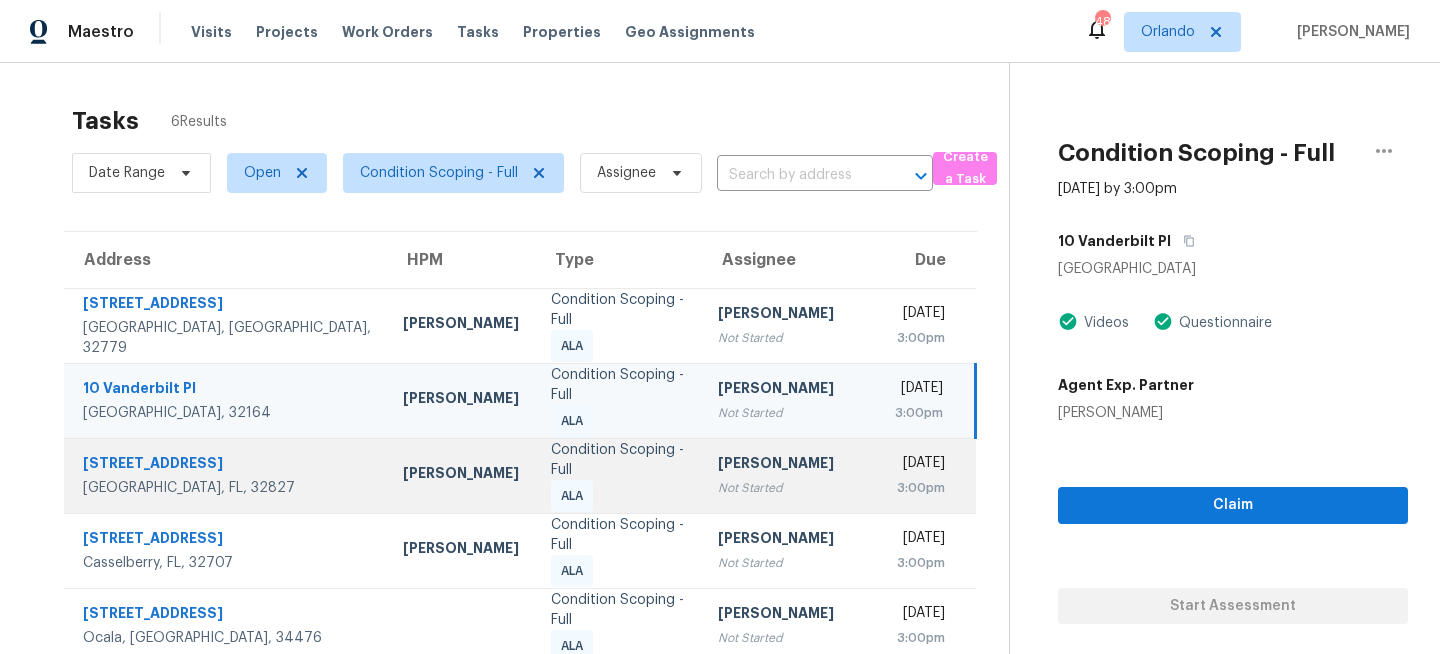 click on "Condition Scoping - Full ALA" at bounding box center [618, 475] 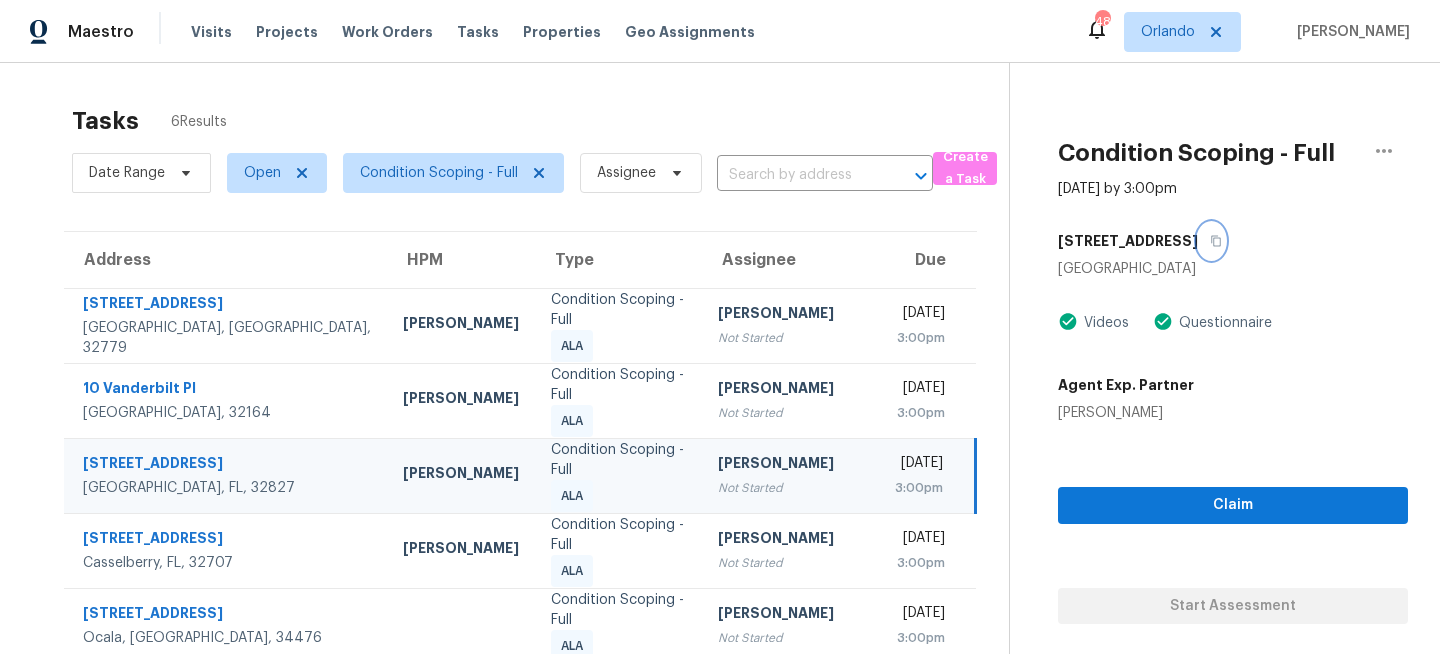 click 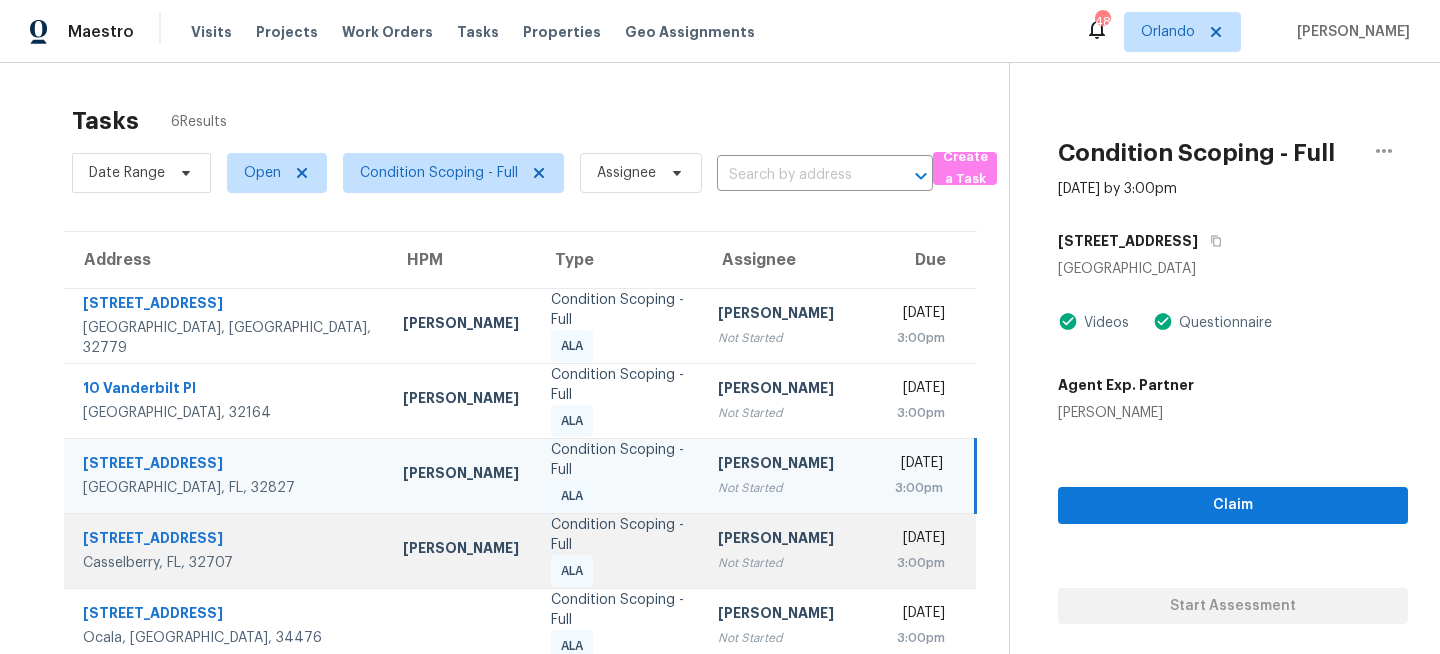 click on "Condition Scoping - Full ALA" at bounding box center [618, 551] 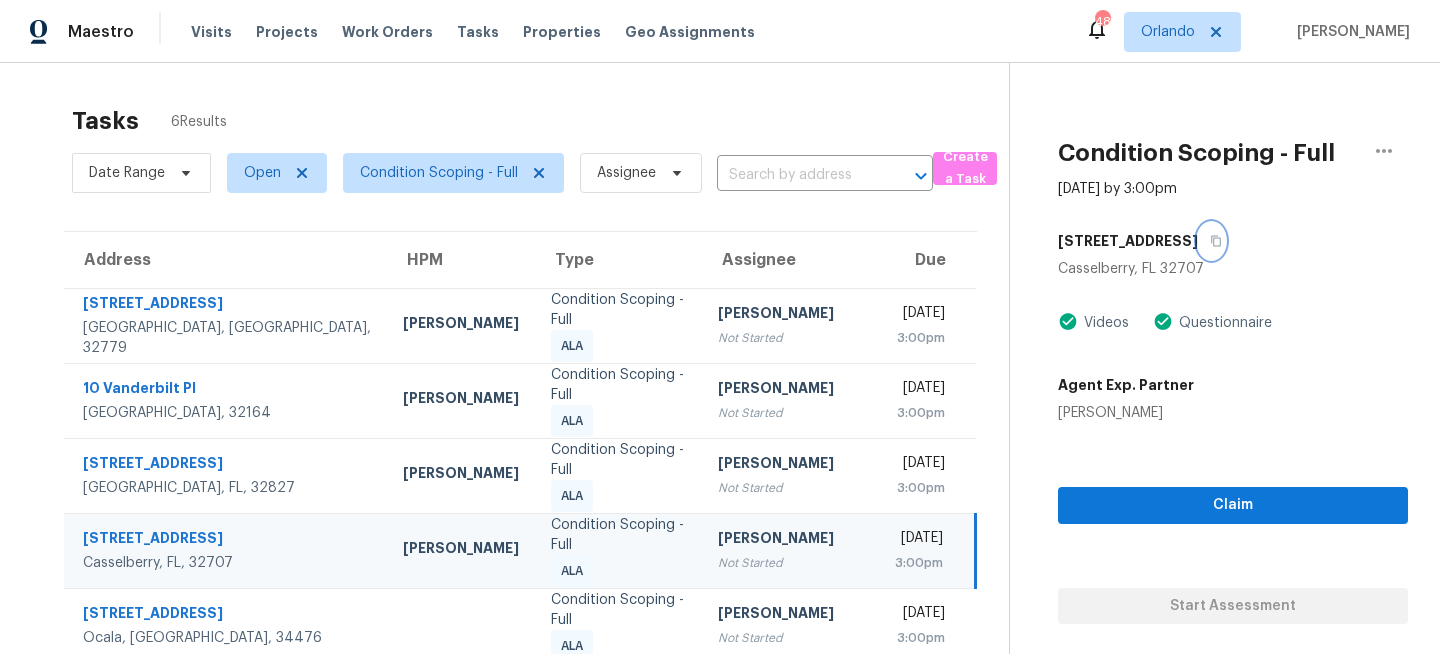 click 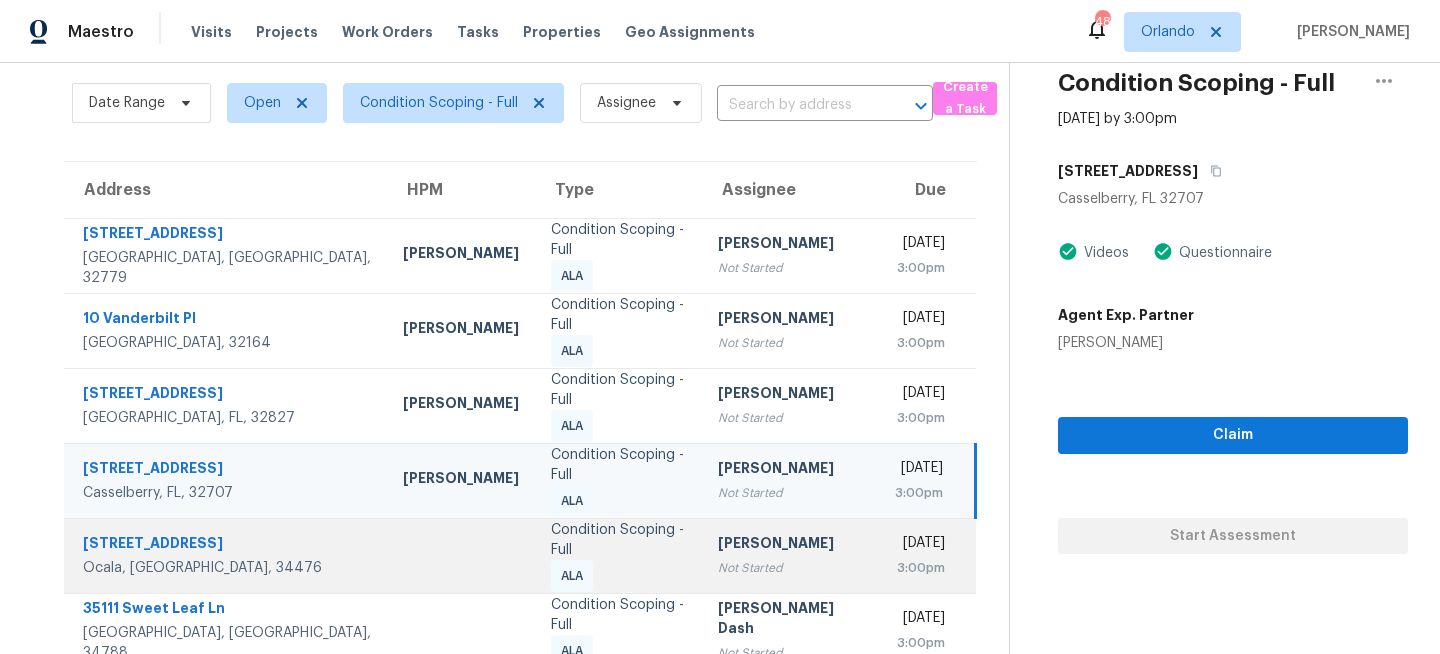 click on "Not Started" at bounding box center (790, 568) 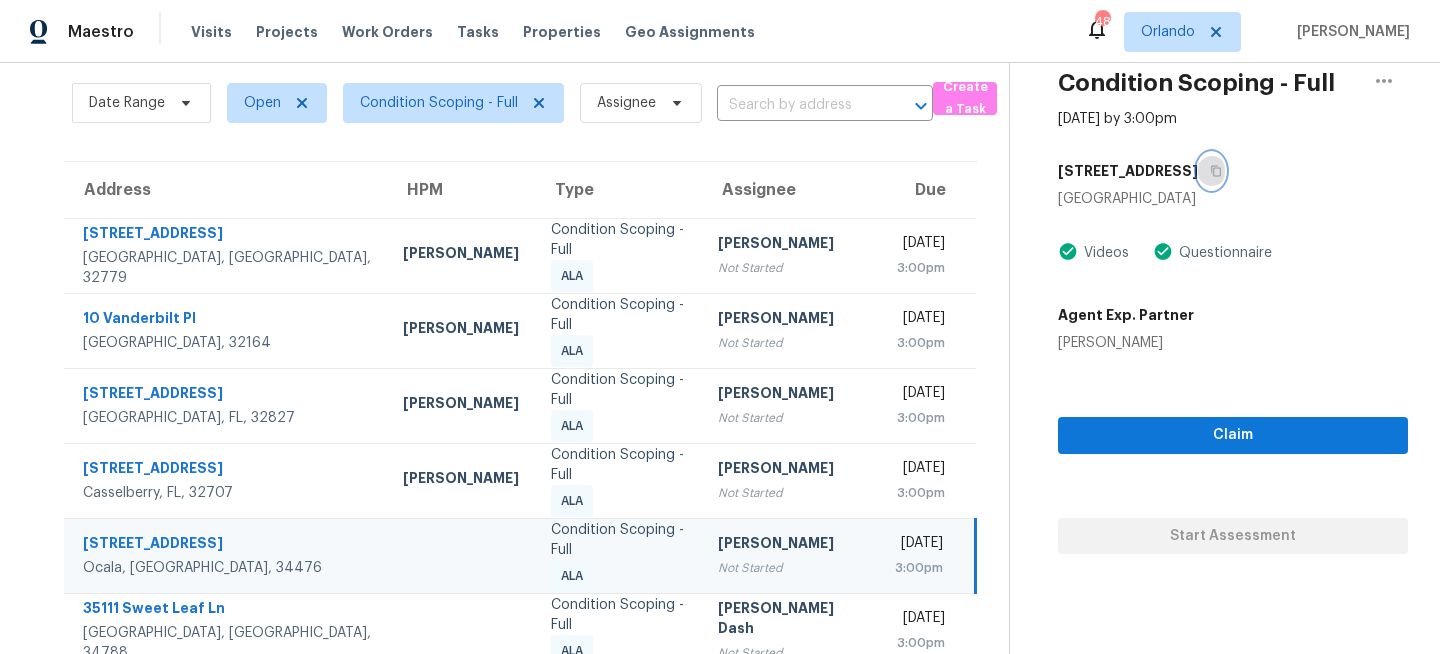 click 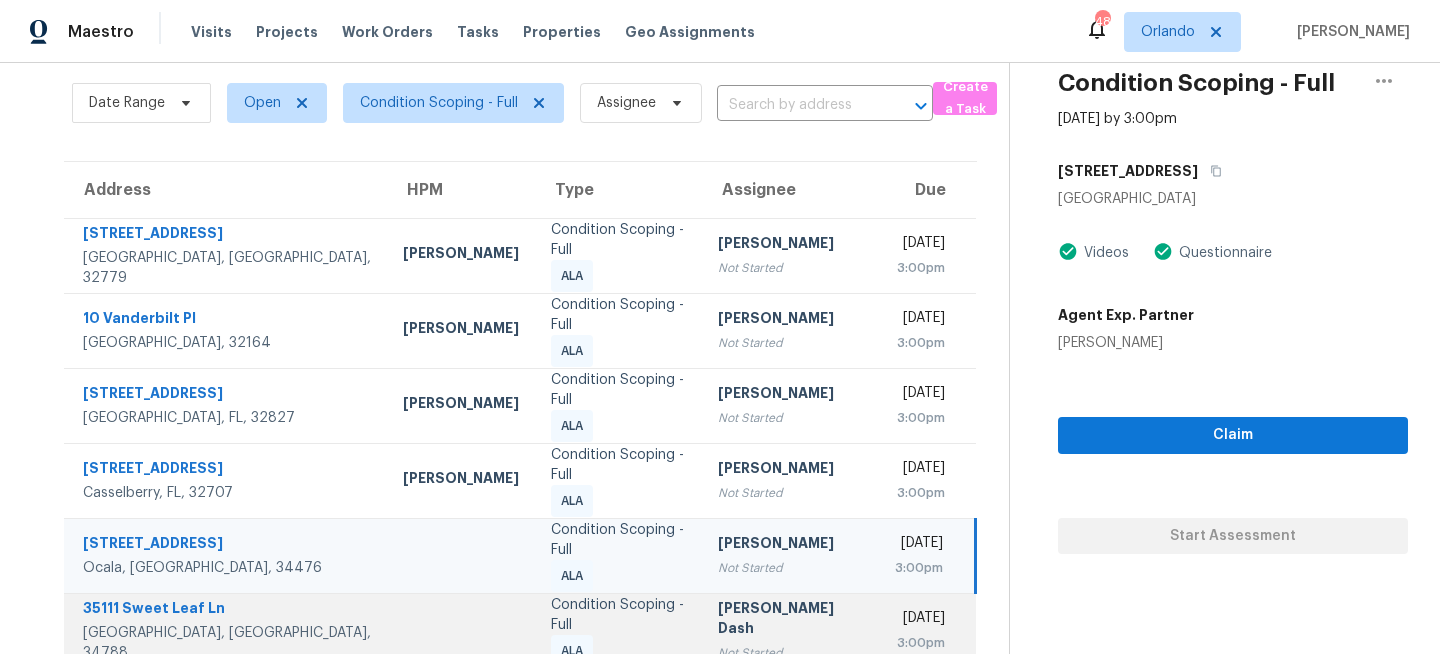 click on "Condition Scoping - Full ALA" at bounding box center [618, 630] 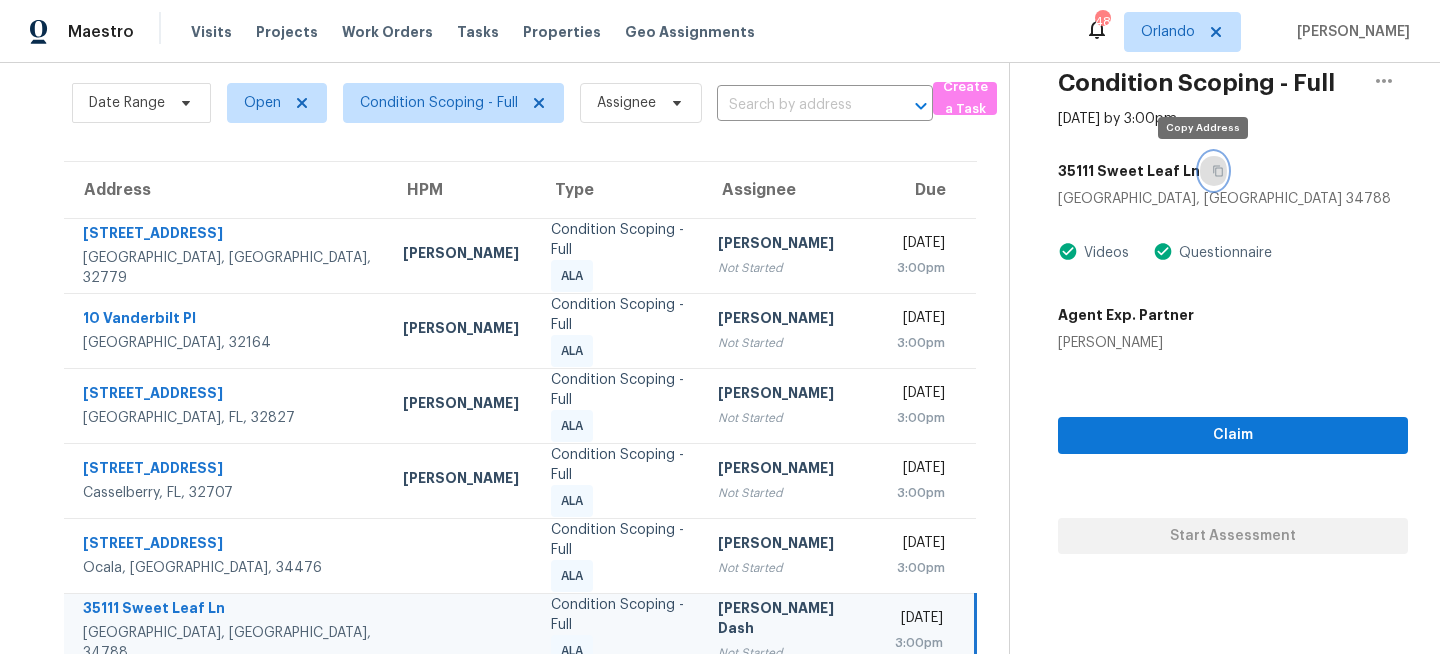 click 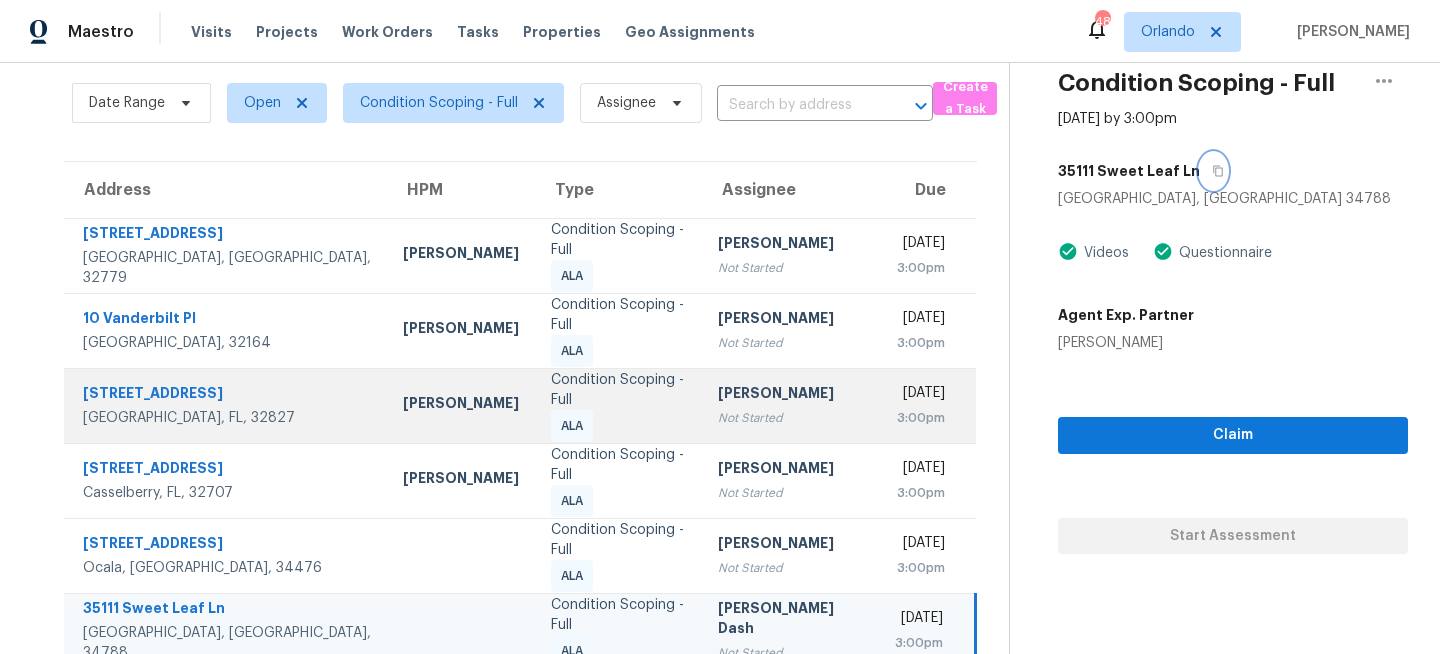 scroll, scrollTop: 0, scrollLeft: 0, axis: both 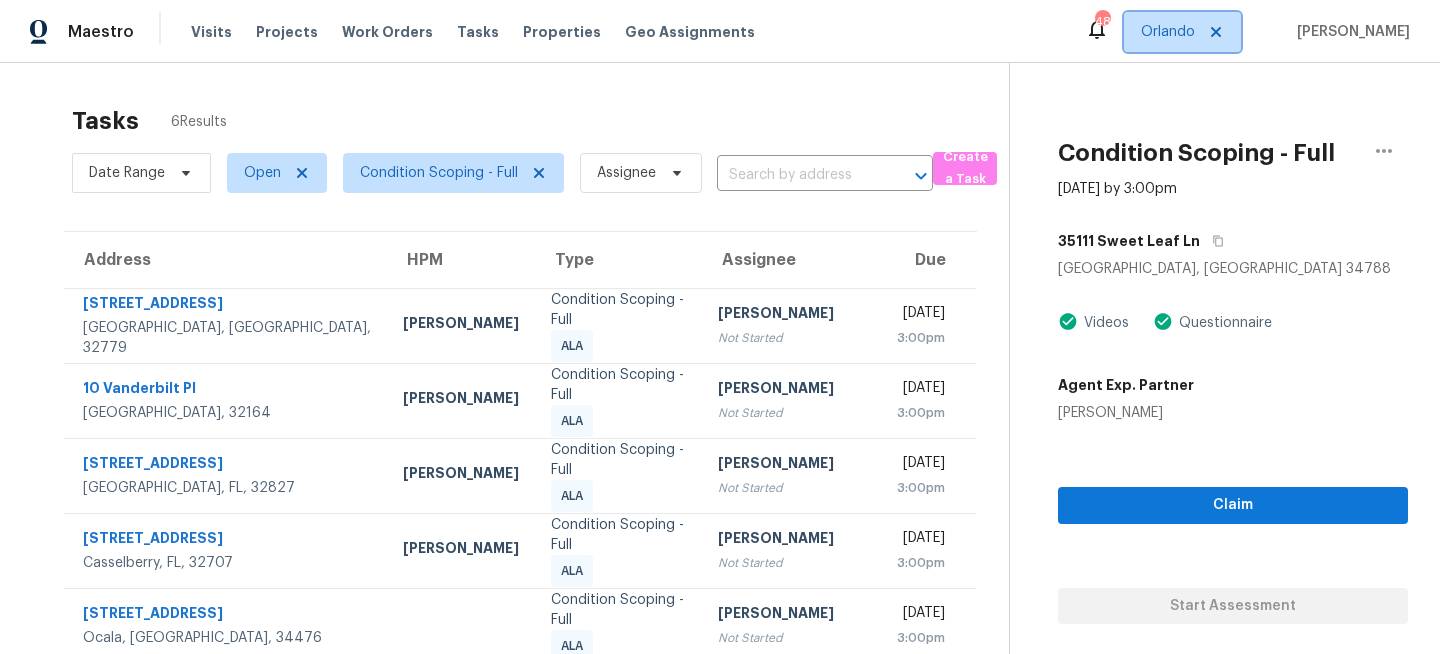 click on "Orlando" at bounding box center [1182, 32] 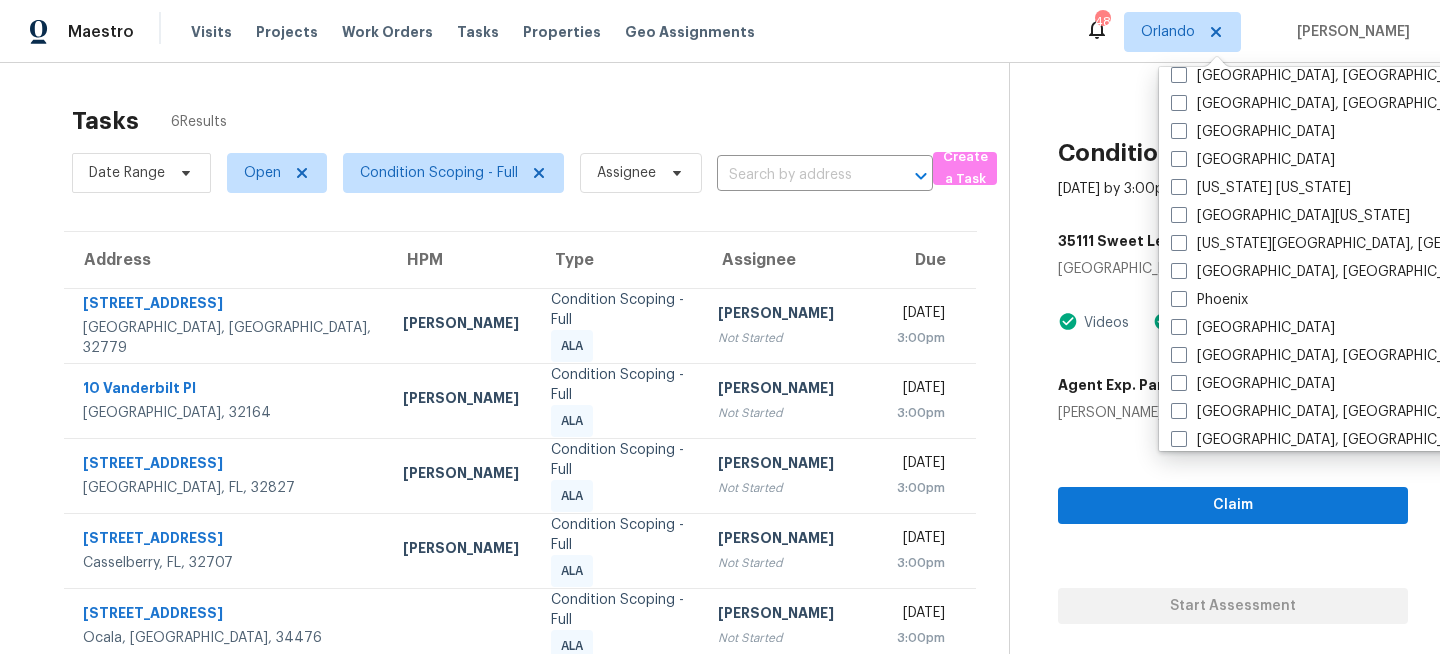 scroll, scrollTop: 1340, scrollLeft: 0, axis: vertical 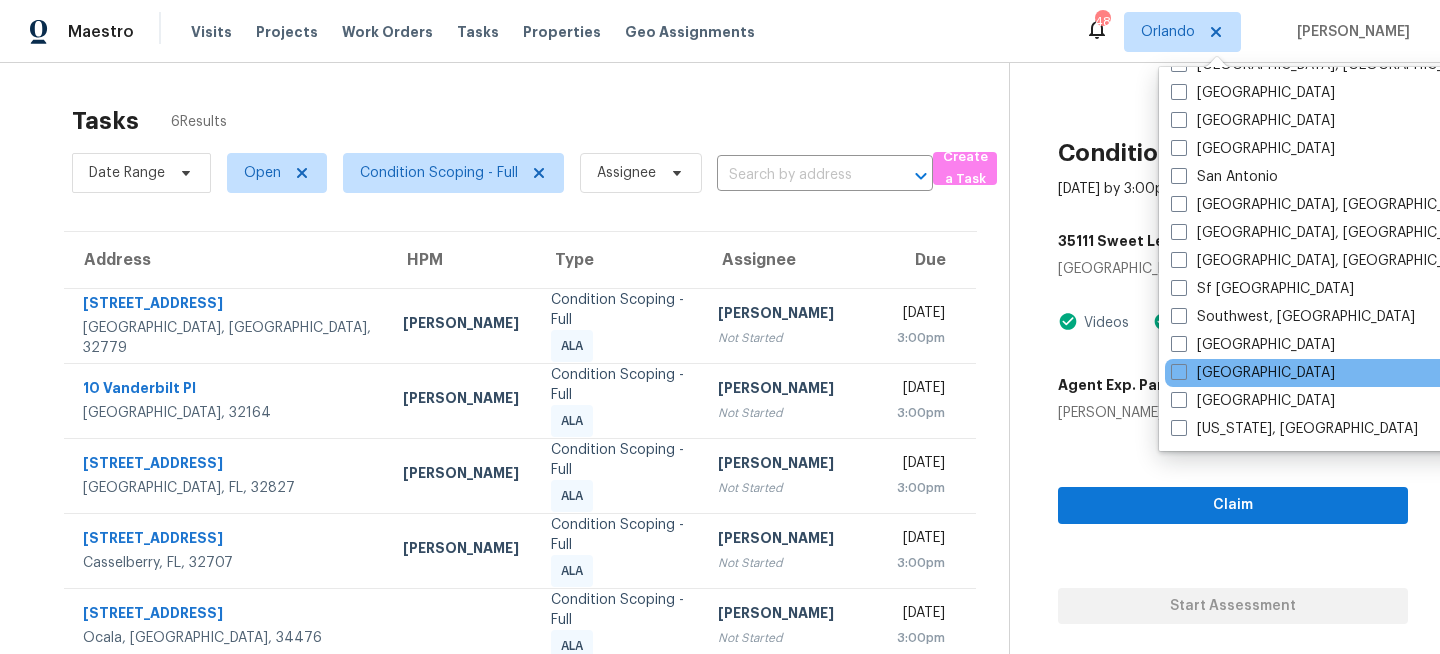 click on "[GEOGRAPHIC_DATA]" at bounding box center (1366, 373) 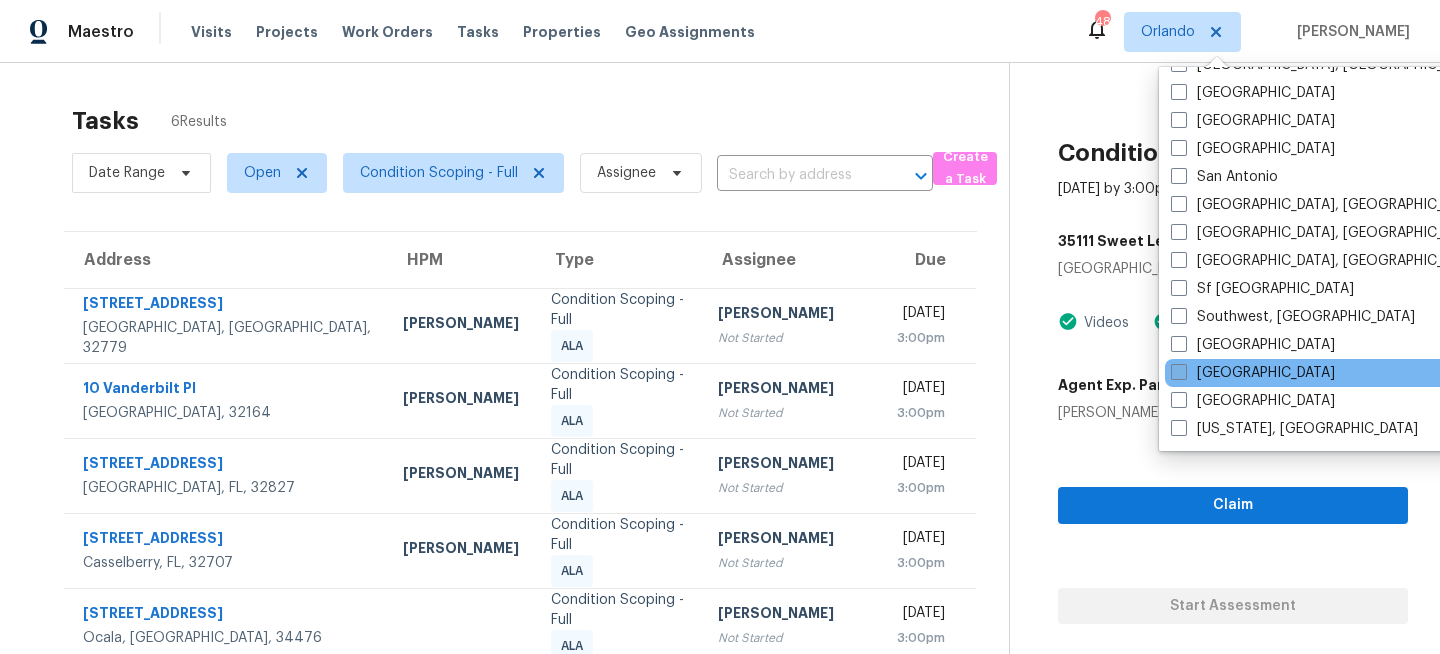 click on "[GEOGRAPHIC_DATA]" at bounding box center [1253, 373] 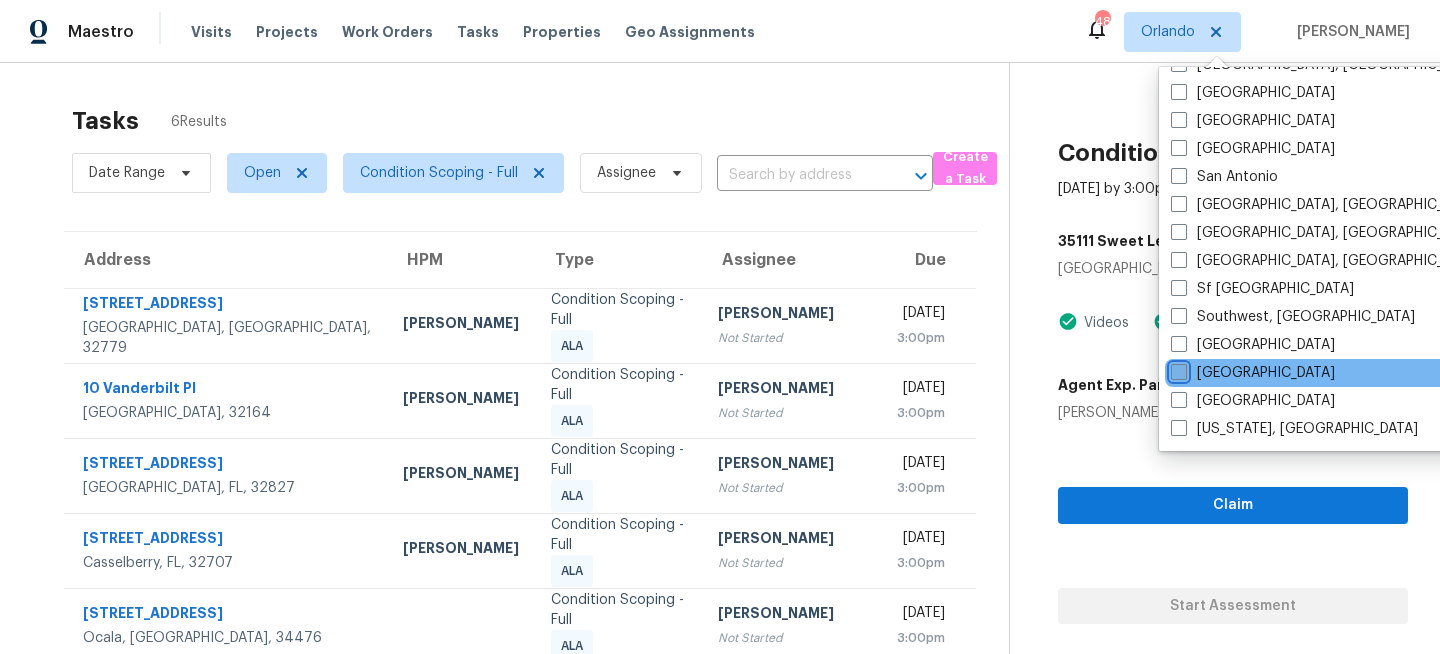 click on "[GEOGRAPHIC_DATA]" at bounding box center [1177, 369] 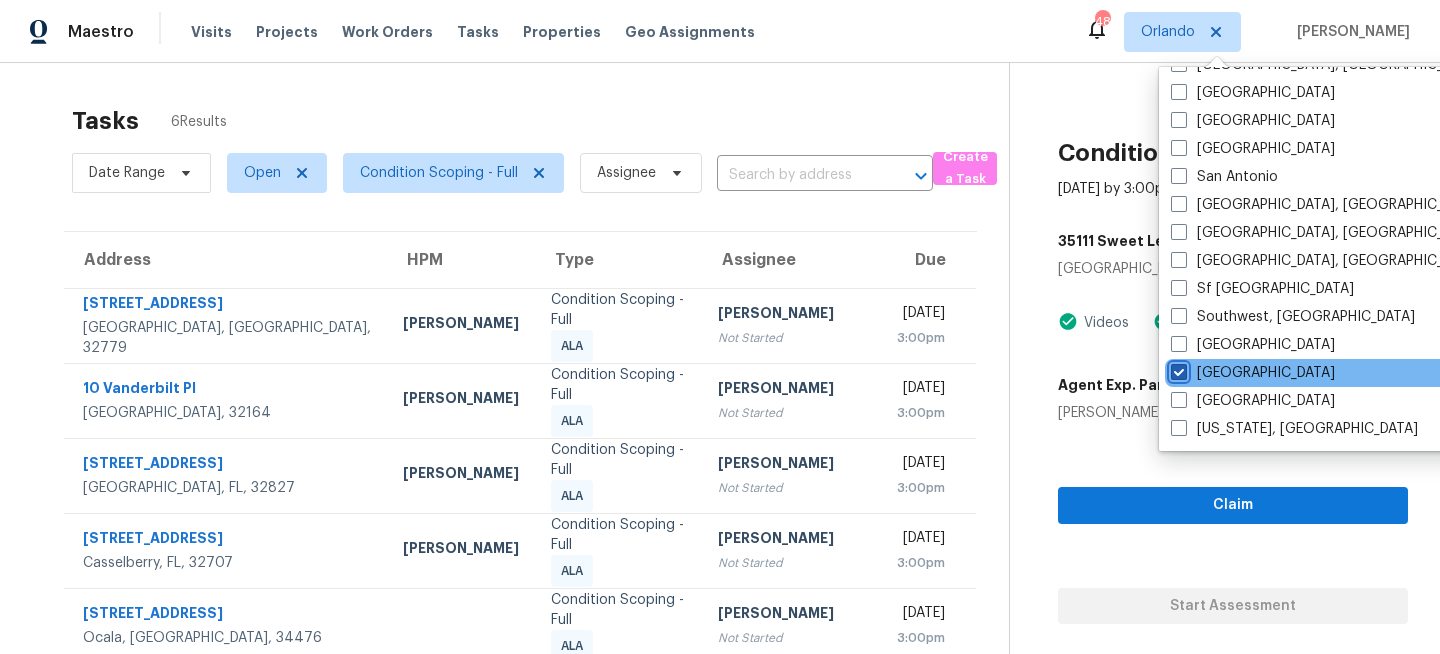 checkbox on "true" 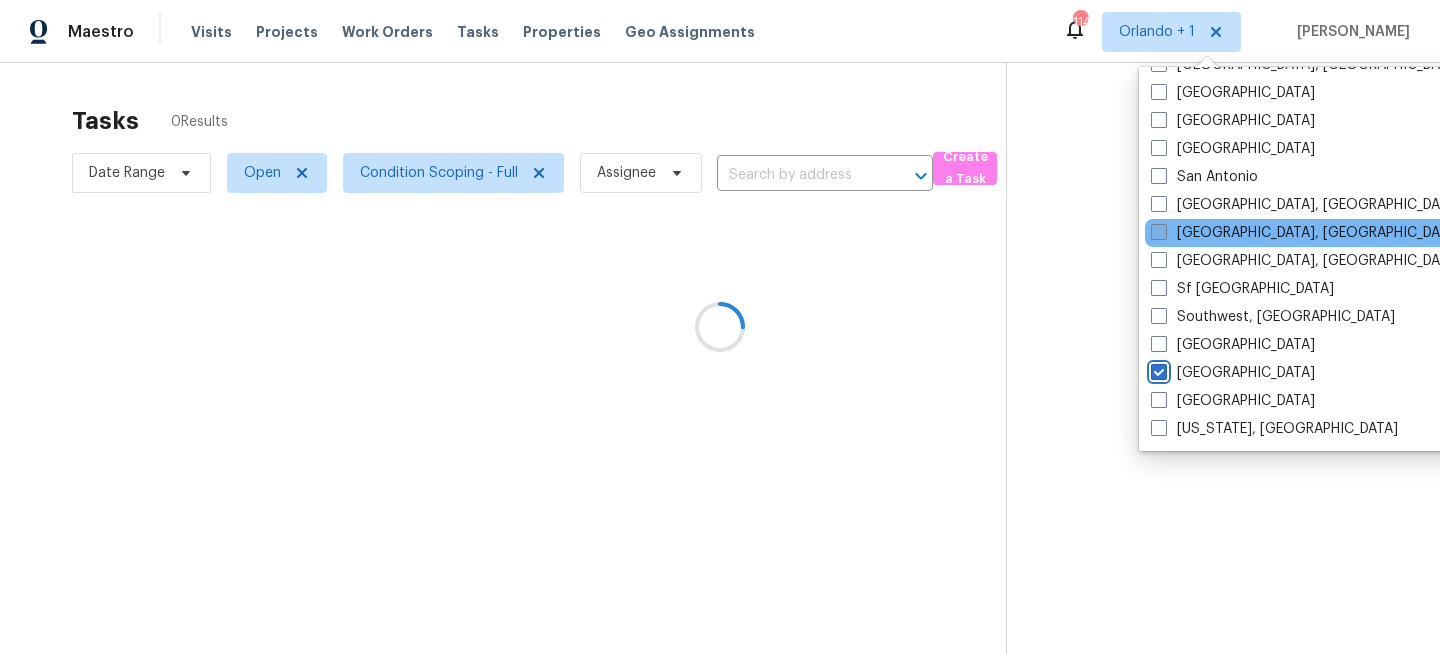 scroll, scrollTop: 0, scrollLeft: 0, axis: both 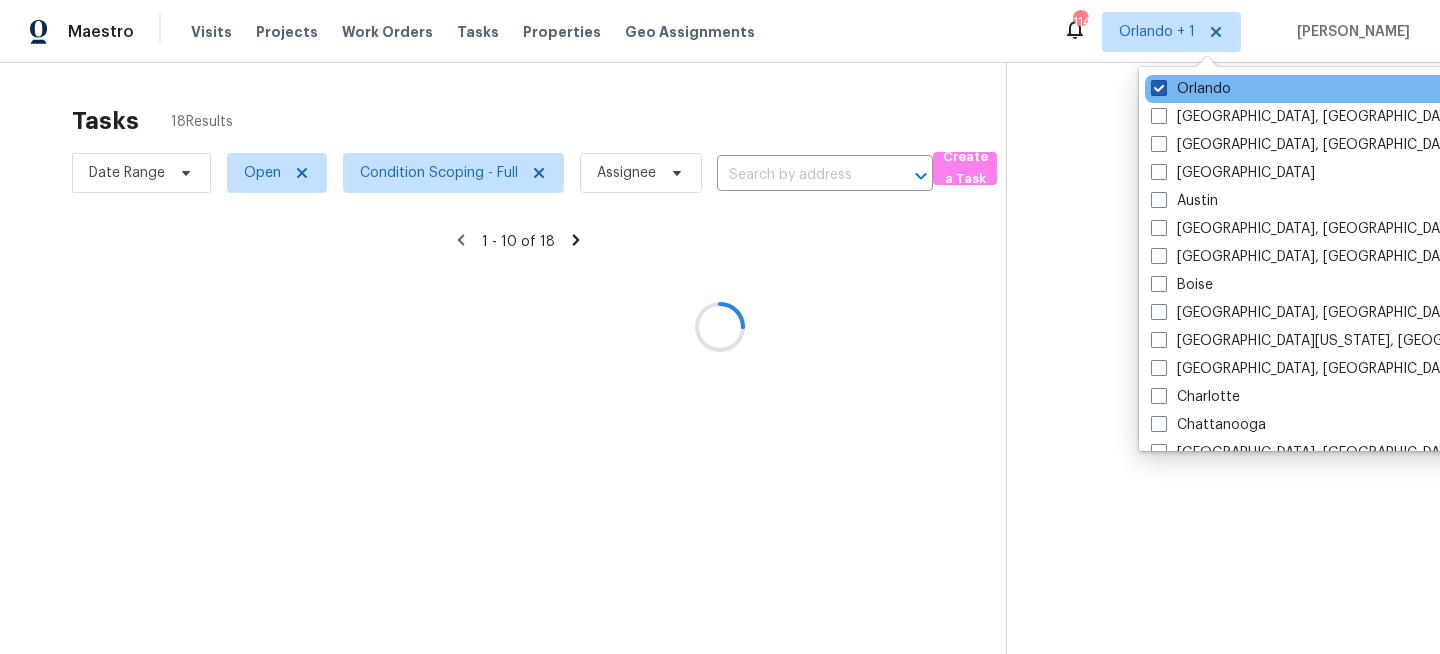 click on "Orlando" at bounding box center [1191, 89] 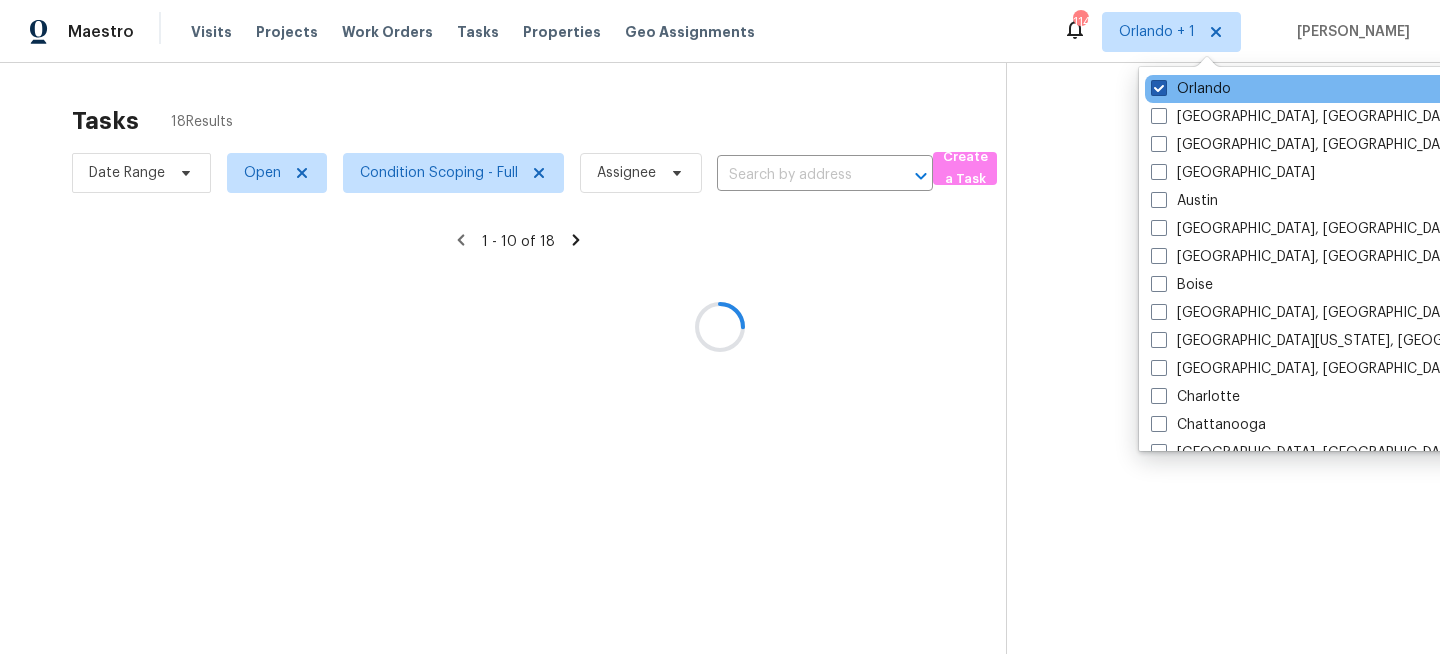 click on "Orlando" at bounding box center [1157, 85] 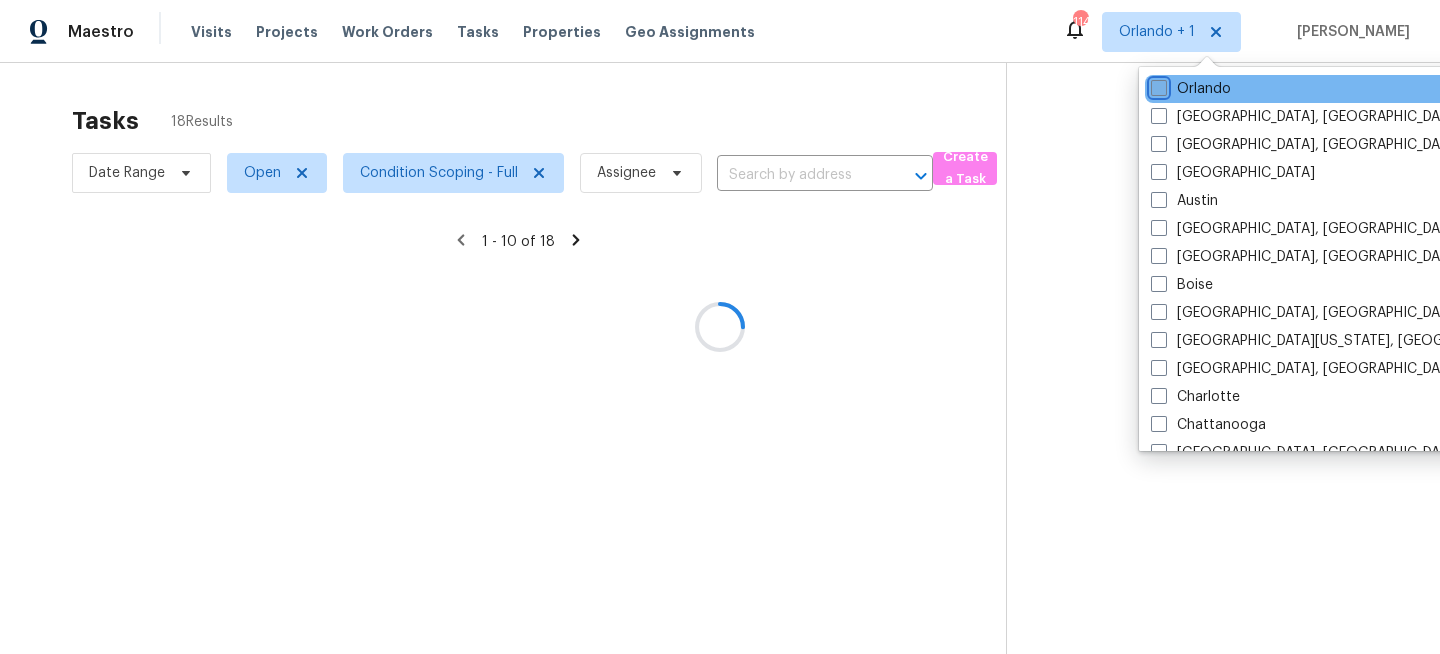 checkbox on "false" 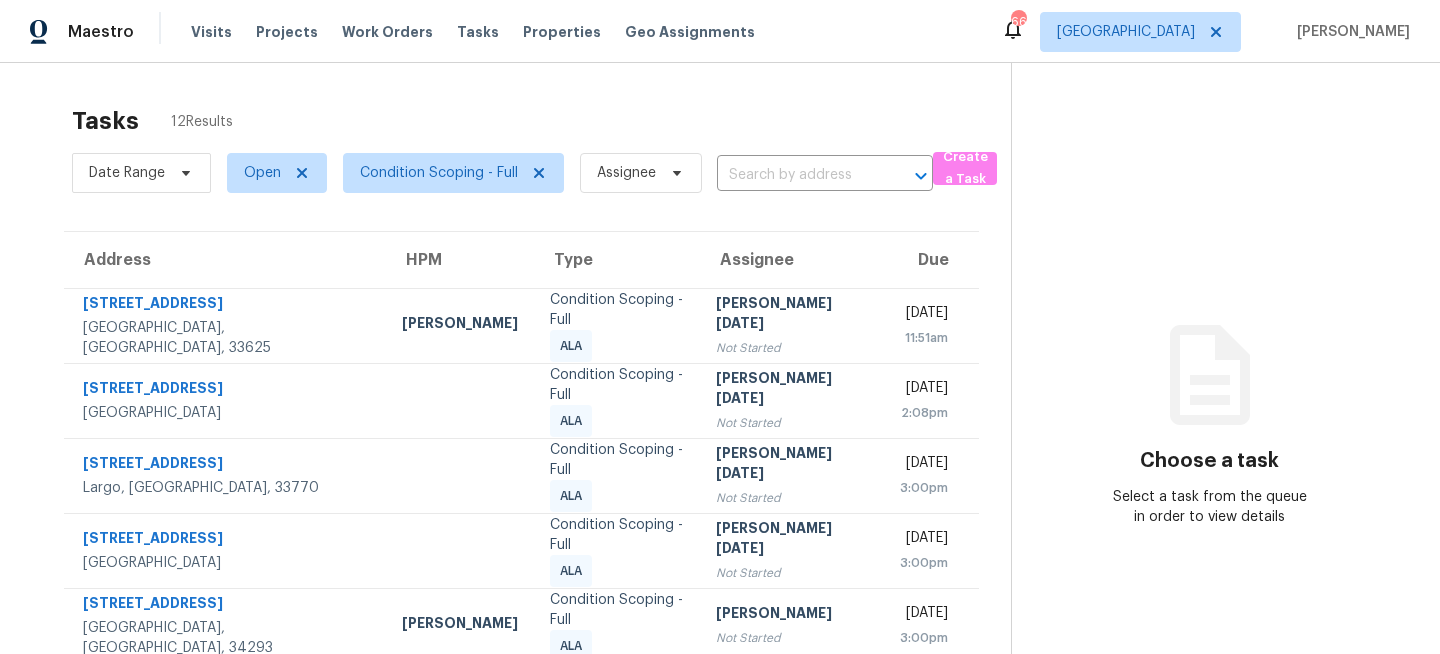 scroll, scrollTop: 0, scrollLeft: 0, axis: both 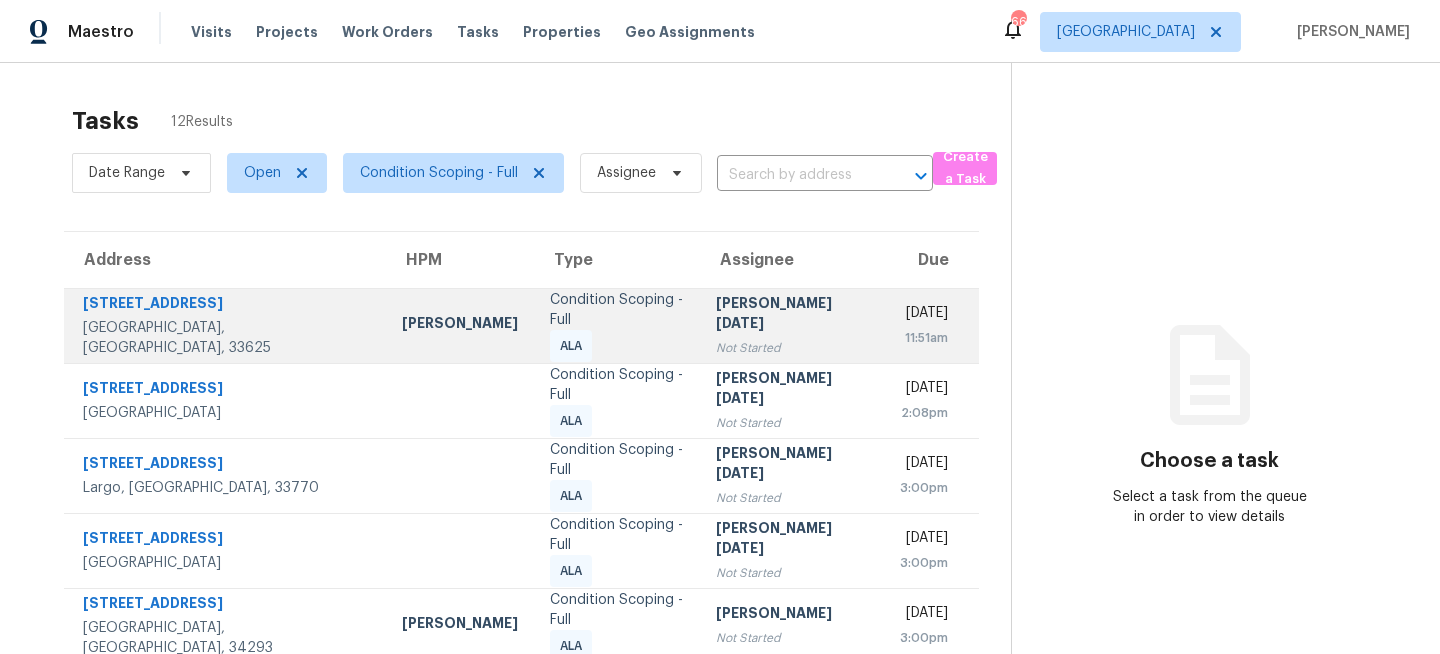 click on "Condition Scoping - Full ALA" at bounding box center (617, 326) 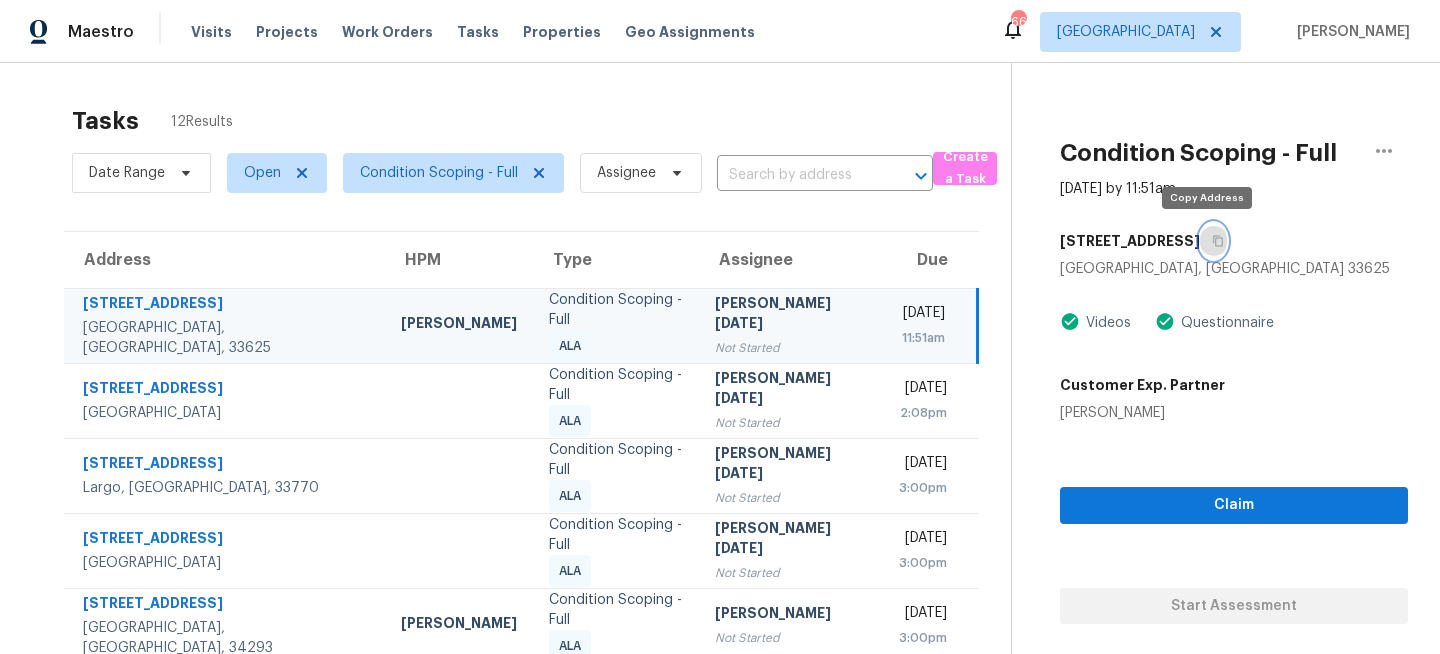 click 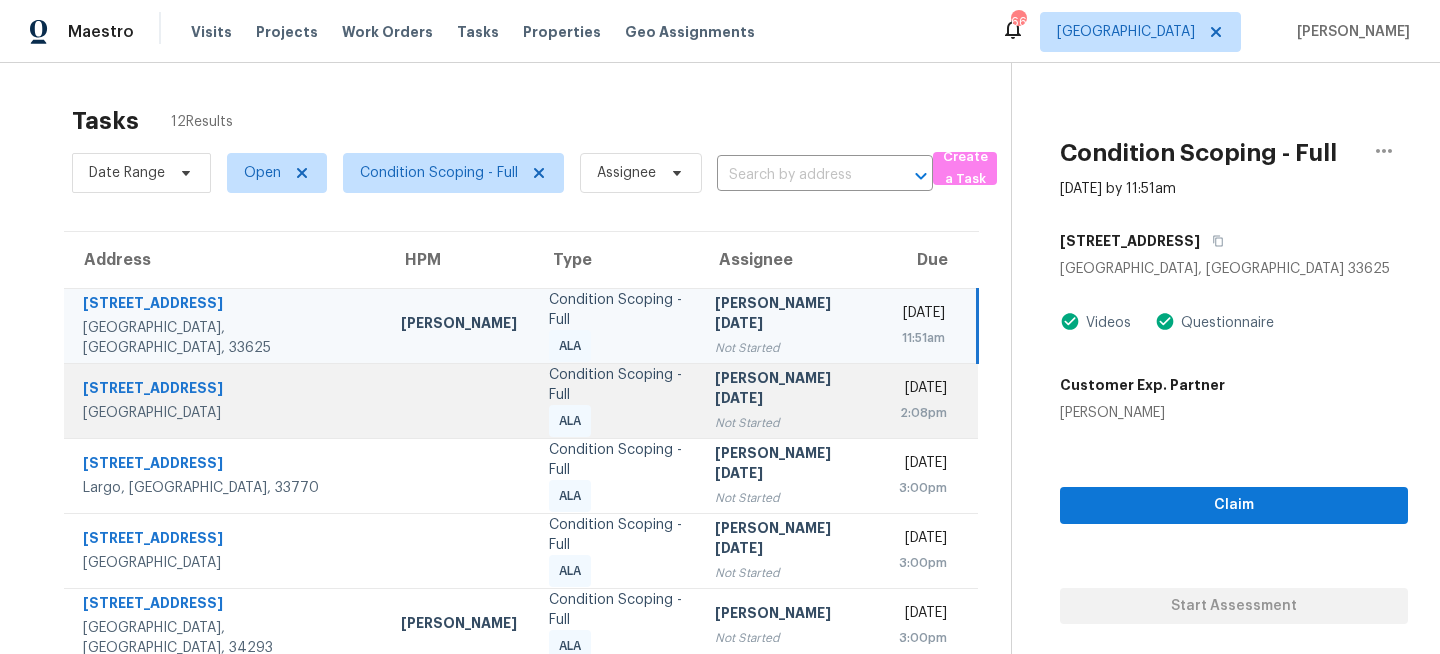 click on "[PERSON_NAME][DATE] Not Started" at bounding box center (791, 400) 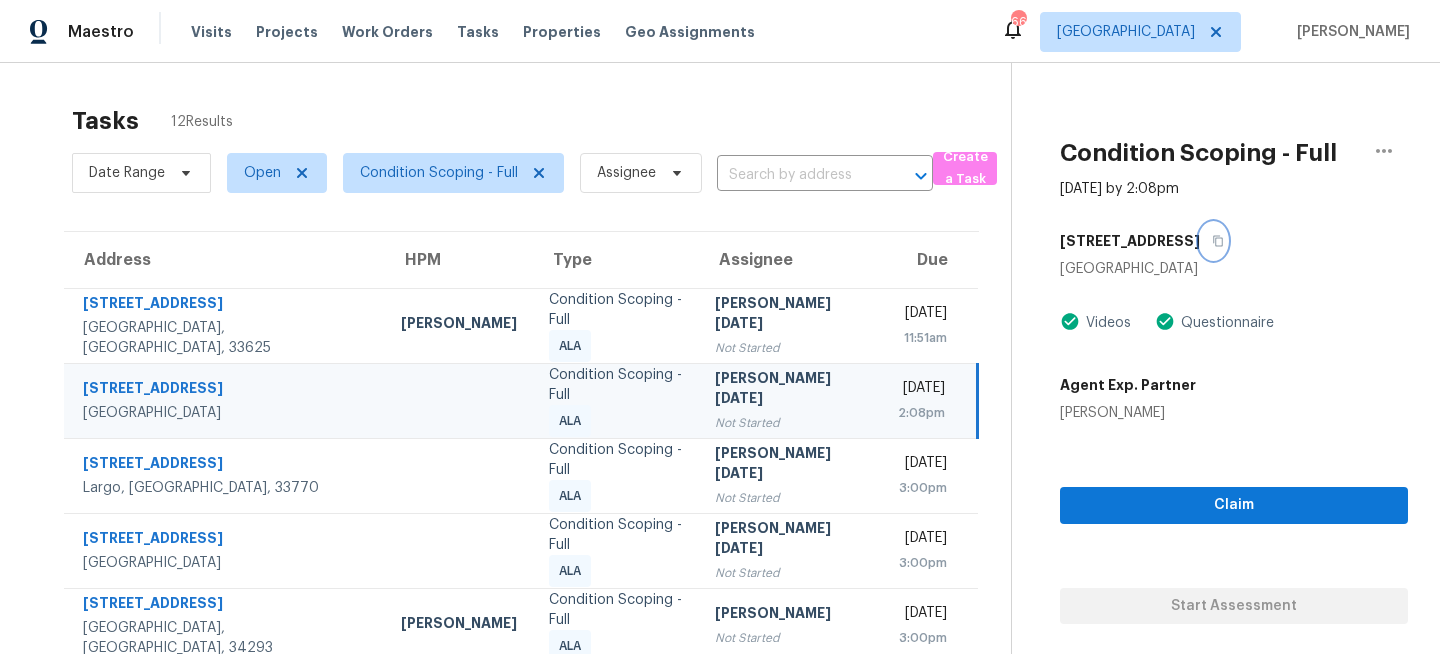 click 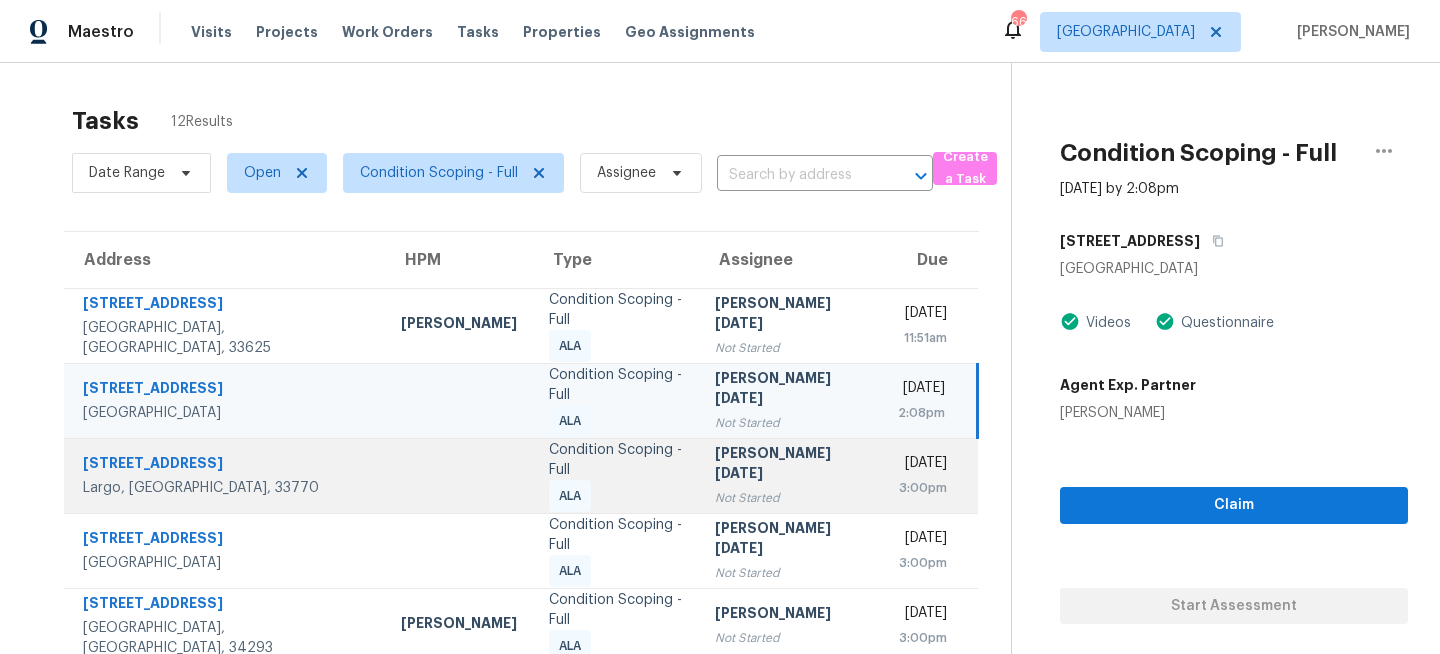 click on "Condition Scoping - Full ALA" at bounding box center (616, 475) 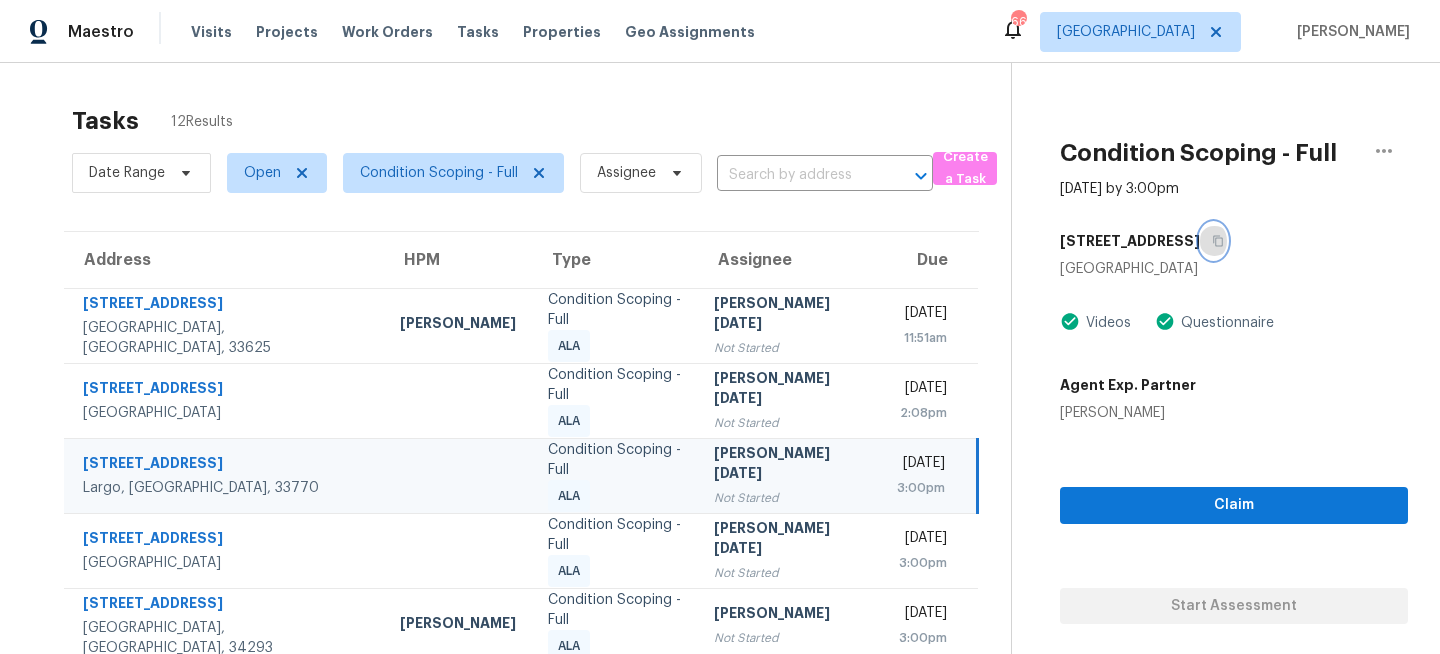 click 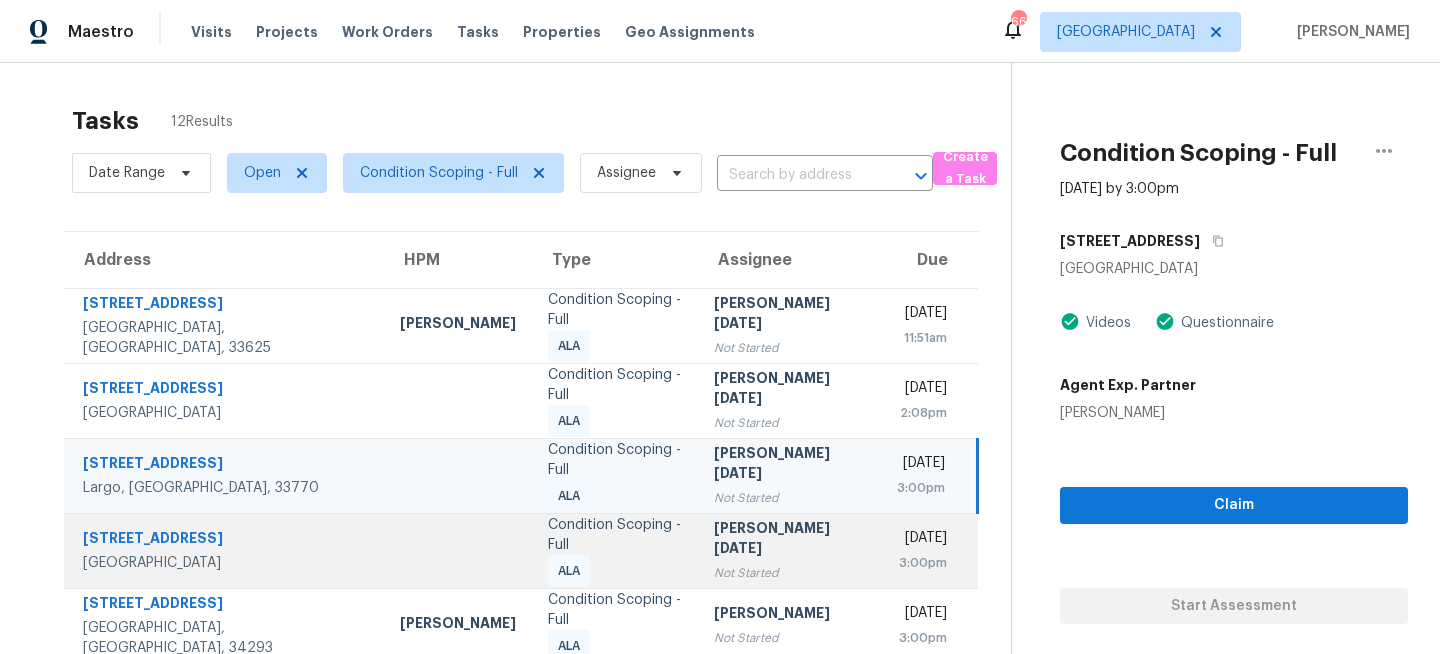 click on "[PERSON_NAME][DATE] Not Started" at bounding box center (789, 550) 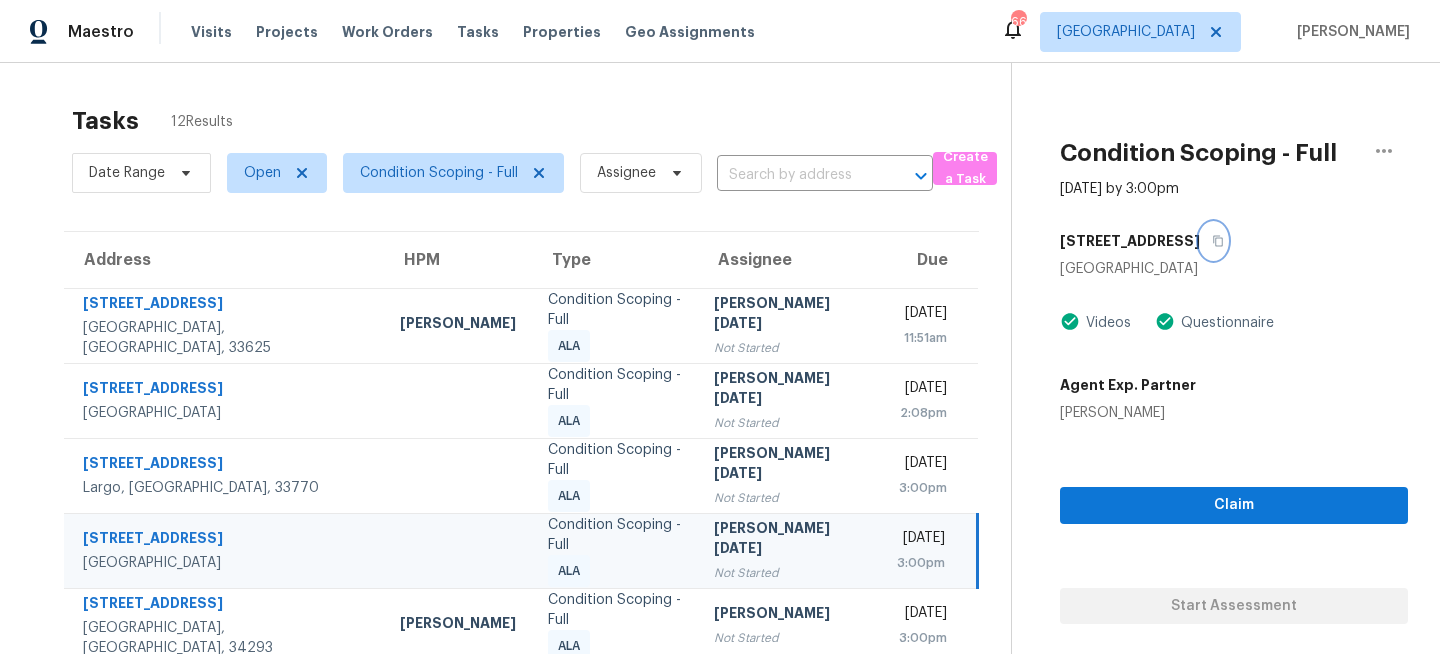 click 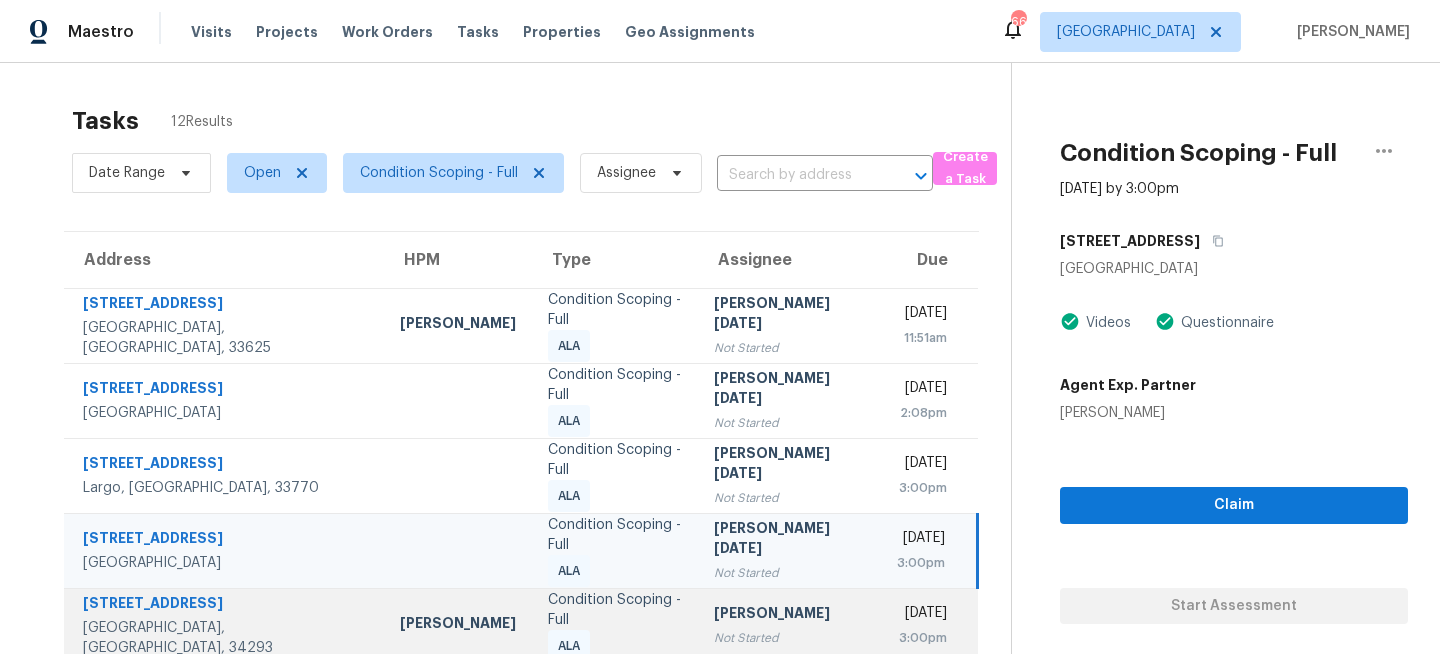 click on "[PERSON_NAME] Not Started" at bounding box center (789, 625) 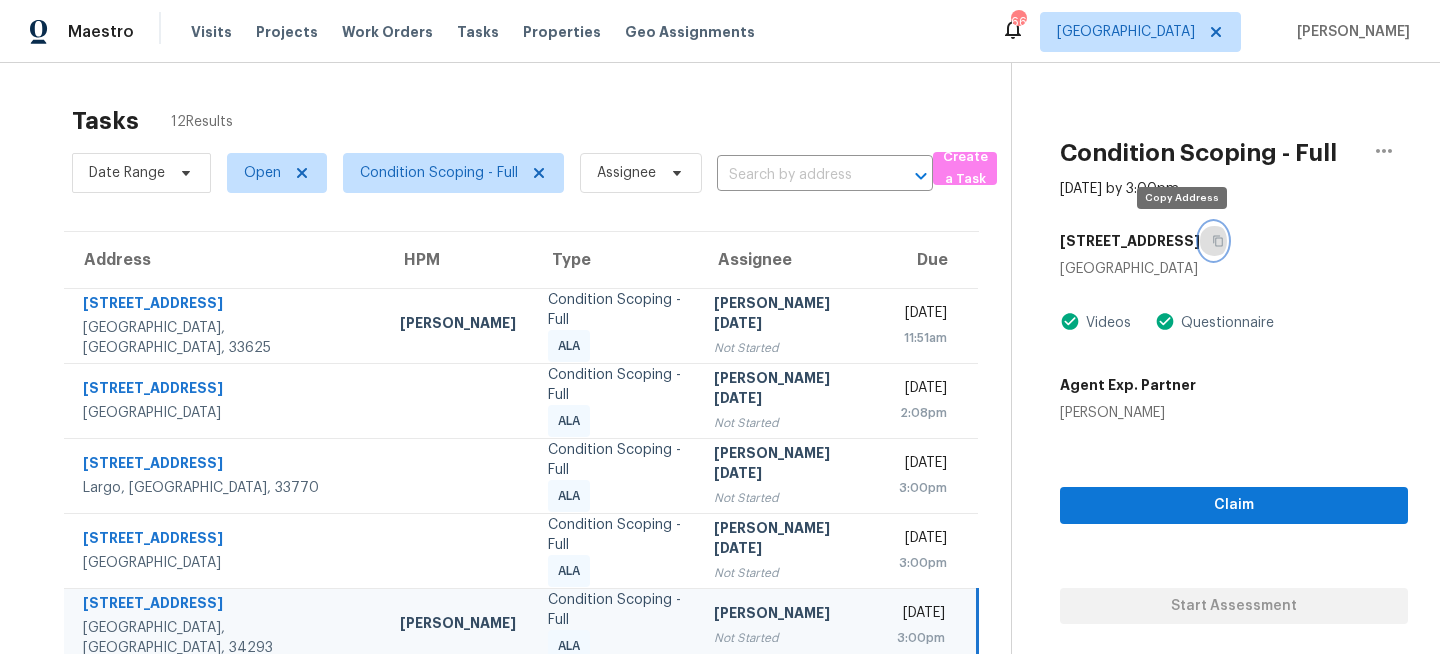 click 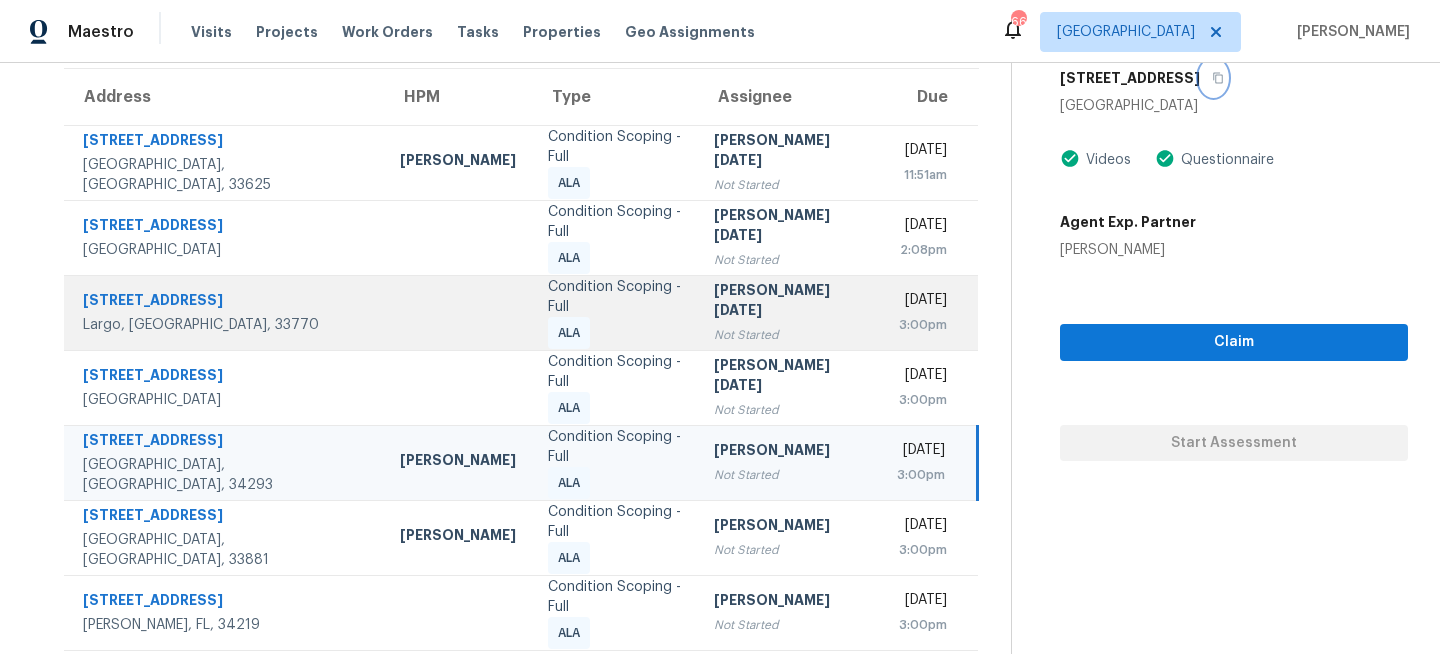 scroll, scrollTop: 225, scrollLeft: 0, axis: vertical 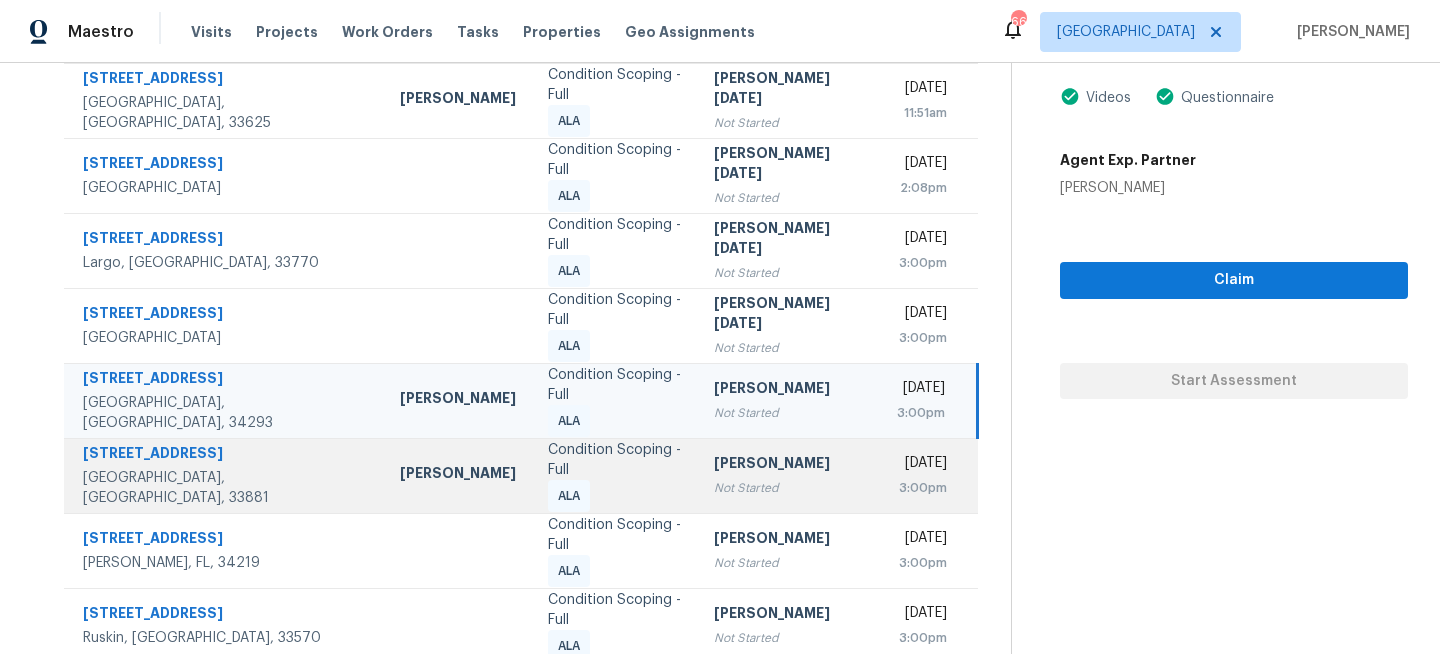 click on "[PERSON_NAME] Not Started" at bounding box center (789, 475) 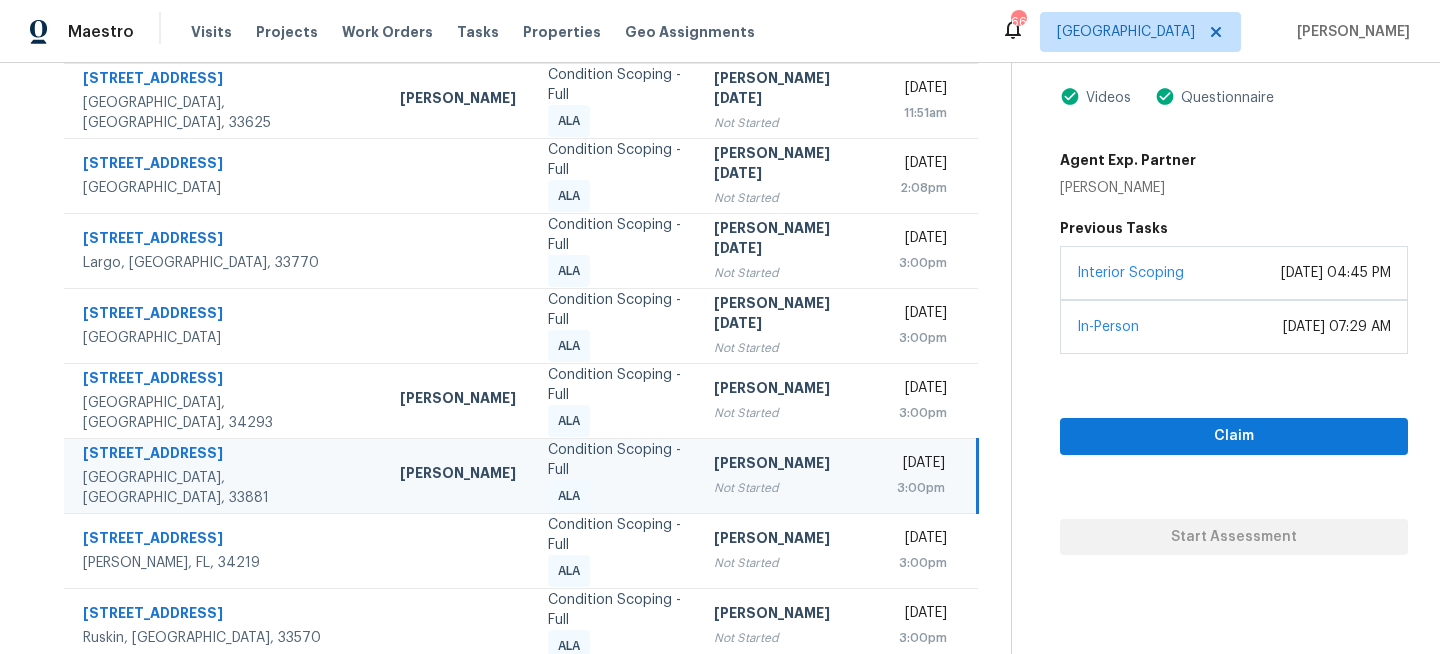 scroll, scrollTop: 89, scrollLeft: 0, axis: vertical 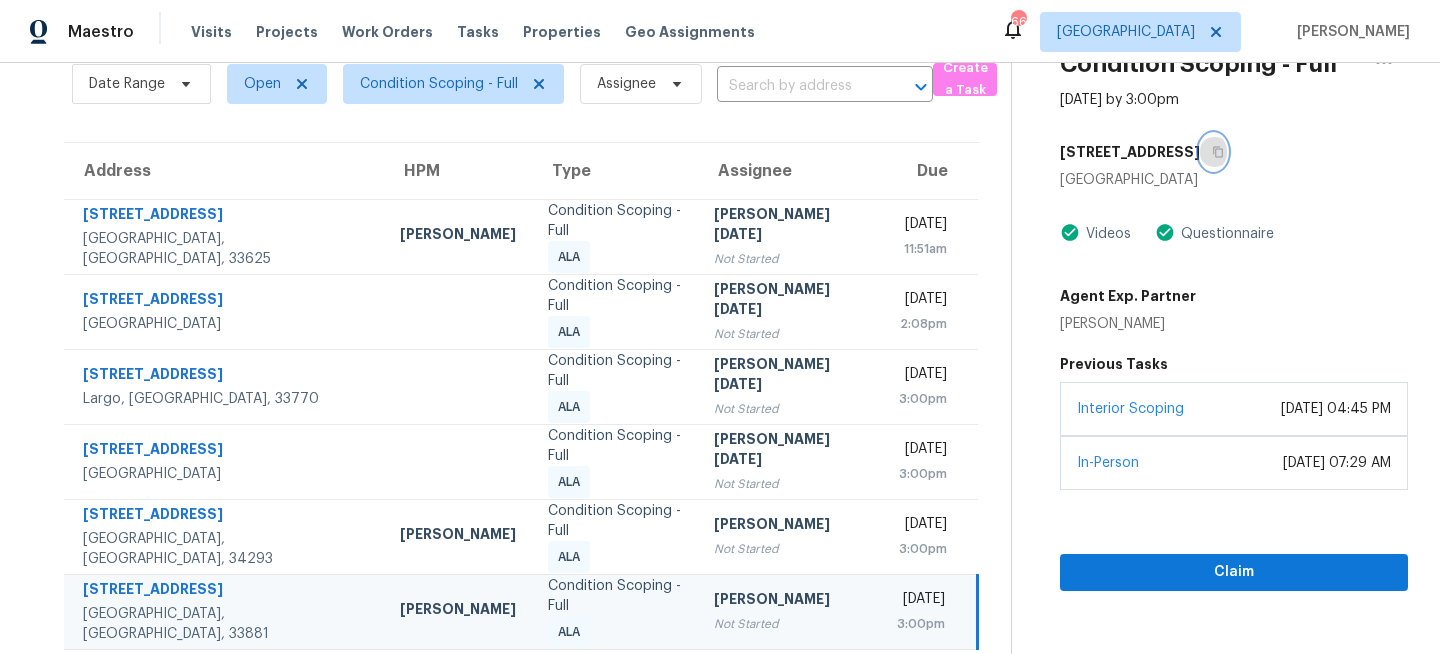click 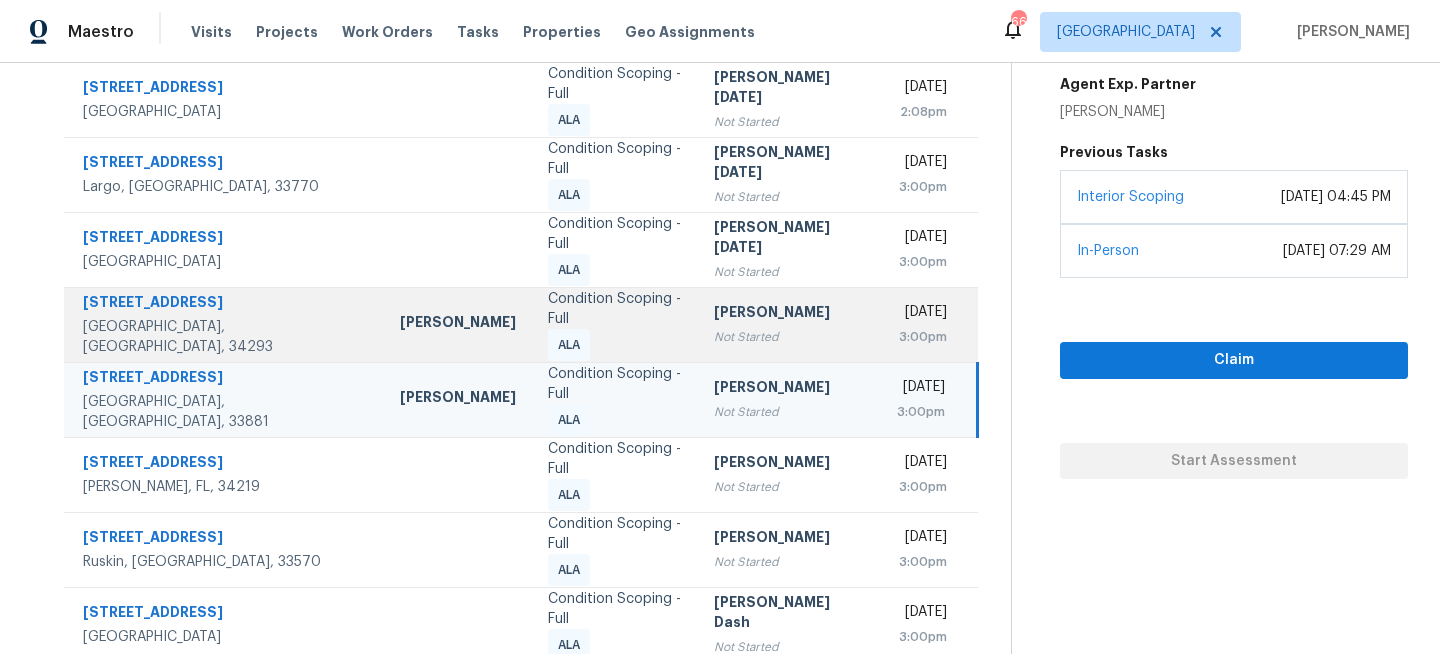 scroll, scrollTop: 373, scrollLeft: 0, axis: vertical 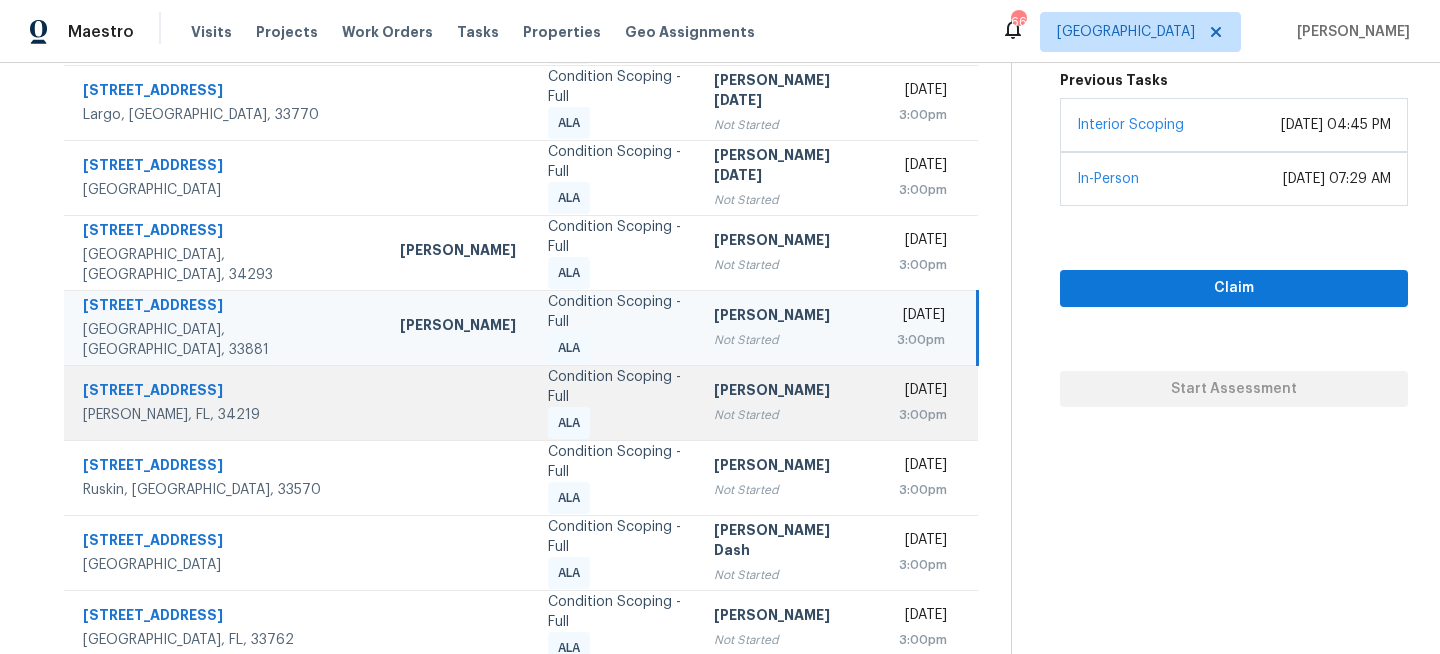 click on "Condition Scoping - Full ALA" at bounding box center (615, 402) 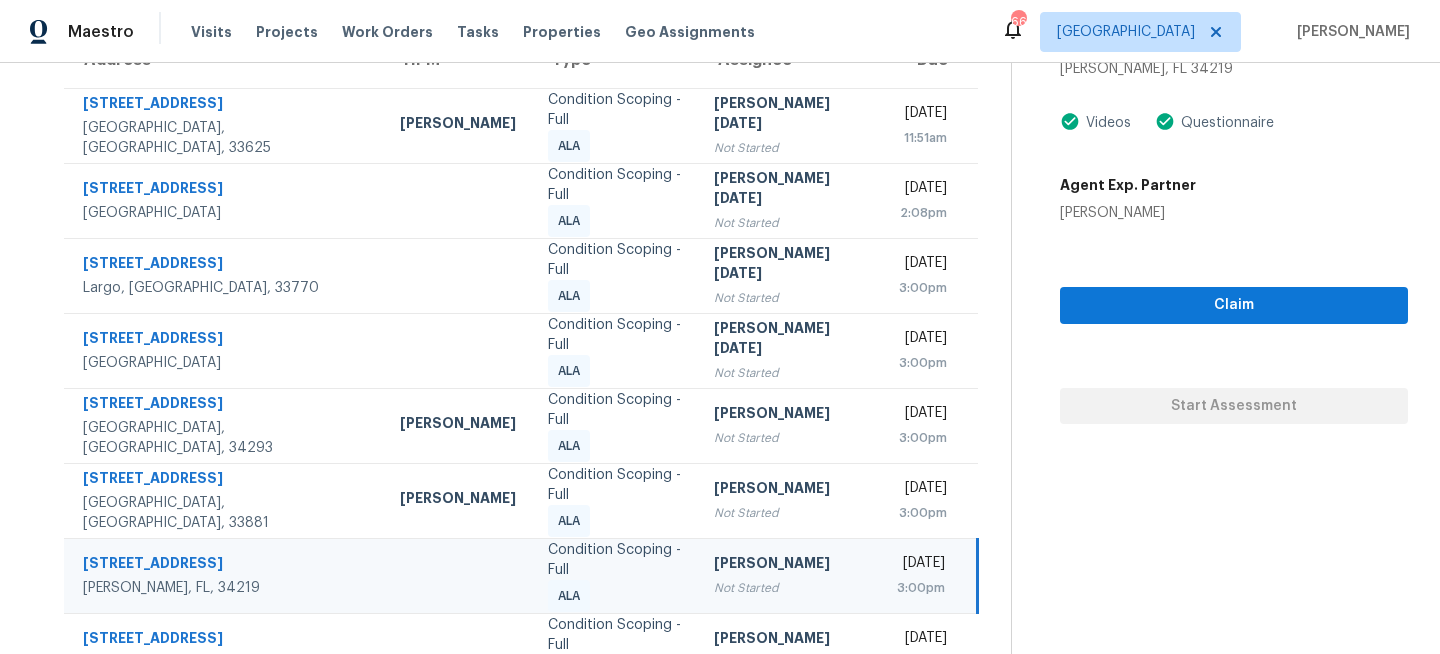 scroll, scrollTop: 149, scrollLeft: 0, axis: vertical 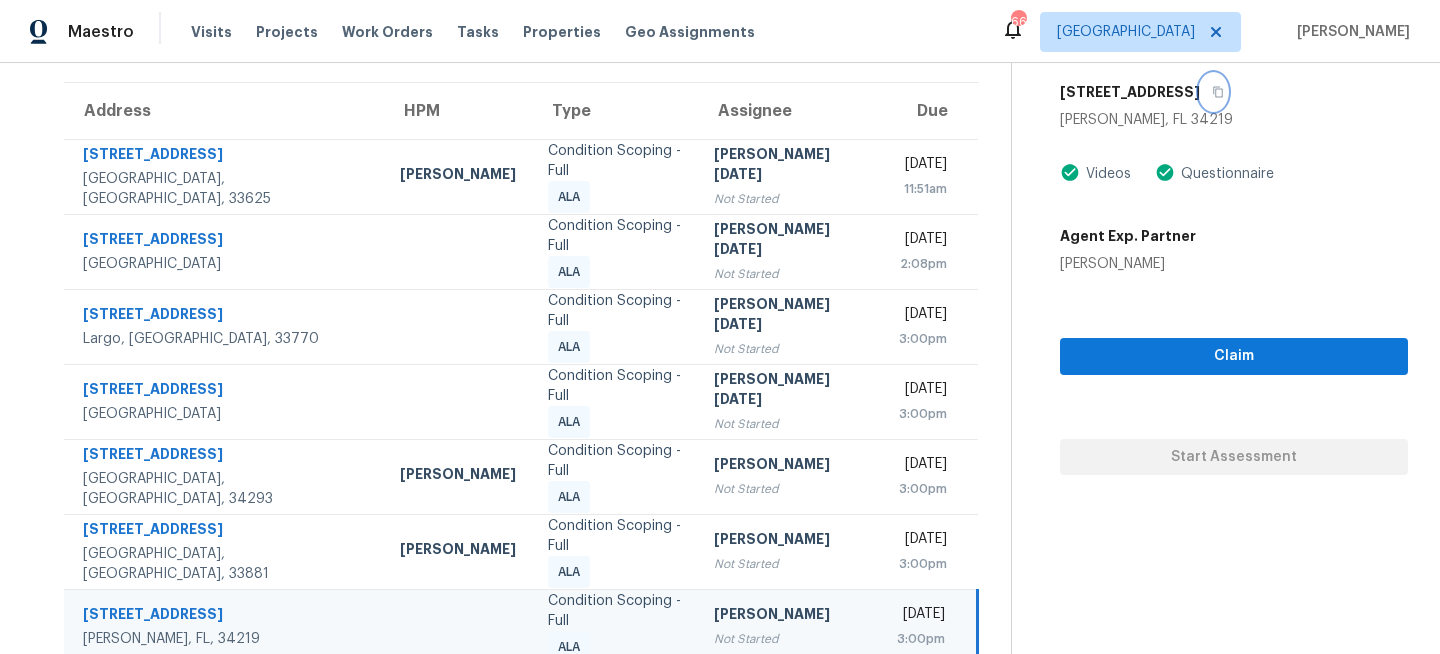 click at bounding box center [1213, 92] 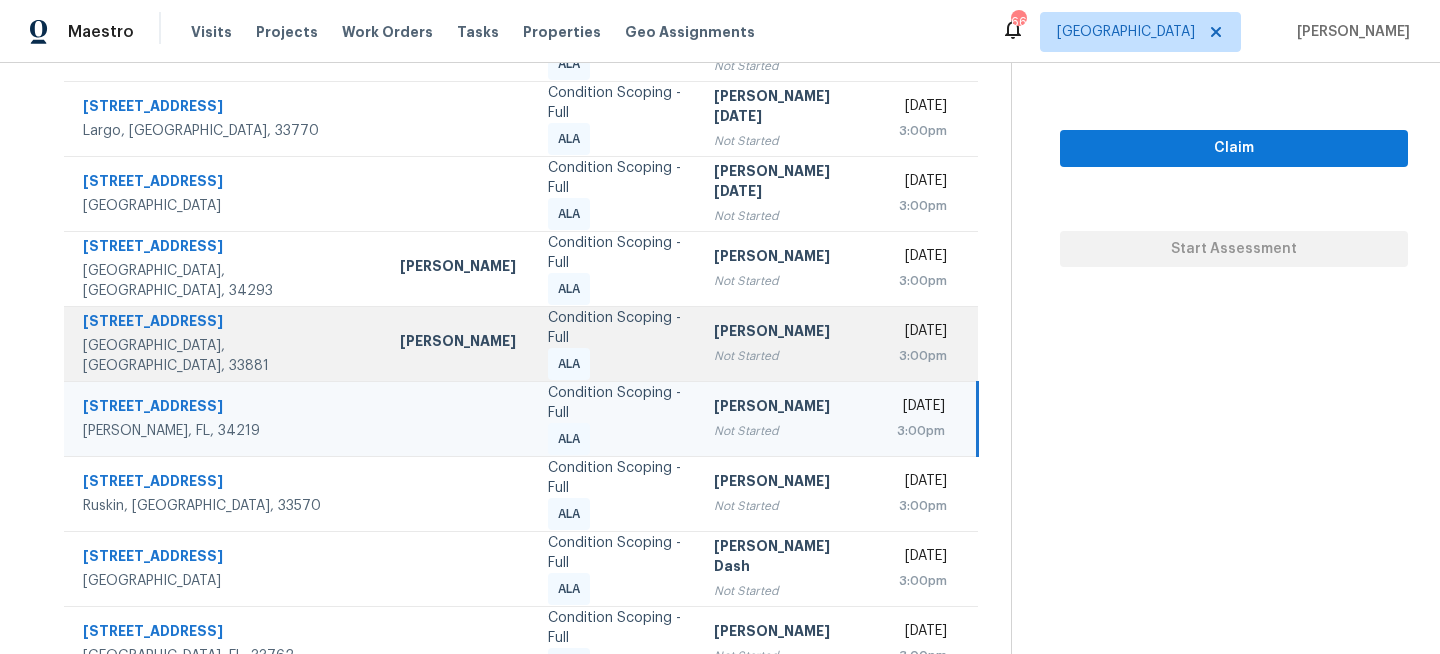 scroll, scrollTop: 377, scrollLeft: 0, axis: vertical 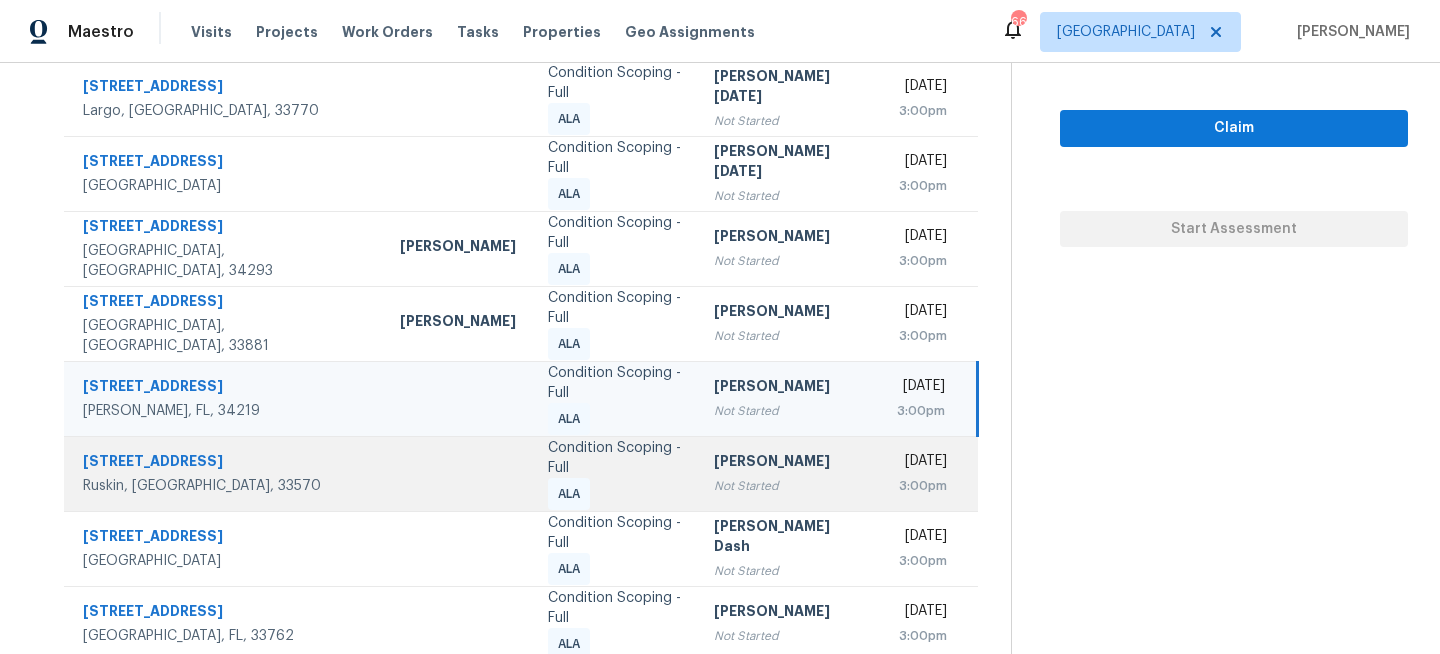 click on "Not Started" at bounding box center (789, 486) 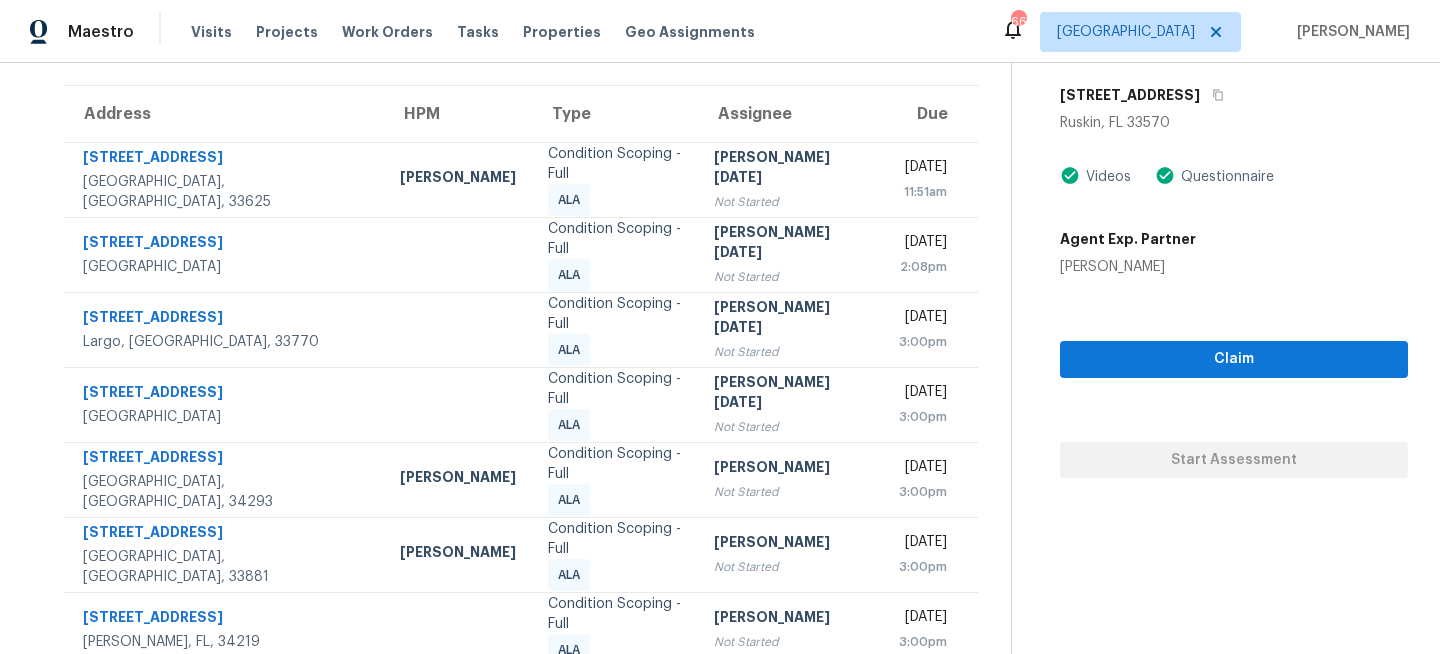scroll, scrollTop: 127, scrollLeft: 0, axis: vertical 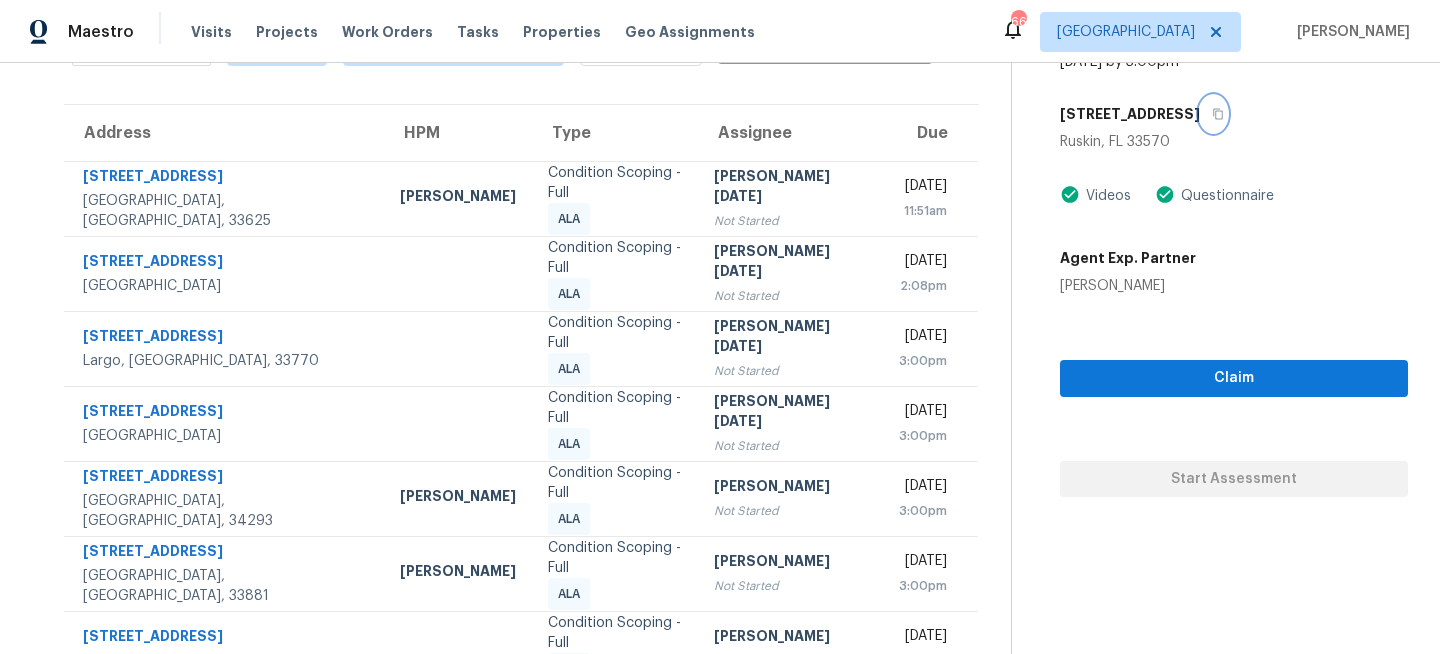 click 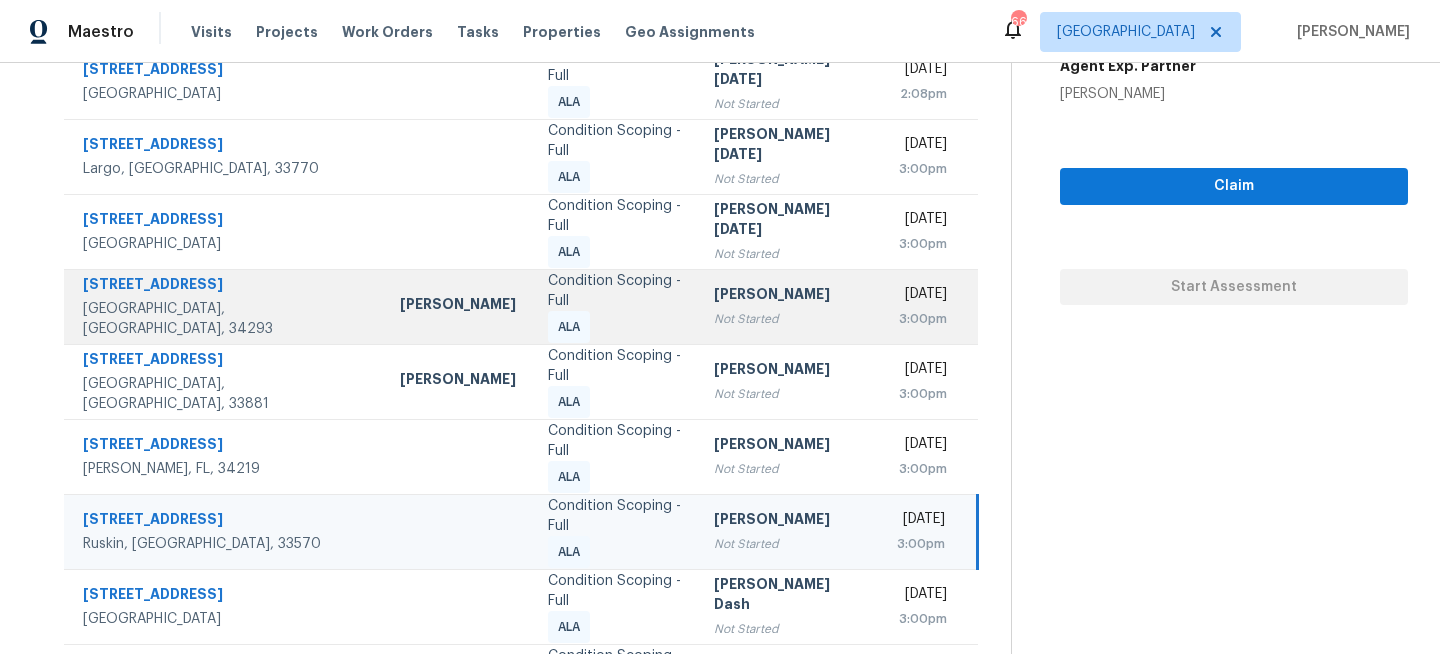 scroll, scrollTop: 387, scrollLeft: 0, axis: vertical 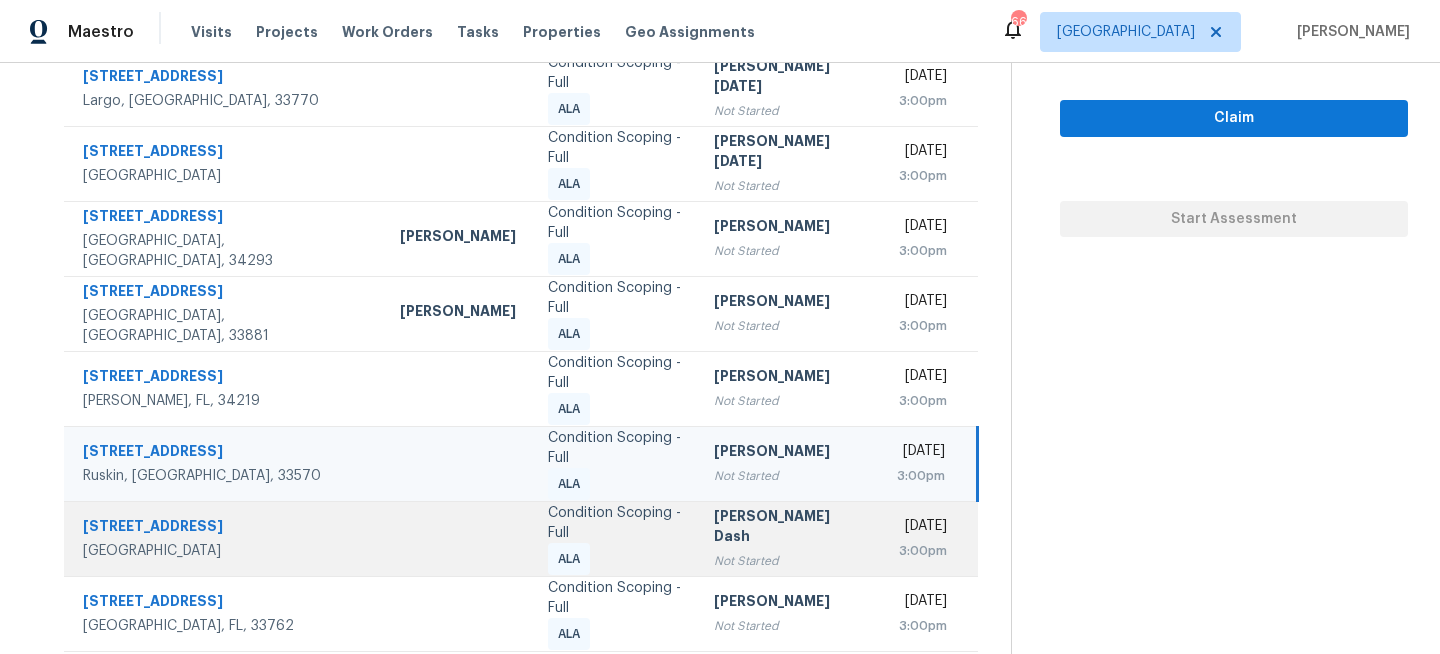 click on "[PERSON_NAME] Dash Not Started" at bounding box center (789, 538) 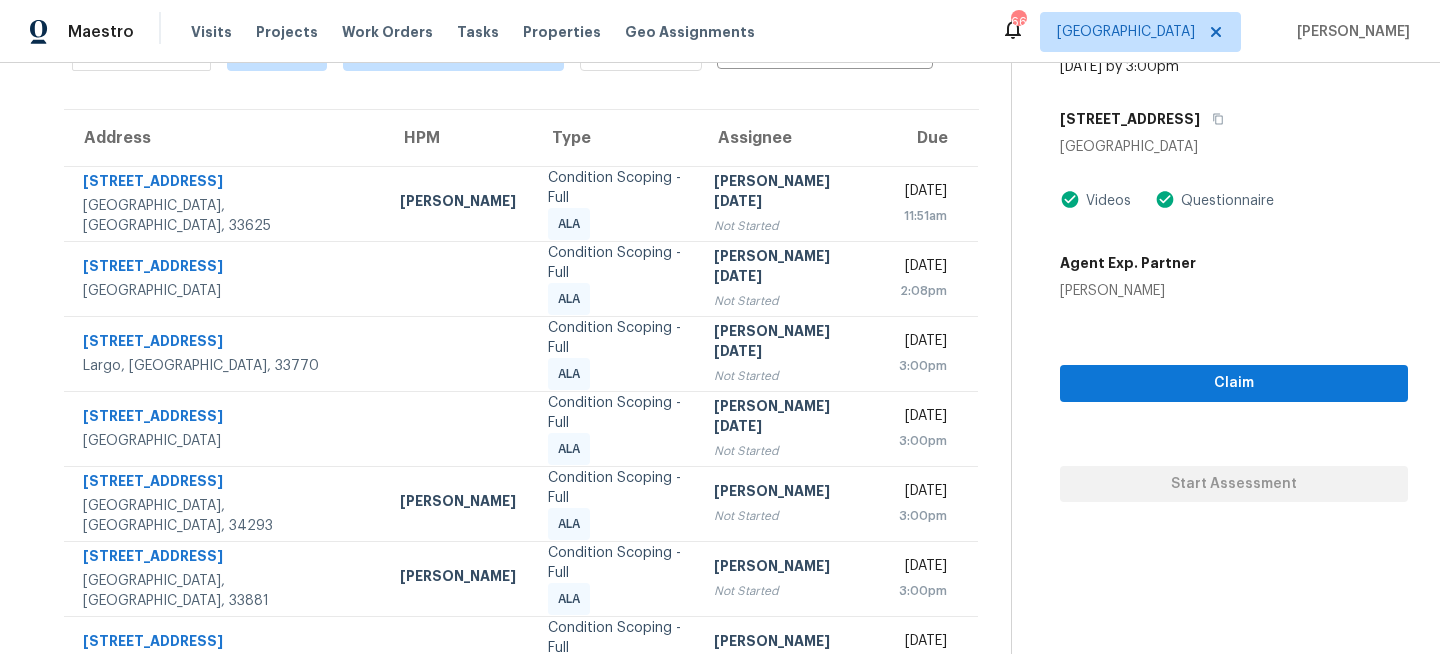 scroll, scrollTop: 71, scrollLeft: 0, axis: vertical 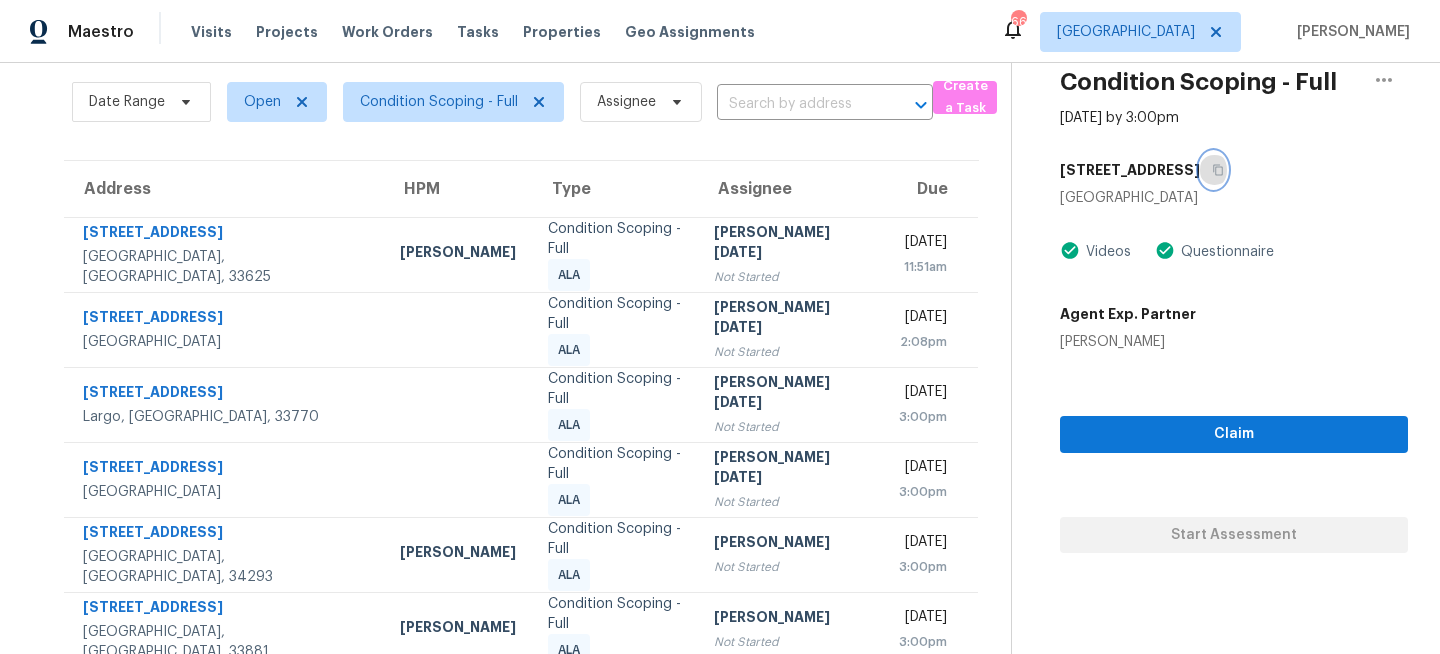 click 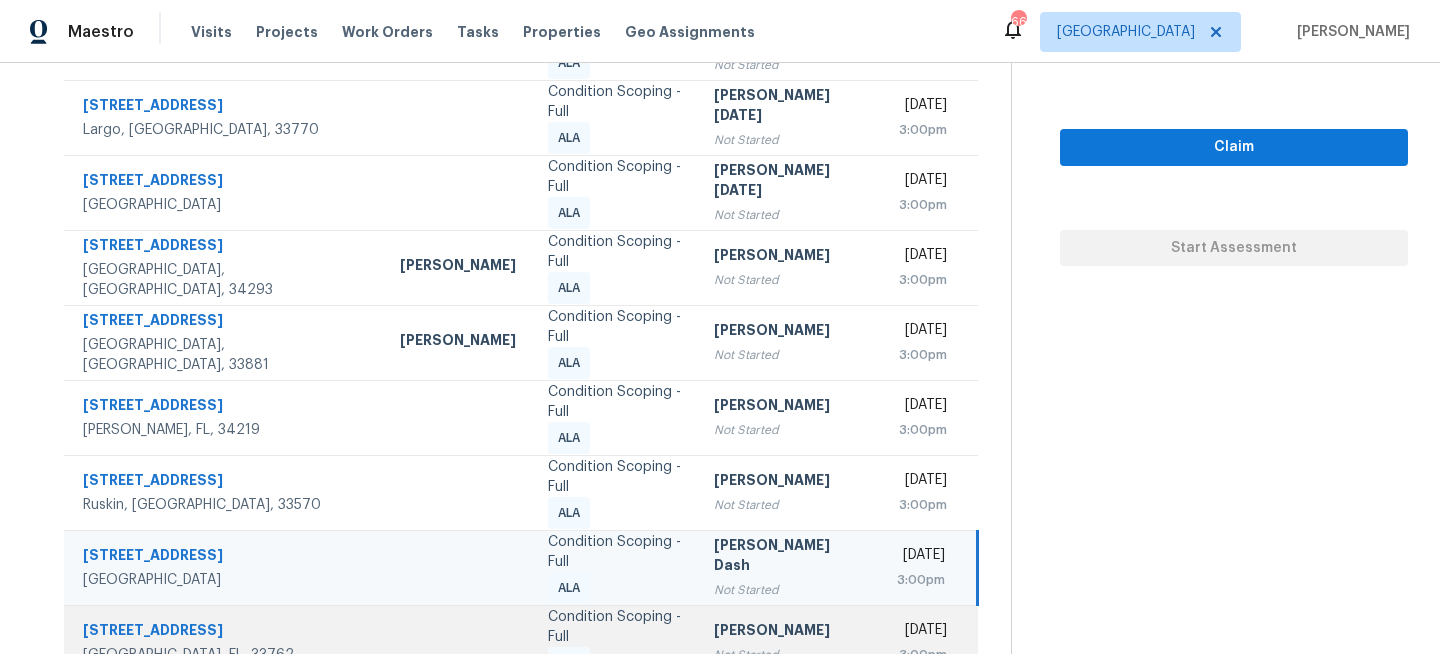 scroll, scrollTop: 387, scrollLeft: 0, axis: vertical 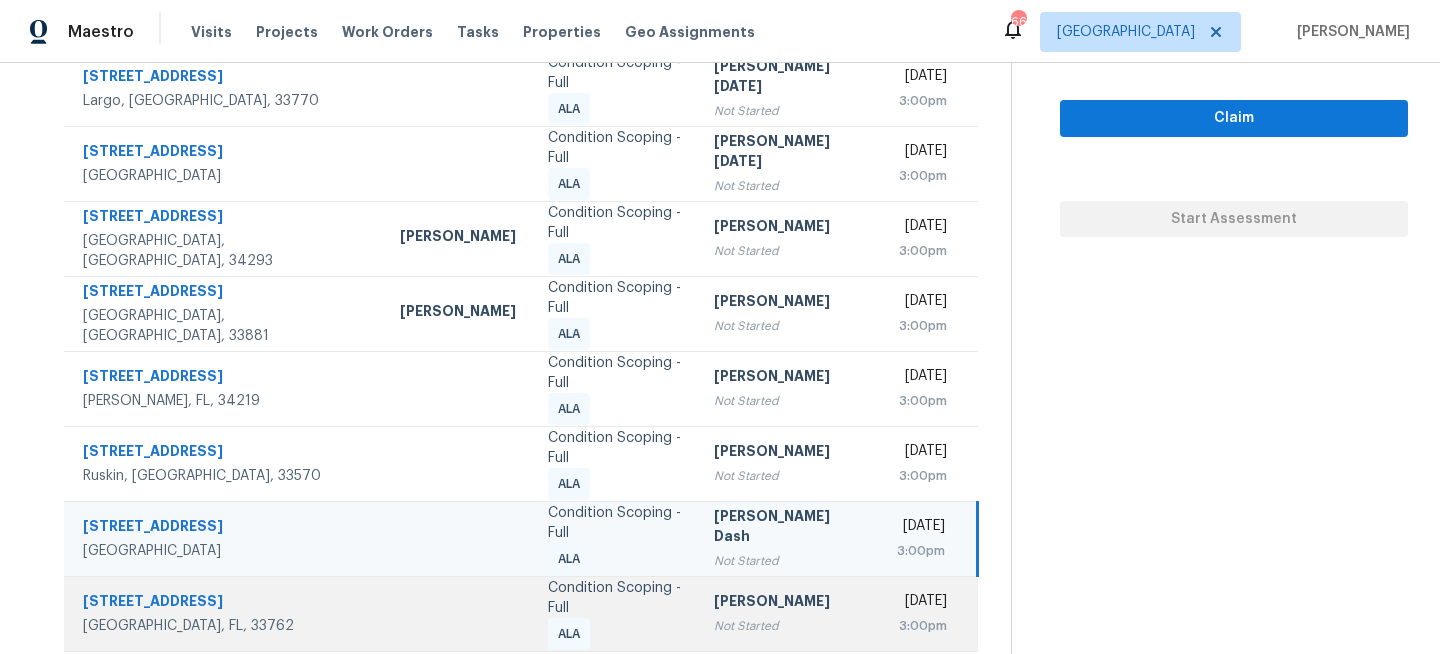 click on "[PERSON_NAME]" at bounding box center (789, 603) 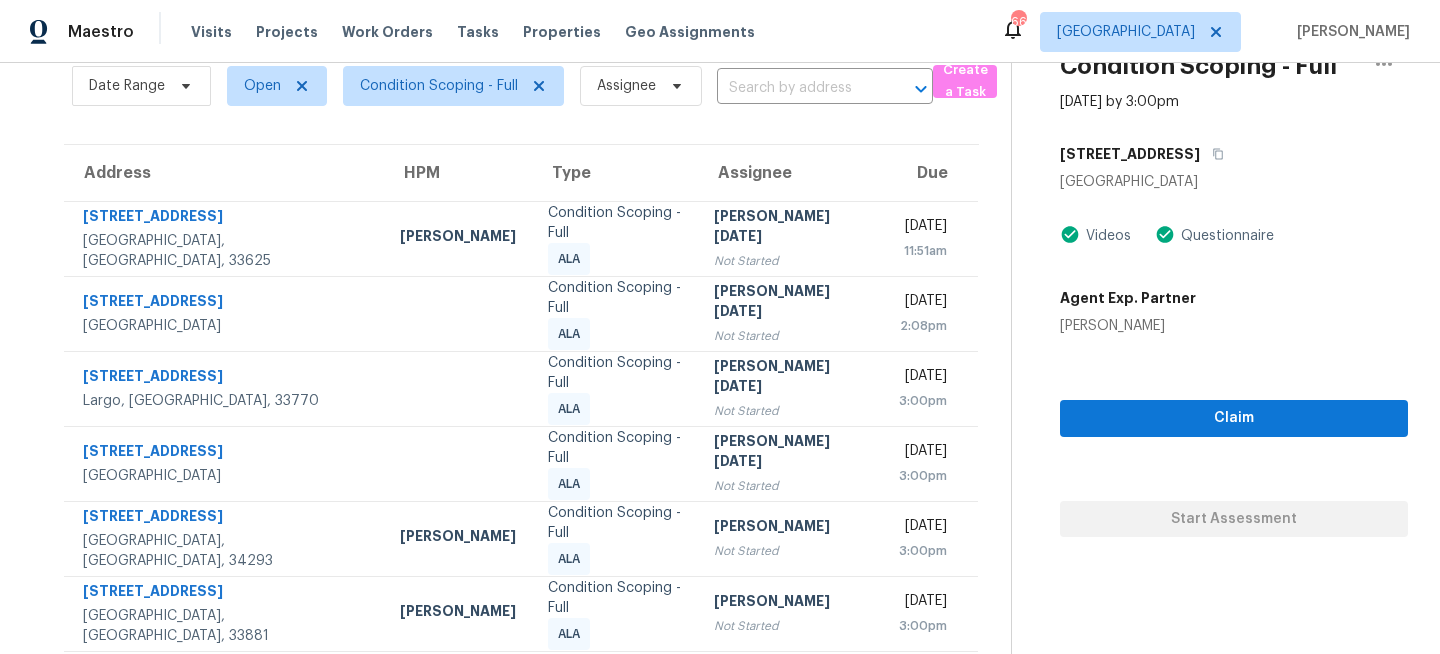 scroll, scrollTop: 57, scrollLeft: 0, axis: vertical 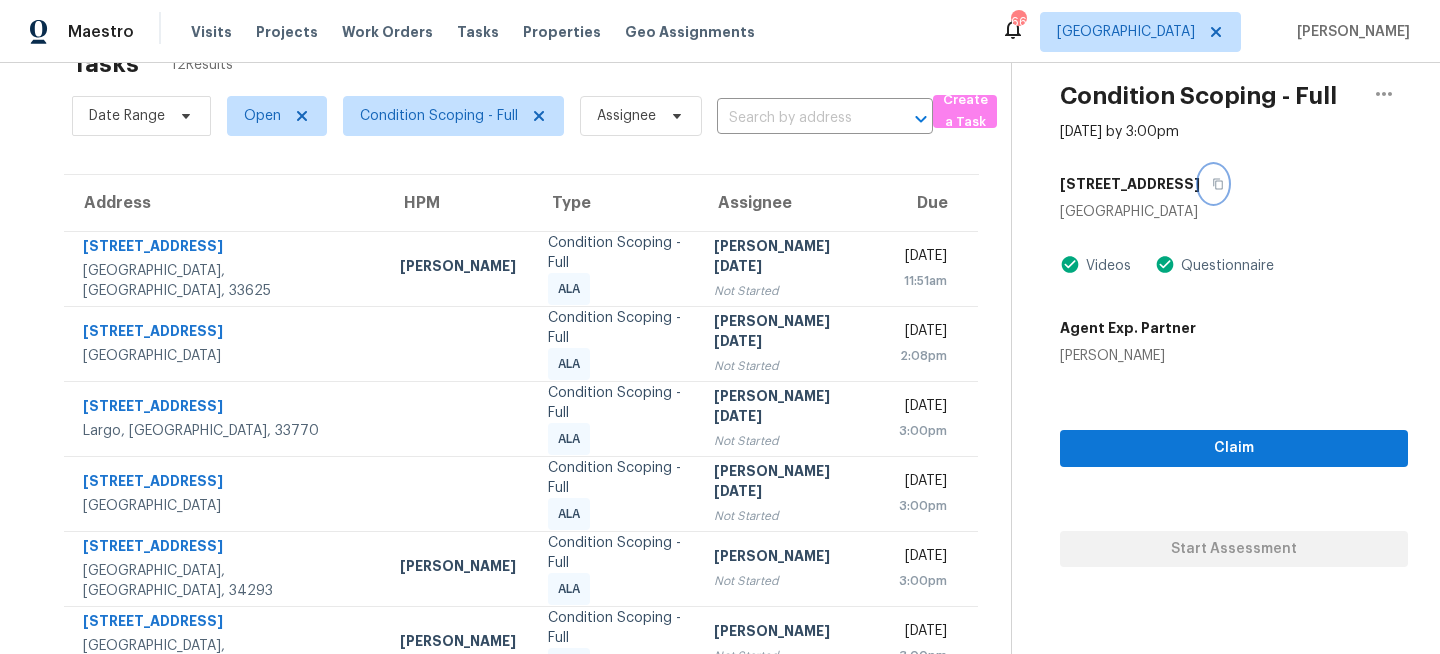 click 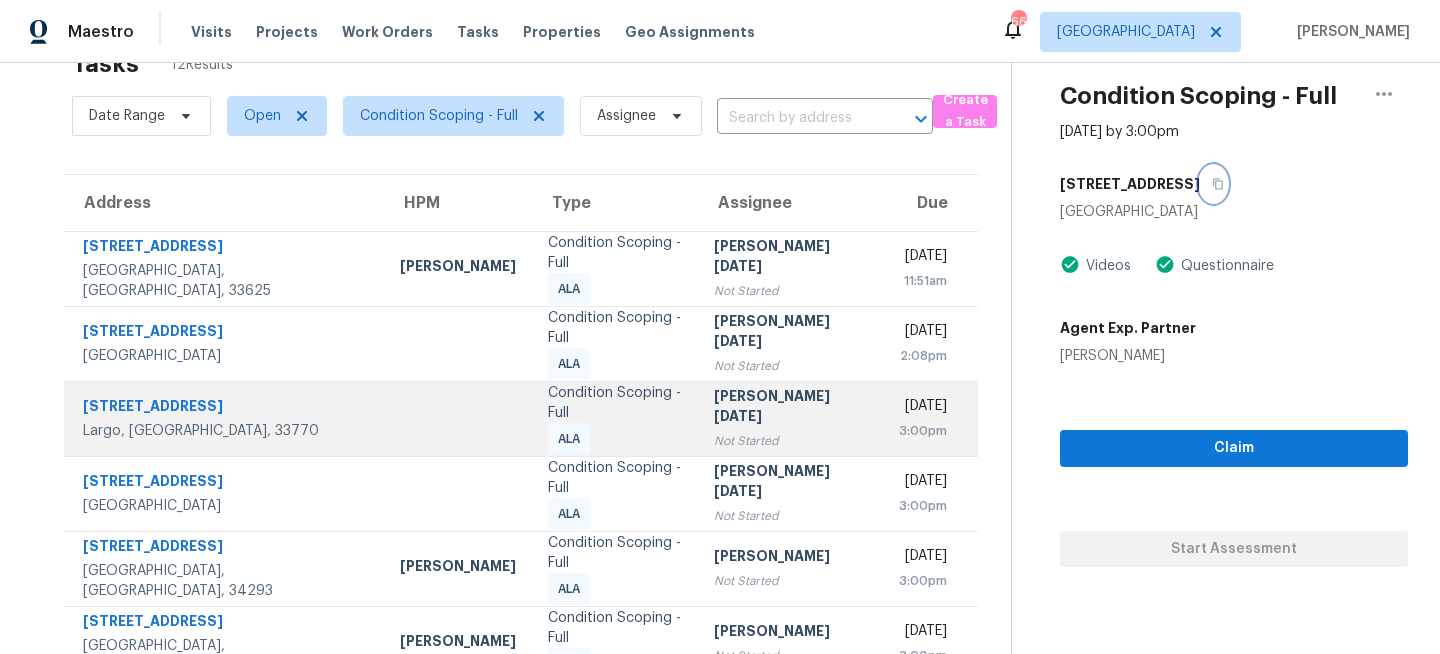 scroll, scrollTop: 387, scrollLeft: 0, axis: vertical 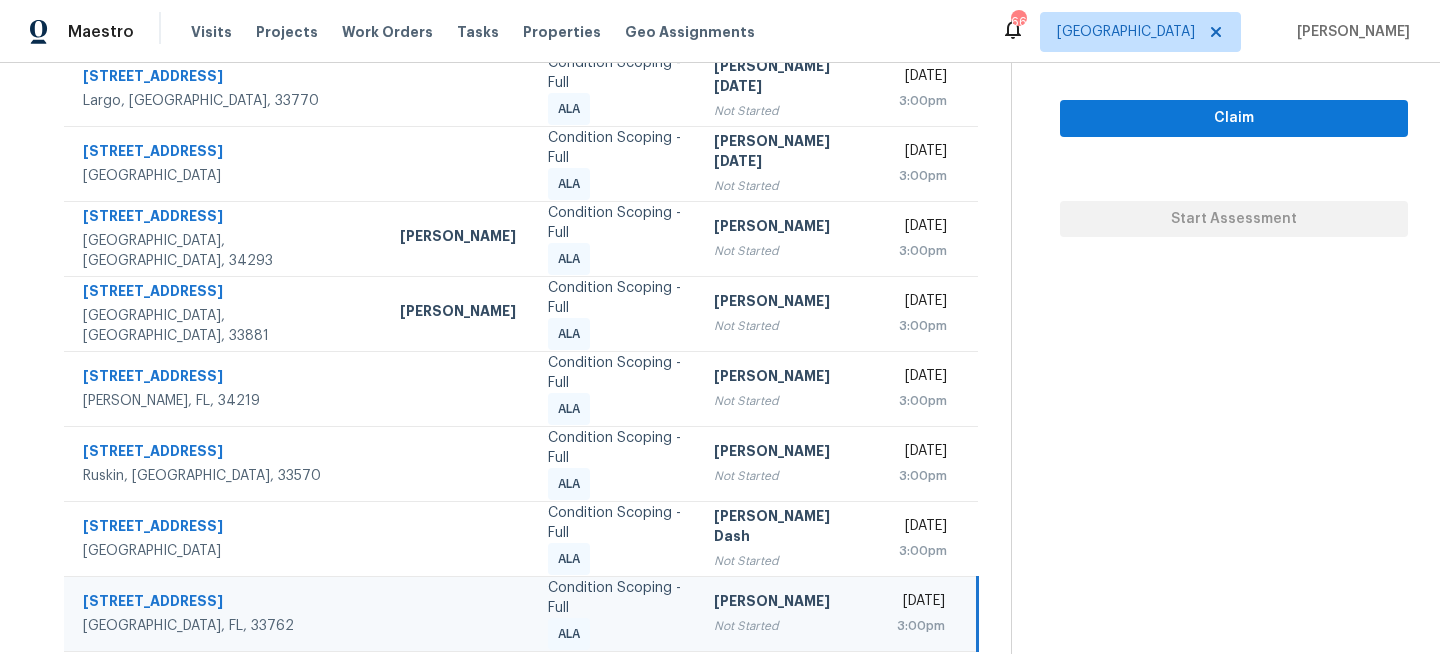 click 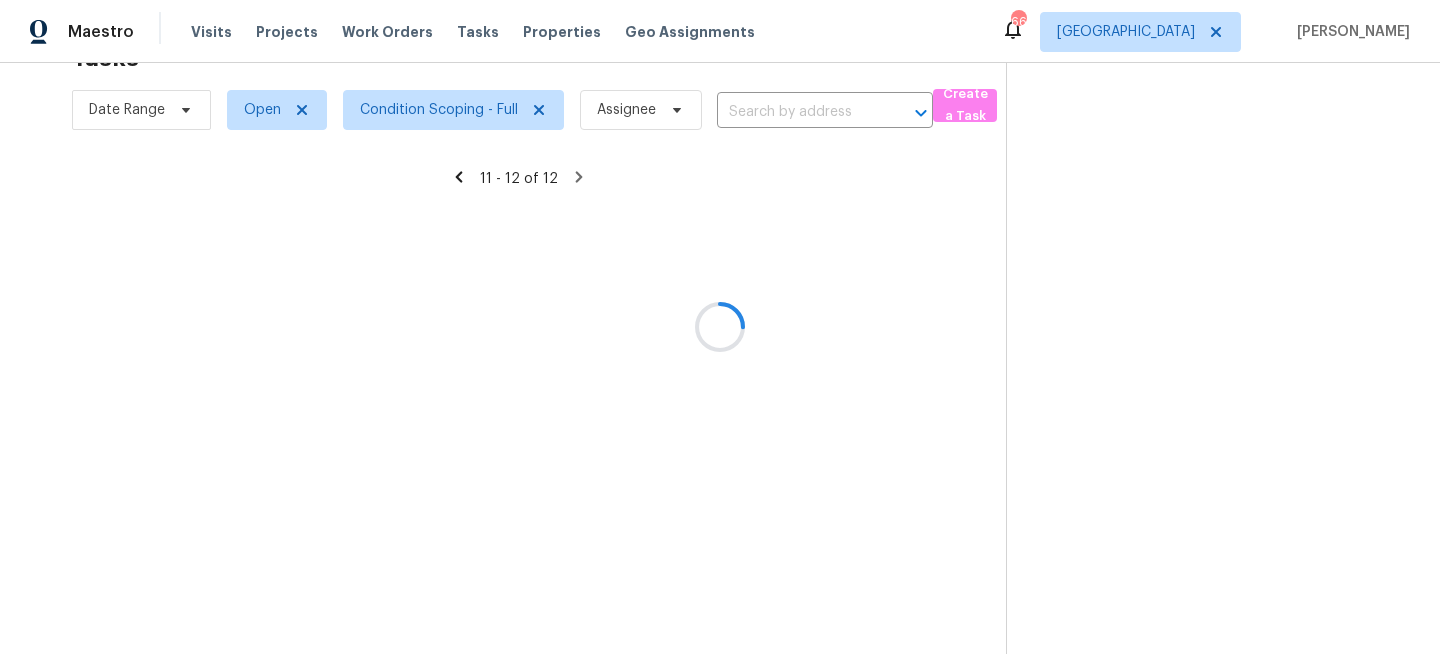 scroll, scrollTop: 0, scrollLeft: 0, axis: both 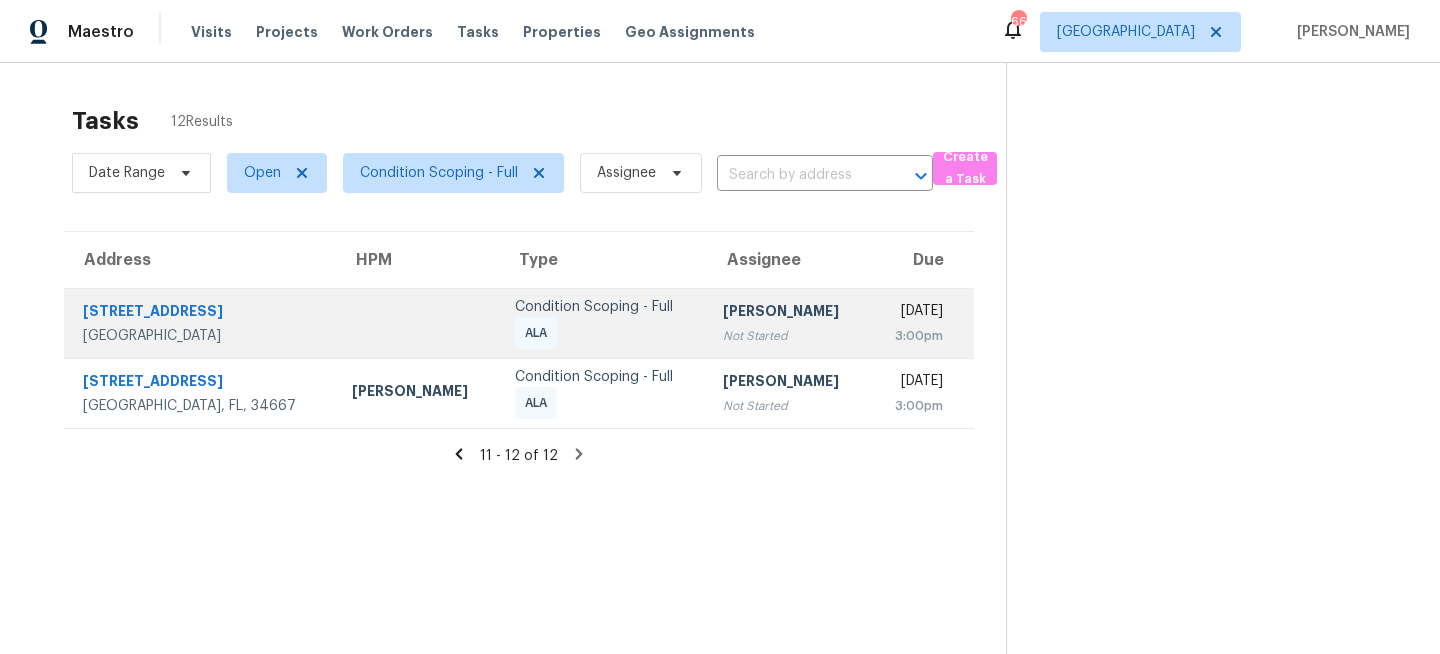 click on "Condition Scoping - Full ALA" at bounding box center [603, 323] 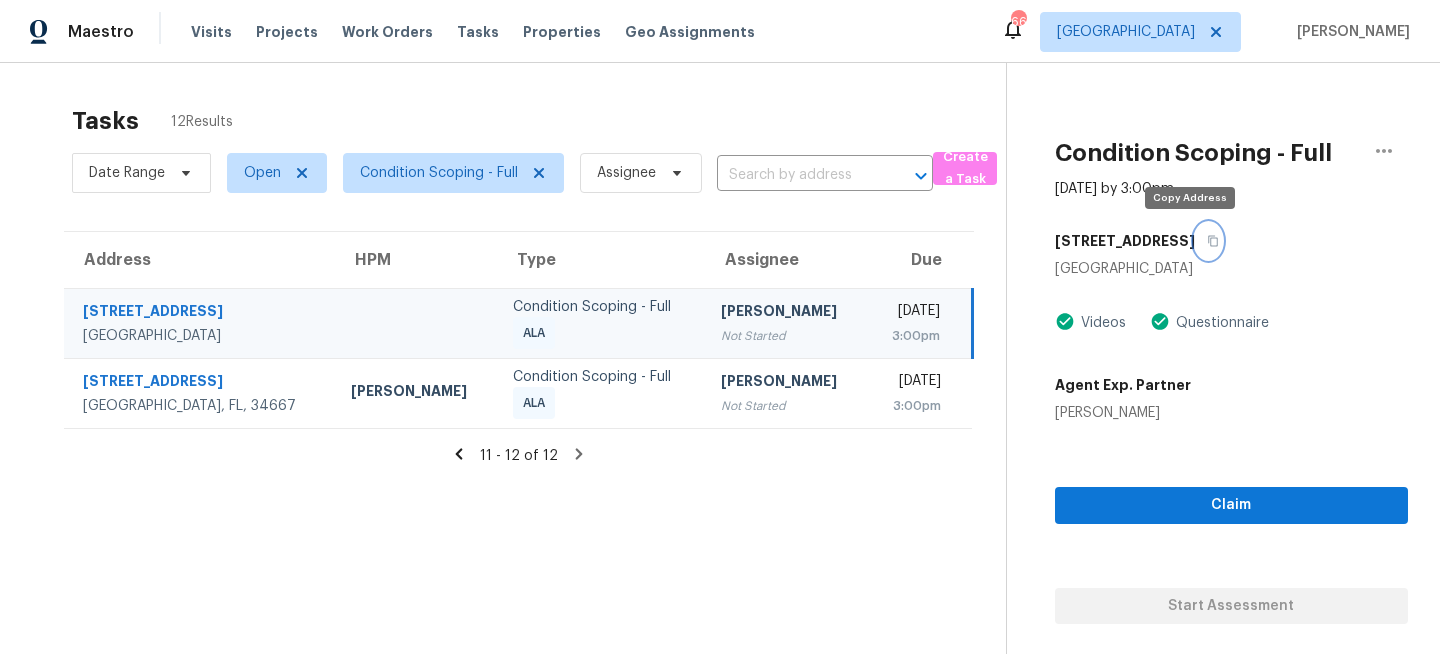 click at bounding box center (1208, 241) 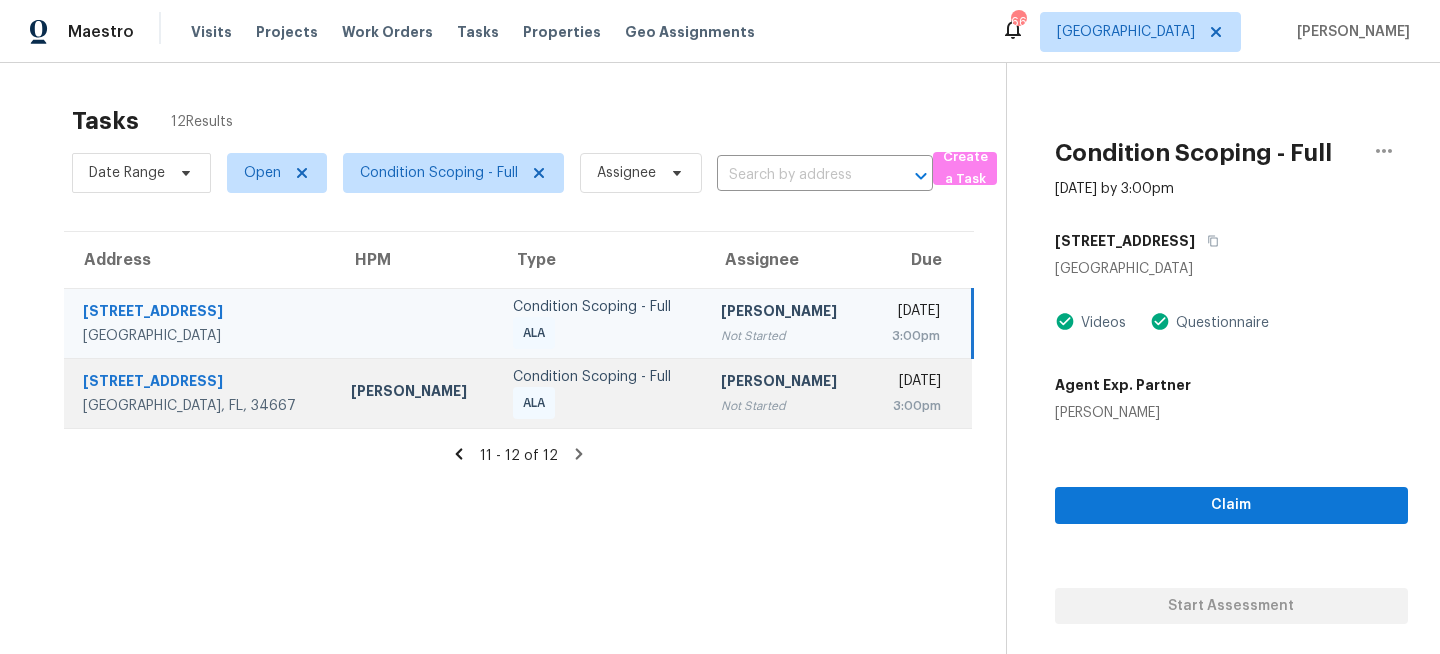 click on "Condition Scoping - Full" at bounding box center (601, 377) 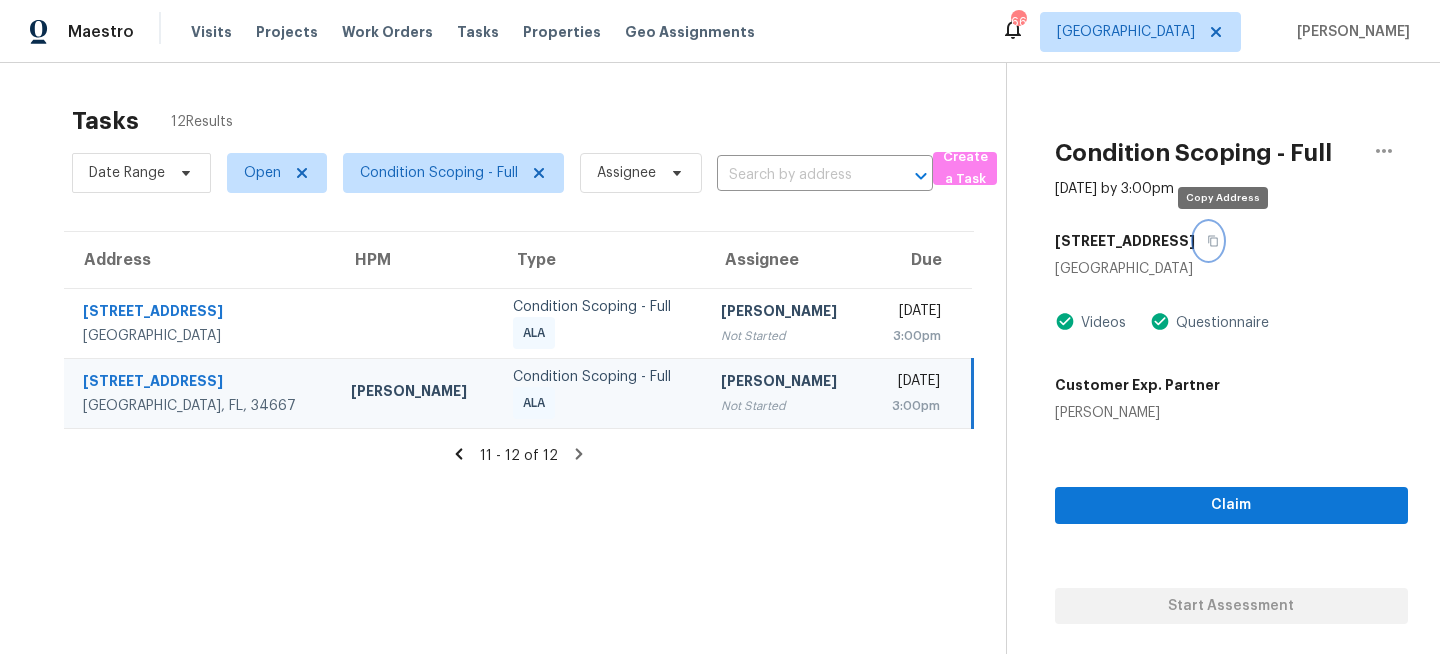 click 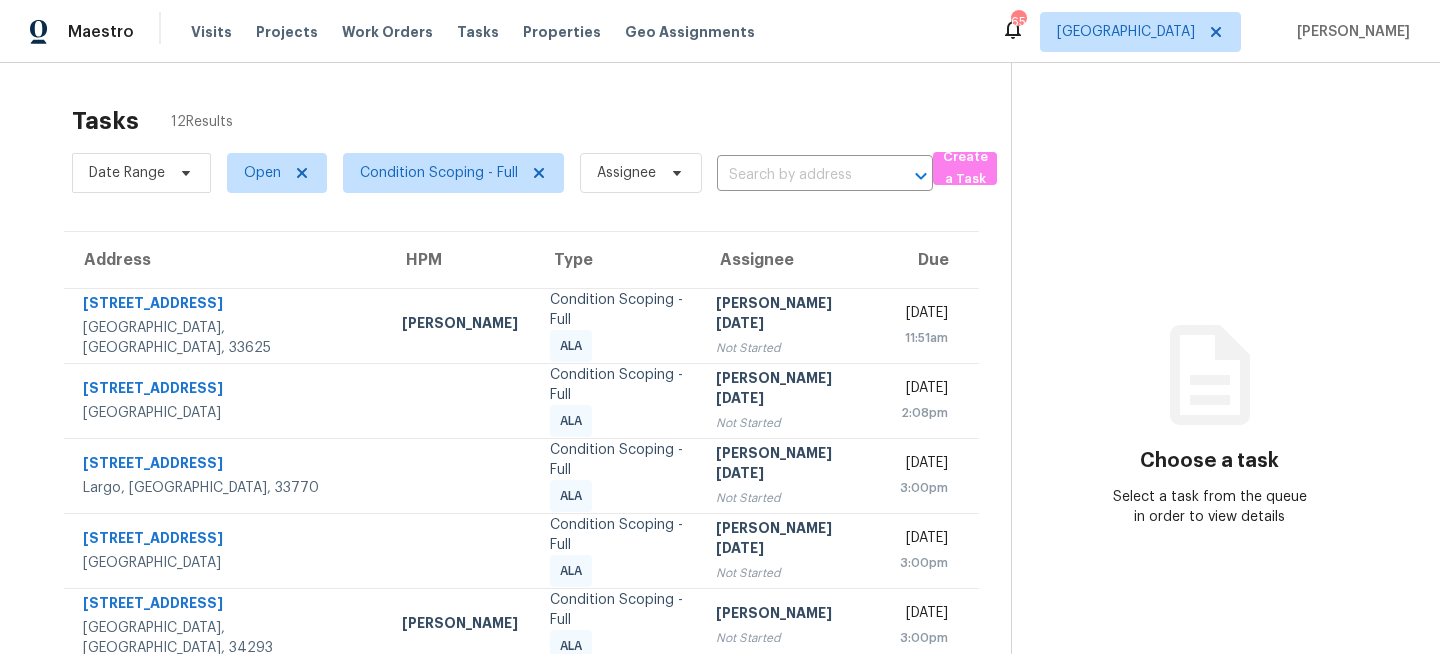 scroll, scrollTop: 0, scrollLeft: 0, axis: both 